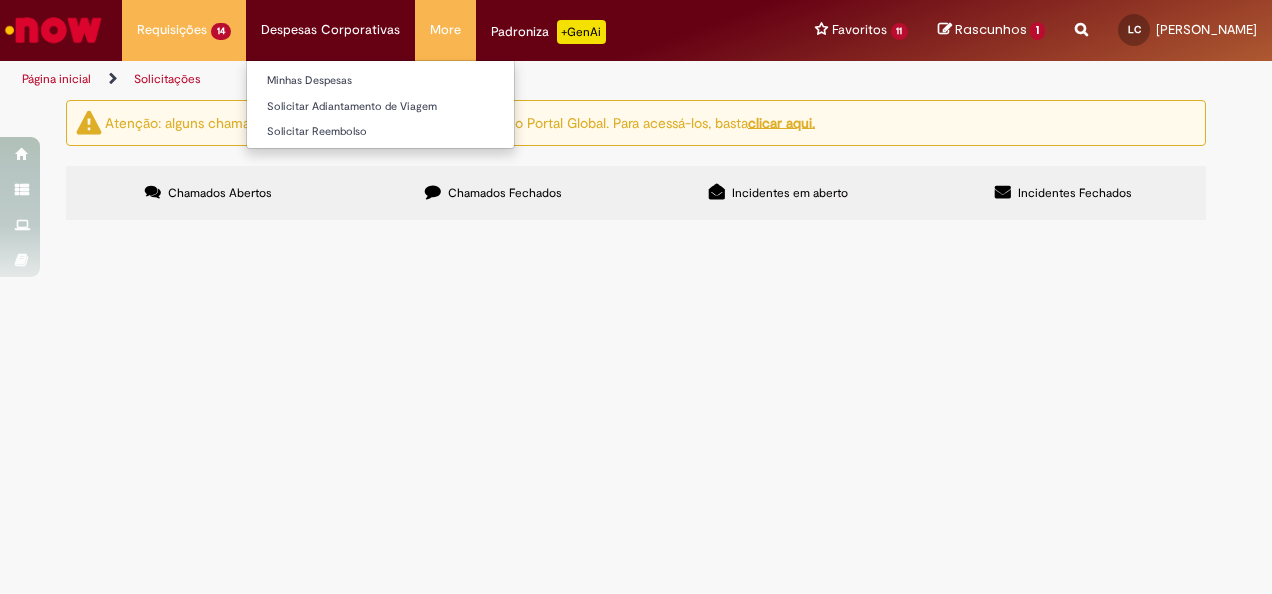 scroll, scrollTop: 0, scrollLeft: 0, axis: both 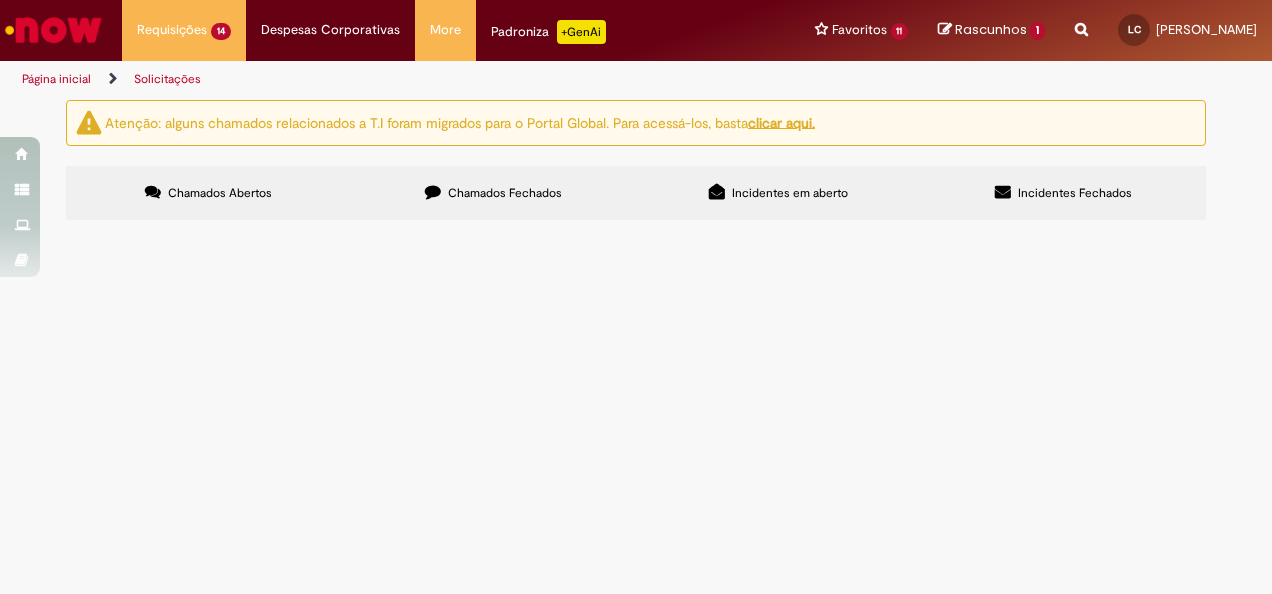 click on "TECLADO E MOUSE" at bounding box center (0, 0) 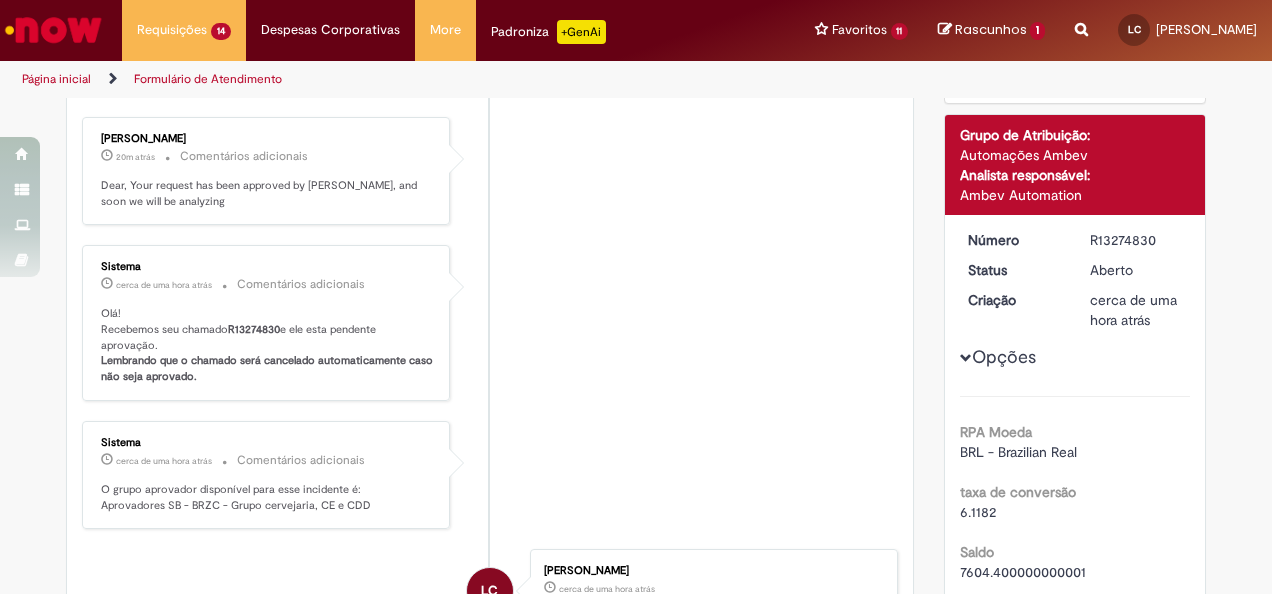 scroll, scrollTop: 0, scrollLeft: 0, axis: both 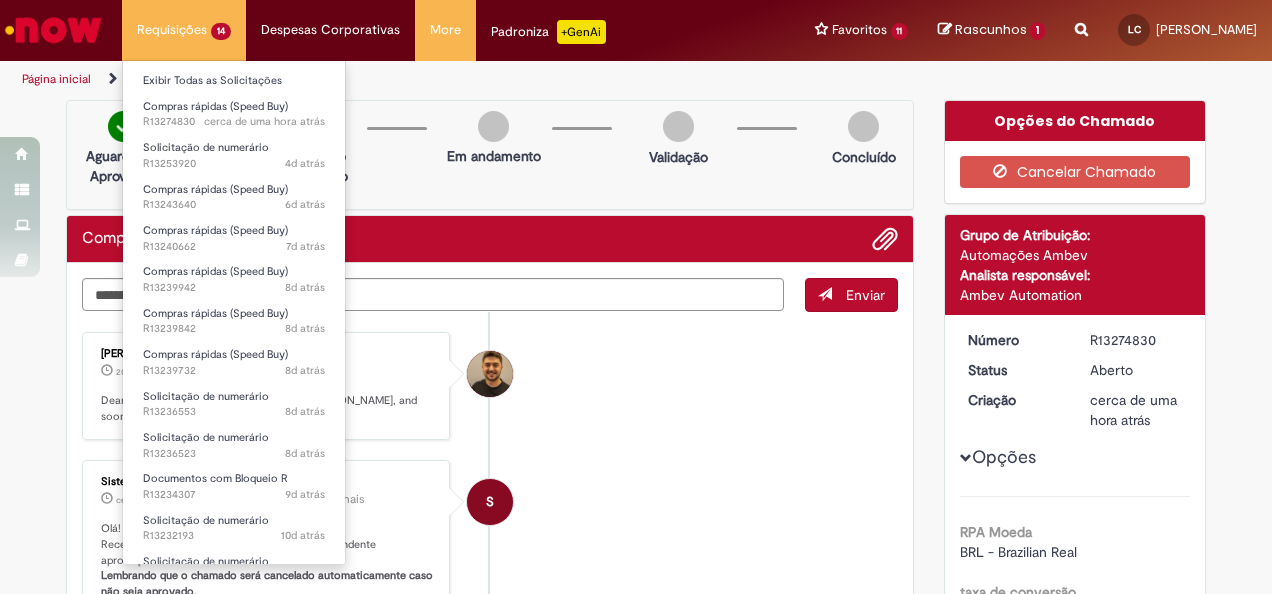 click on "Exibir Todas as Solicitações" at bounding box center [234, 79] 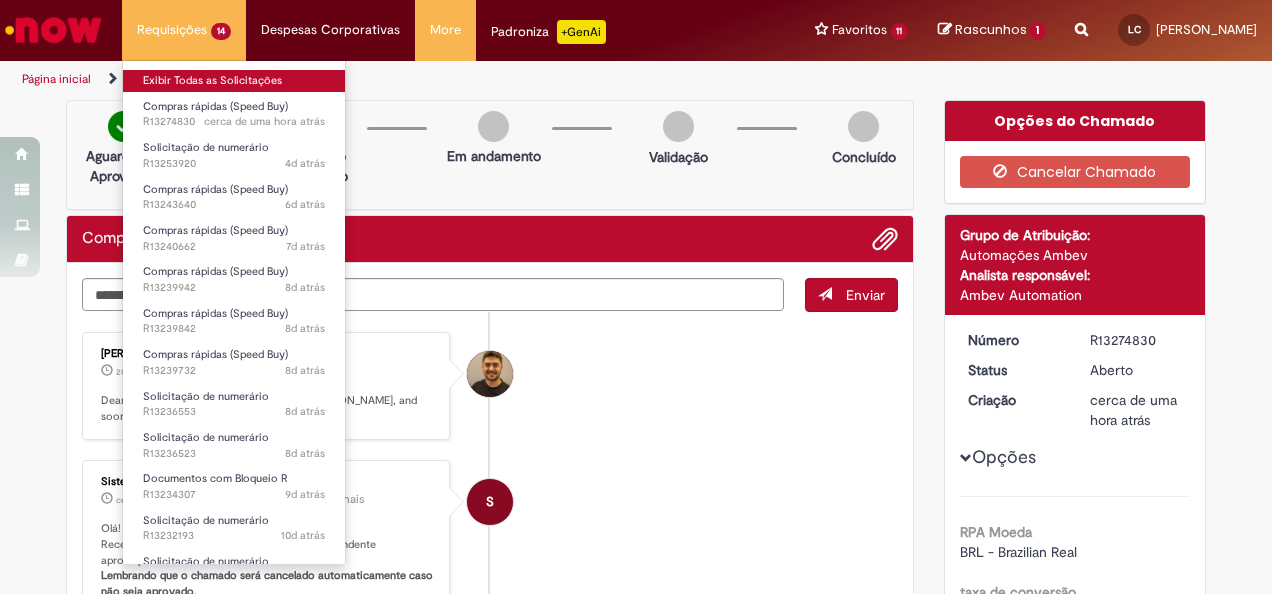 click on "Exibir Todas as Solicitações" at bounding box center (234, 81) 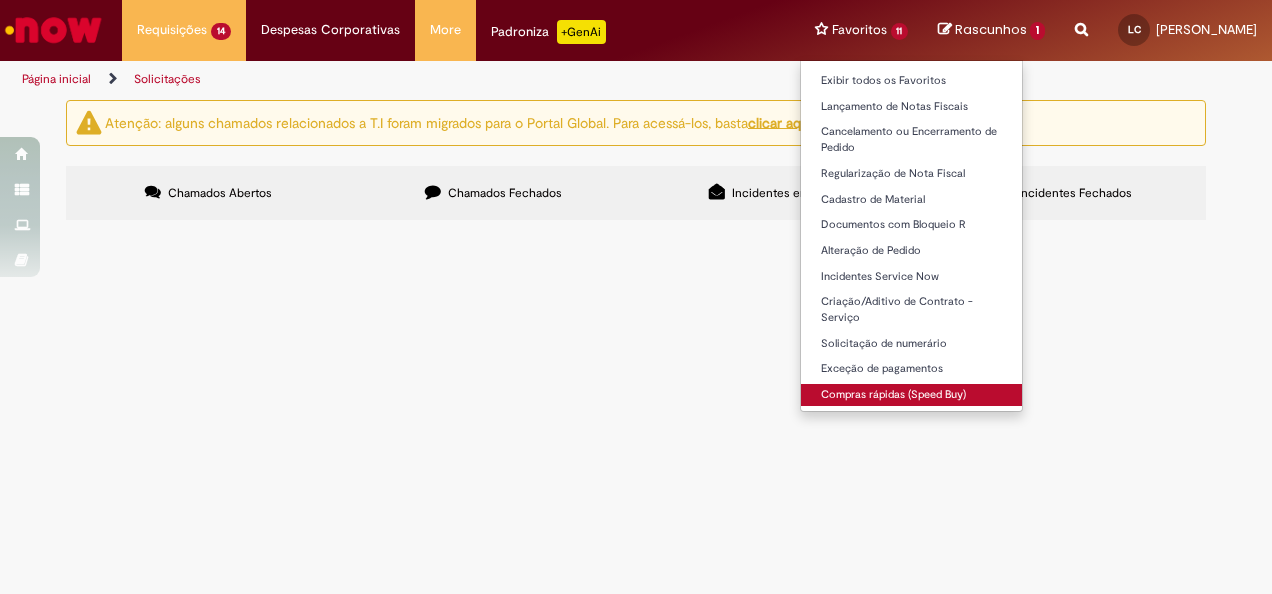 click on "Compras rápidas (Speed Buy)" at bounding box center (912, 395) 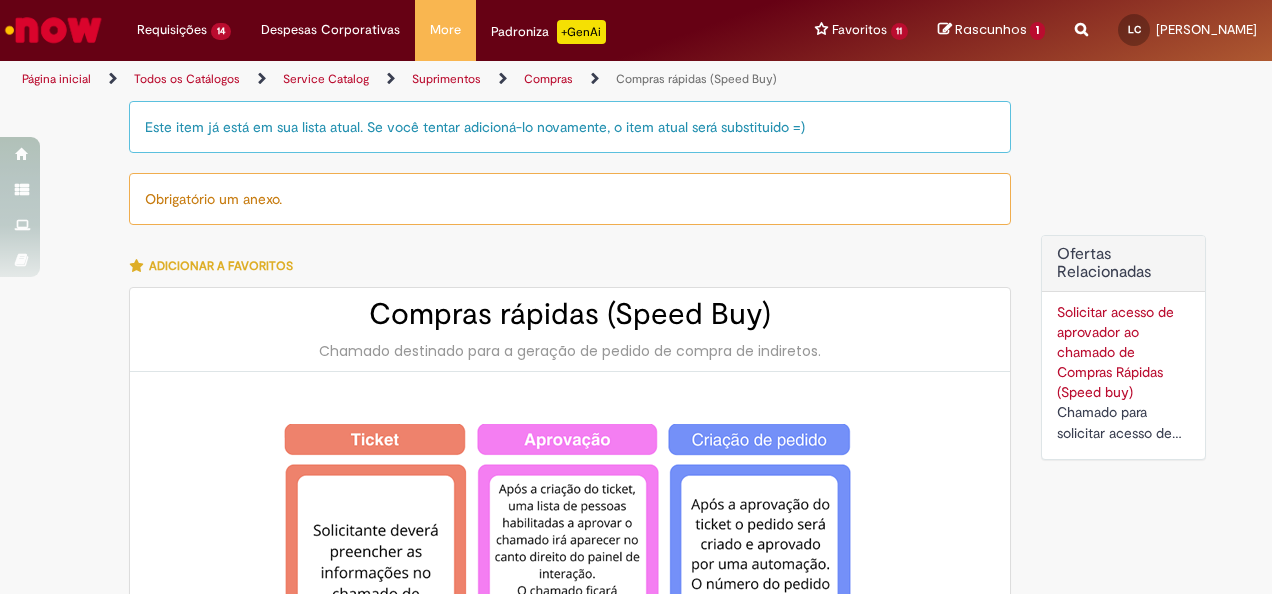 type on "*******" 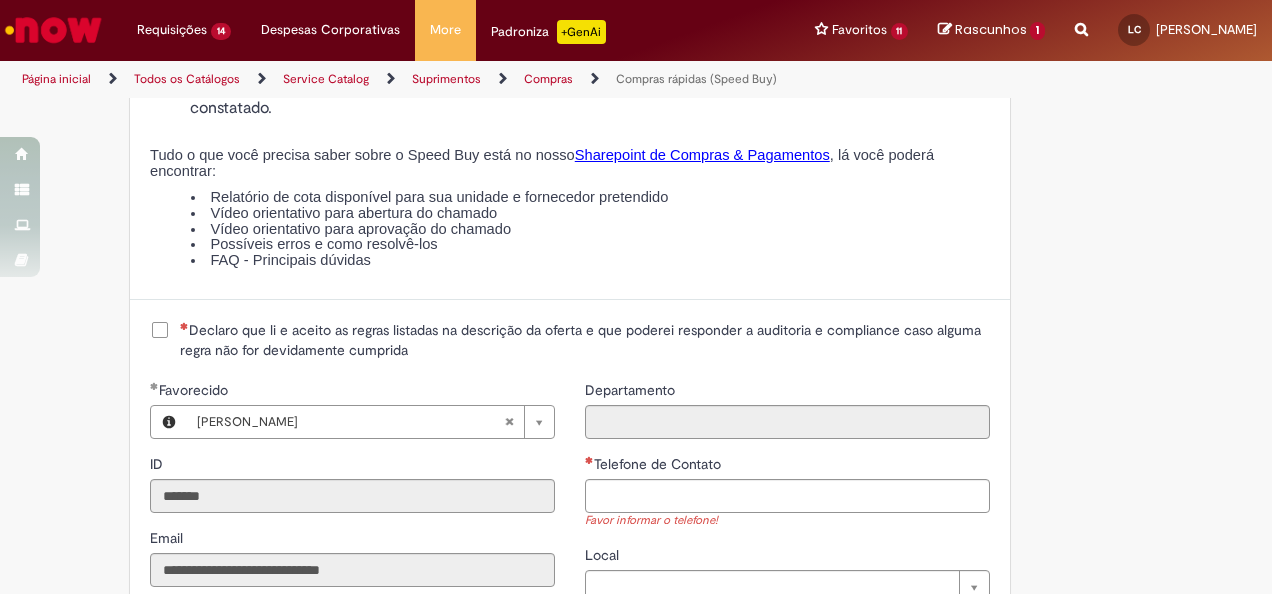 scroll, scrollTop: 2400, scrollLeft: 0, axis: vertical 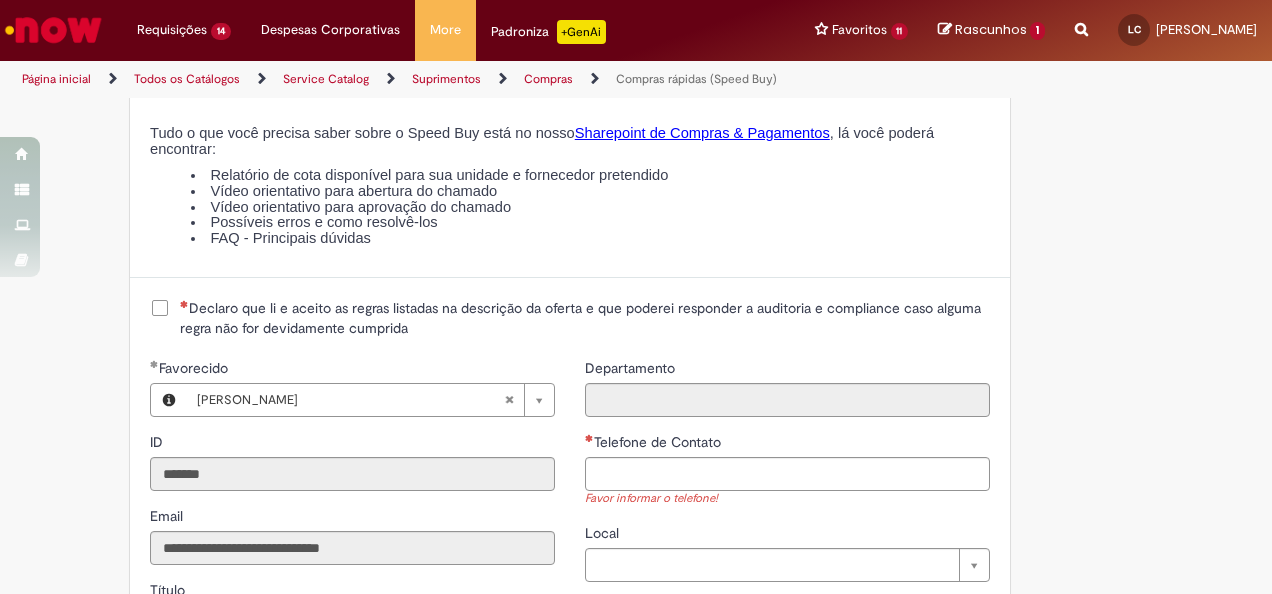 click on "Declaro que li e aceito as regras listadas na descrição da oferta e que poderei responder a auditoria e compliance caso alguma regra não for devidamente cumprida" at bounding box center (585, 318) 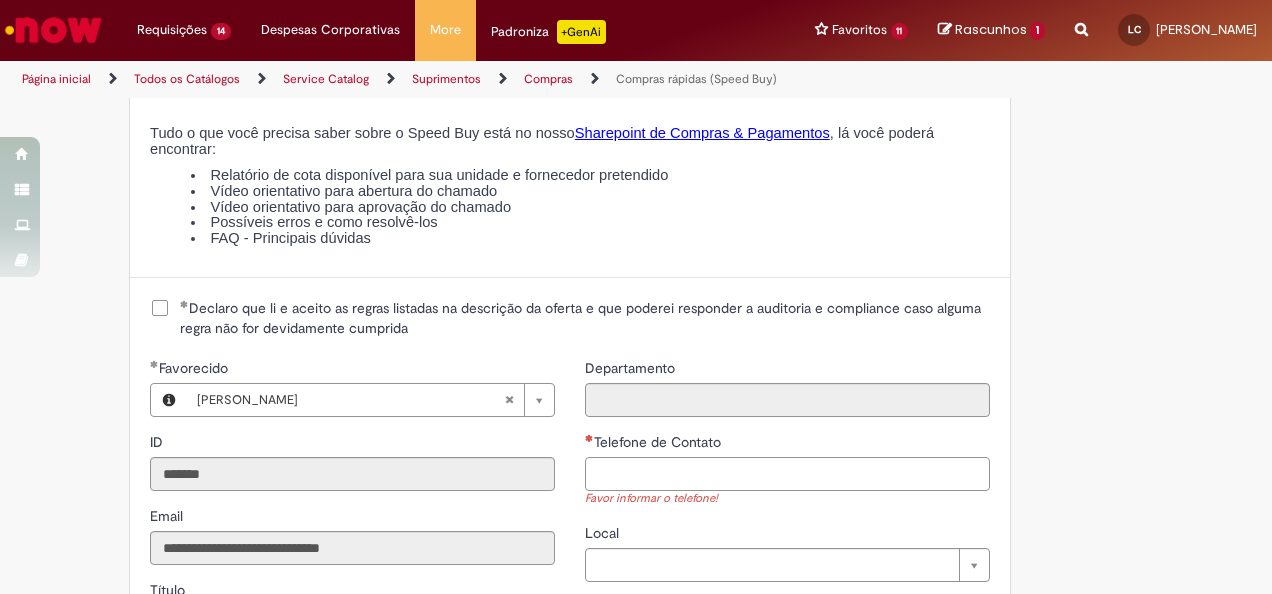 click on "Telefone de Contato" at bounding box center [787, 474] 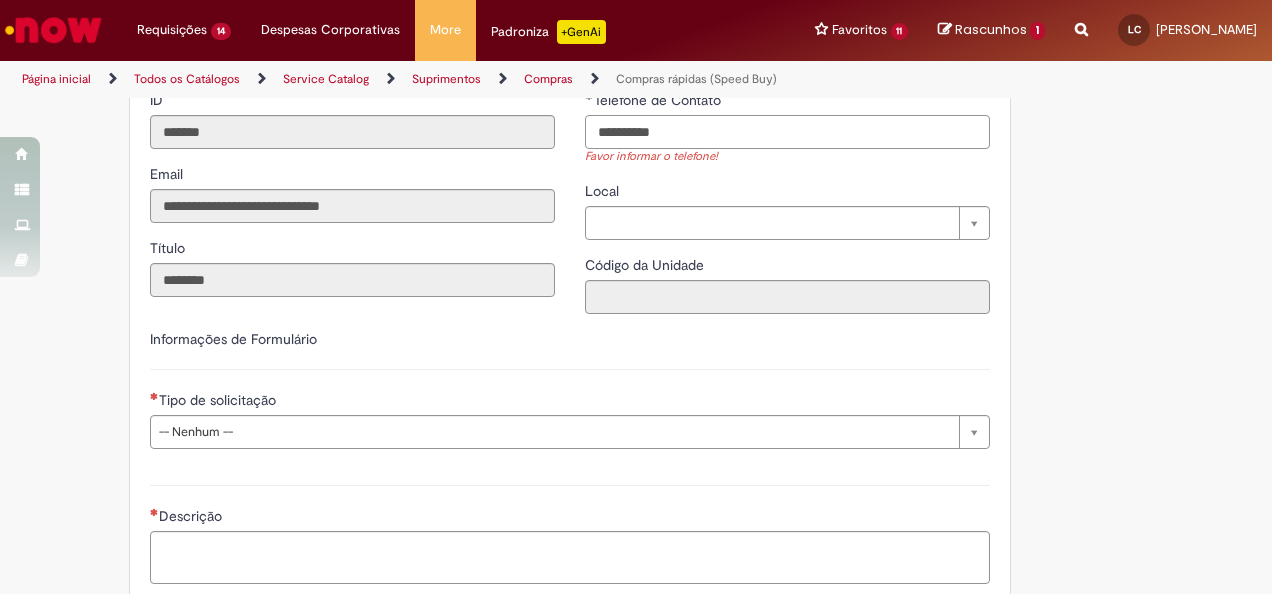scroll, scrollTop: 2800, scrollLeft: 0, axis: vertical 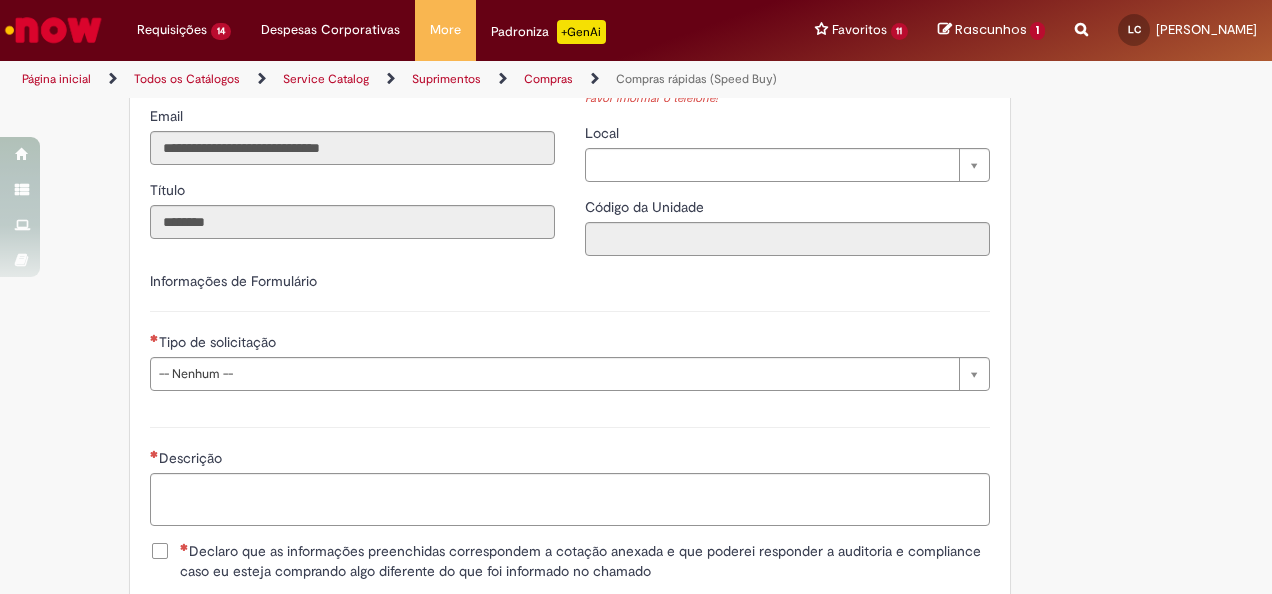 type on "**********" 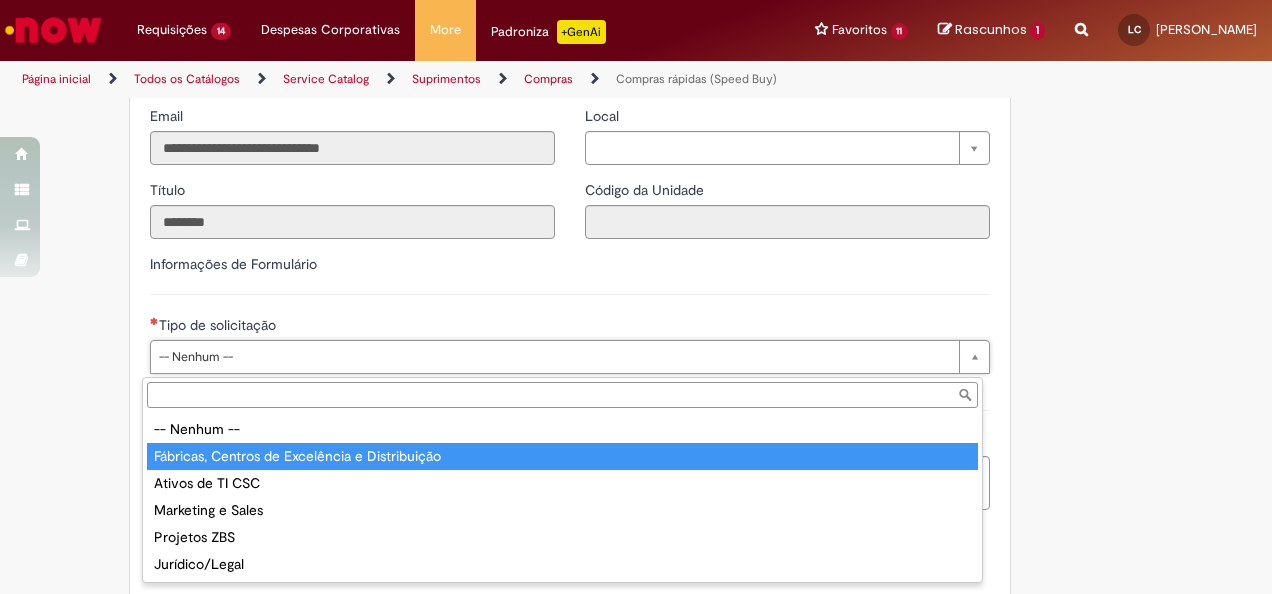 type on "**********" 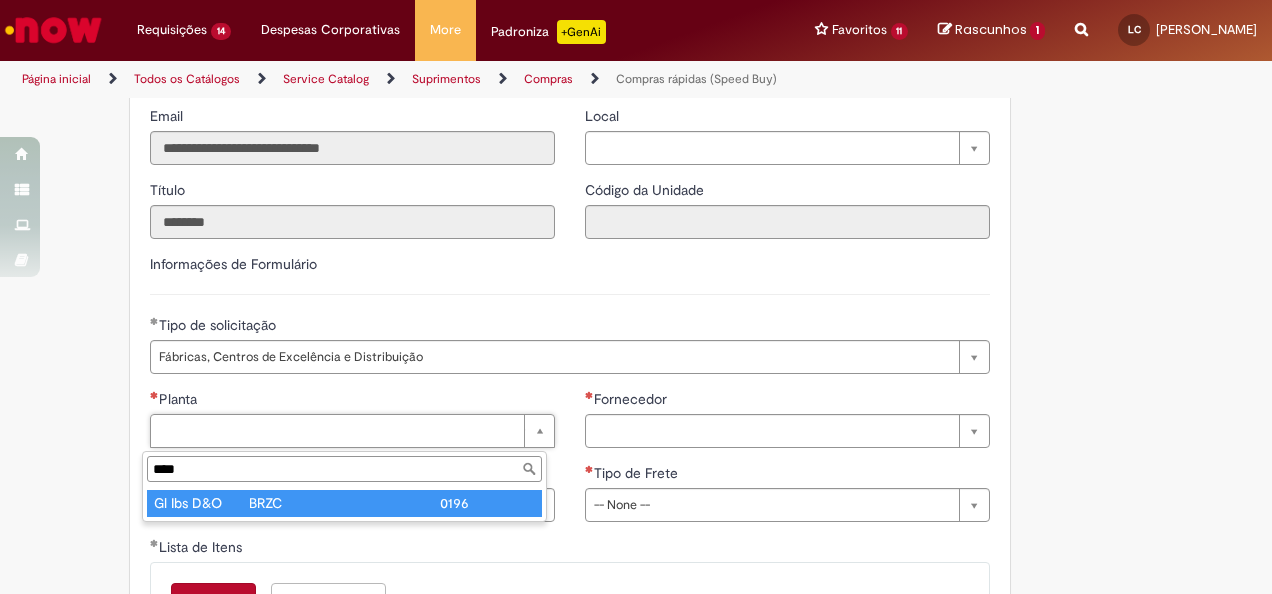 type on "****" 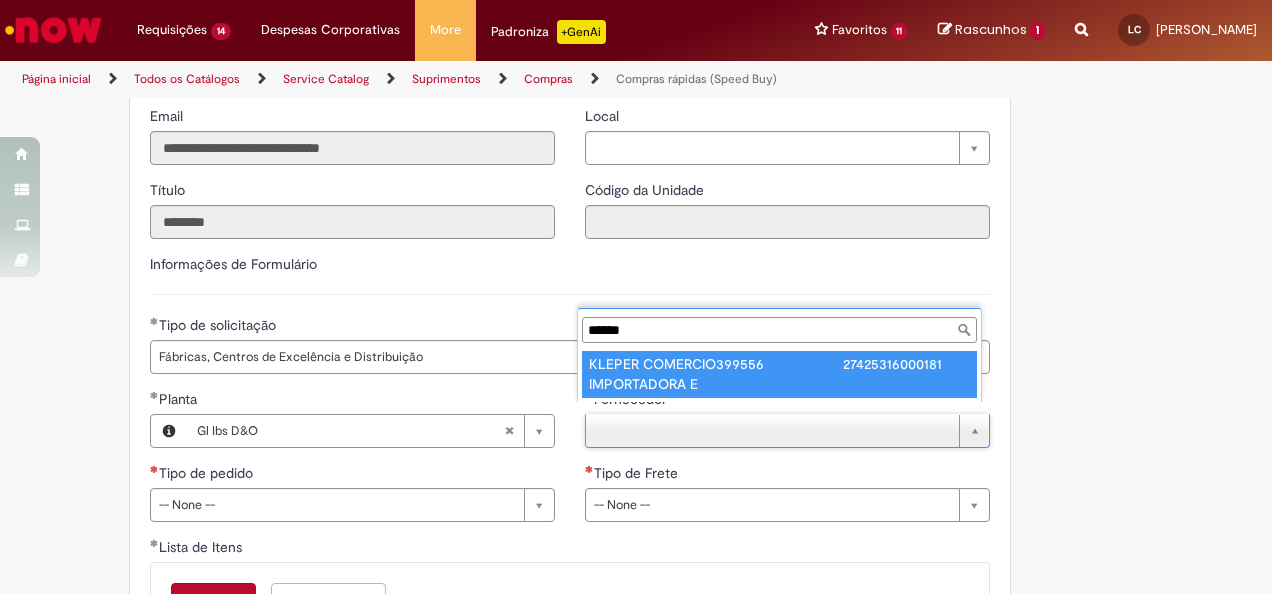 type on "******" 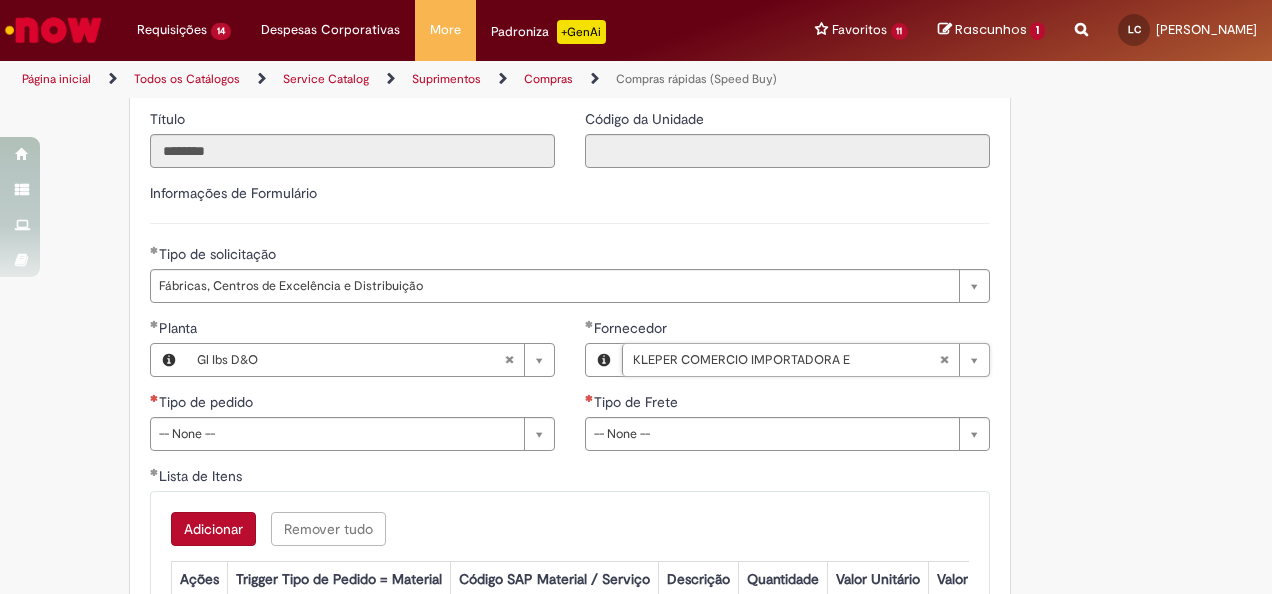 scroll, scrollTop: 2900, scrollLeft: 0, axis: vertical 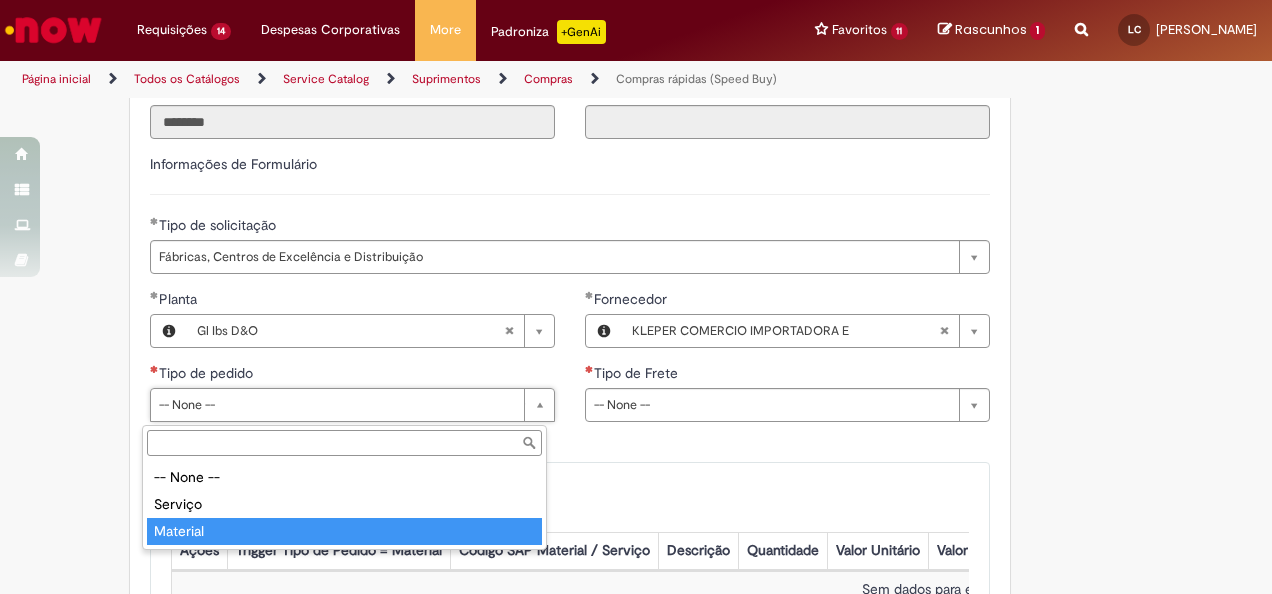 type on "********" 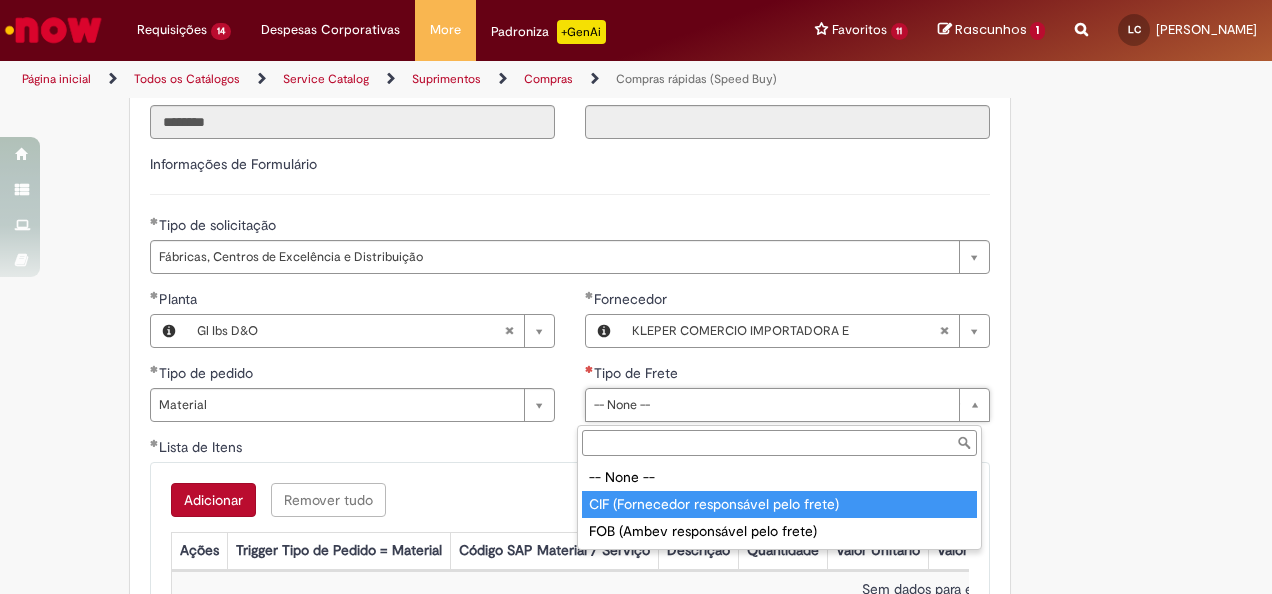 type on "**********" 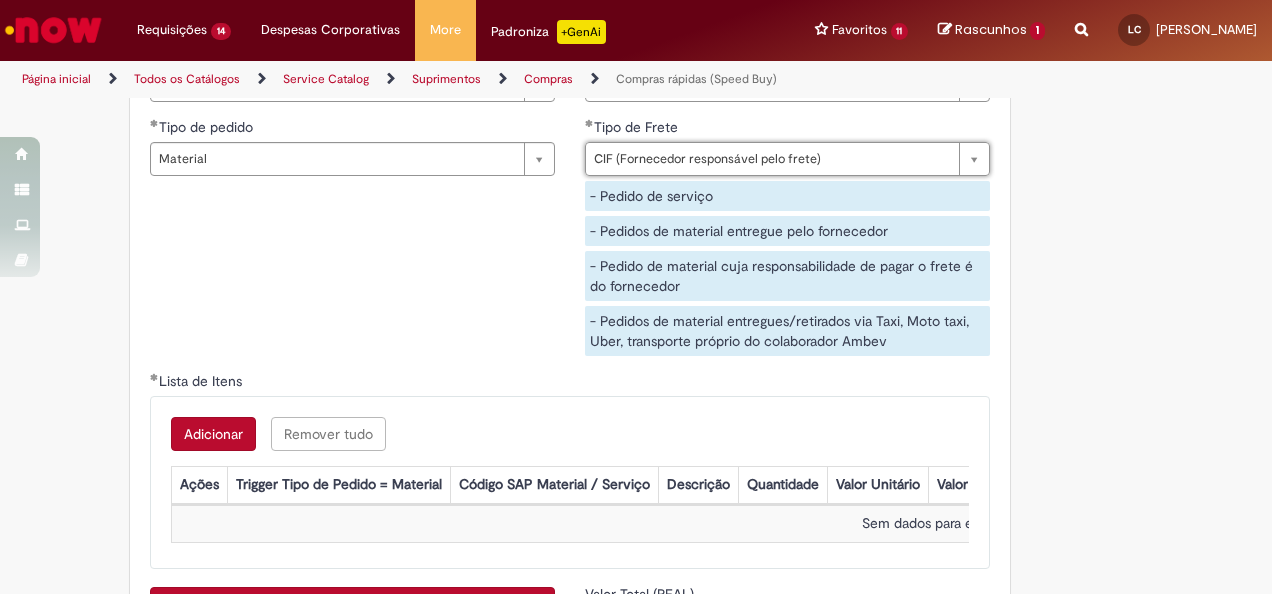 scroll, scrollTop: 3200, scrollLeft: 0, axis: vertical 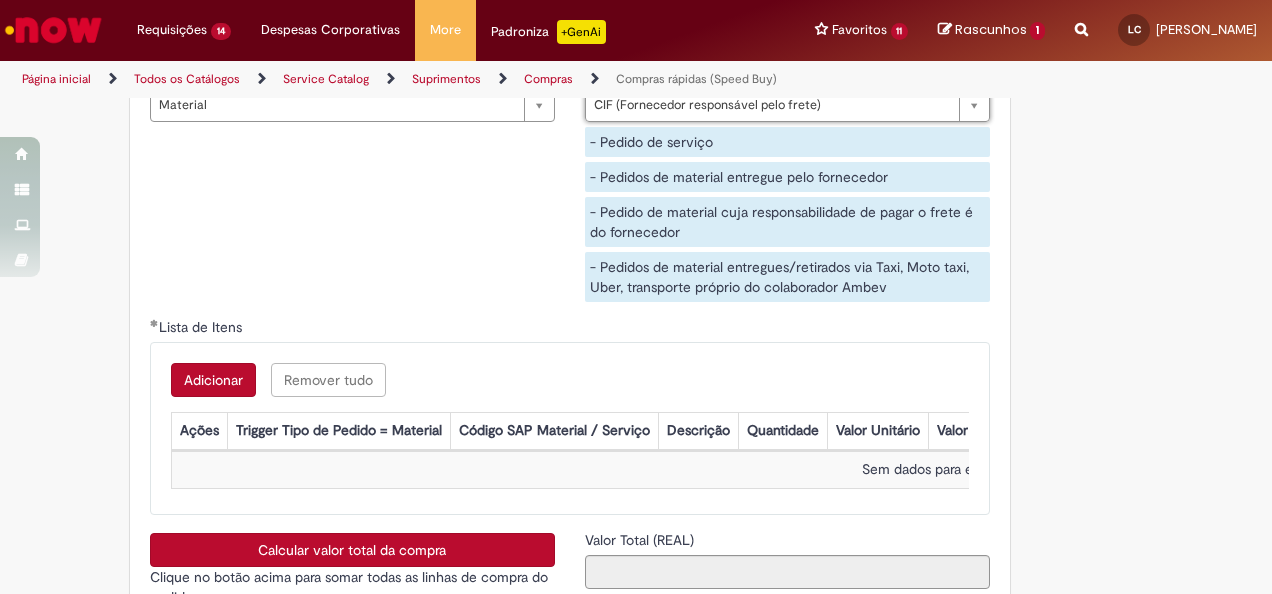 click on "Adicionar" at bounding box center [213, 380] 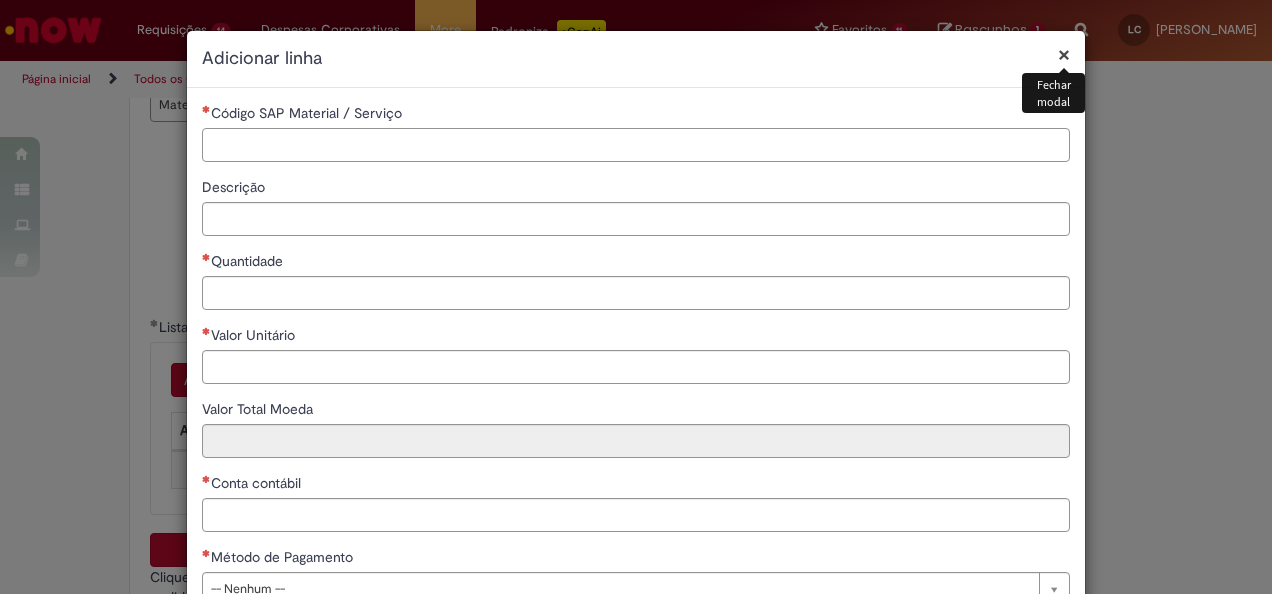 click on "Código SAP Material / Serviço" at bounding box center [636, 145] 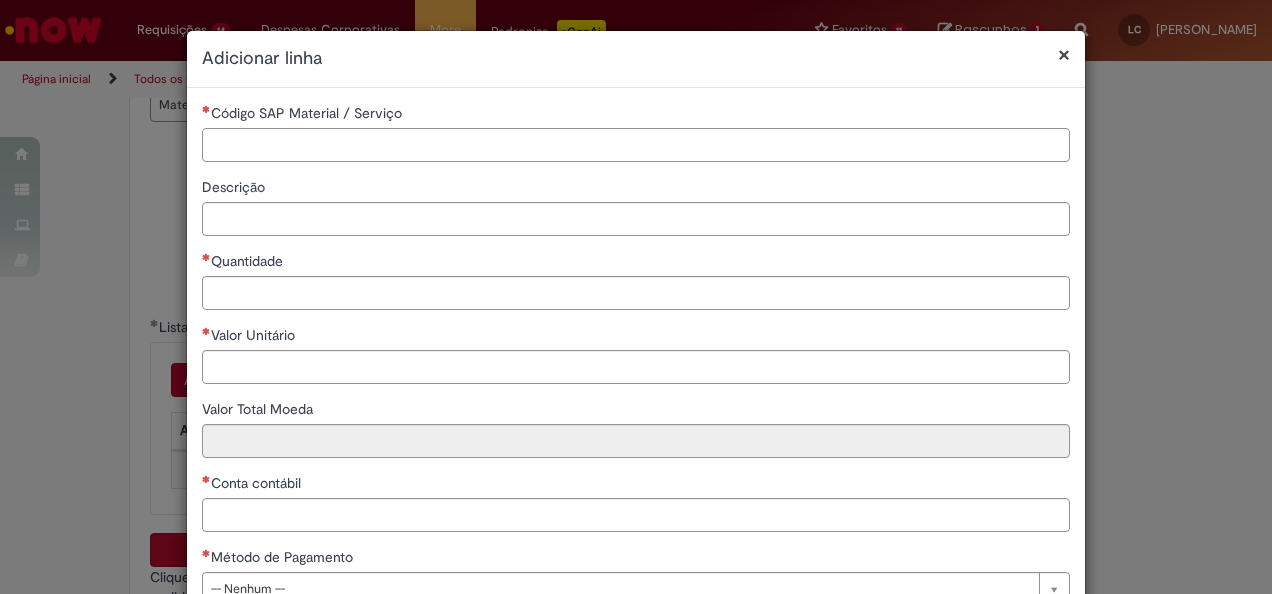 click on "Código SAP Material / Serviço" at bounding box center (636, 145) 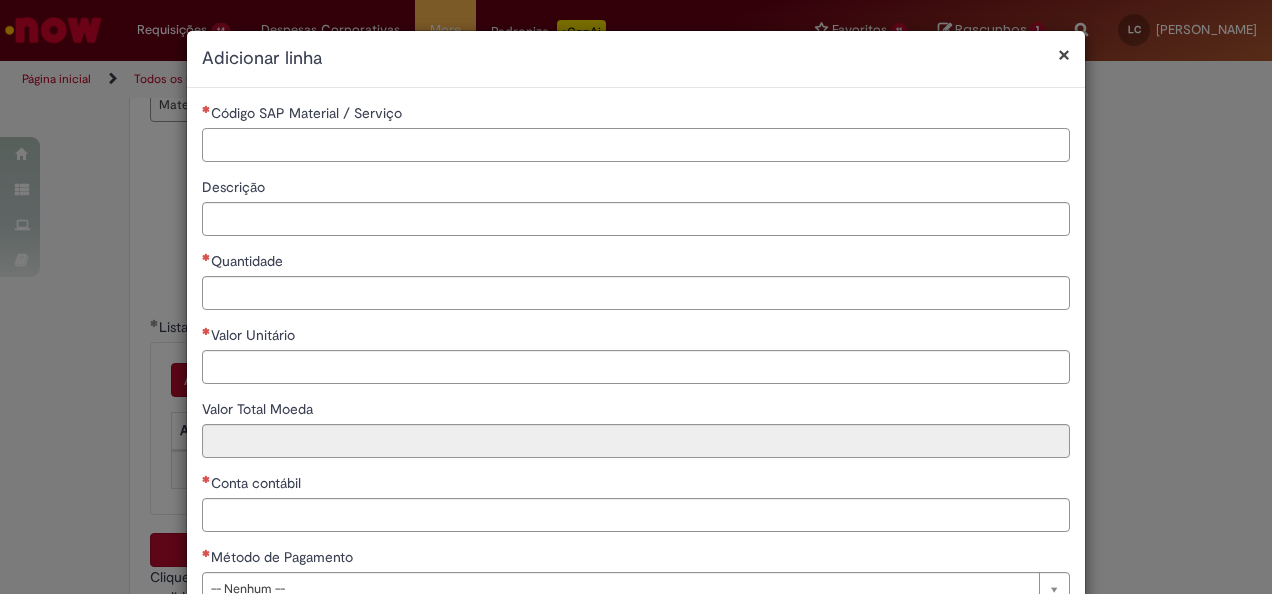 click on "Código SAP Material / Serviço" at bounding box center (636, 145) 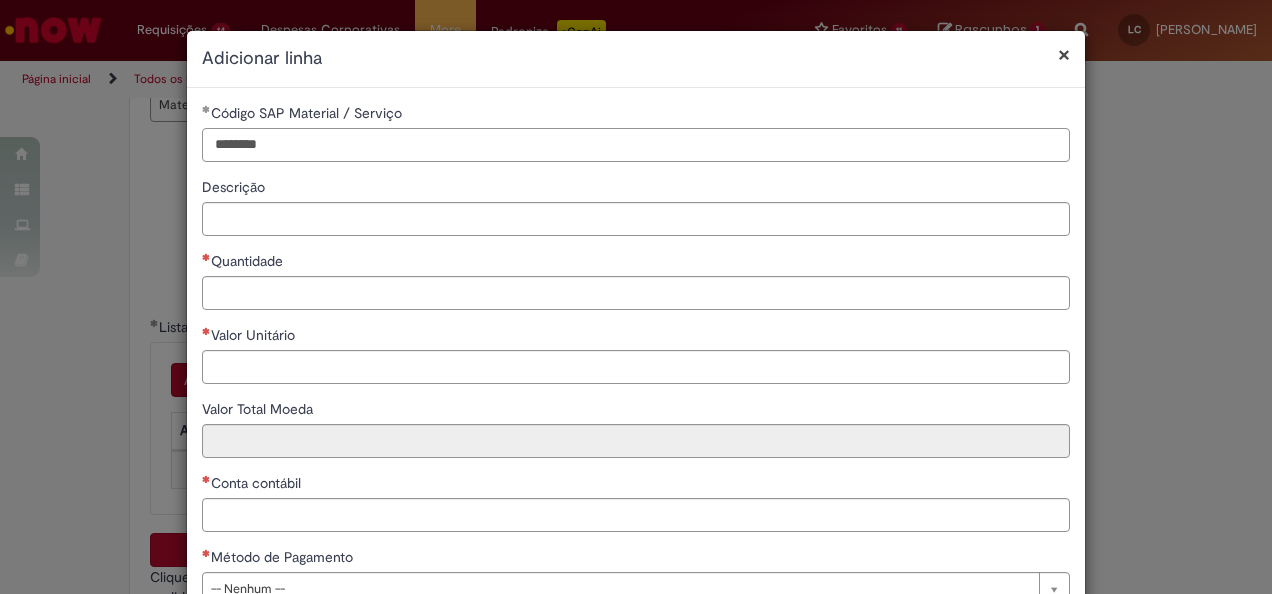 click on "********" at bounding box center [636, 145] 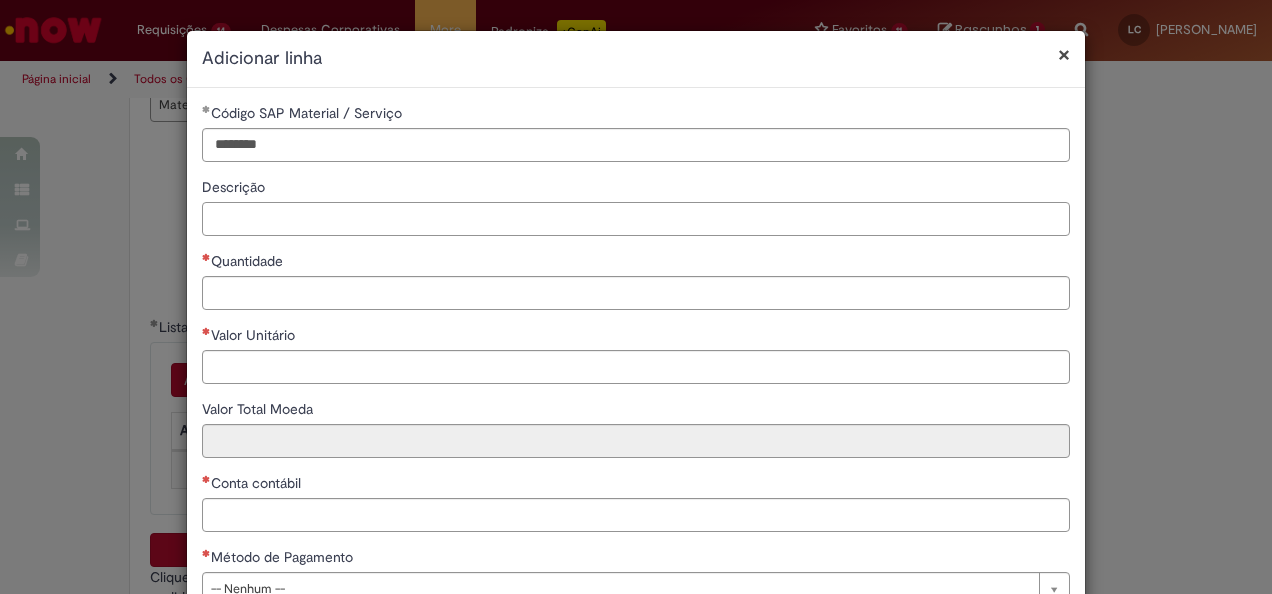click on "Descrição" at bounding box center (636, 219) 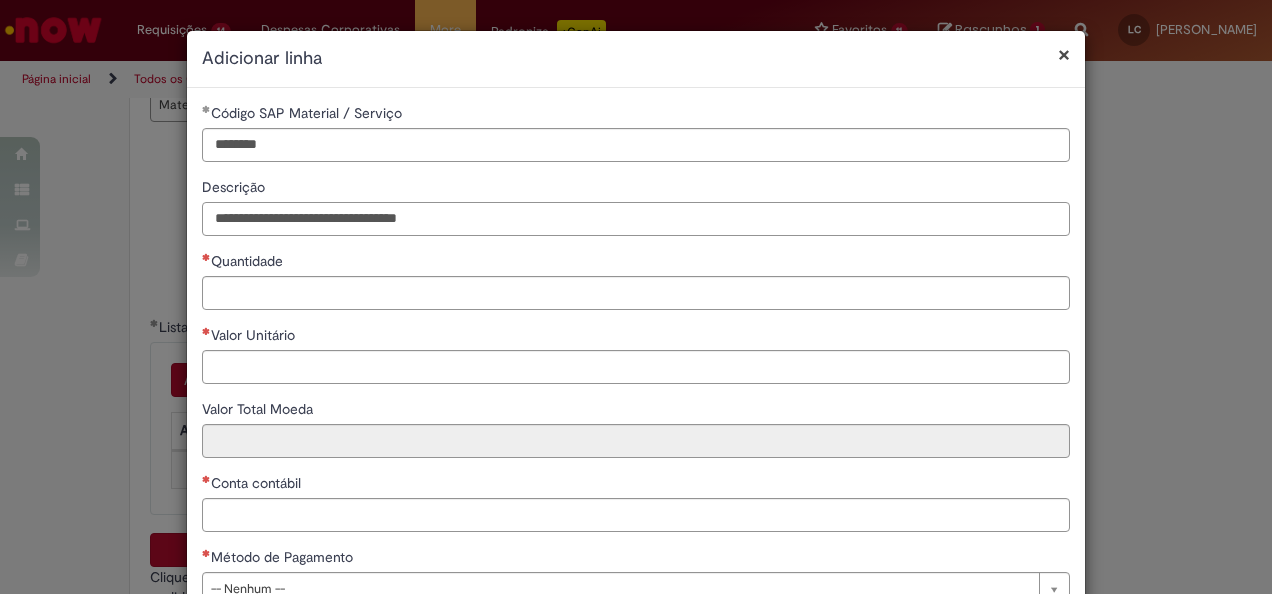 type on "**********" 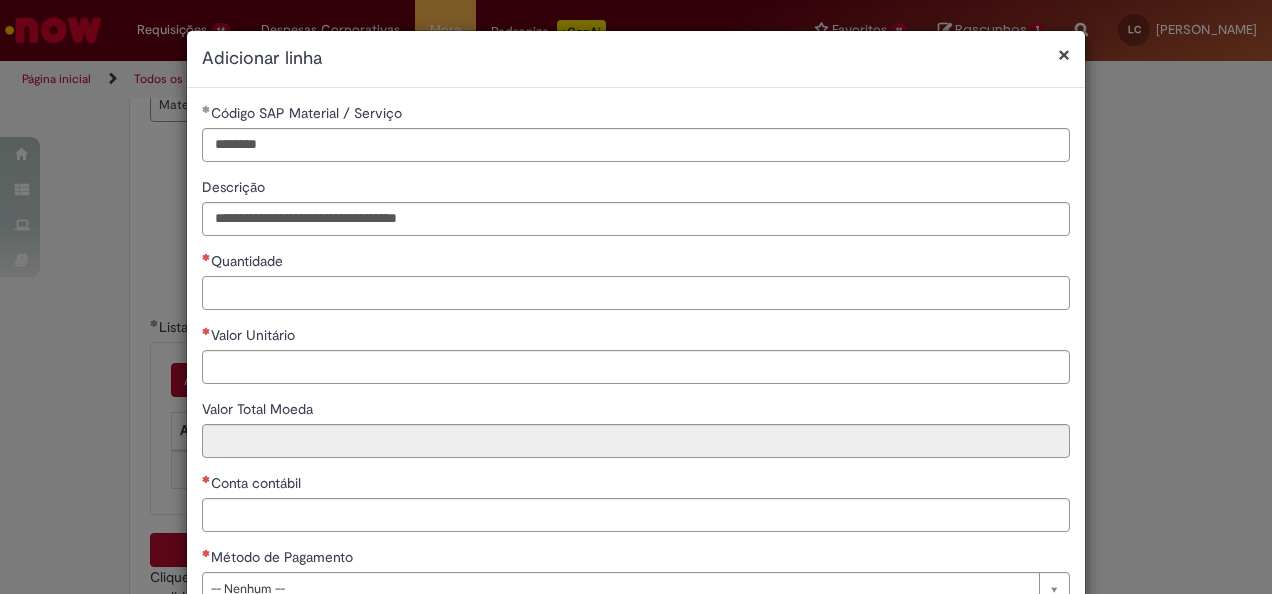 click on "Quantidade" at bounding box center [636, 293] 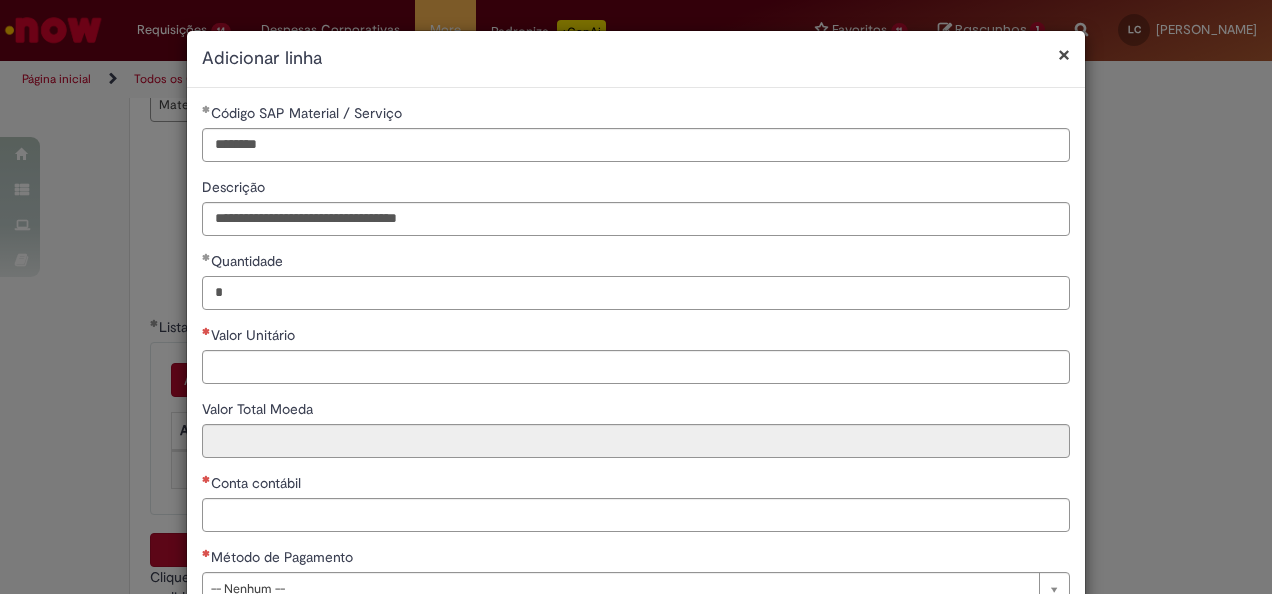 type on "*" 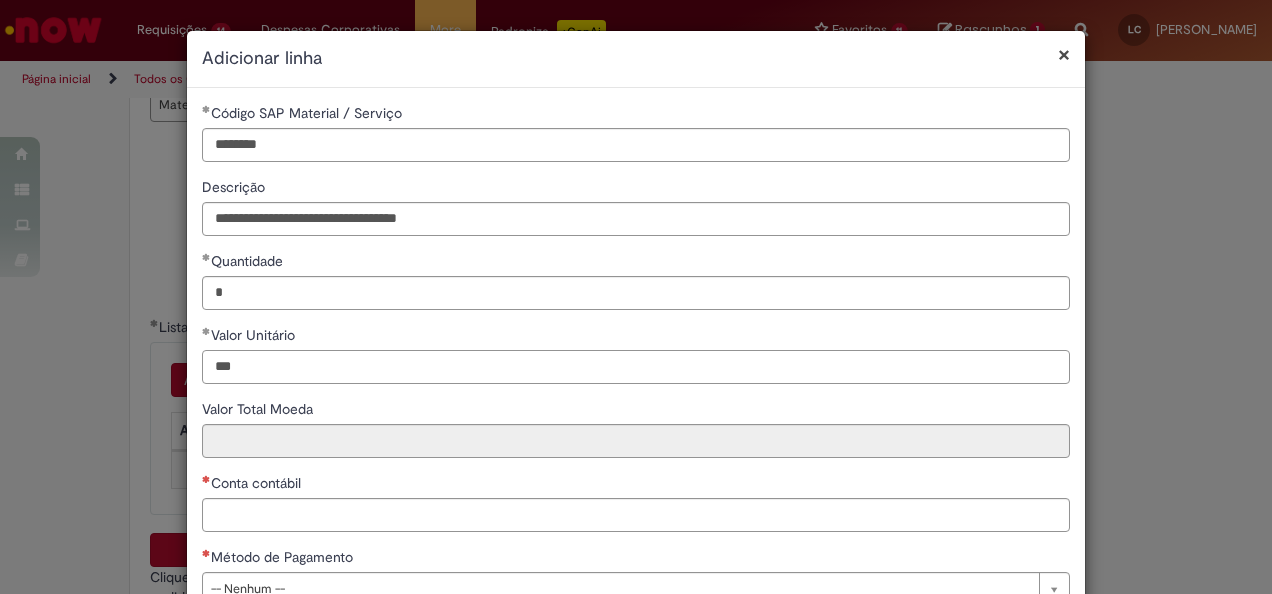 type on "***" 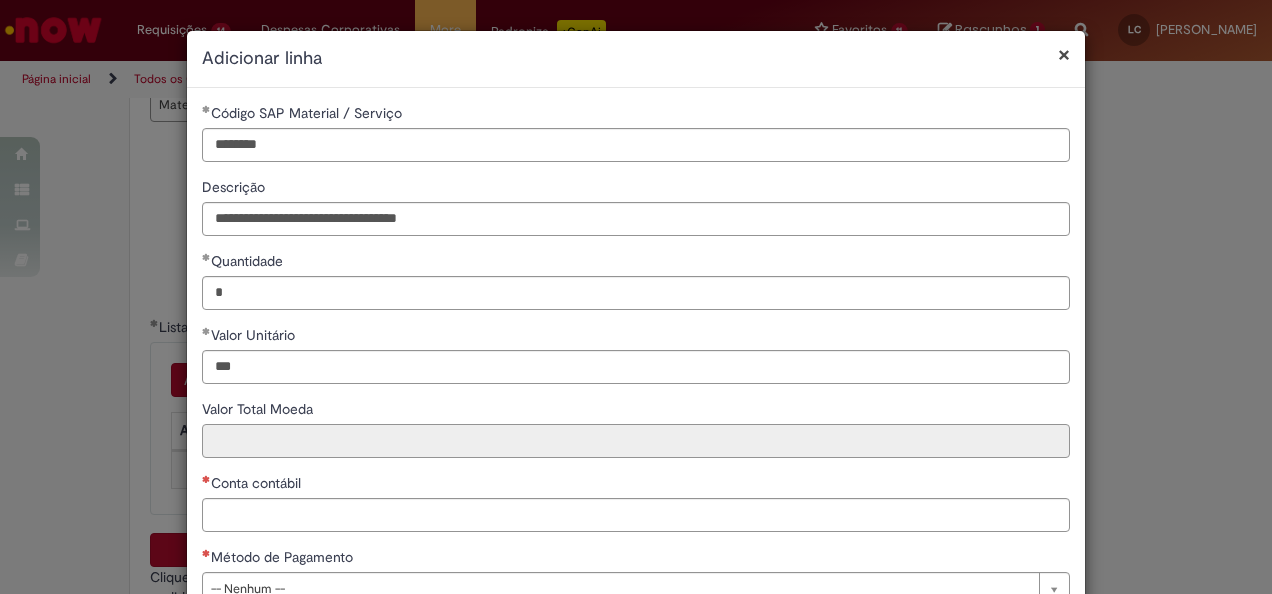 type on "******" 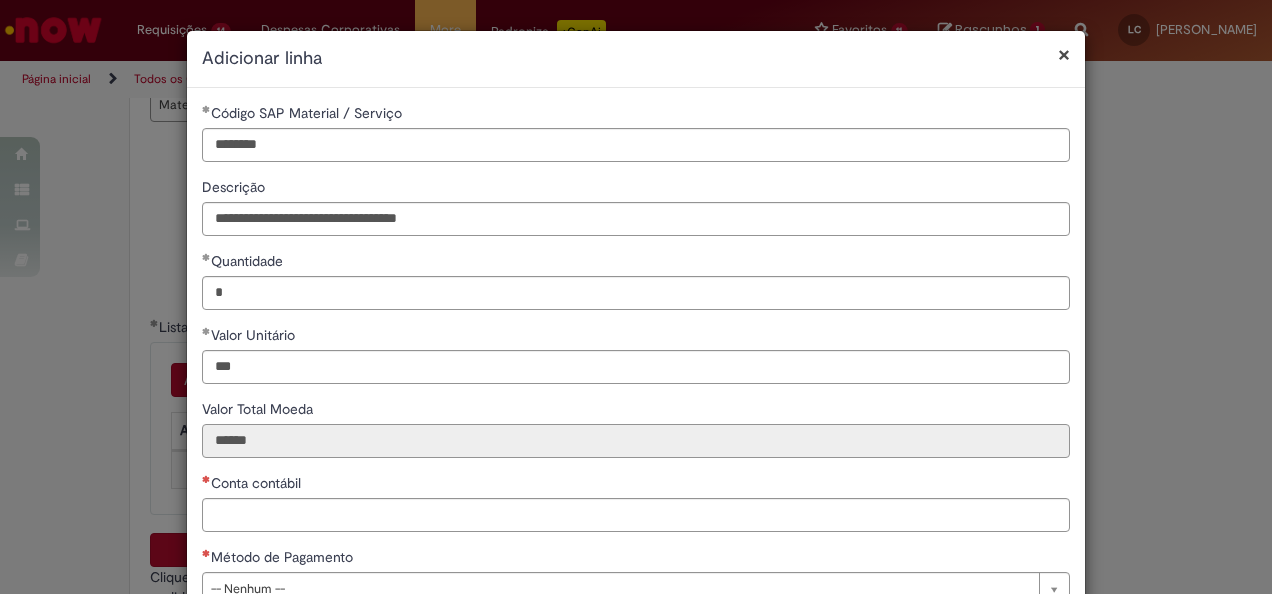 type on "******" 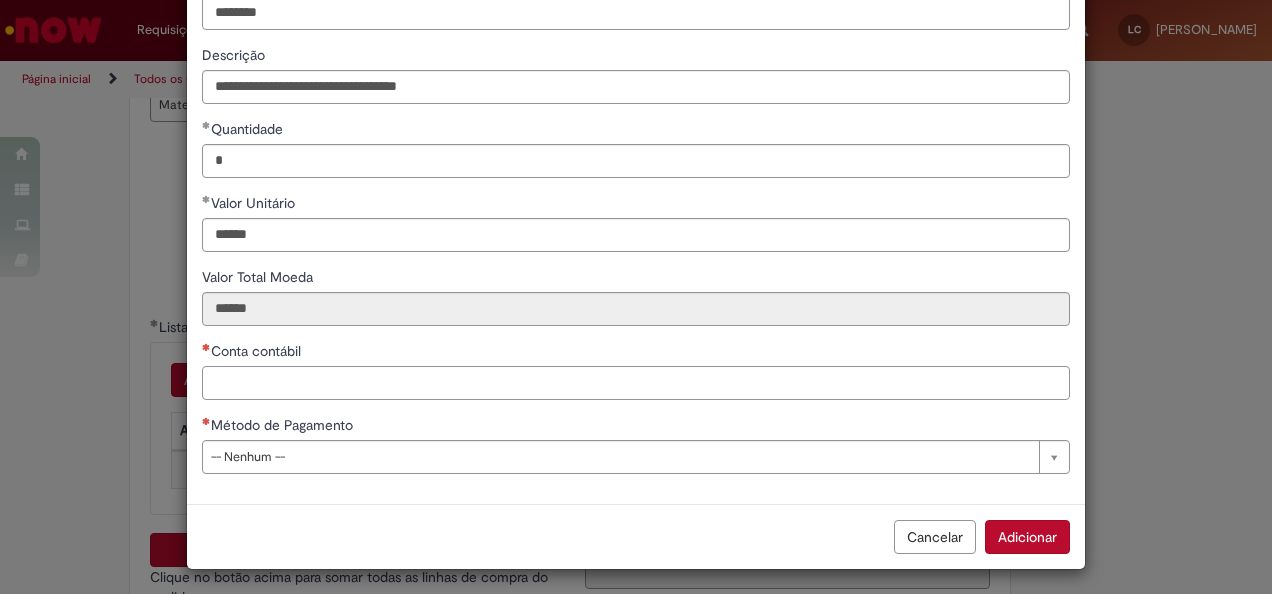 scroll, scrollTop: 136, scrollLeft: 0, axis: vertical 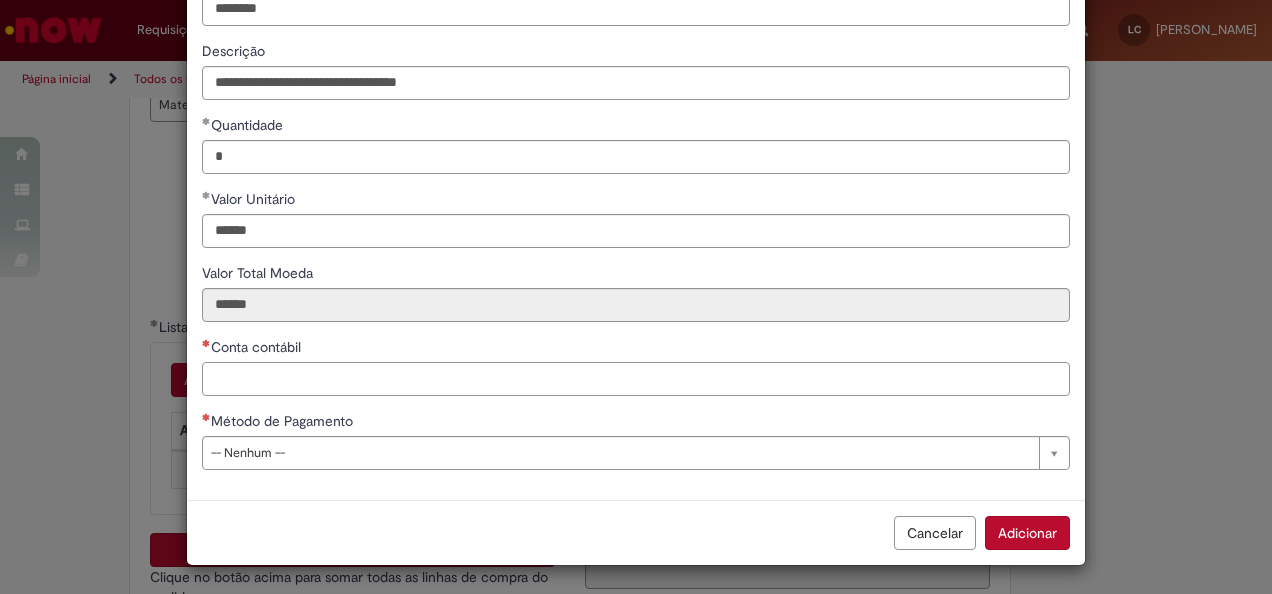 paste on "*******" 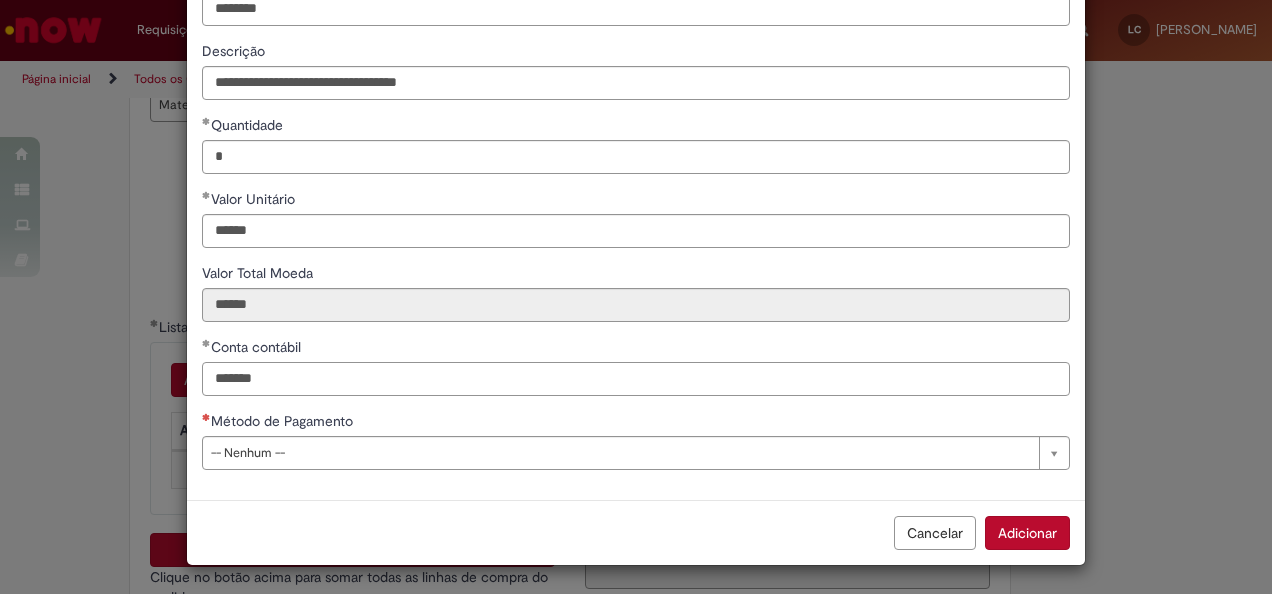 type on "*******" 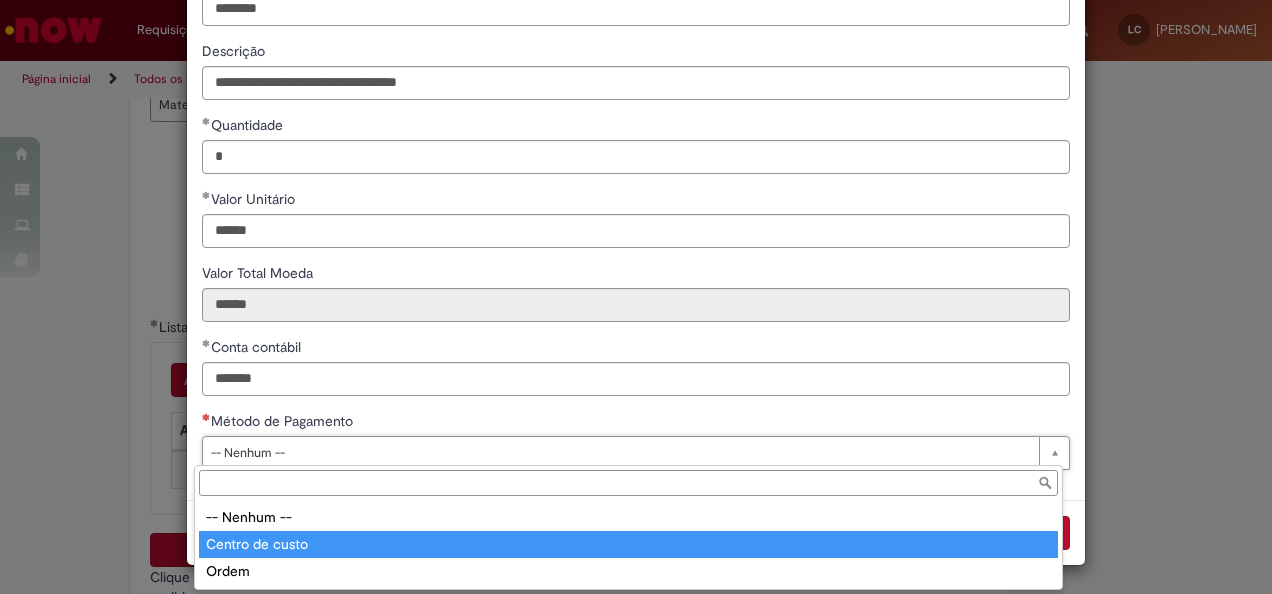 type on "**********" 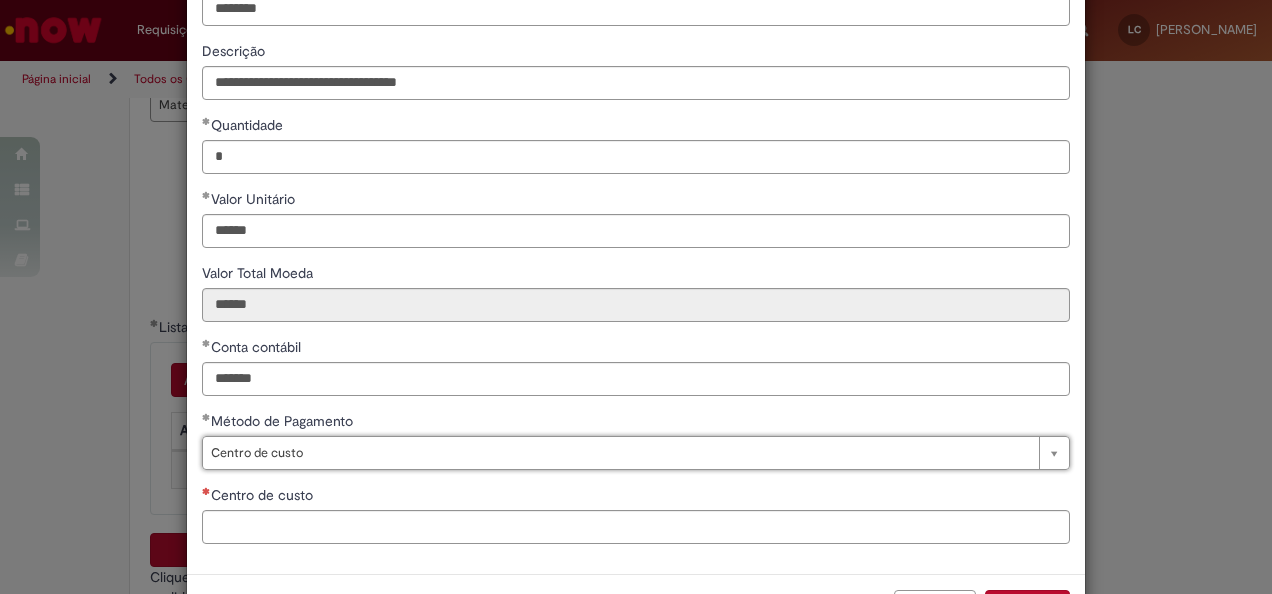 scroll, scrollTop: 210, scrollLeft: 0, axis: vertical 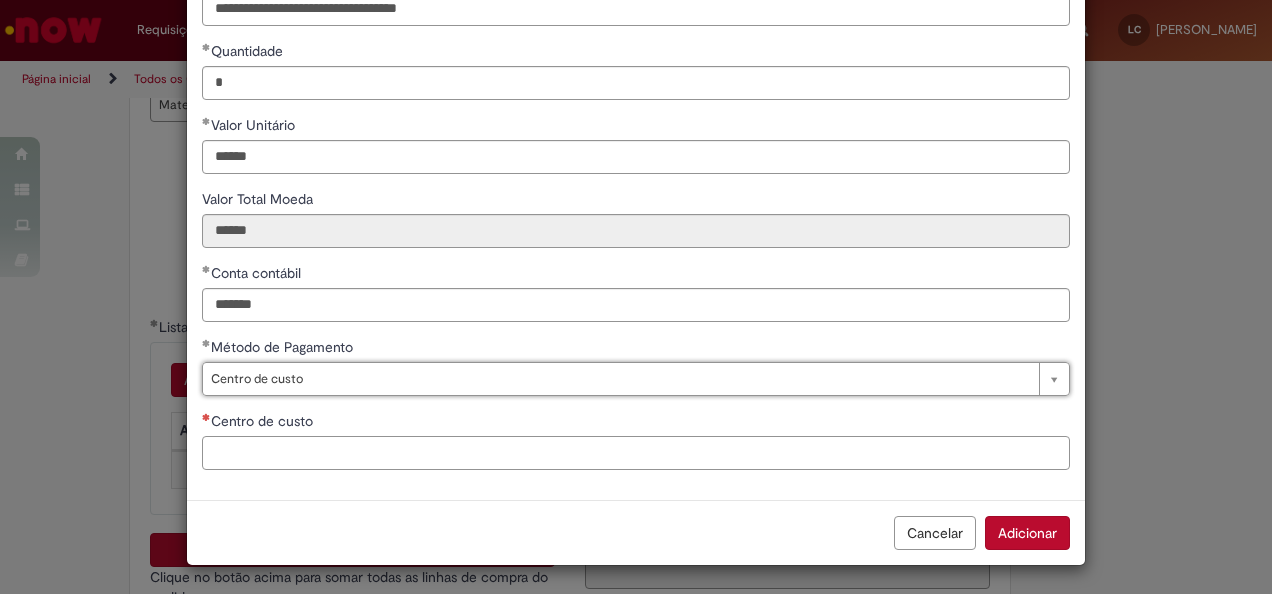 click on "Centro de custo" at bounding box center (636, 453) 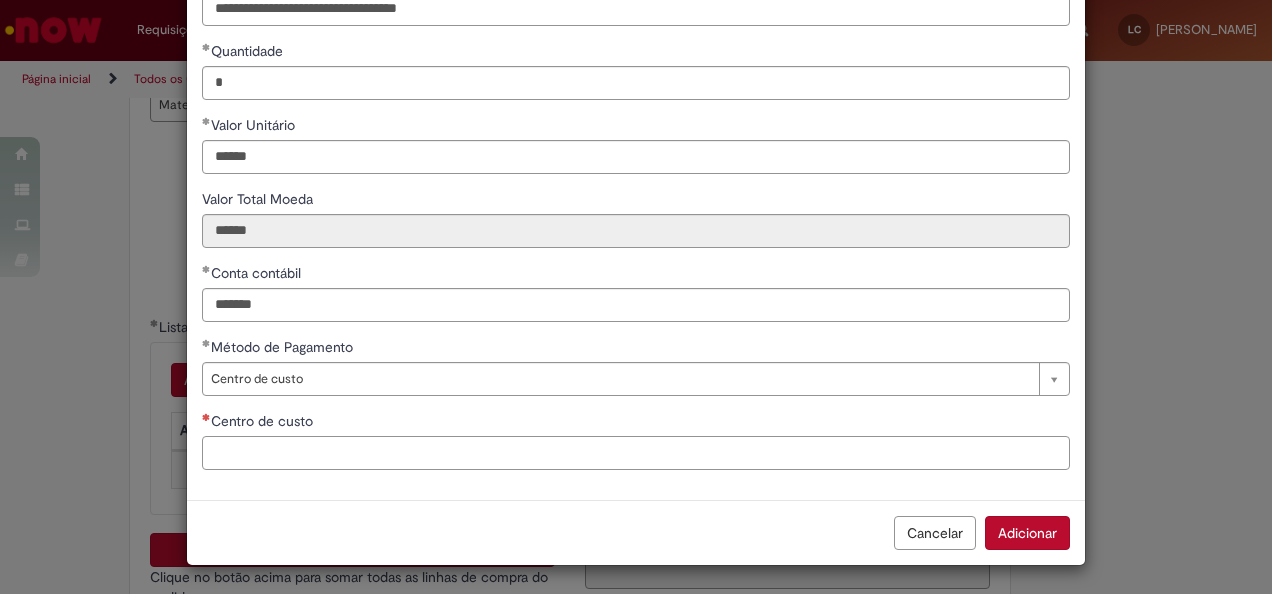 paste on "**********" 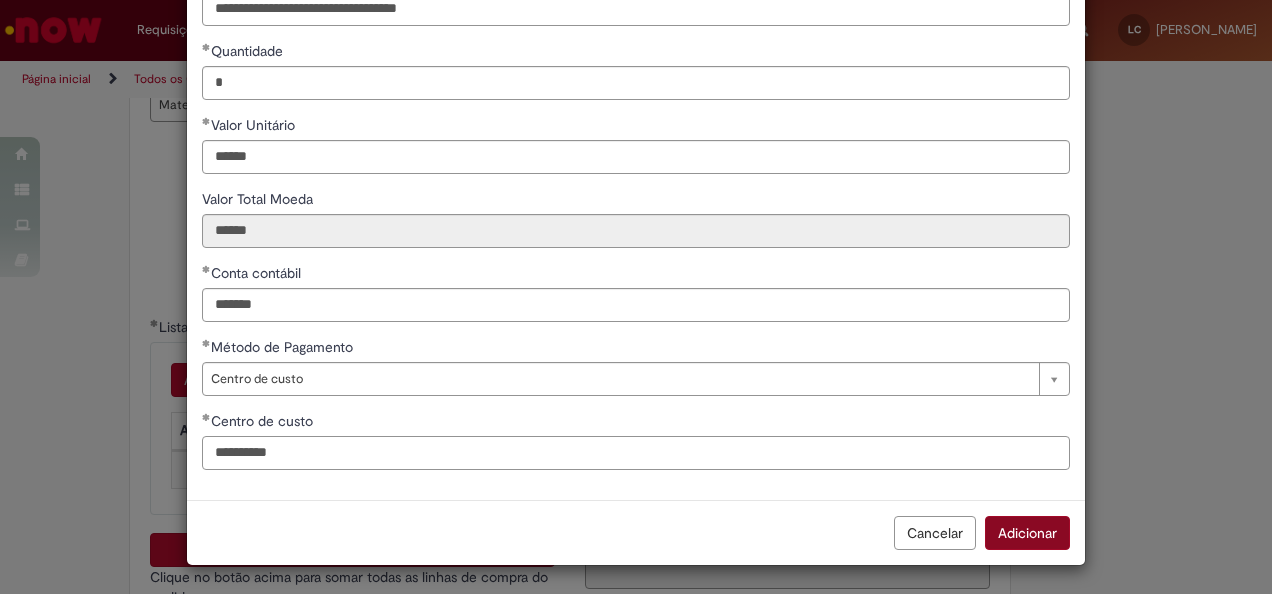 type on "**********" 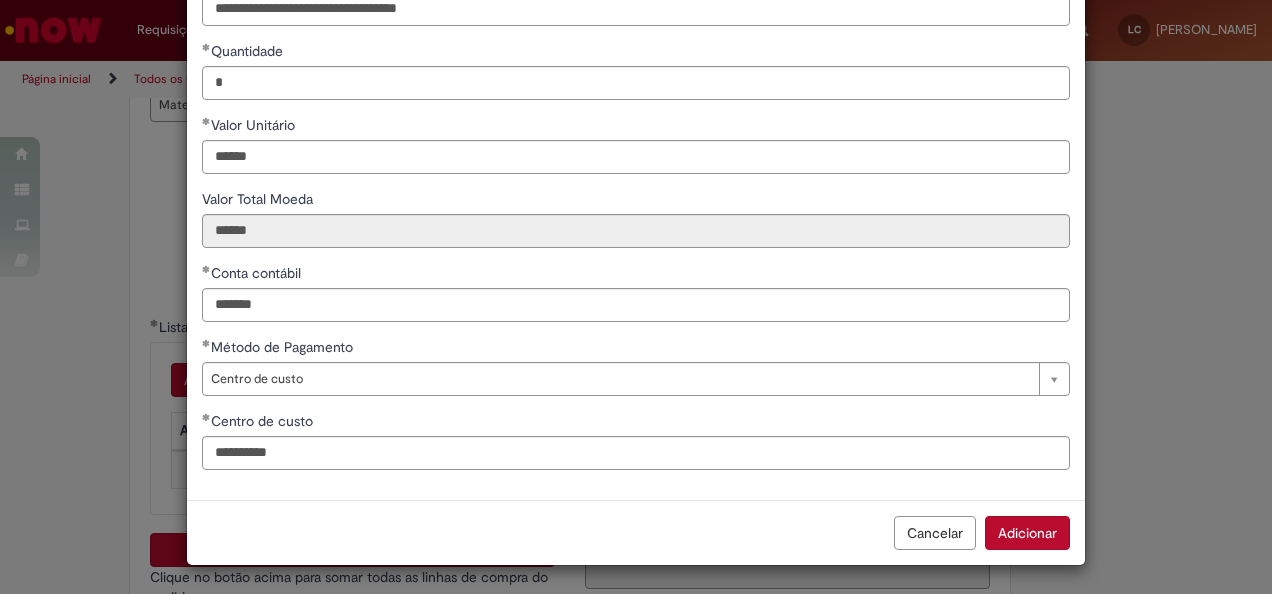 click on "Adicionar" at bounding box center (1027, 533) 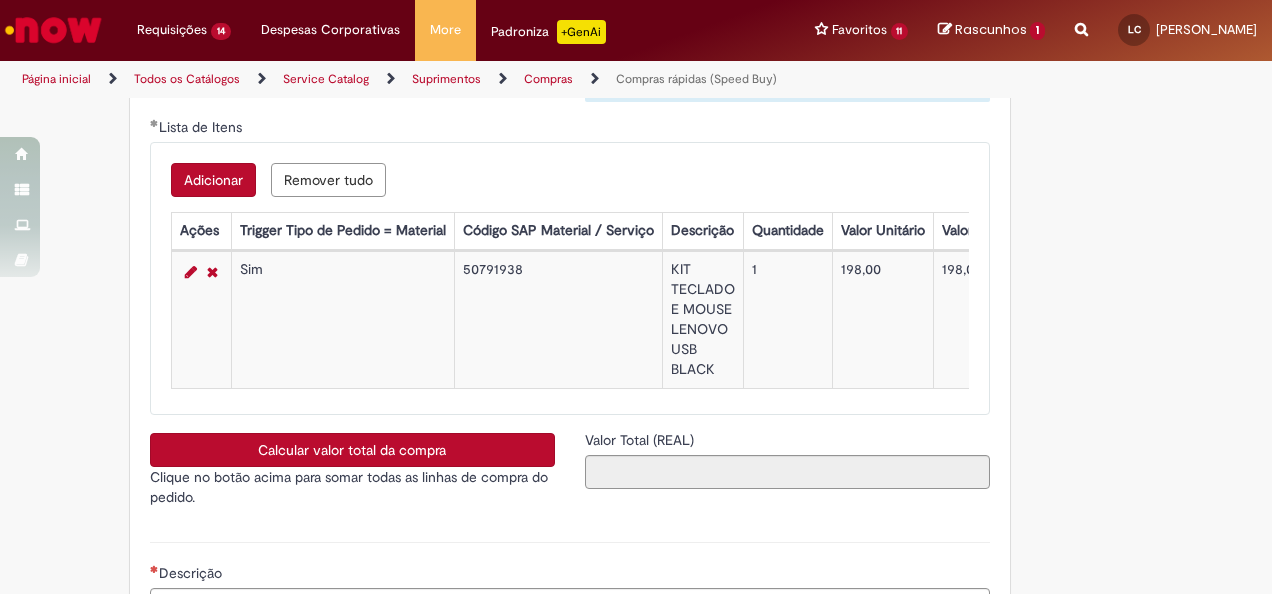 scroll, scrollTop: 3500, scrollLeft: 0, axis: vertical 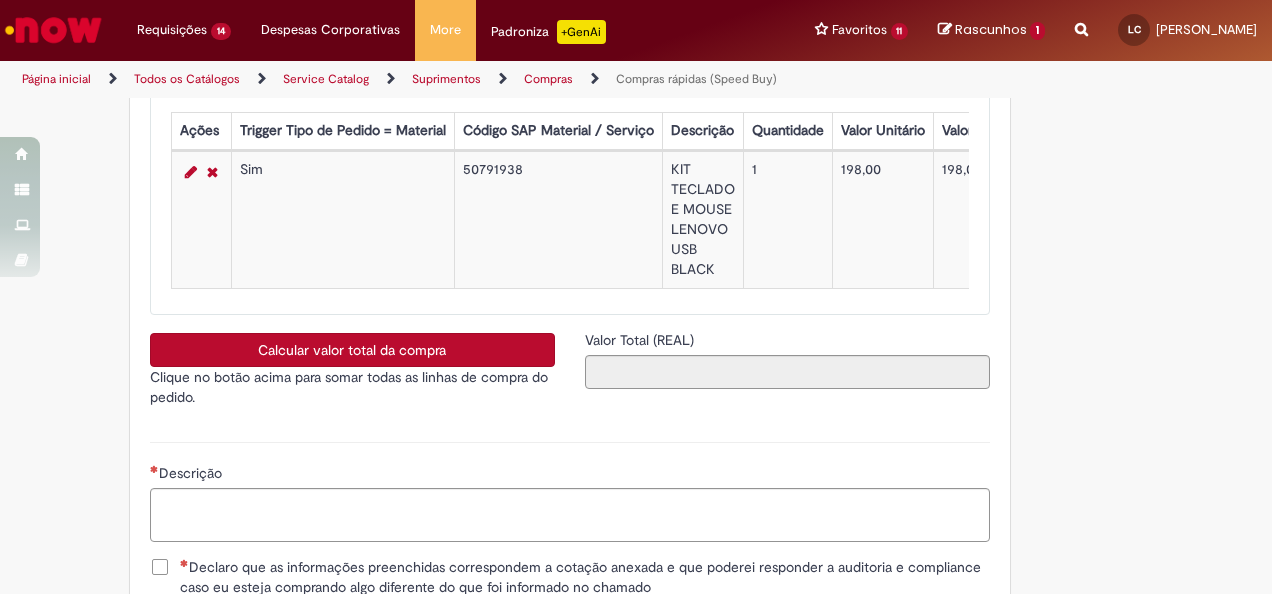 click on "Calcular valor total da compra" at bounding box center [352, 350] 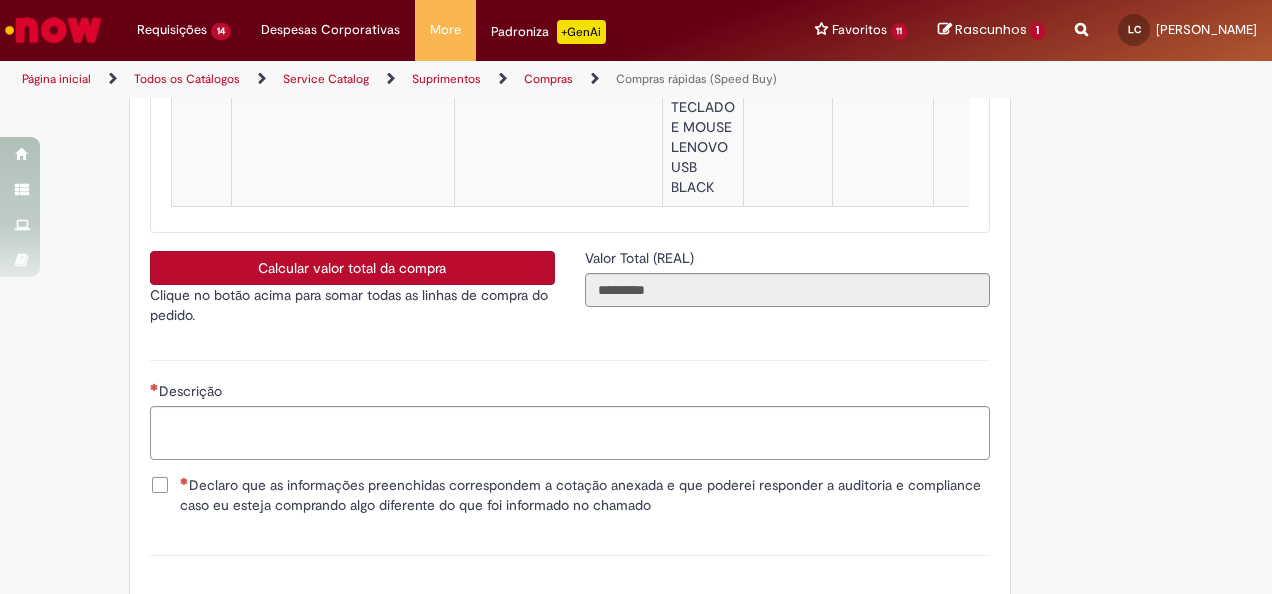 scroll, scrollTop: 3600, scrollLeft: 0, axis: vertical 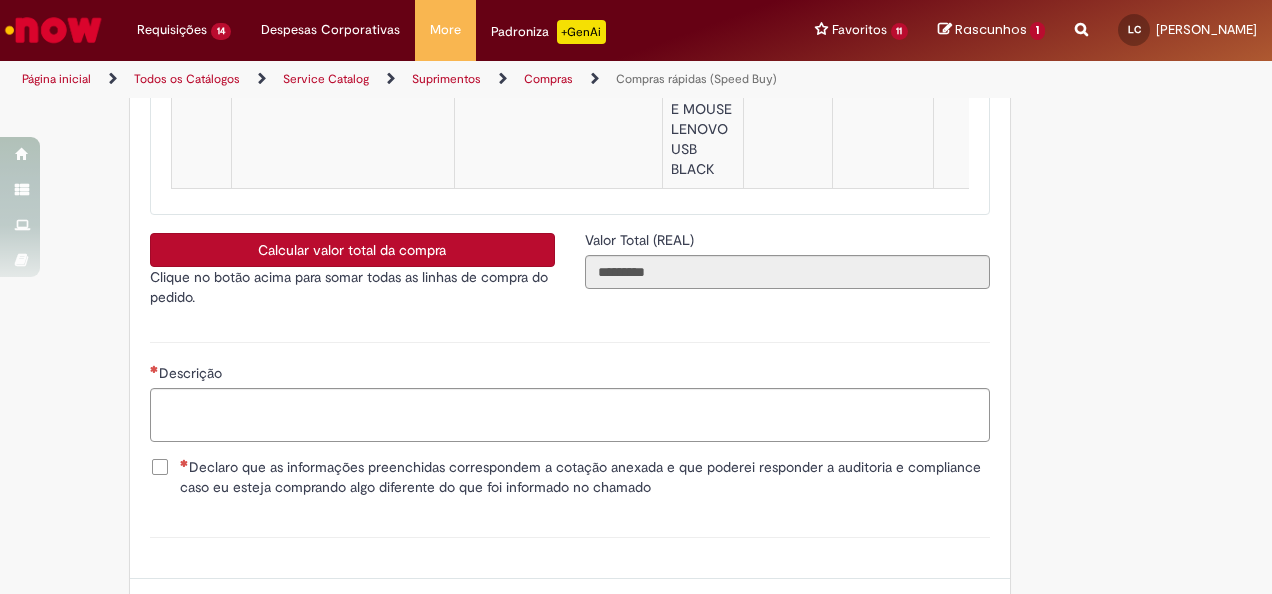 type 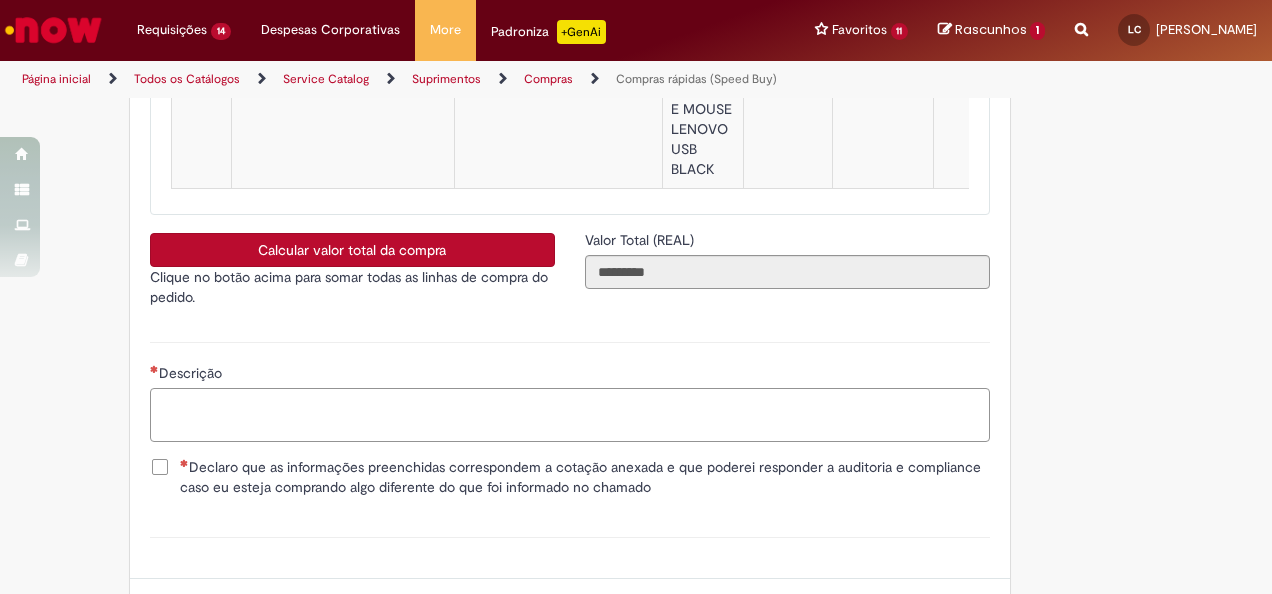 click on "Descrição" at bounding box center [570, 414] 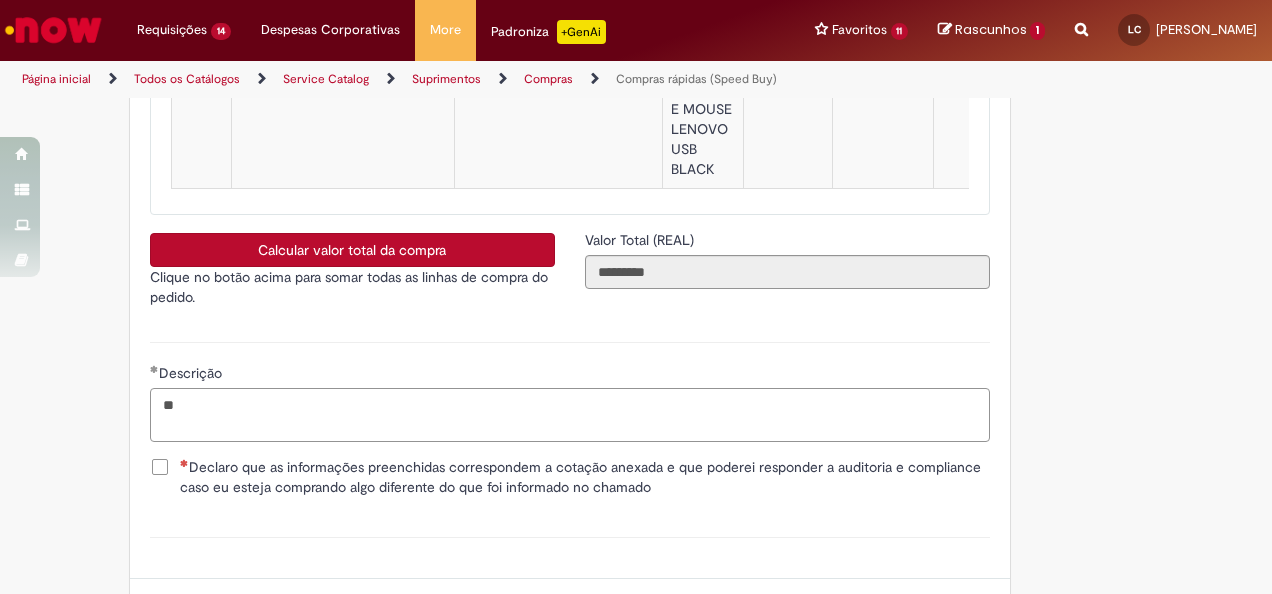 type on "*" 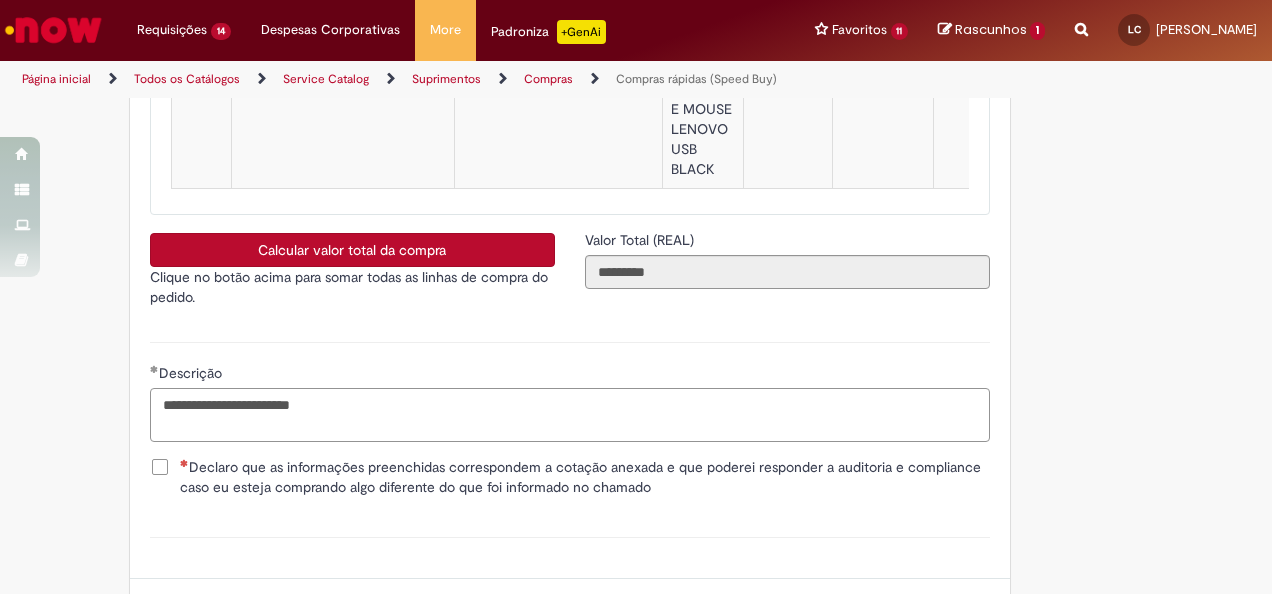 paste on "**********" 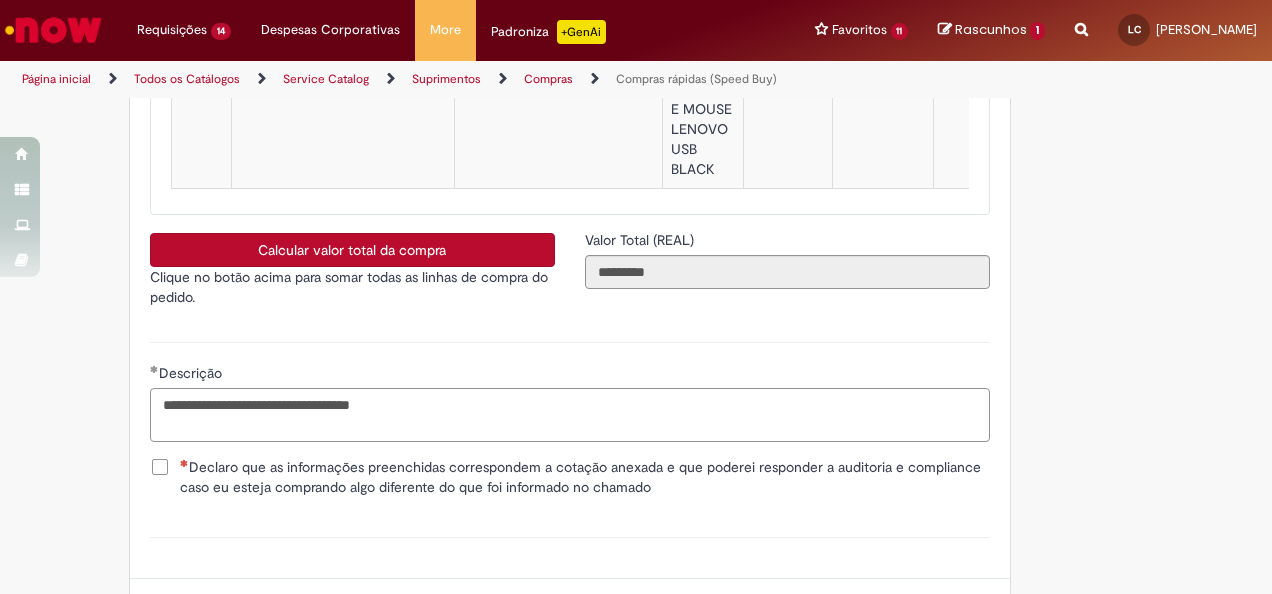 click on "**********" at bounding box center [570, 414] 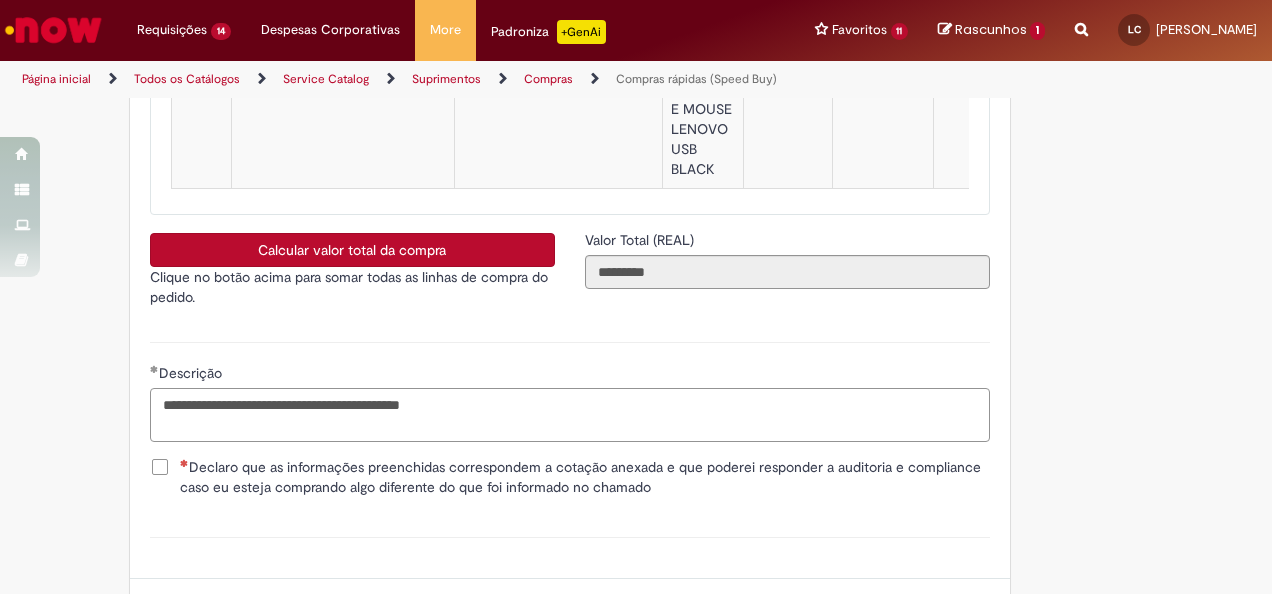 type on "**********" 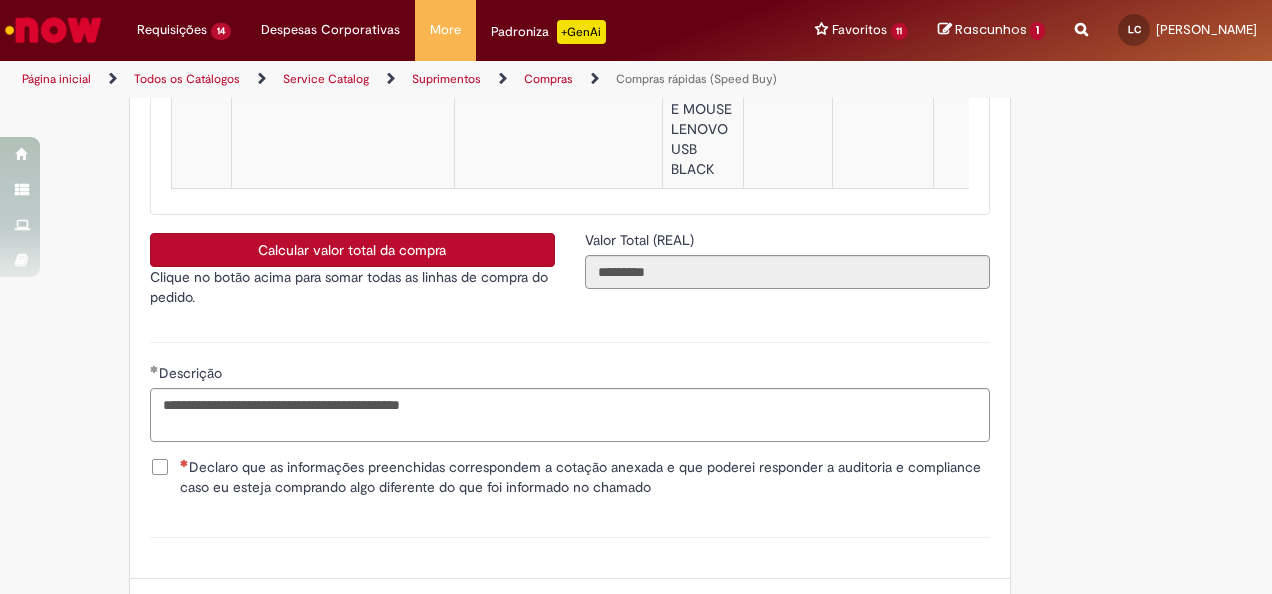 click on "Declaro que as informações preenchidas correspondem a cotação anexada e que poderei responder a auditoria e compliance caso eu esteja comprando algo diferente do que foi informado no chamado" at bounding box center [585, 477] 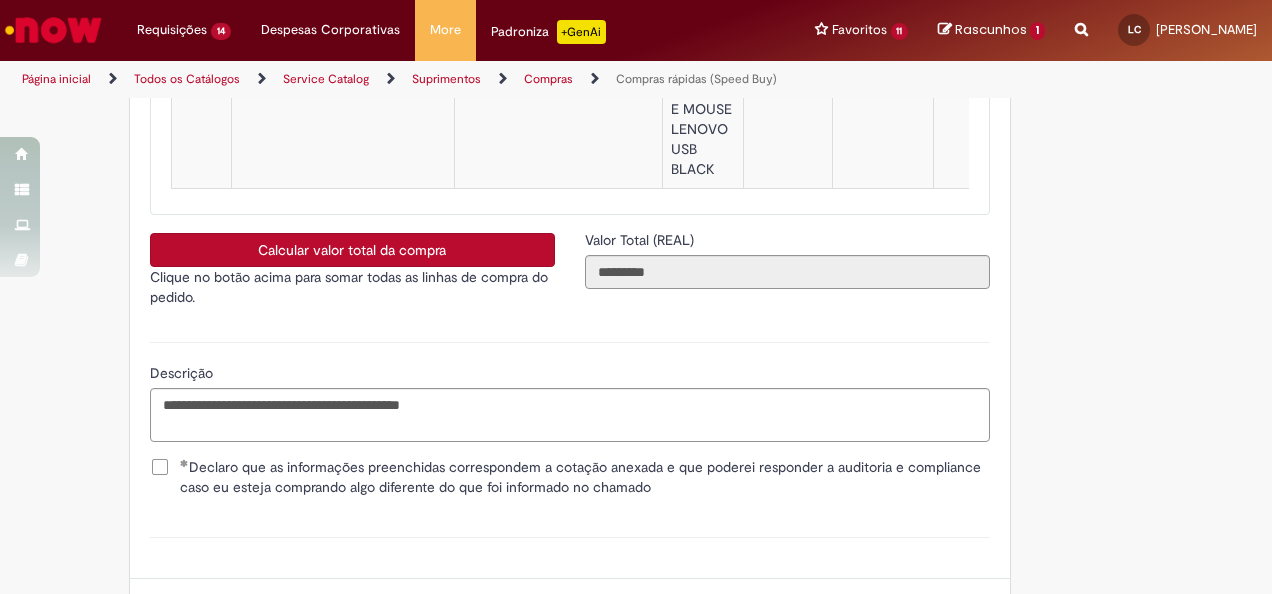 scroll, scrollTop: 3786, scrollLeft: 0, axis: vertical 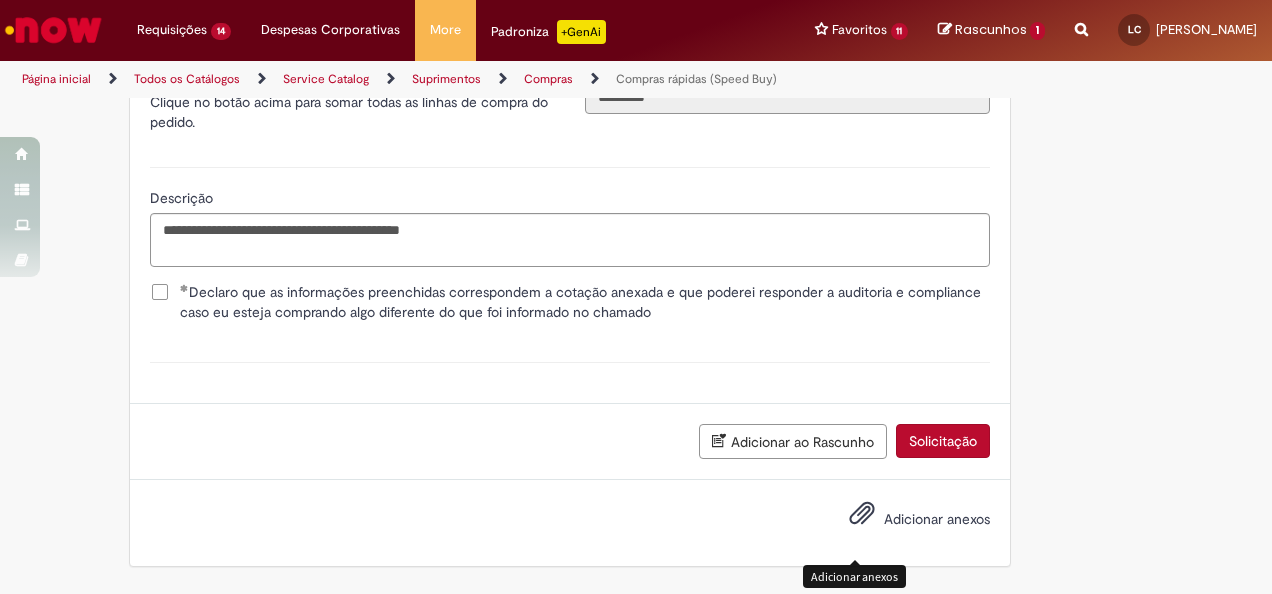 click on "Adicionar anexos" at bounding box center [937, 519] 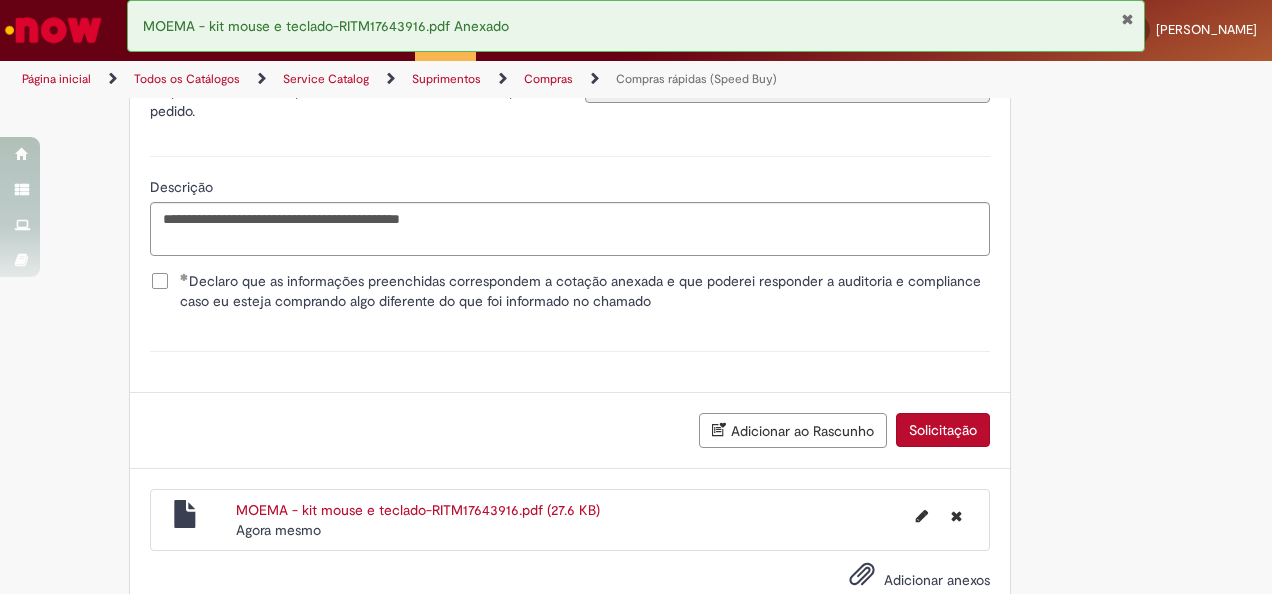 click on "Solicitação" at bounding box center [943, 430] 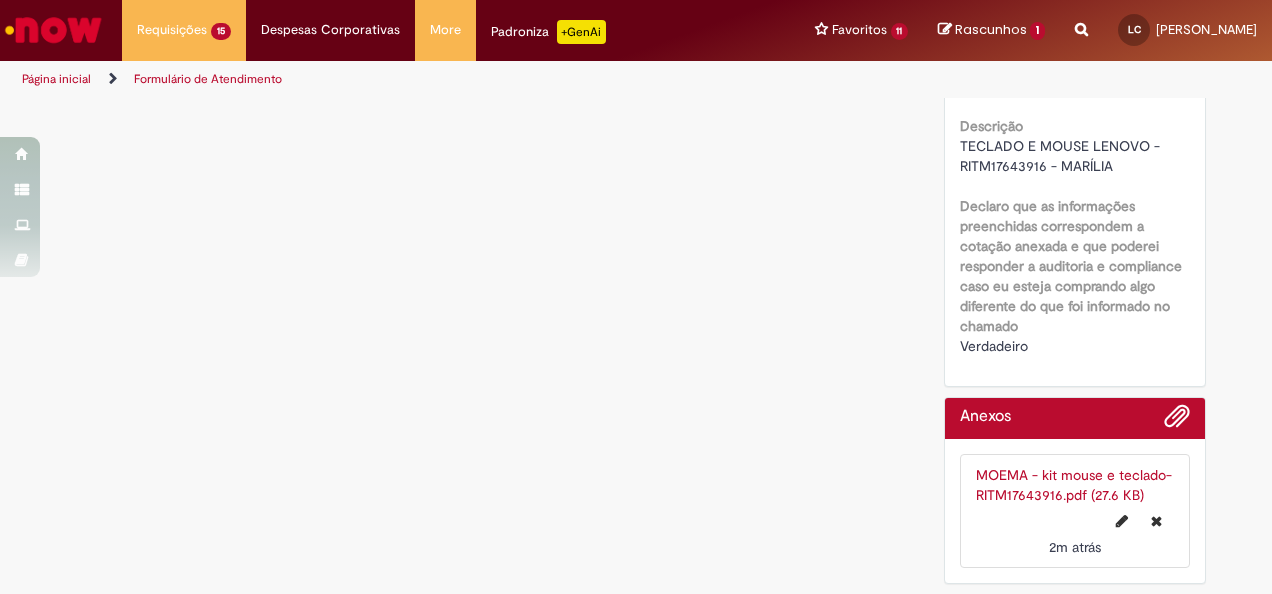 scroll, scrollTop: 0, scrollLeft: 0, axis: both 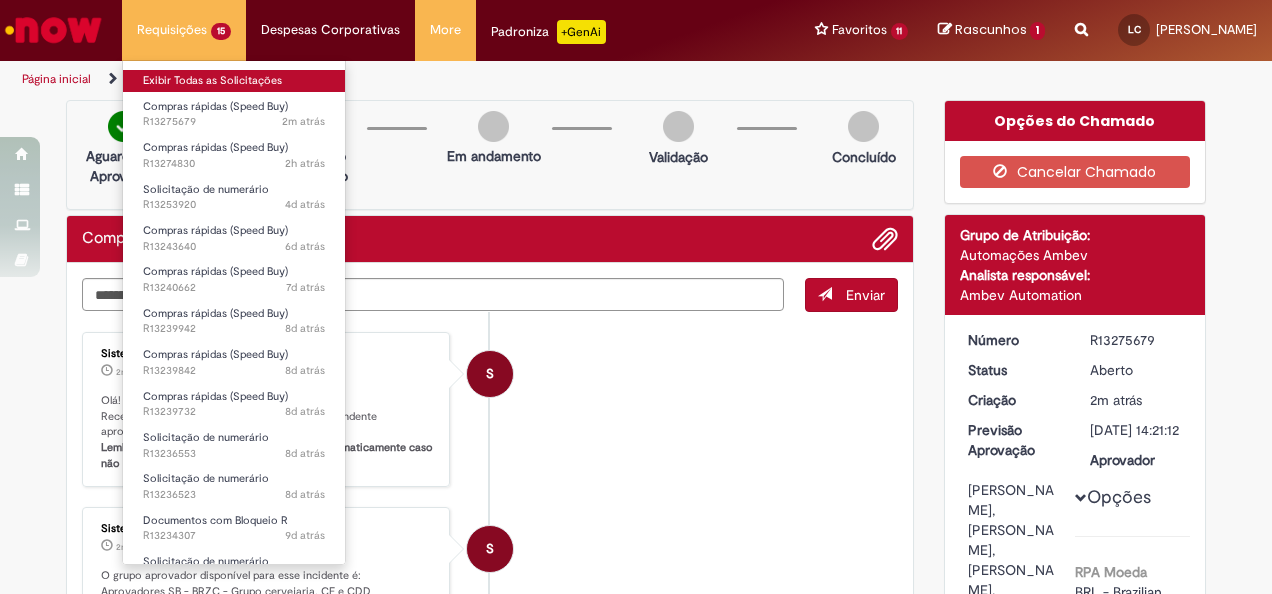 click on "Exibir Todas as Solicitações" at bounding box center (234, 81) 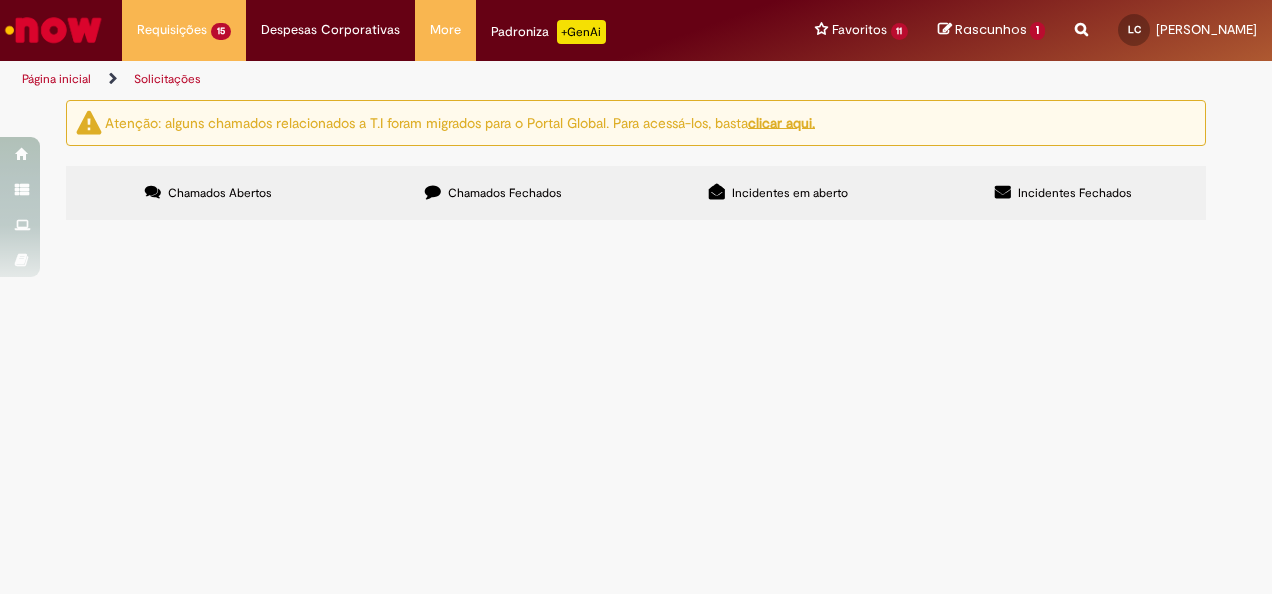 click on "TECLADO E MOUSE" at bounding box center [0, 0] 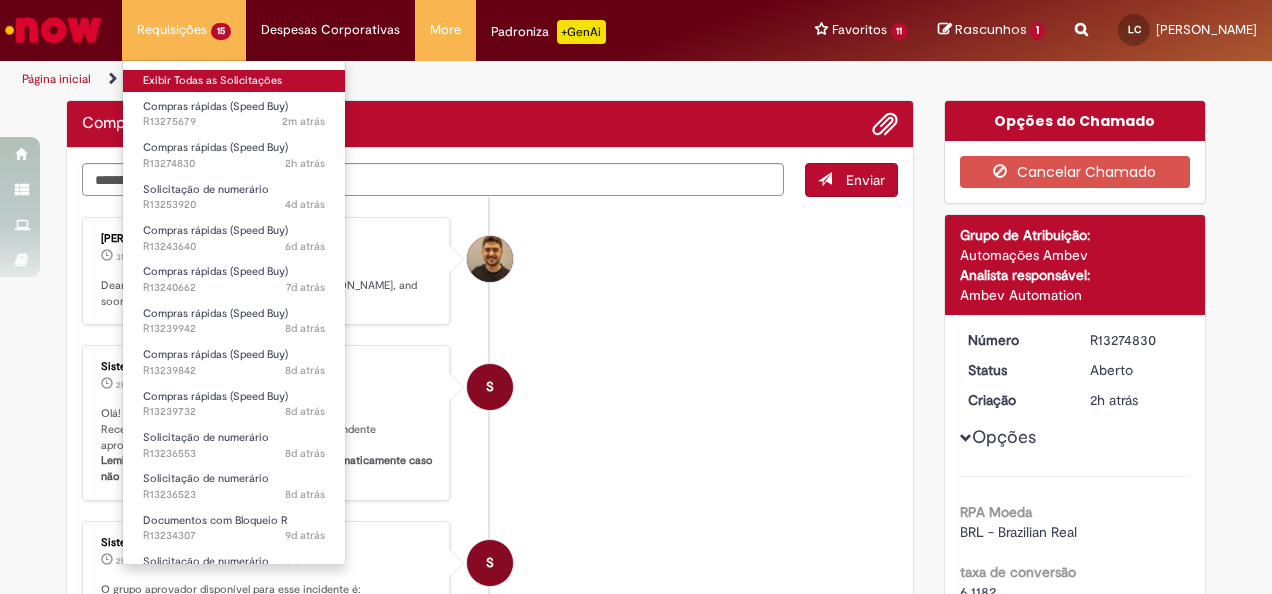 click on "Exibir Todas as Solicitações" at bounding box center (234, 81) 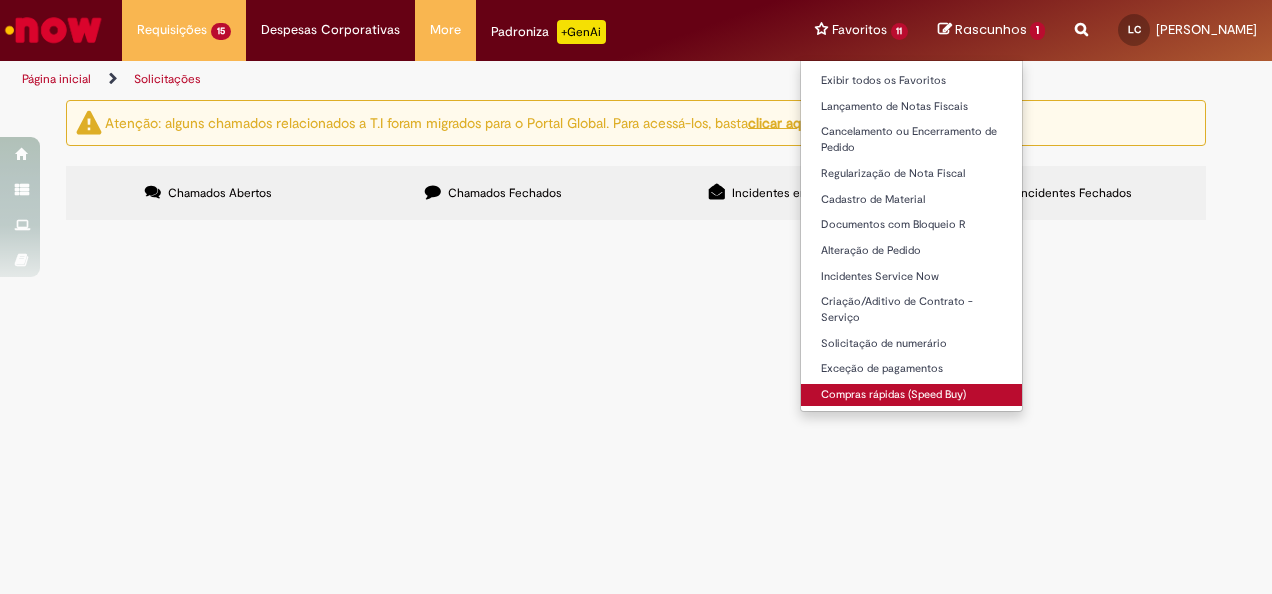 click on "Compras rápidas (Speed Buy)" at bounding box center (912, 395) 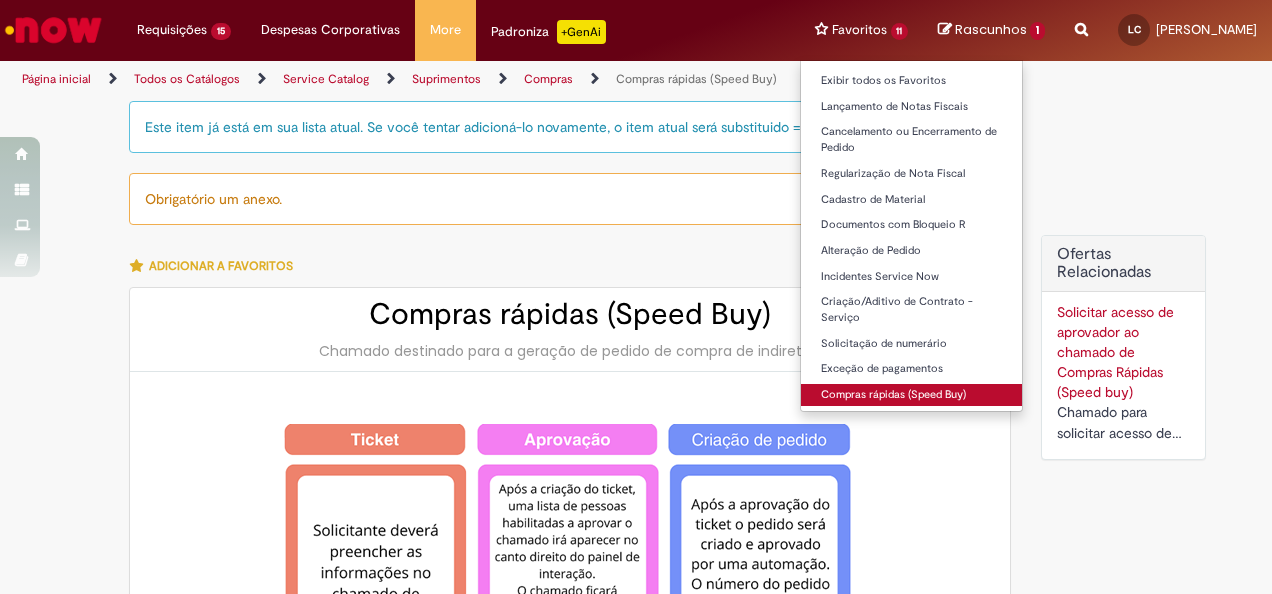 type on "*******" 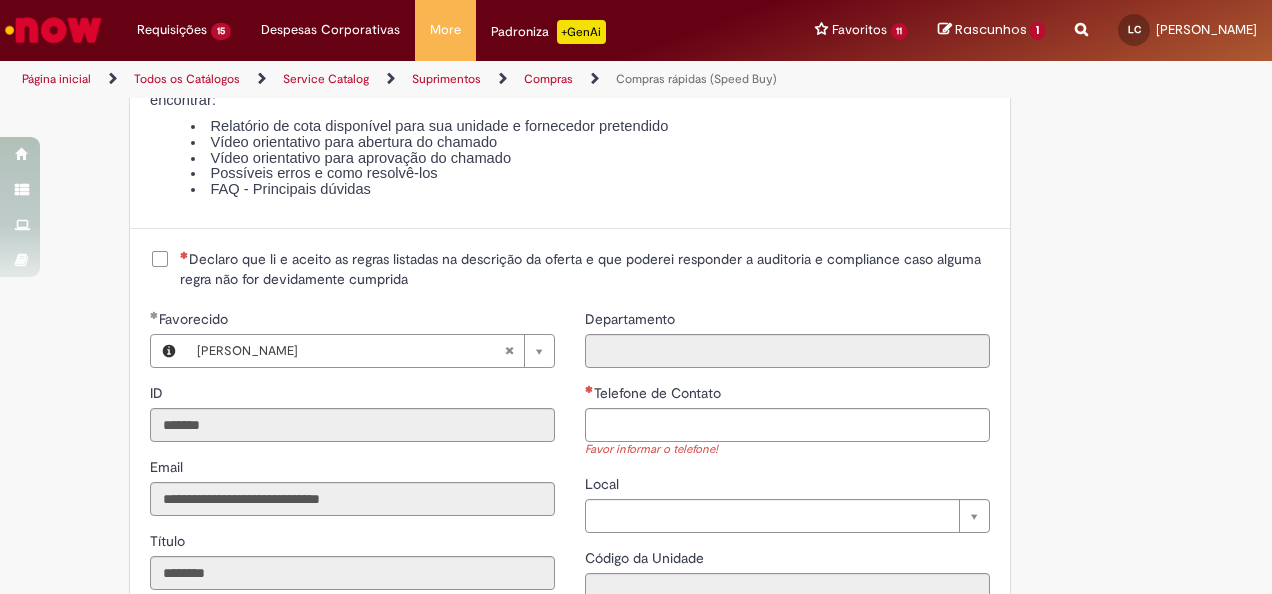 scroll, scrollTop: 2500, scrollLeft: 0, axis: vertical 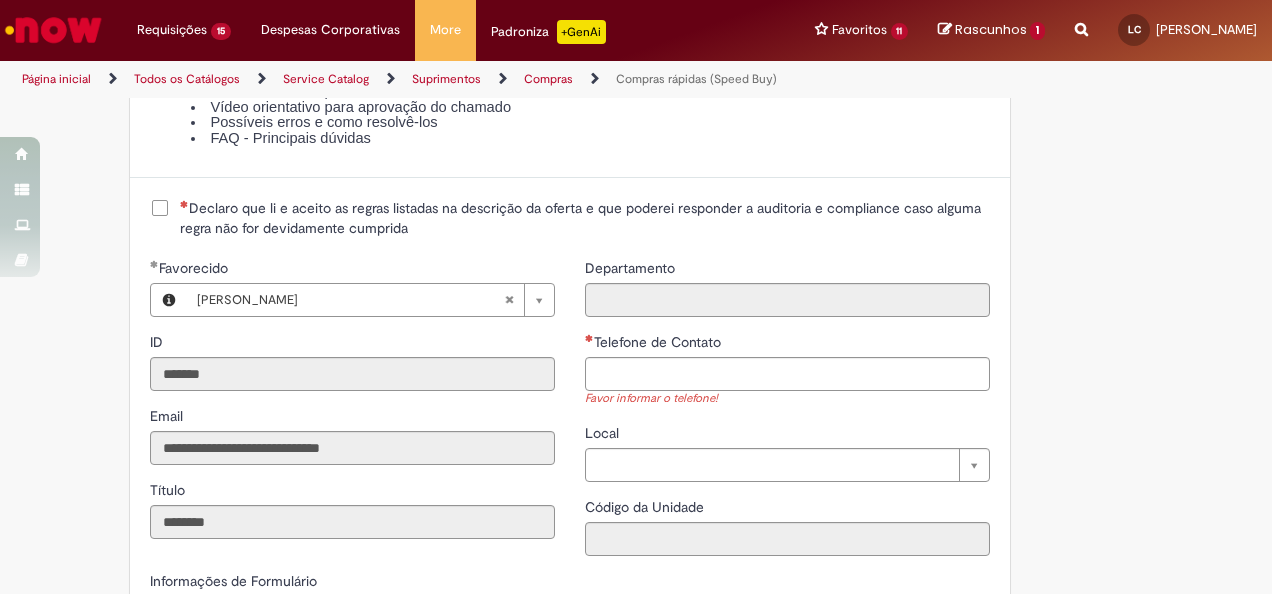 click on "Declaro que li e aceito as regras listadas na descrição da oferta e que poderei responder a auditoria e compliance caso alguma regra não for devidamente cumprida" at bounding box center [585, 218] 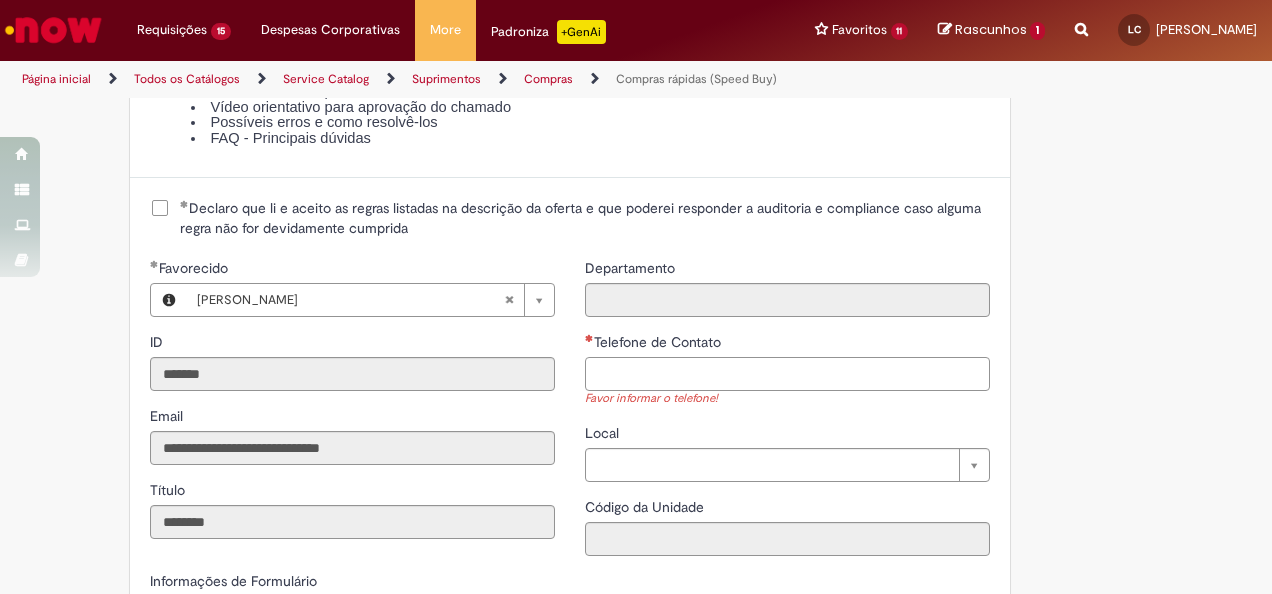 click on "Telefone de Contato" at bounding box center (787, 374) 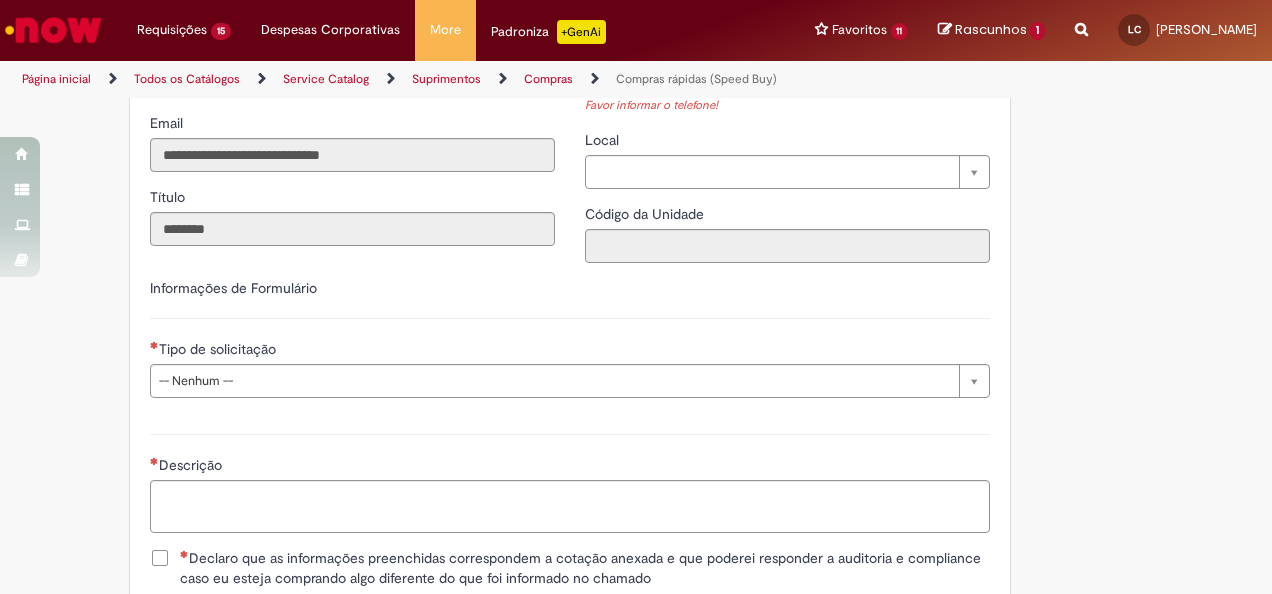 scroll, scrollTop: 2800, scrollLeft: 0, axis: vertical 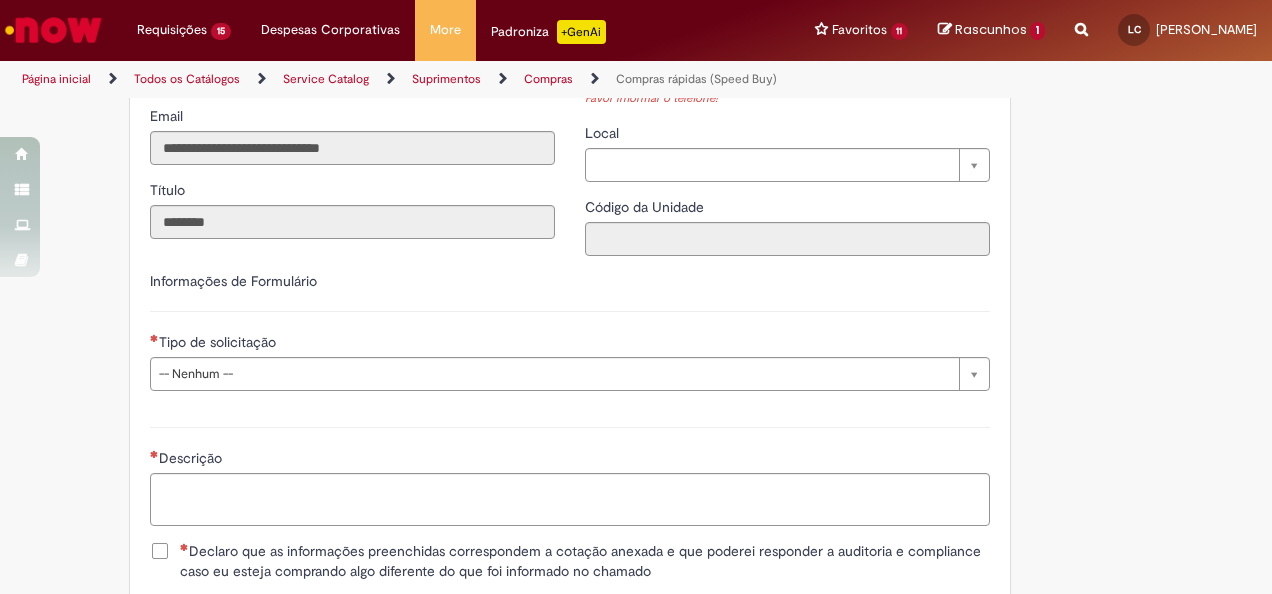 type on "**********" 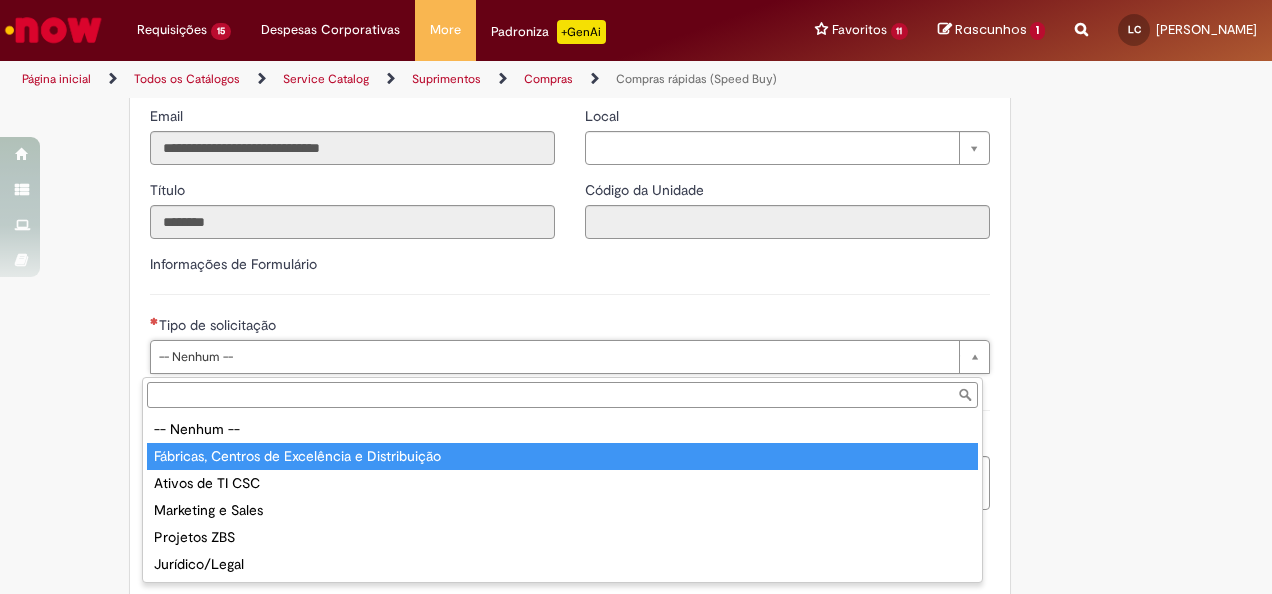 type on "**********" 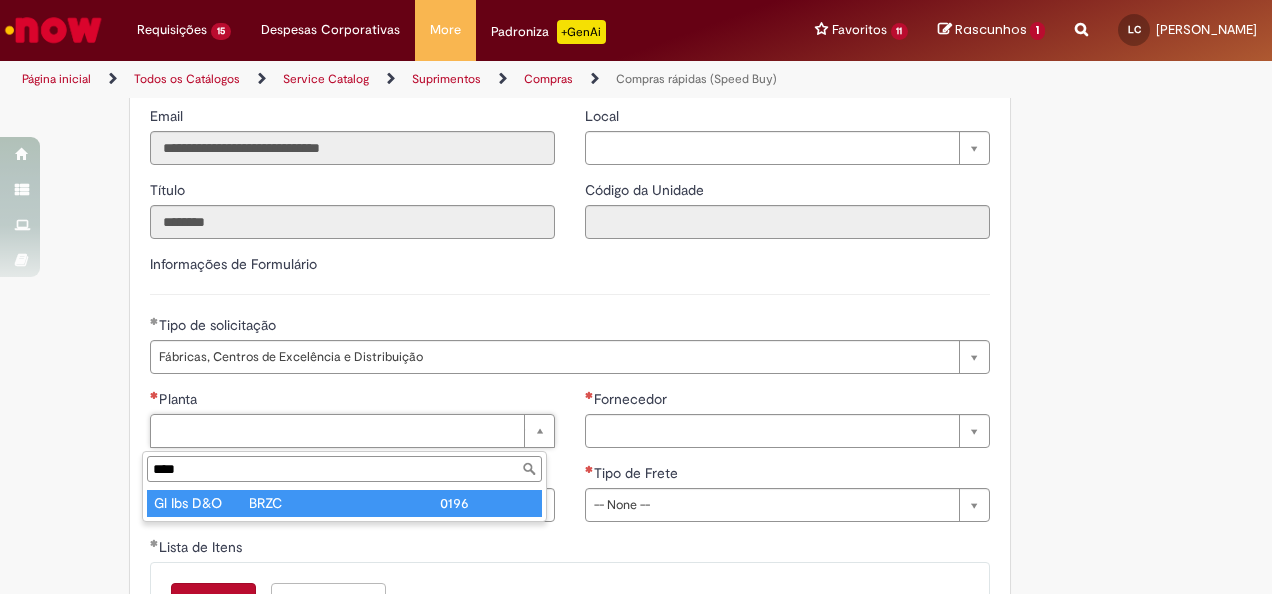 type on "****" 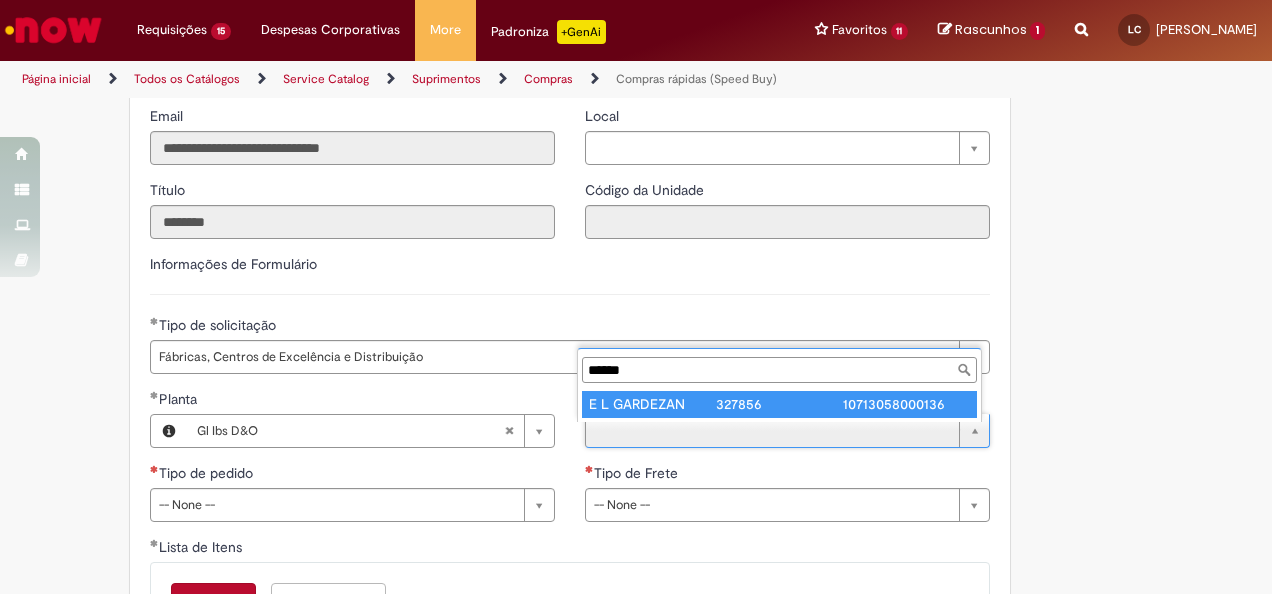 type on "******" 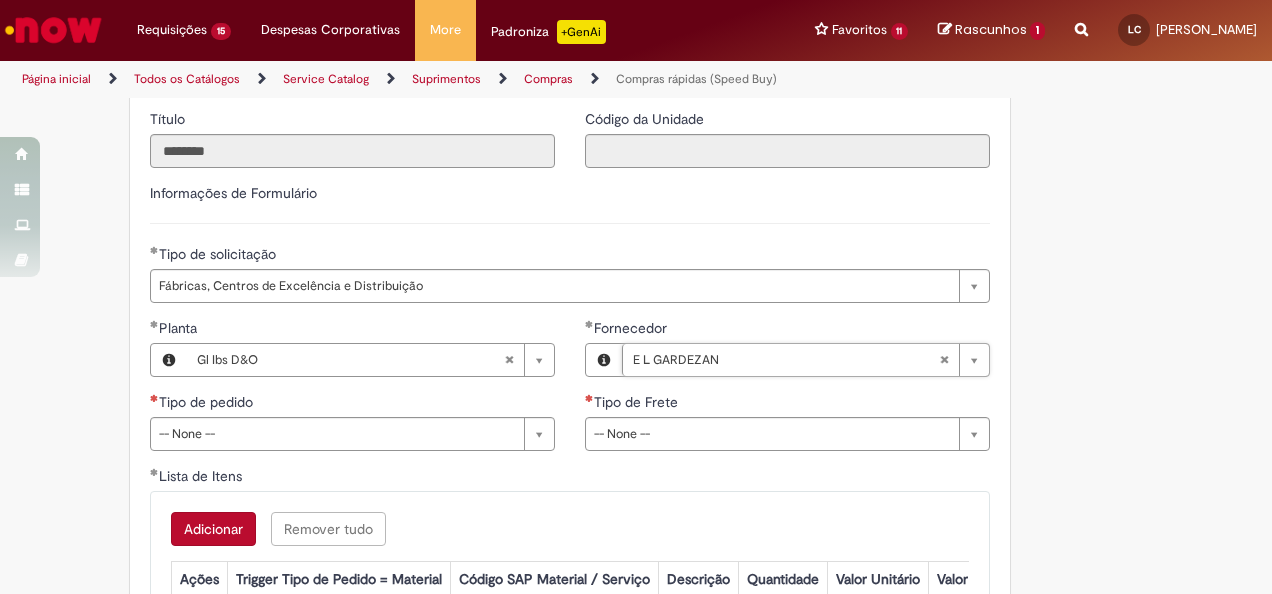 scroll, scrollTop: 2900, scrollLeft: 0, axis: vertical 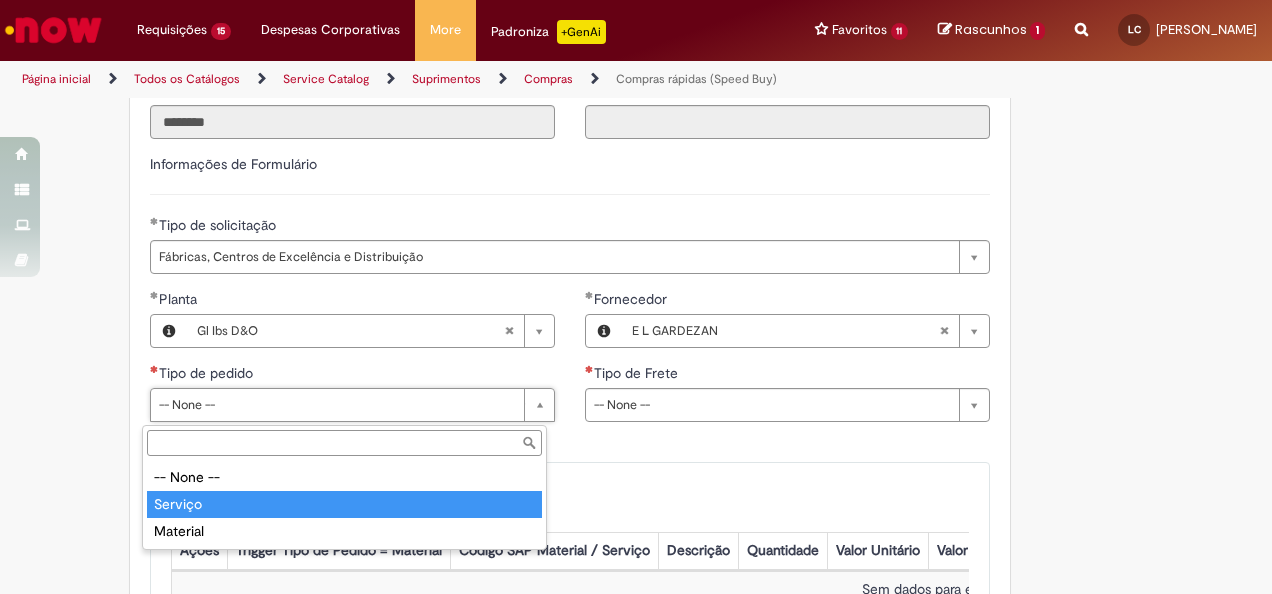 type on "*******" 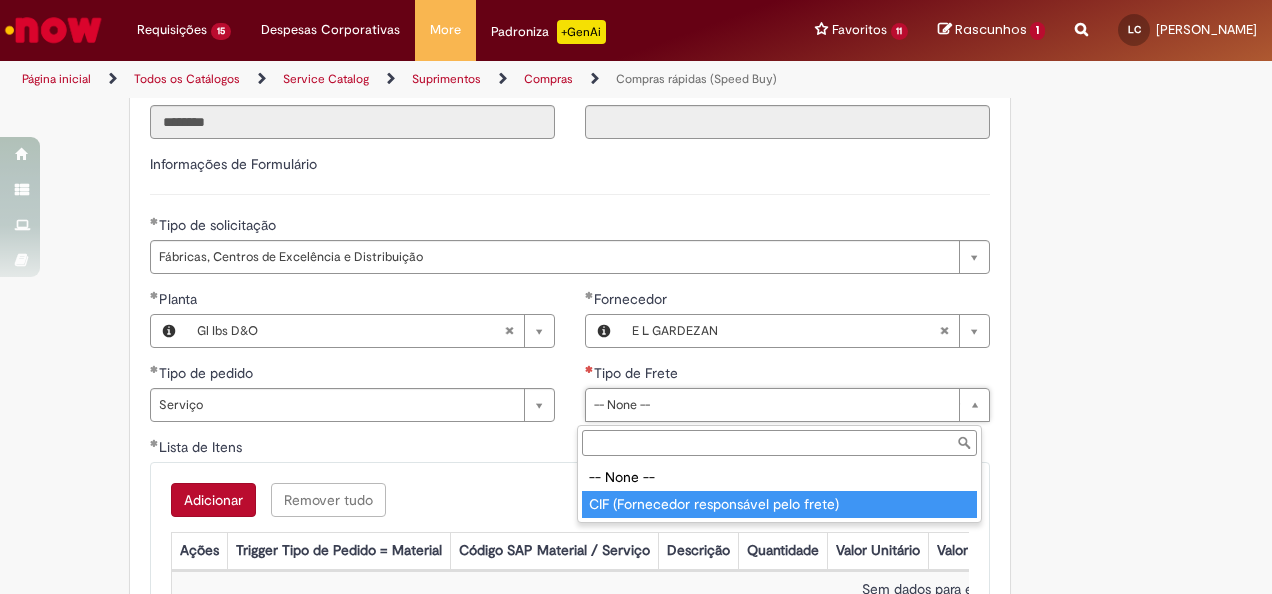 type on "**********" 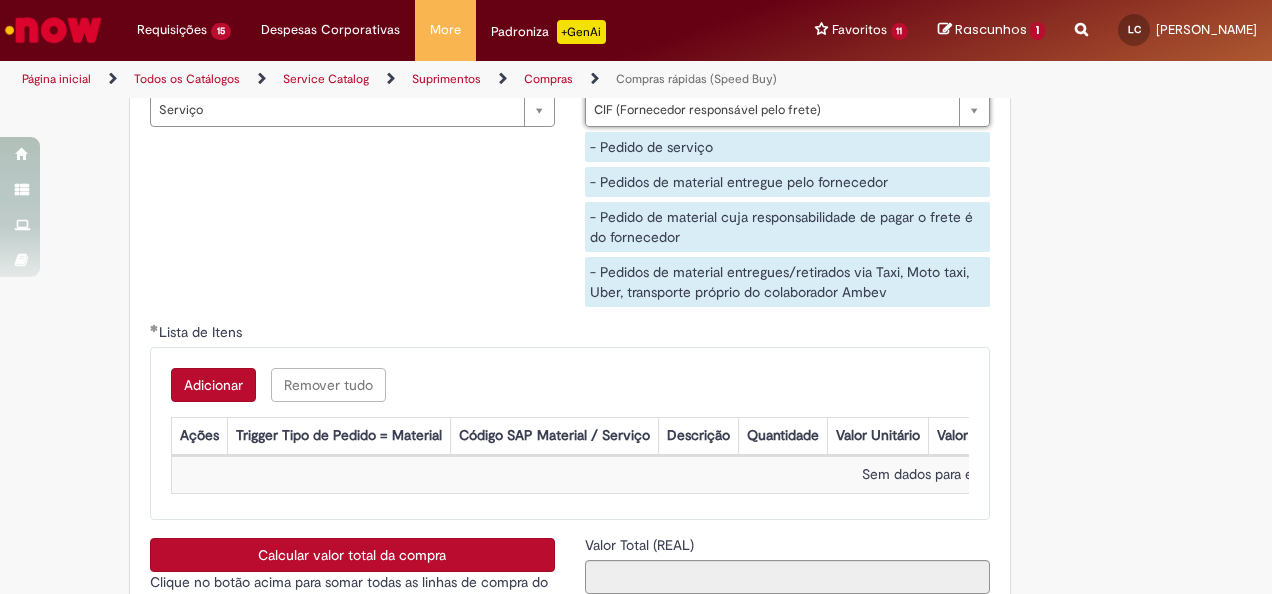 scroll, scrollTop: 3200, scrollLeft: 0, axis: vertical 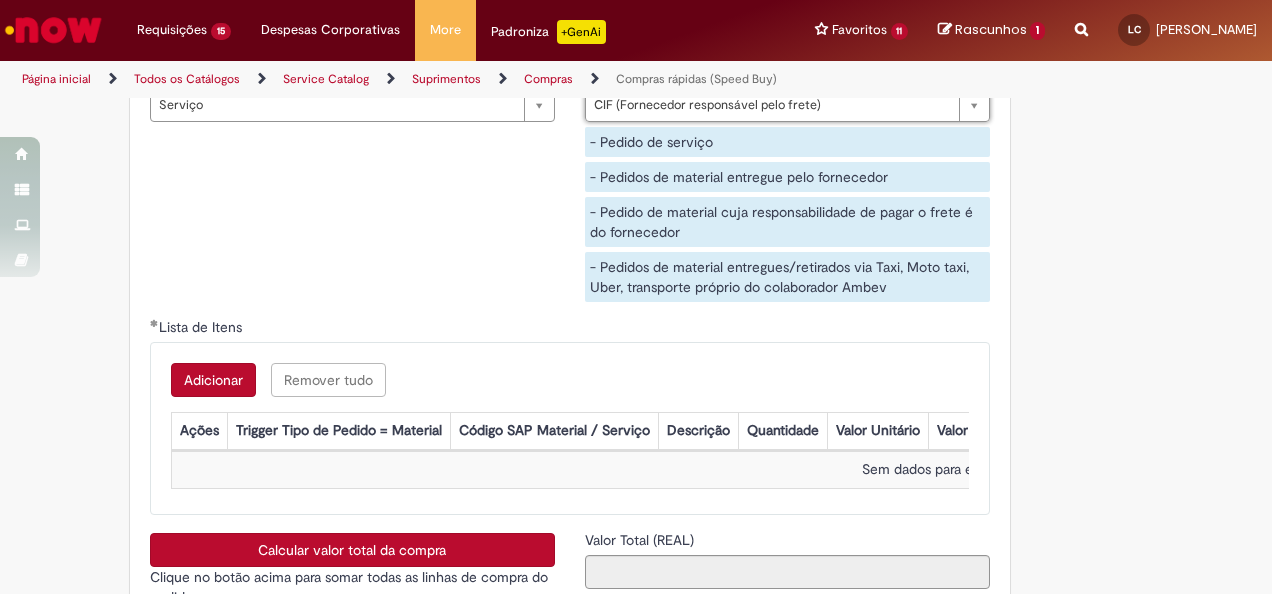 click on "Adicionar" at bounding box center (213, 380) 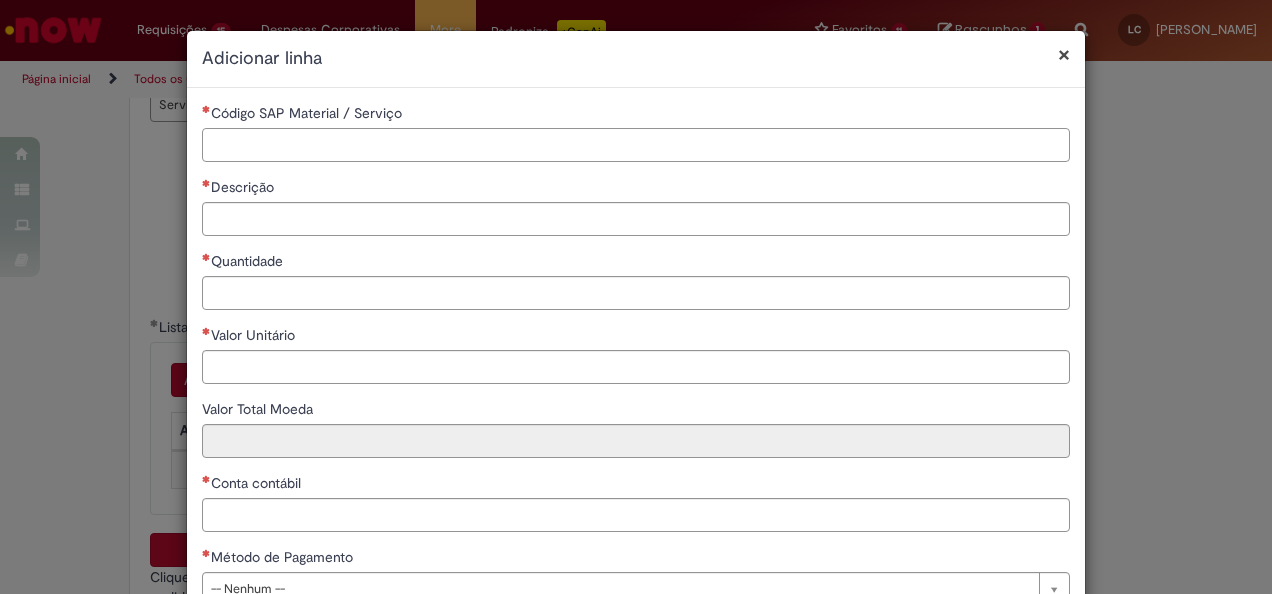click on "Código SAP Material / Serviço" at bounding box center [636, 145] 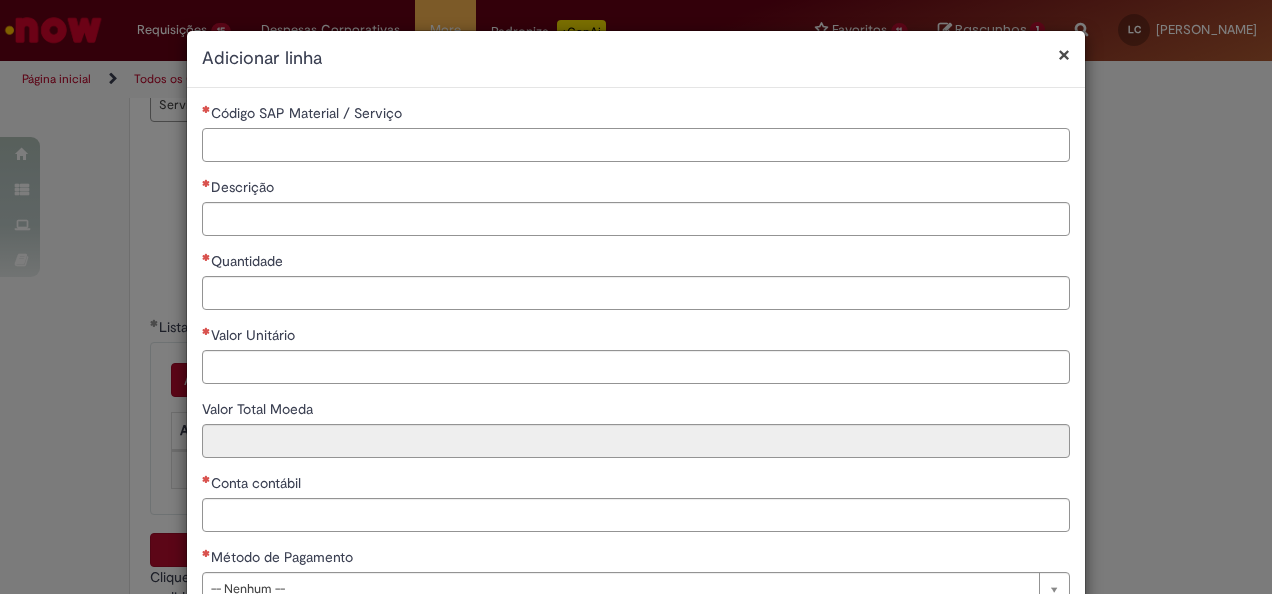 click on "Código SAP Material / Serviço" at bounding box center [636, 145] 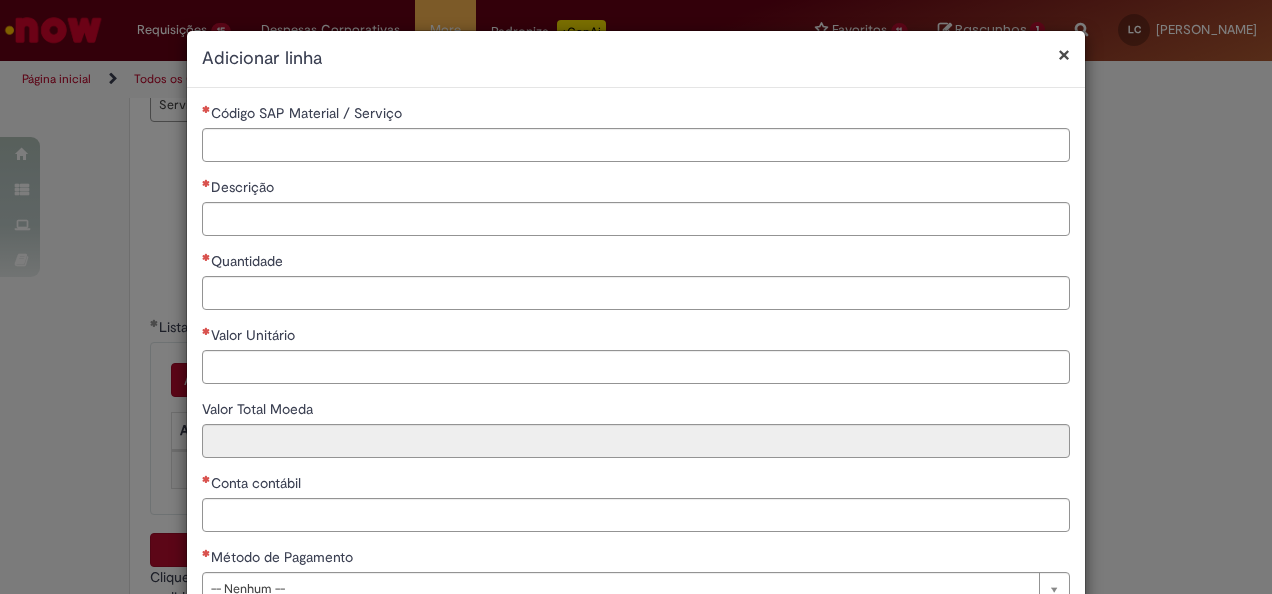 click on "**********" at bounding box center (636, 297) 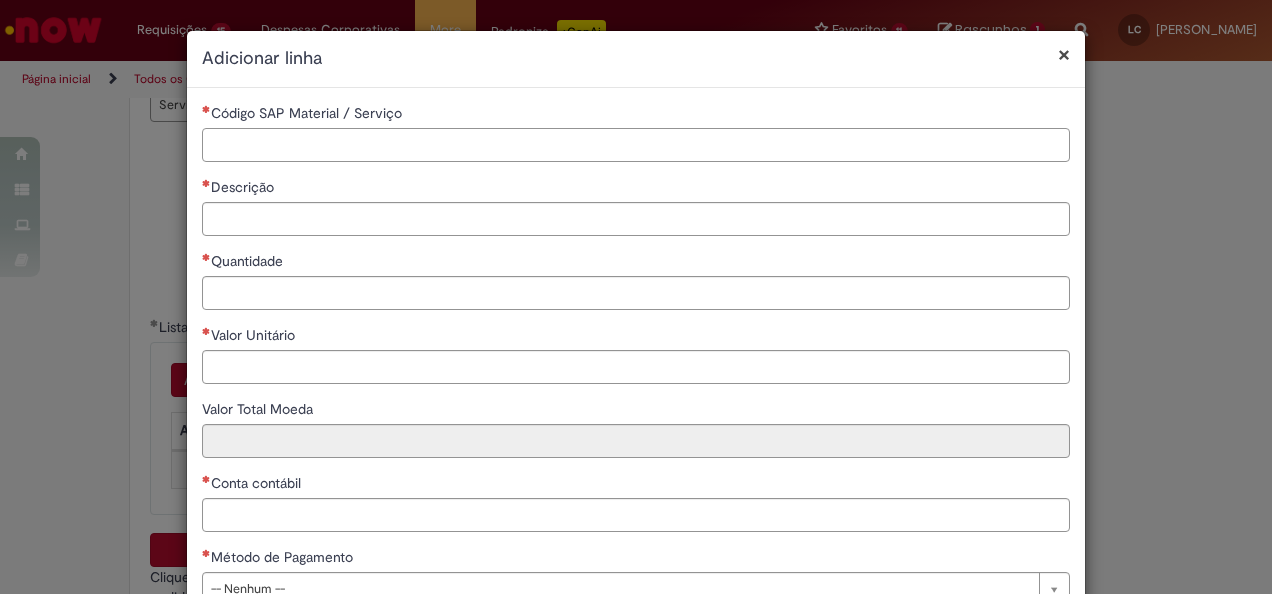 click on "Código SAP Material / Serviço" at bounding box center [636, 145] 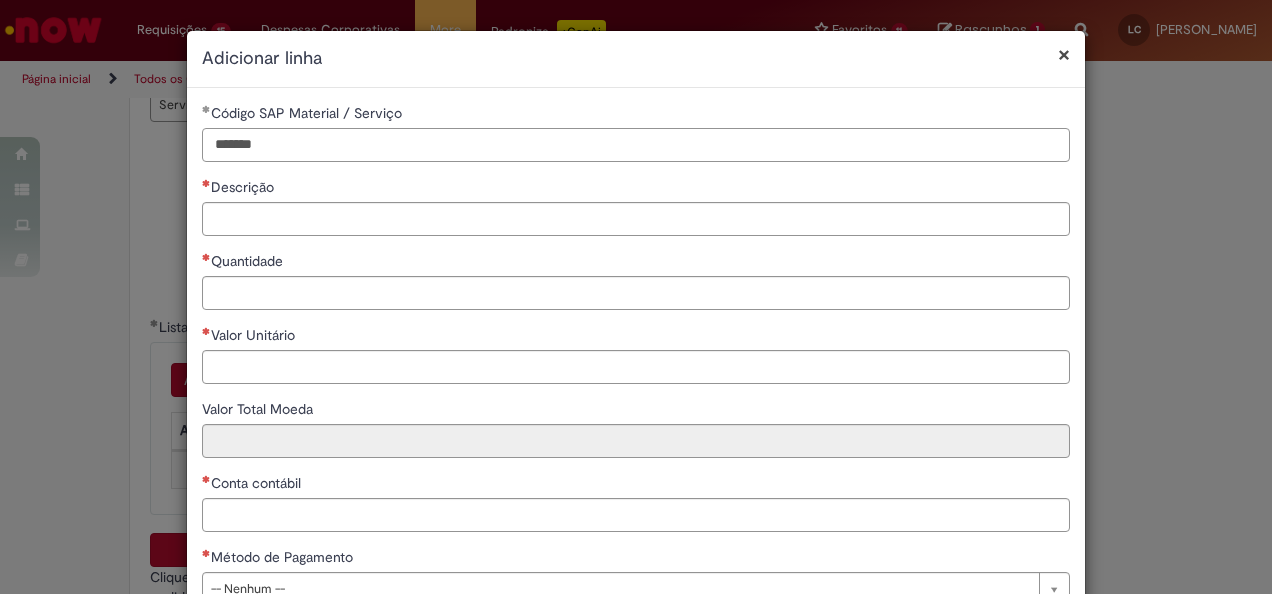 type on "*******" 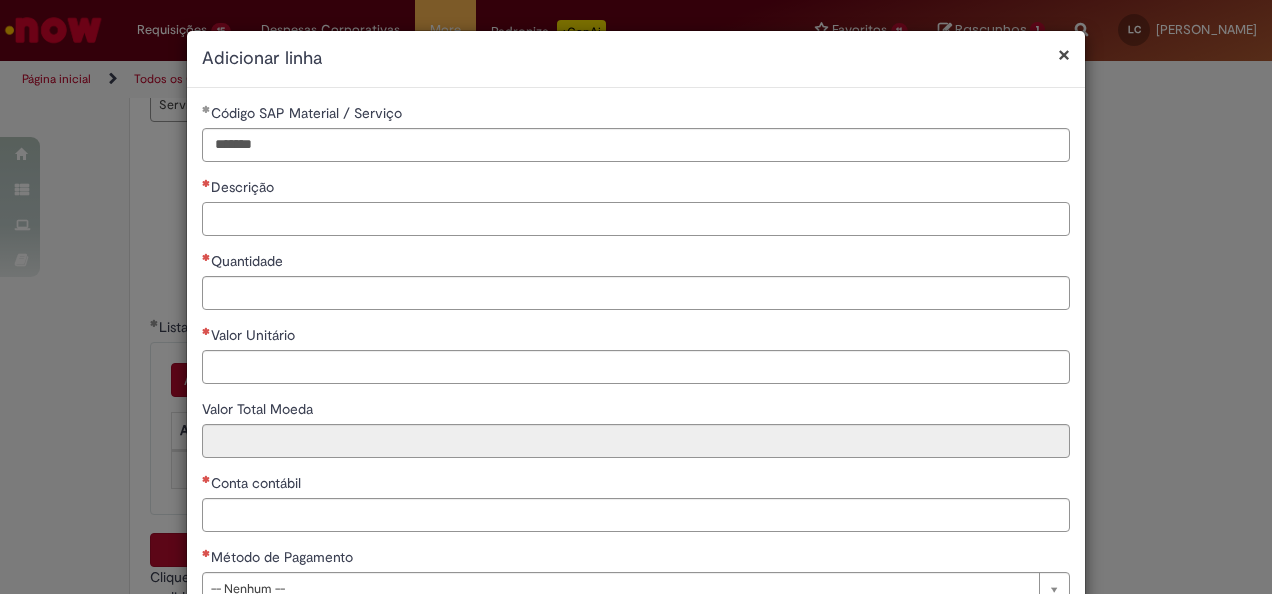 click on "Descrição" at bounding box center [636, 219] 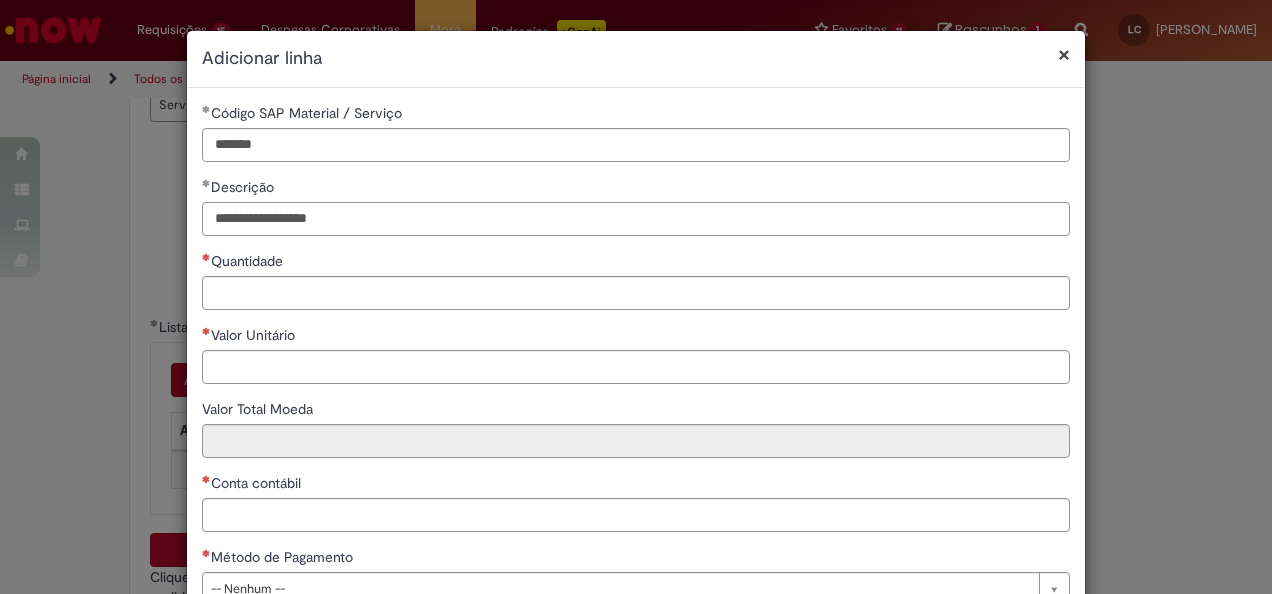 type on "**********" 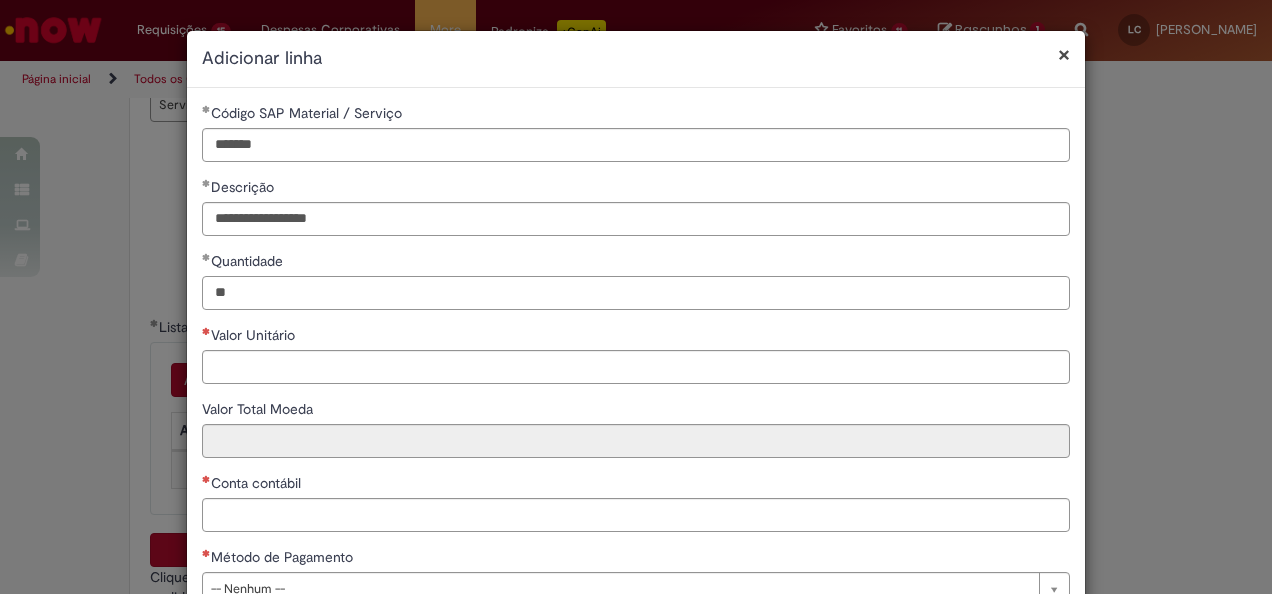 type on "**" 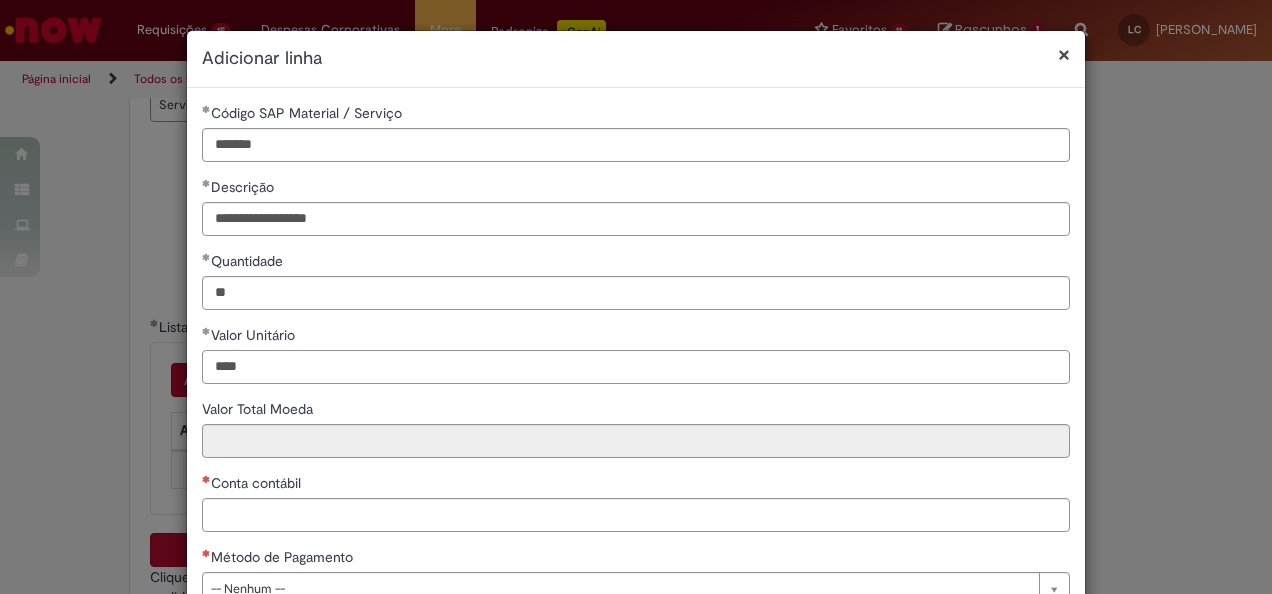 type on "****" 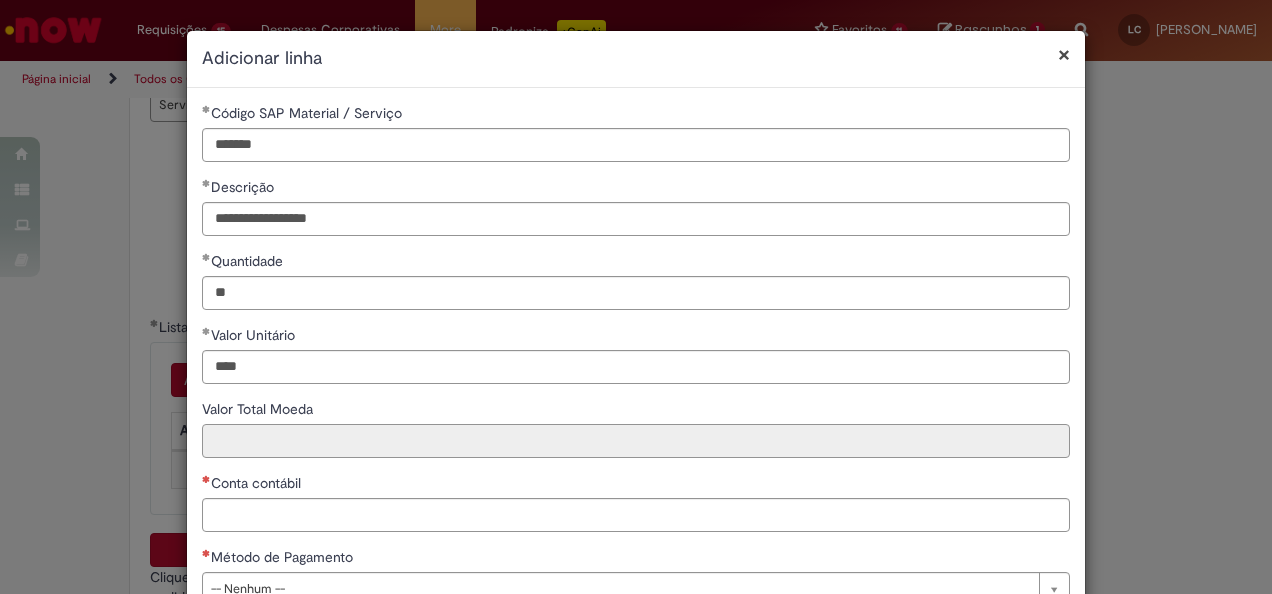 type on "******" 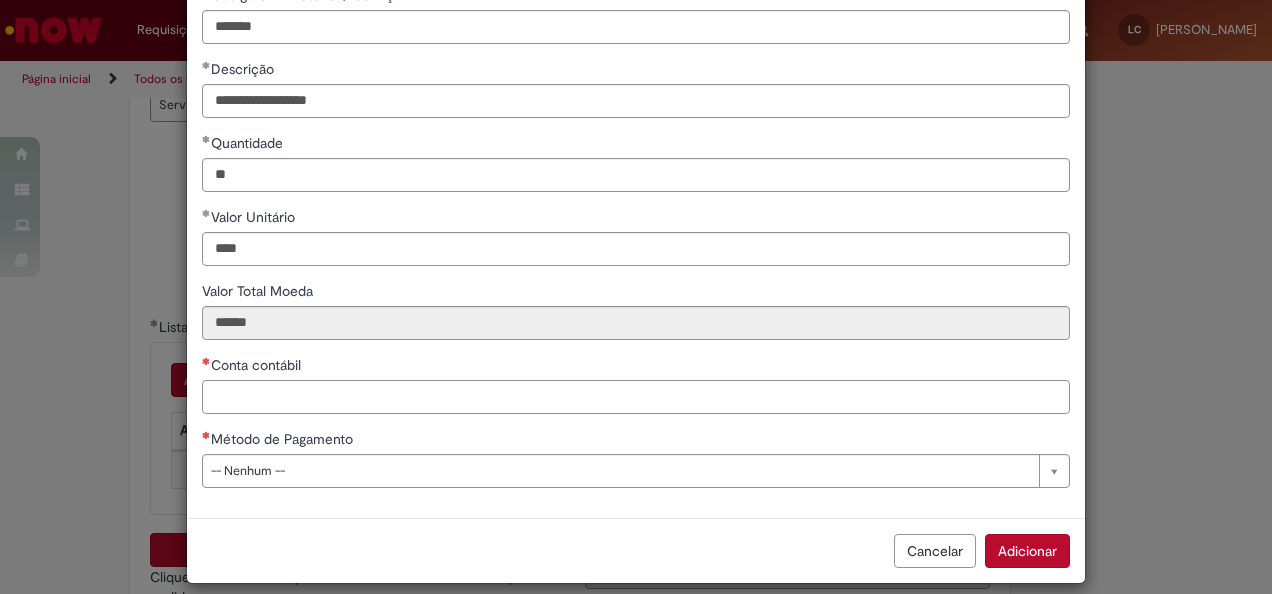 scroll, scrollTop: 136, scrollLeft: 0, axis: vertical 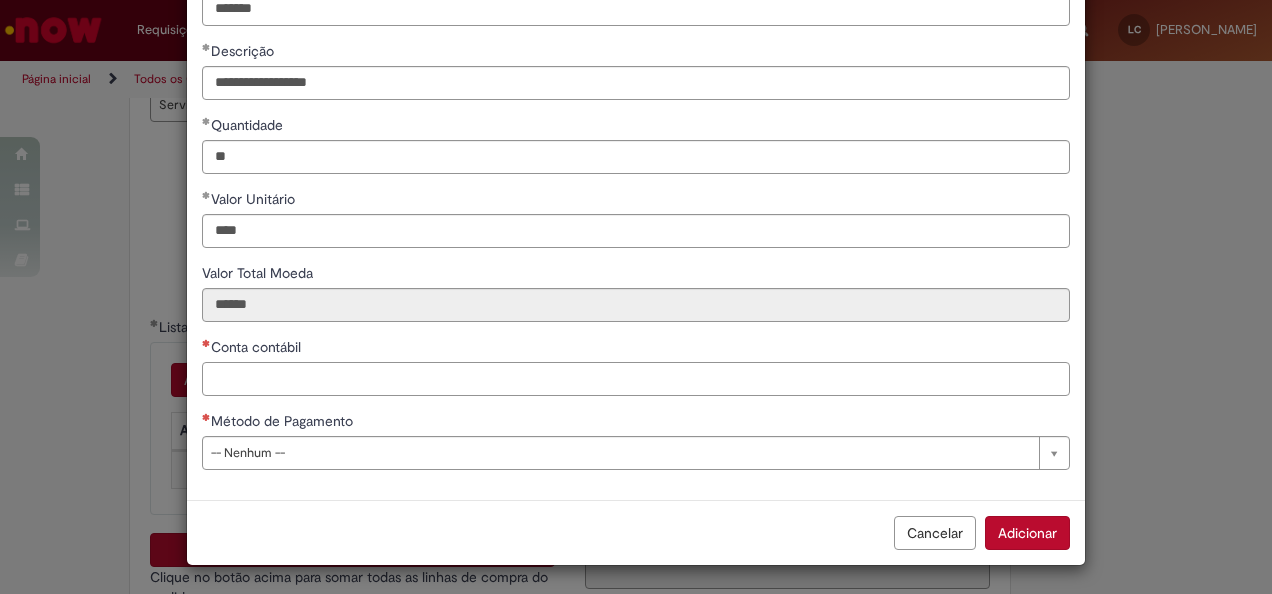 paste on "*******" 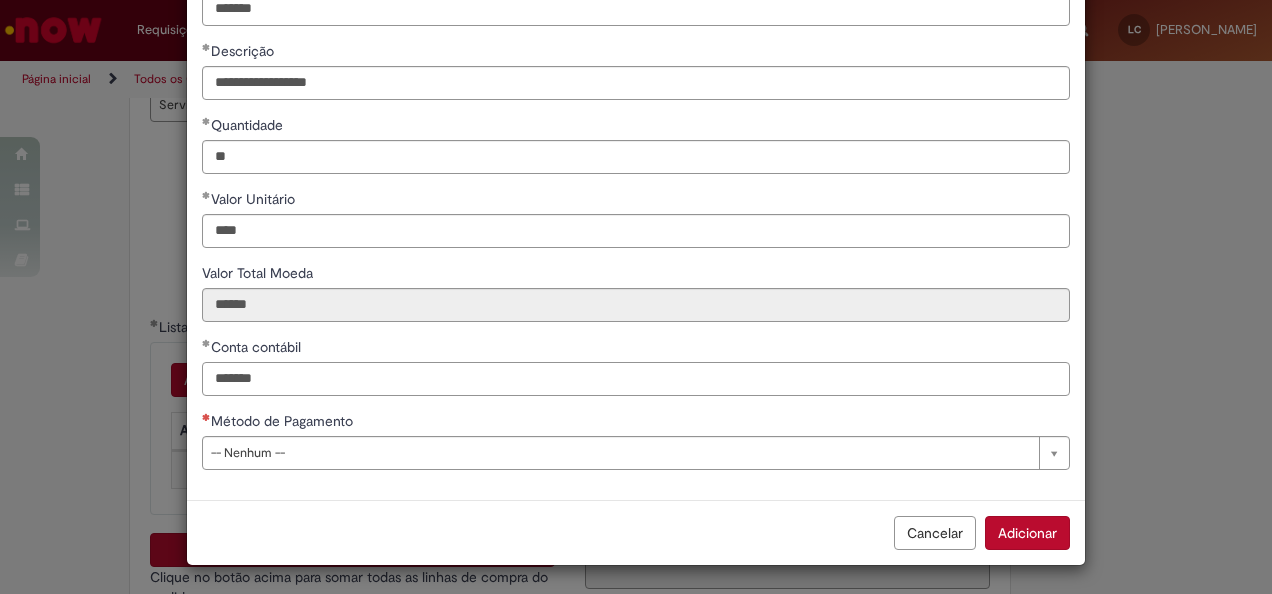 type on "*******" 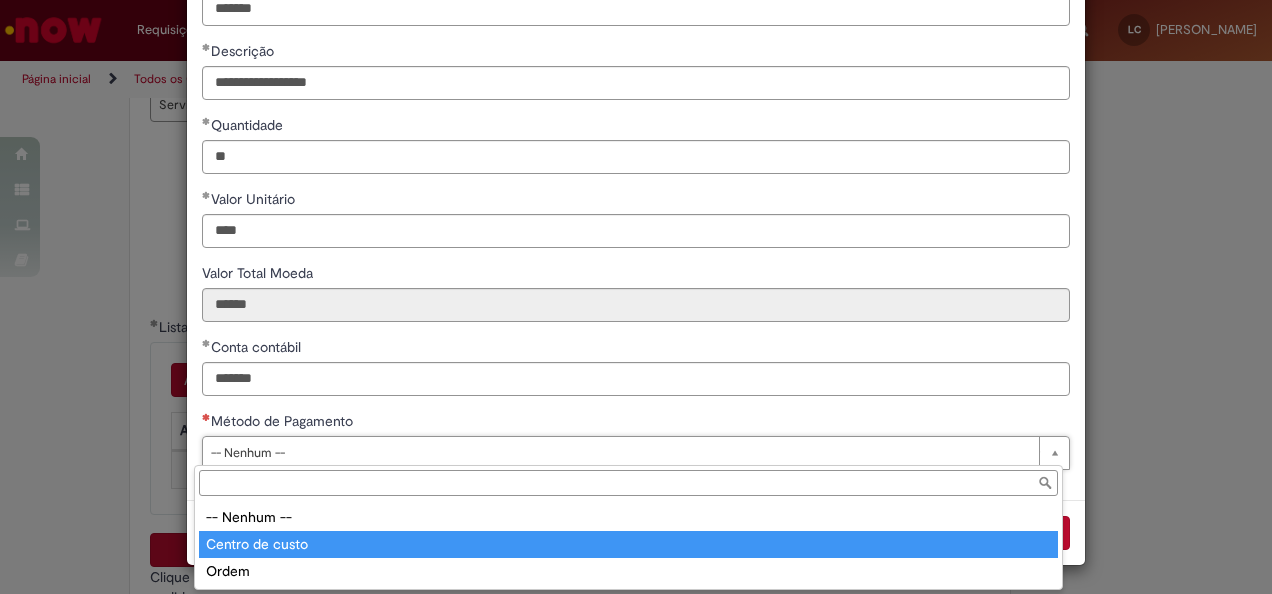 type on "**********" 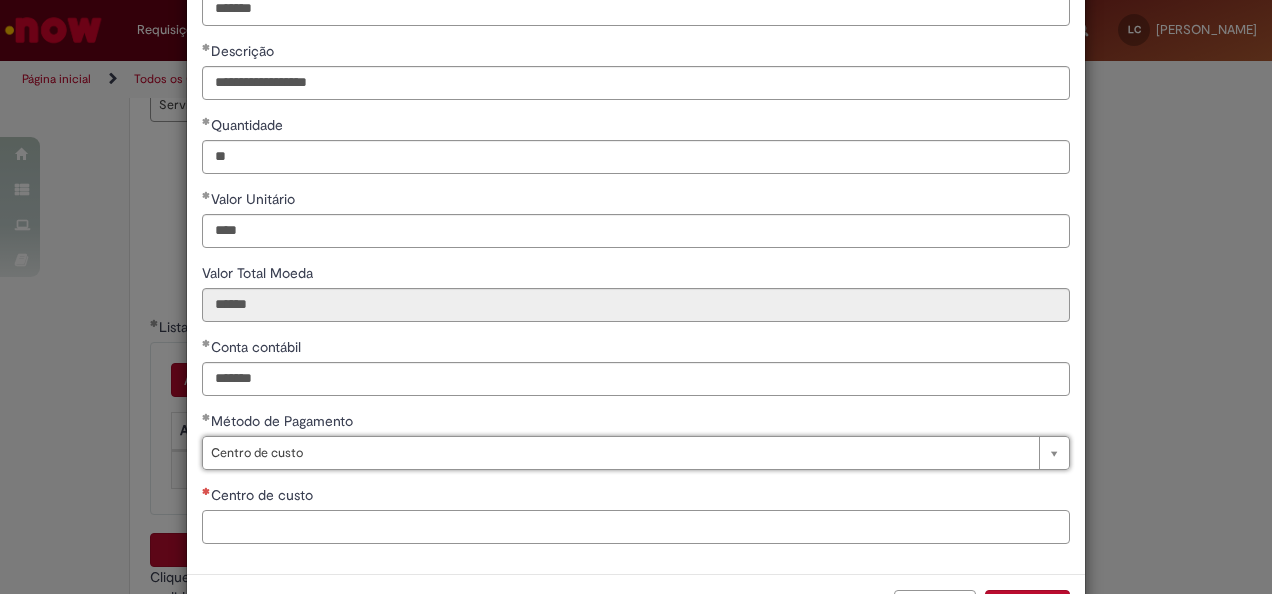 click on "Centro de custo" at bounding box center (636, 527) 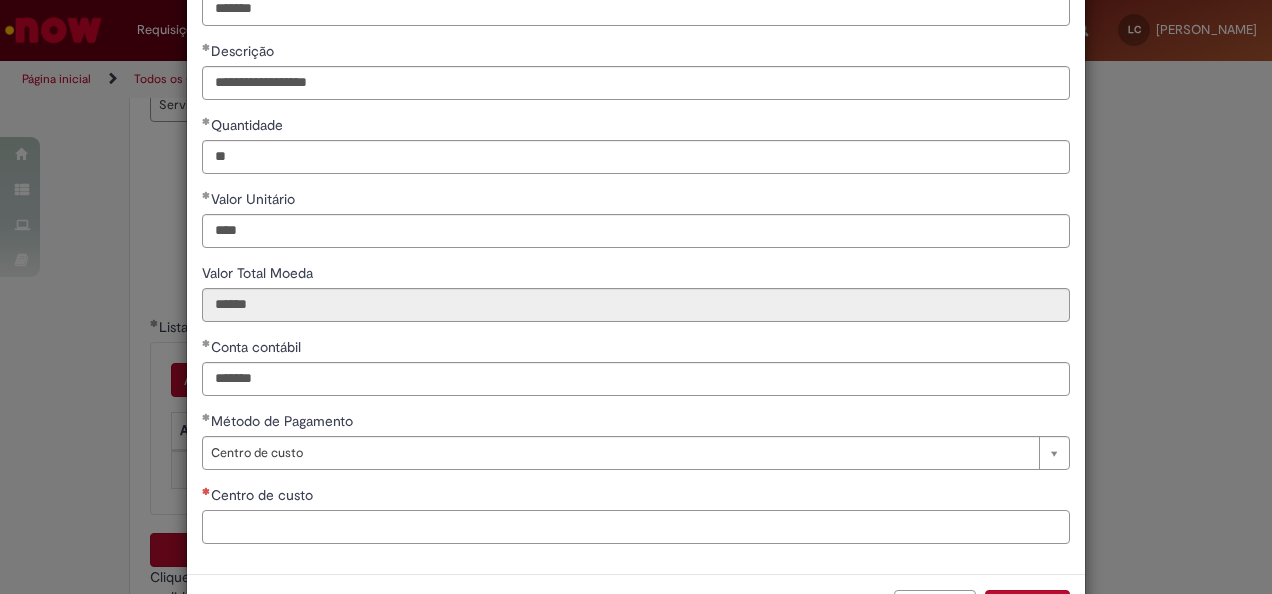 paste on "**********" 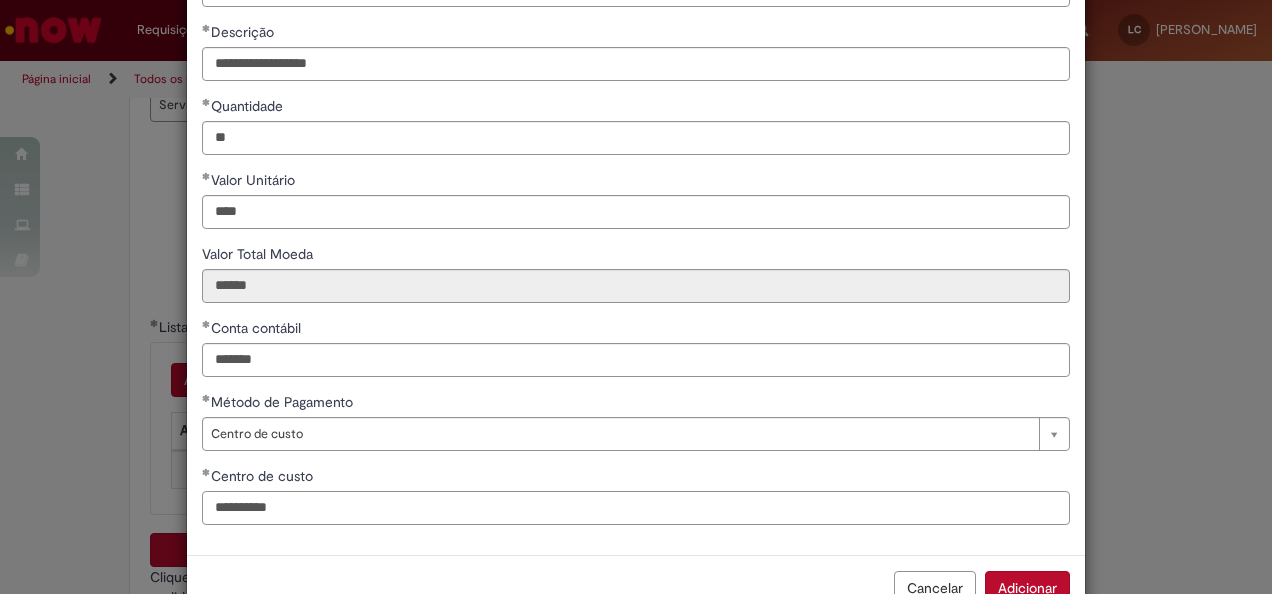 scroll, scrollTop: 210, scrollLeft: 0, axis: vertical 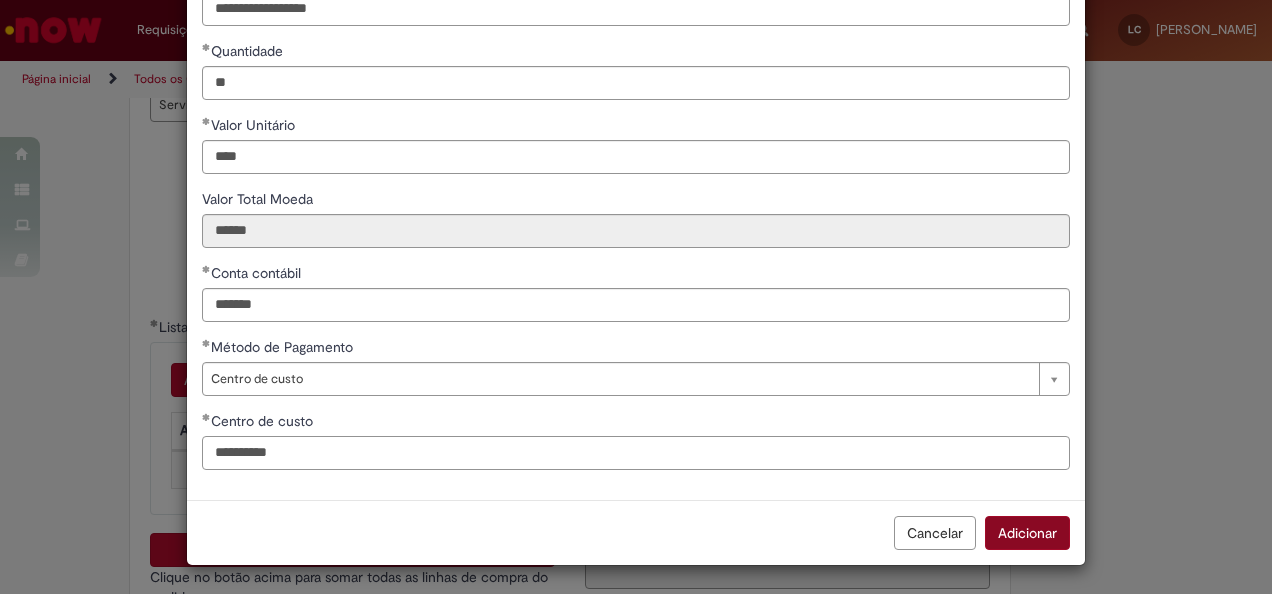 type on "**********" 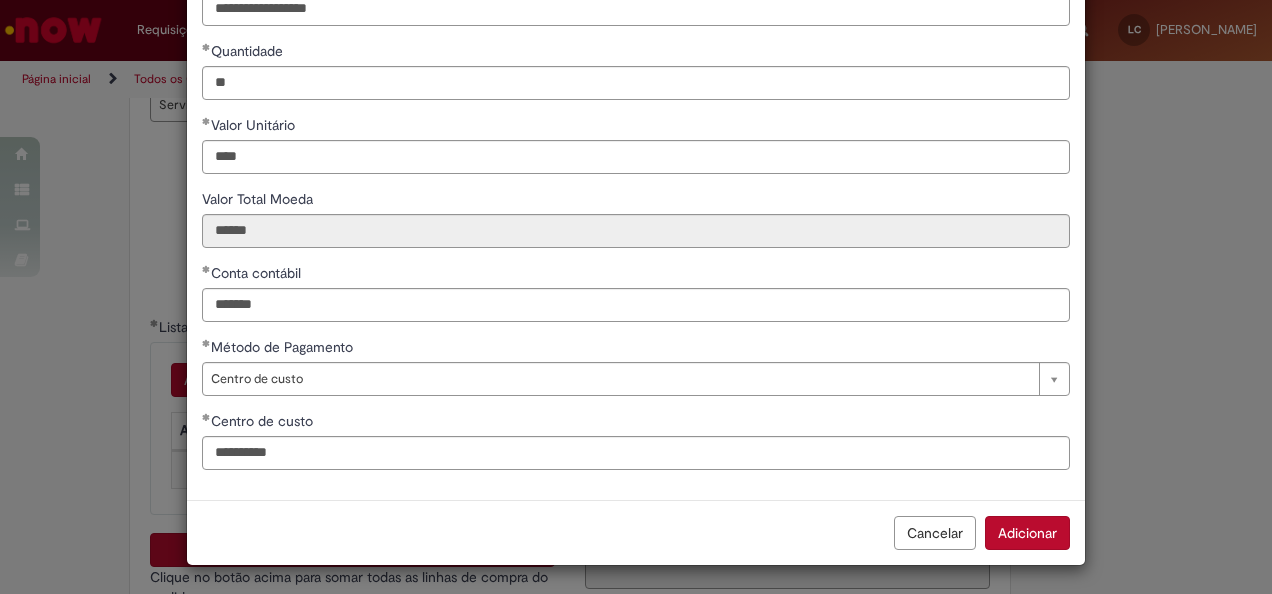 click on "Adicionar" at bounding box center [1027, 533] 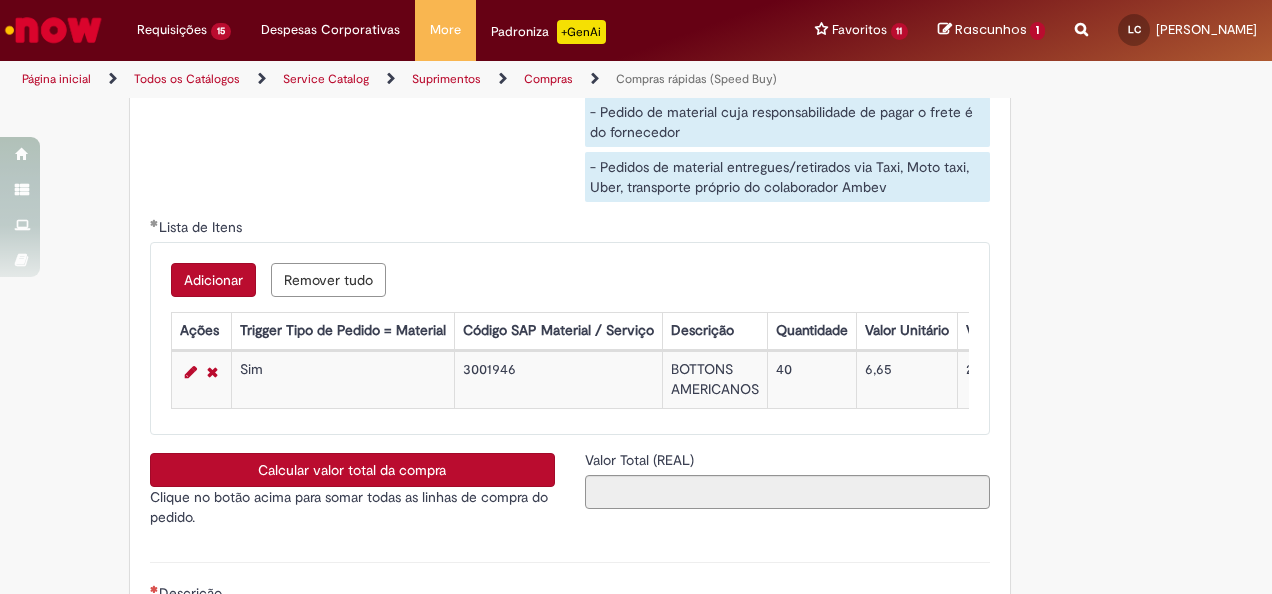 click on "Calcular valor total da compra" at bounding box center (352, 470) 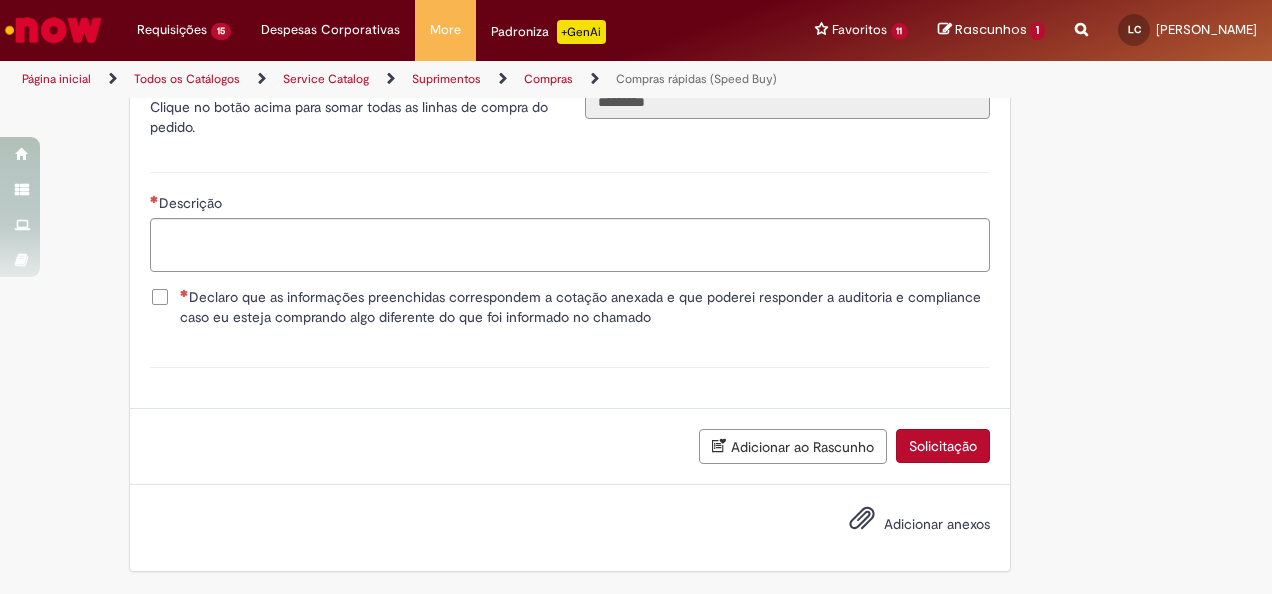 scroll, scrollTop: 3700, scrollLeft: 0, axis: vertical 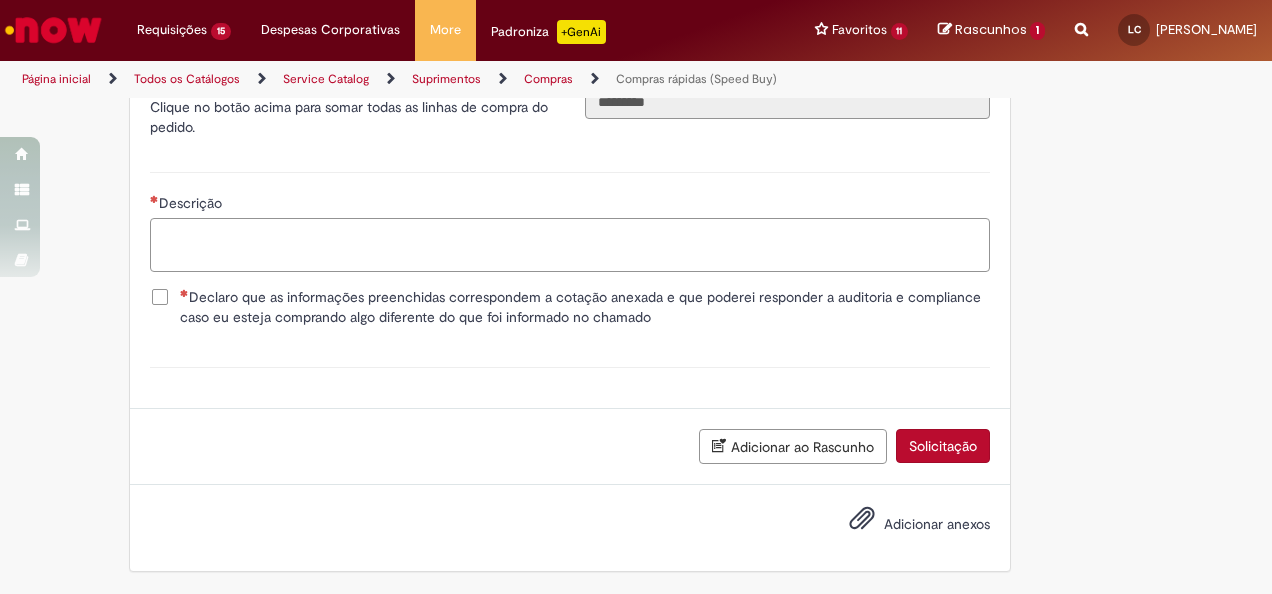 click on "Descrição" at bounding box center [570, 244] 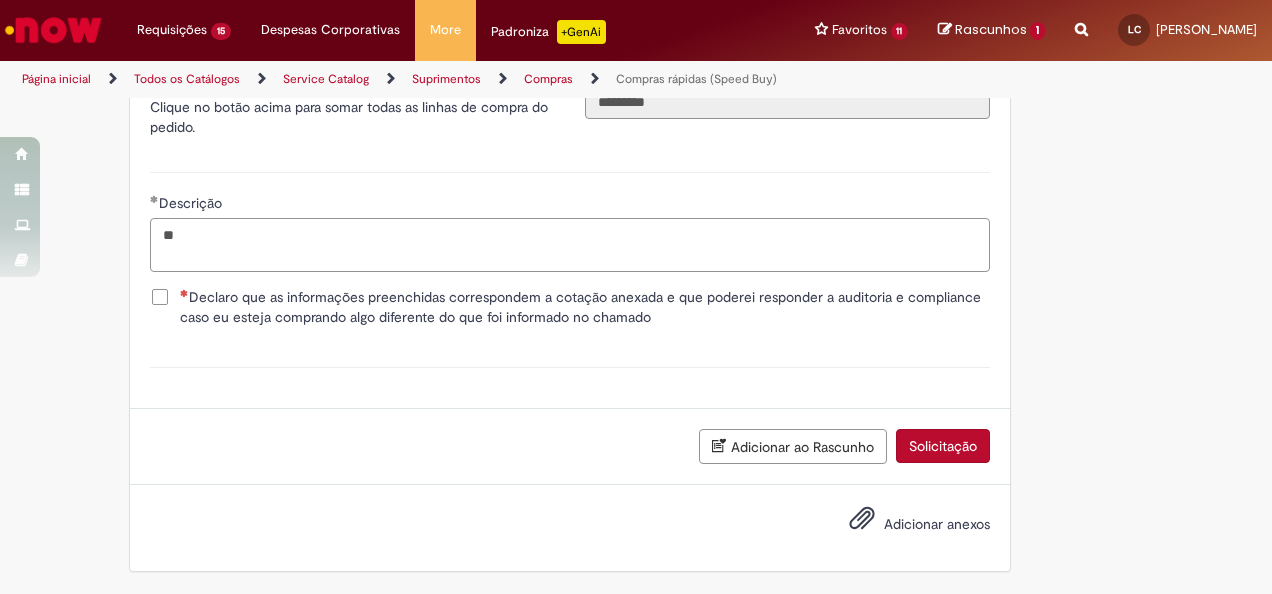 type on "*" 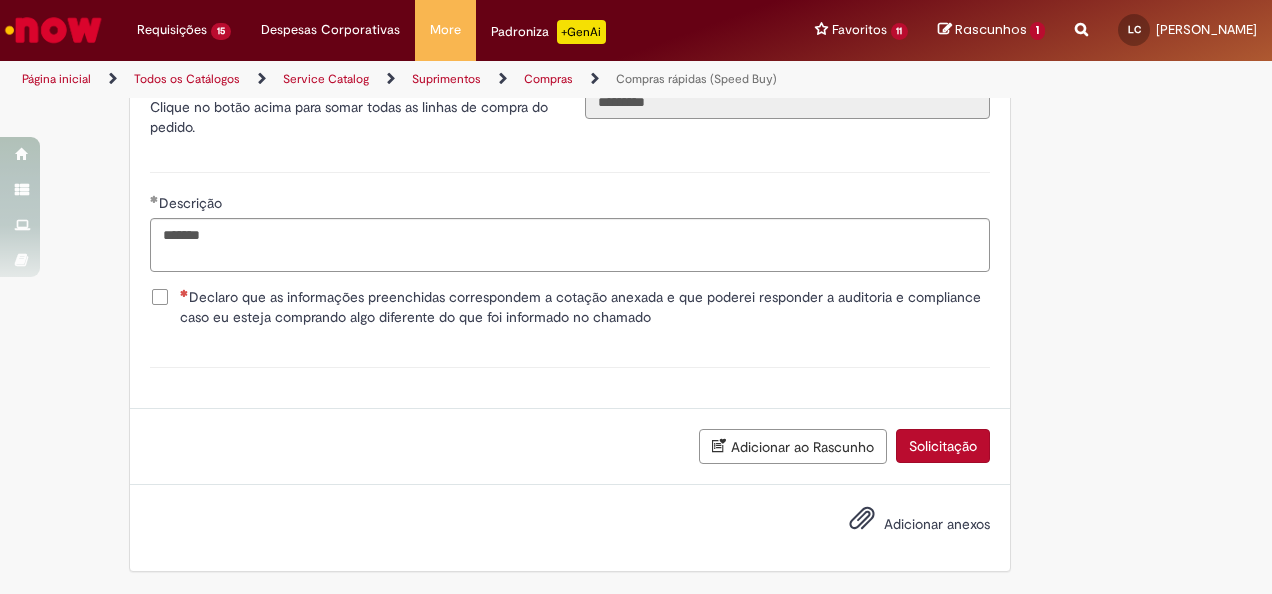 click on "Declaro que as informações preenchidas correspondem a cotação anexada e que poderei responder a auditoria e compliance caso eu esteja comprando algo diferente do que foi informado no chamado" at bounding box center (585, 307) 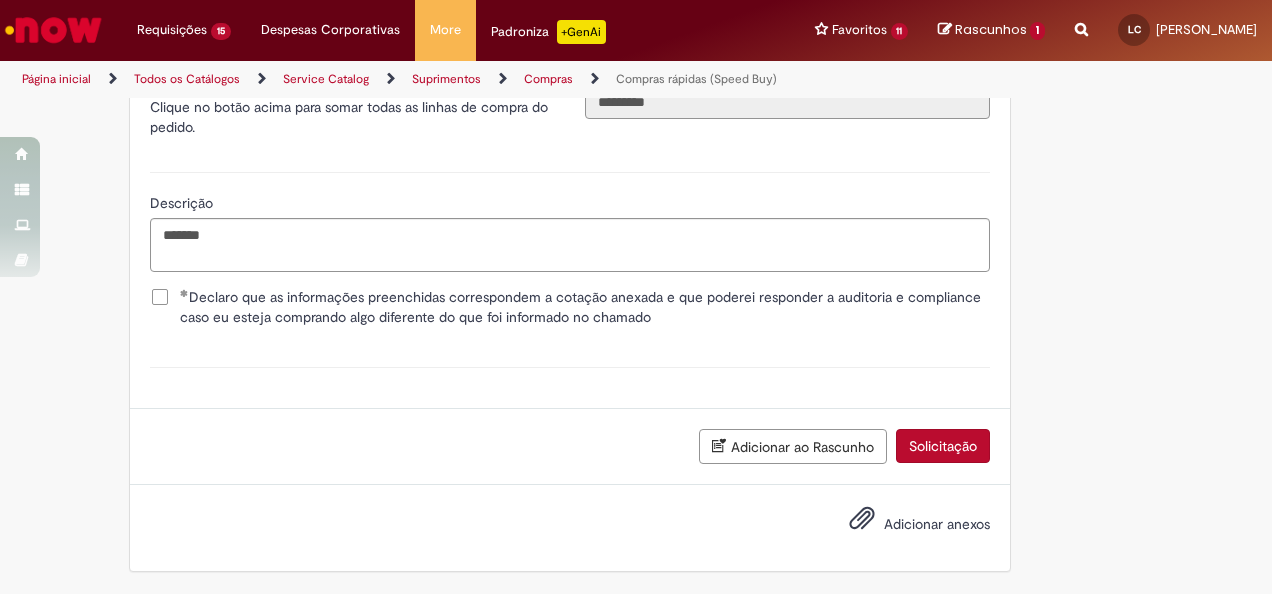 click on "Adicionar anexos" at bounding box center [937, 524] 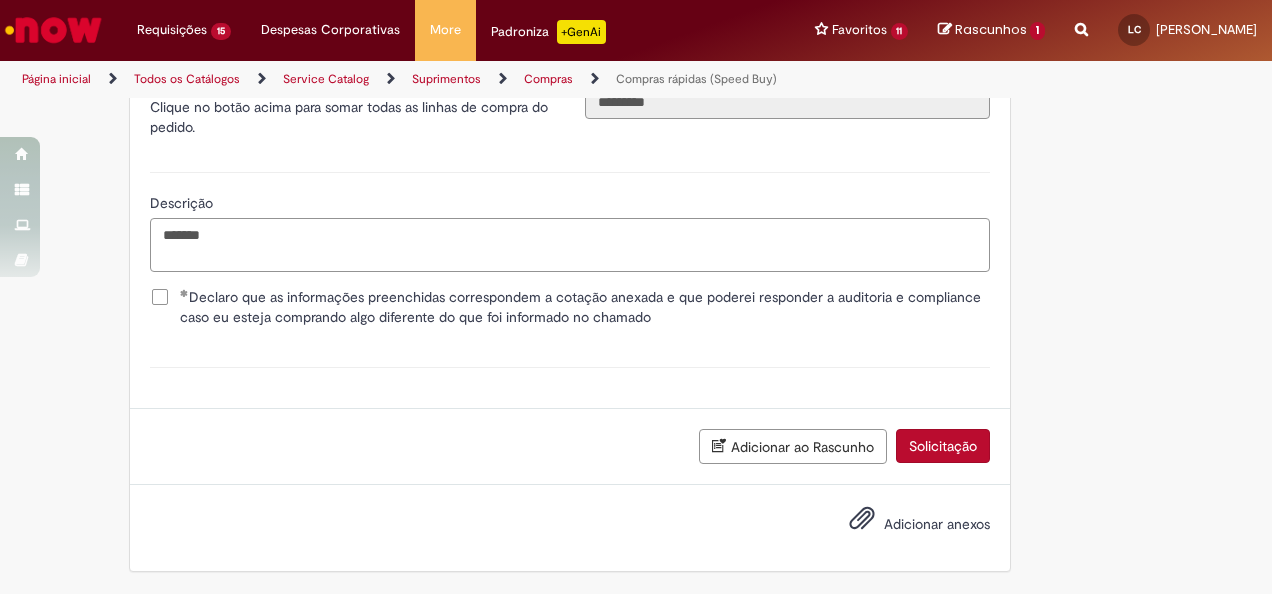 click on "*******" at bounding box center (570, 244) 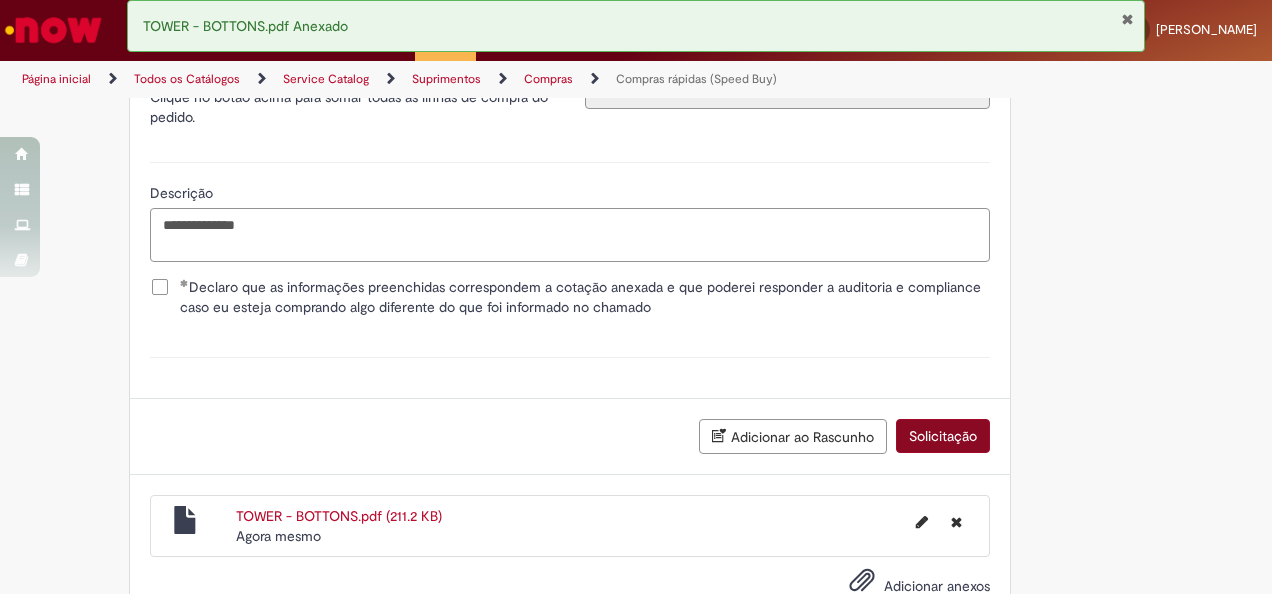 type on "**********" 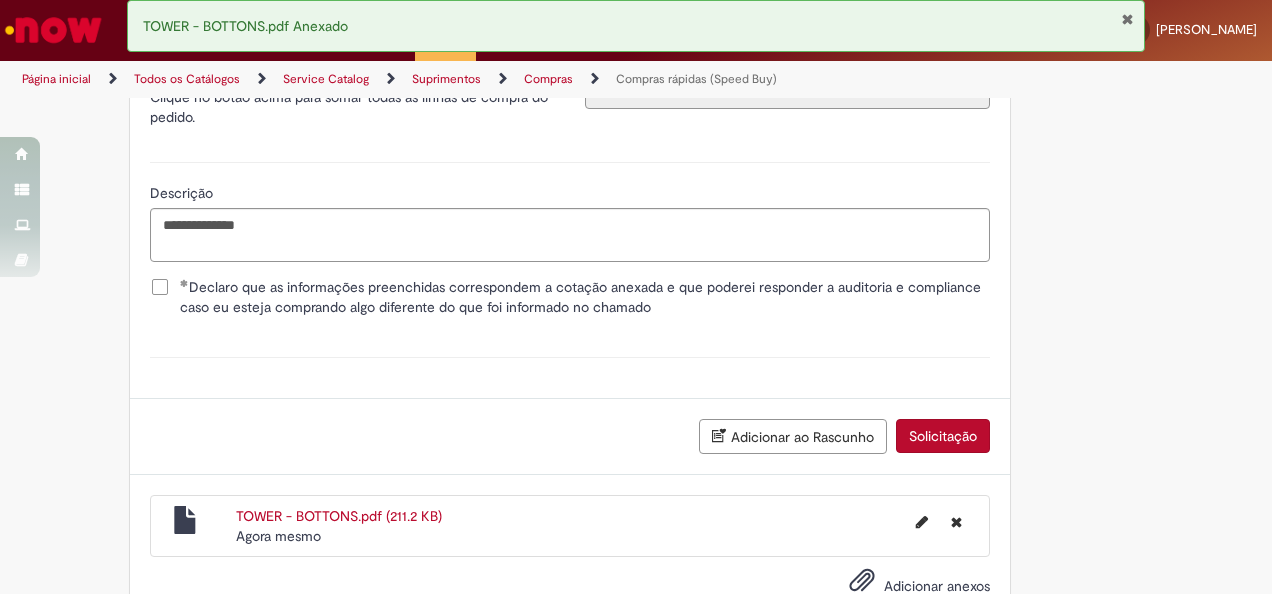 click on "Solicitação" at bounding box center [943, 436] 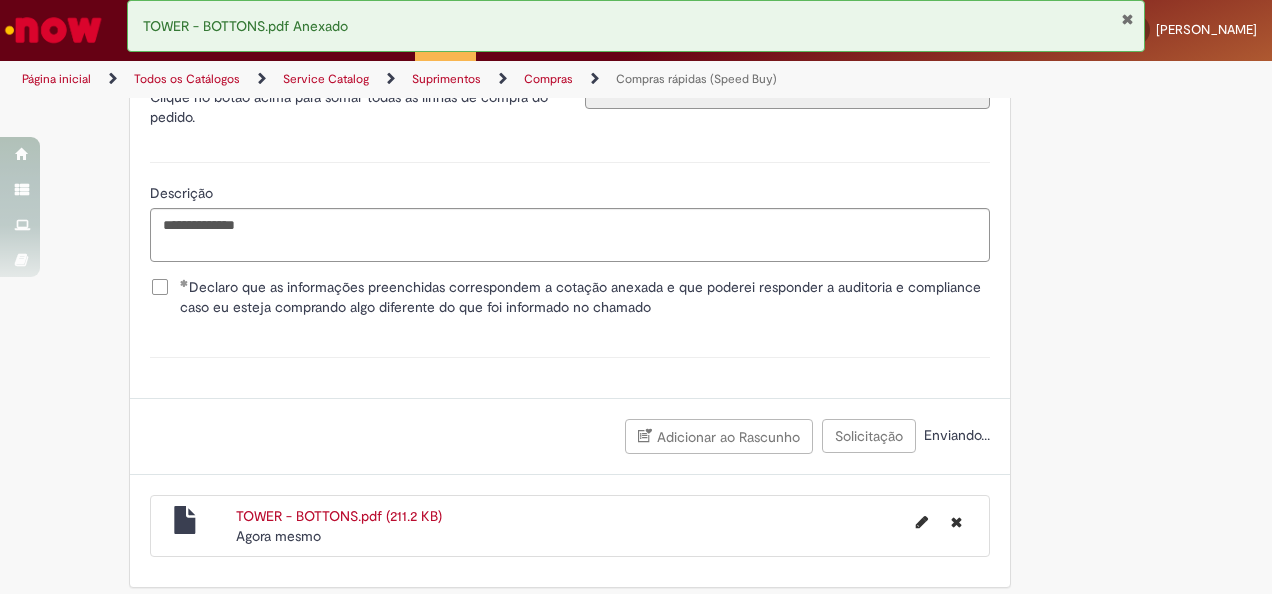 click at bounding box center (1127, 19) 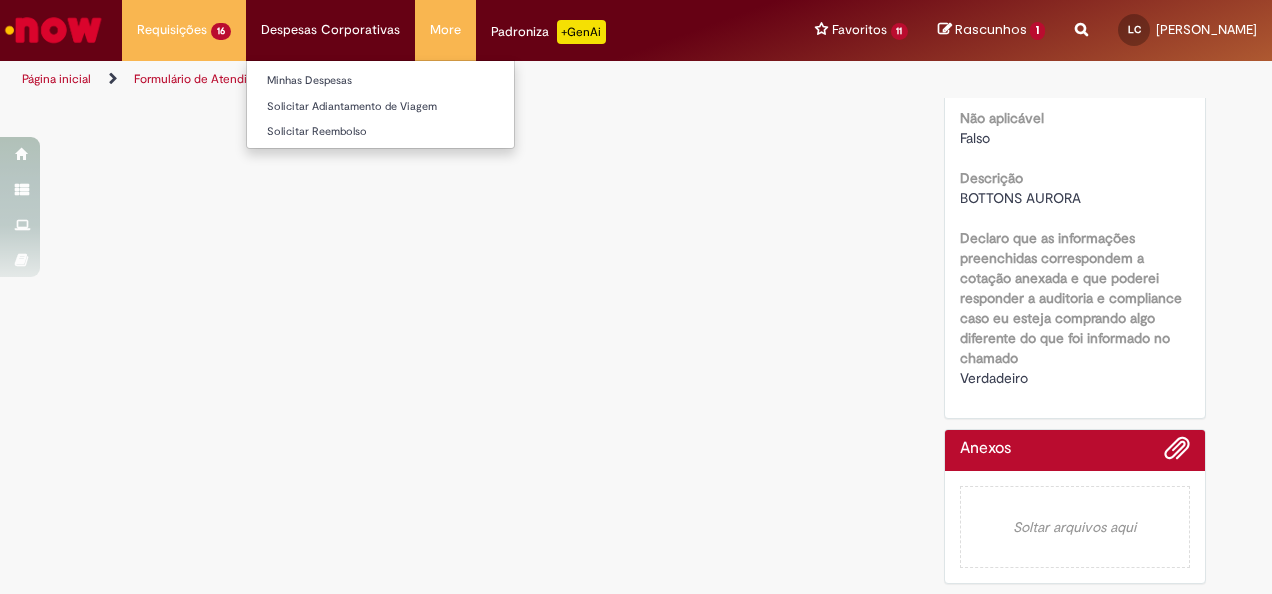 scroll, scrollTop: 0, scrollLeft: 0, axis: both 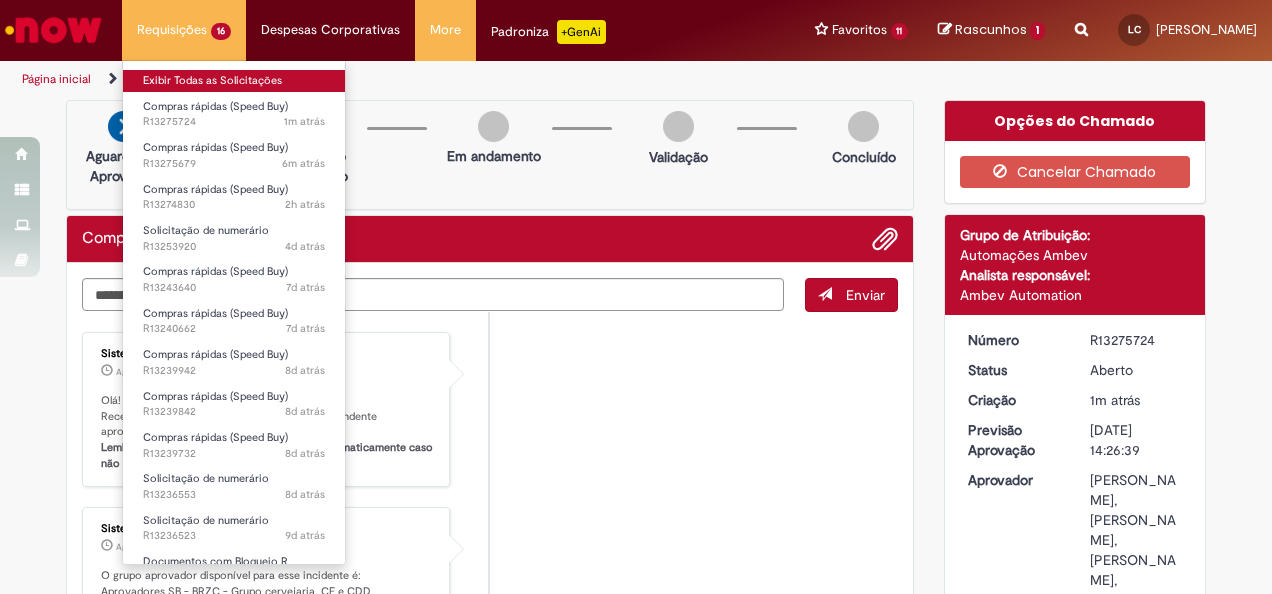 click on "Exibir Todas as Solicitações" at bounding box center (234, 81) 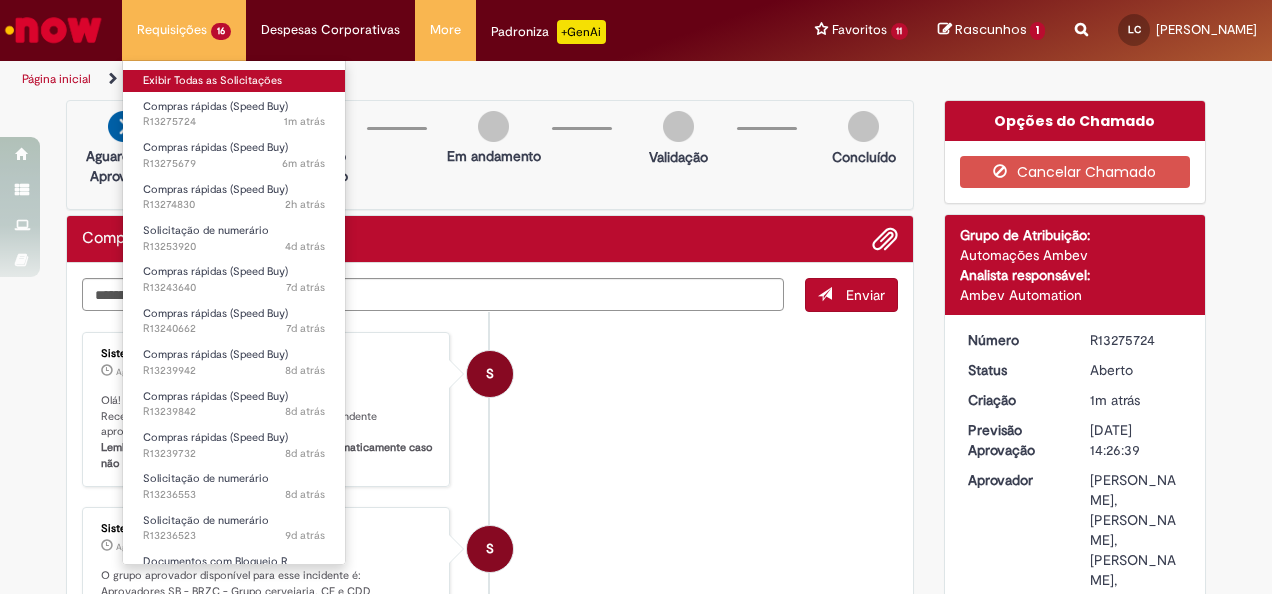 click on "Exibir Todas as Solicitações" at bounding box center (234, 81) 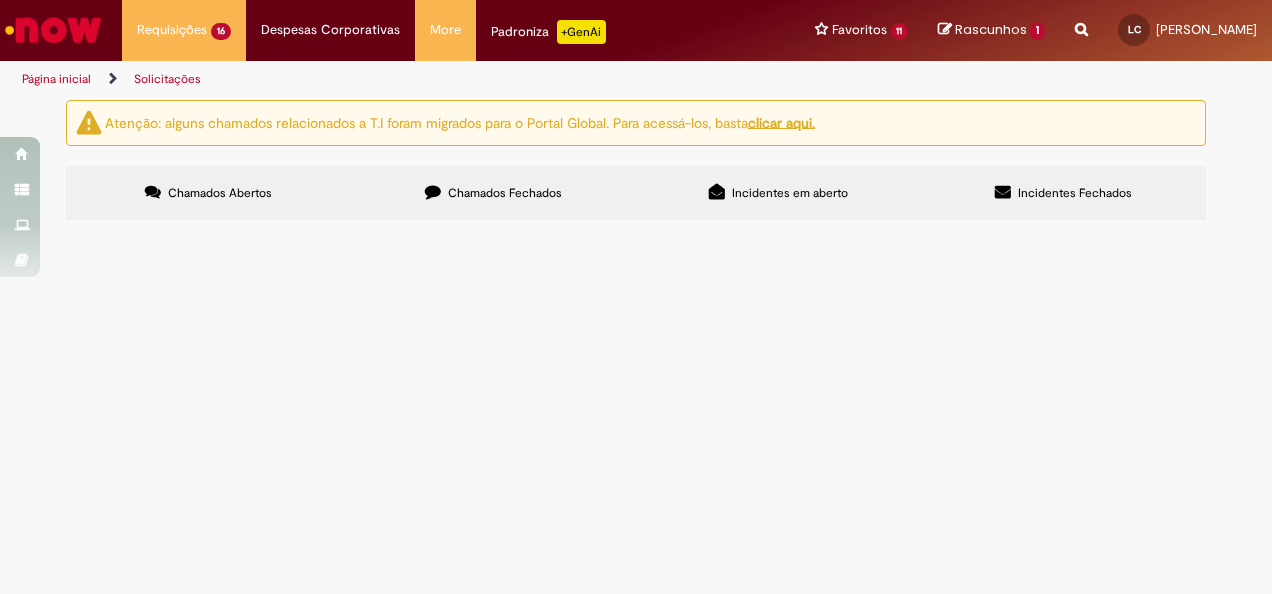 scroll, scrollTop: 0, scrollLeft: 0, axis: both 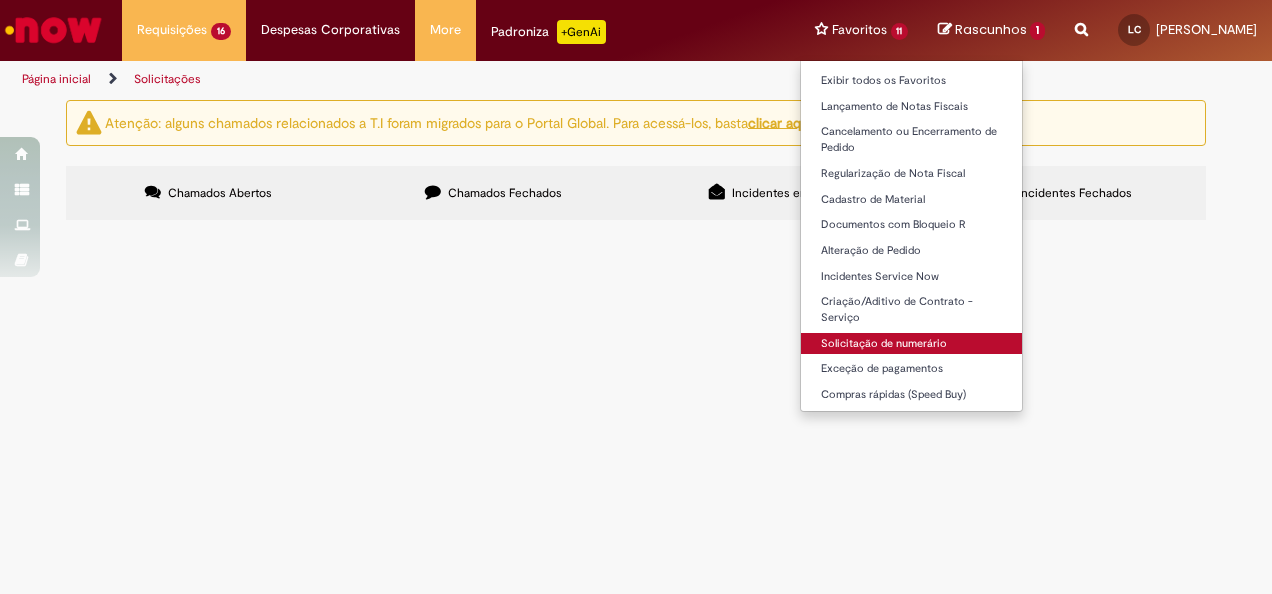click on "Solicitação de numerário" at bounding box center (912, 344) 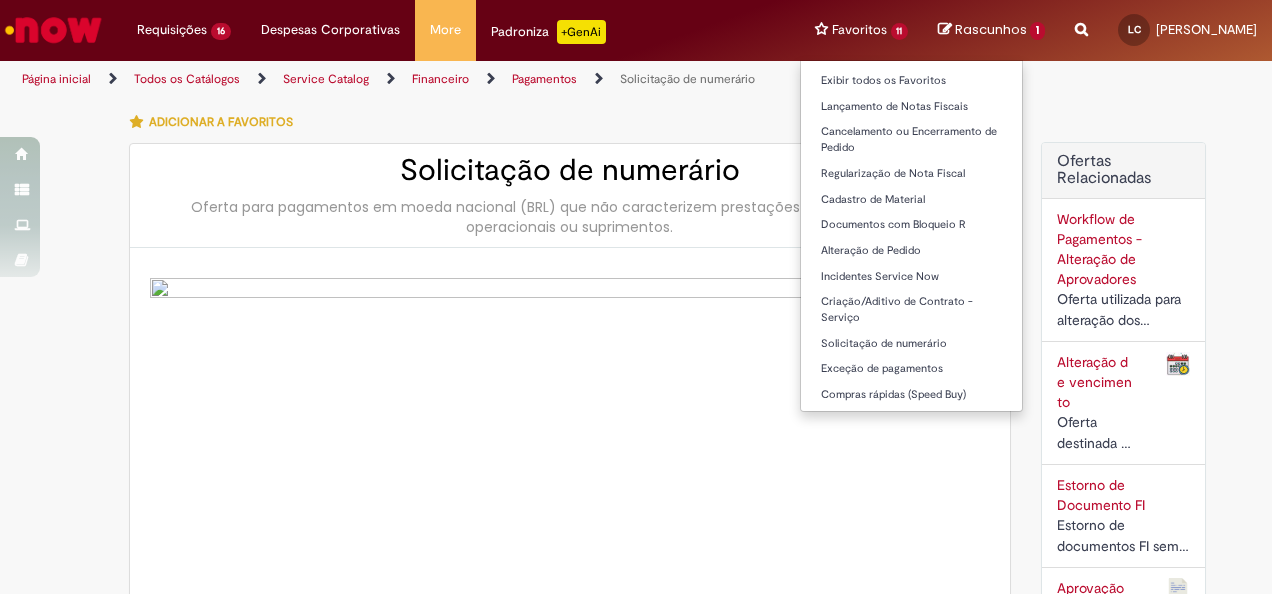 type on "**********" 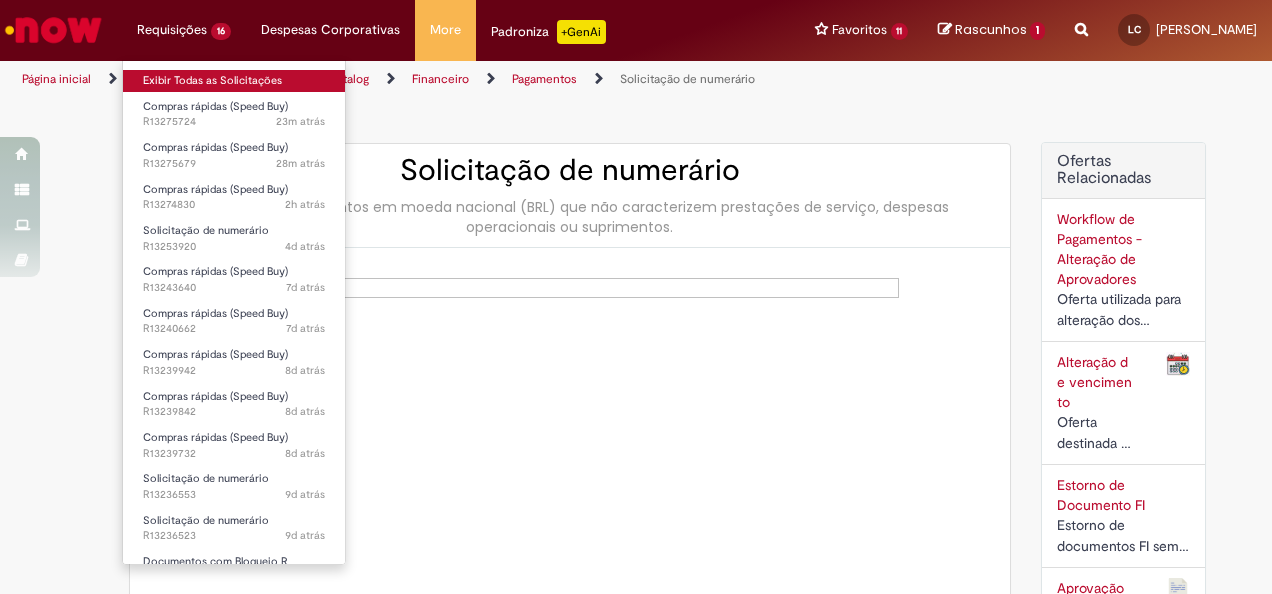 click on "Exibir Todas as Solicitações" at bounding box center (234, 81) 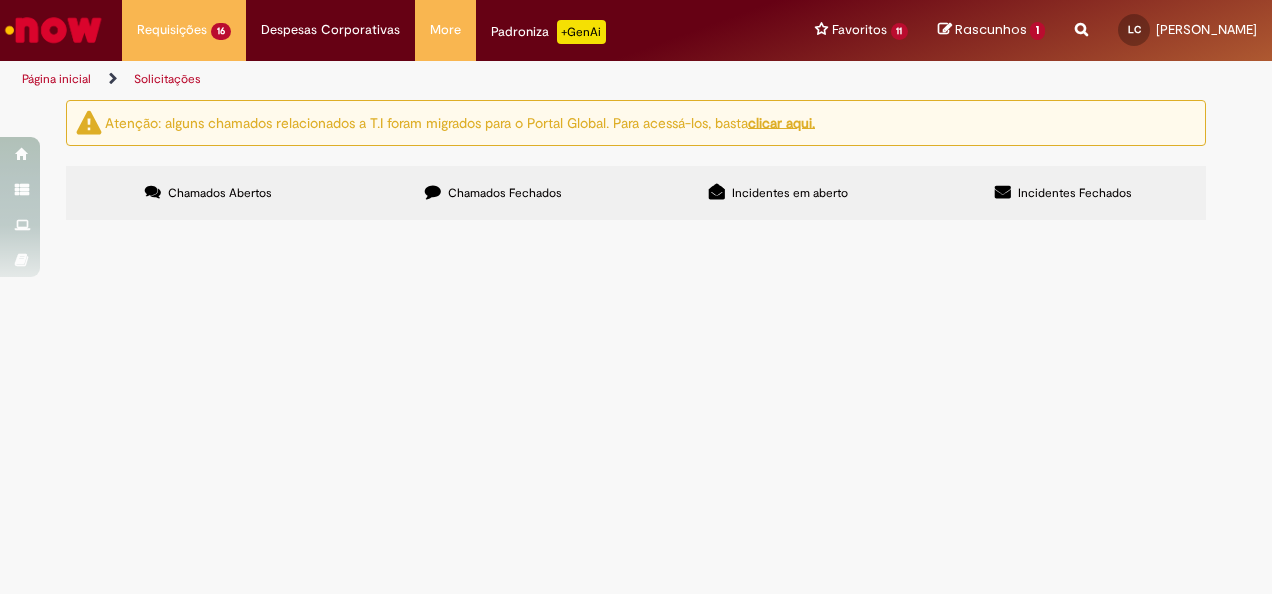 scroll, scrollTop: 100, scrollLeft: 0, axis: vertical 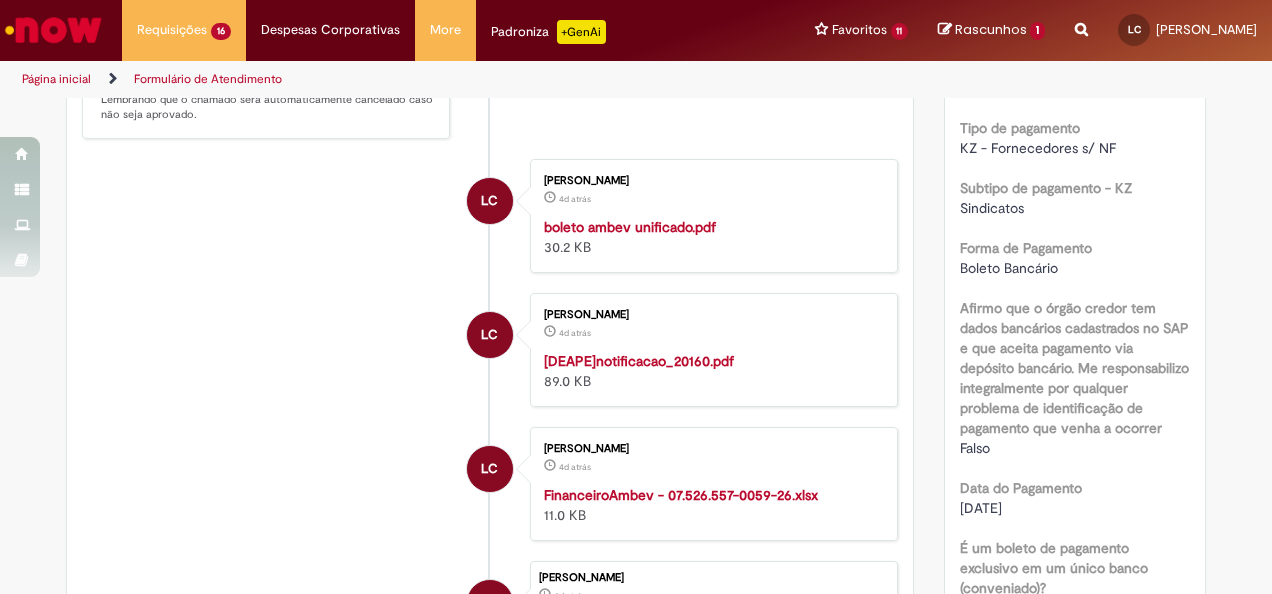 click on "FinanceiroAmbev - 07.526.557-0059-26.xlsx" at bounding box center [681, 495] 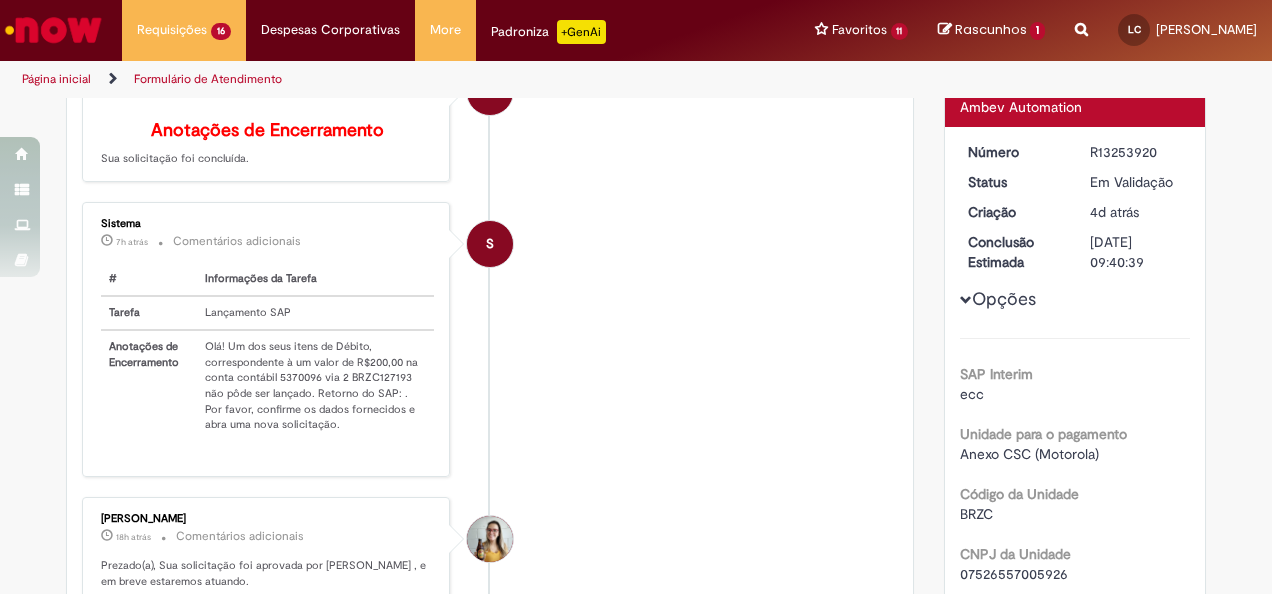 scroll, scrollTop: 214, scrollLeft: 0, axis: vertical 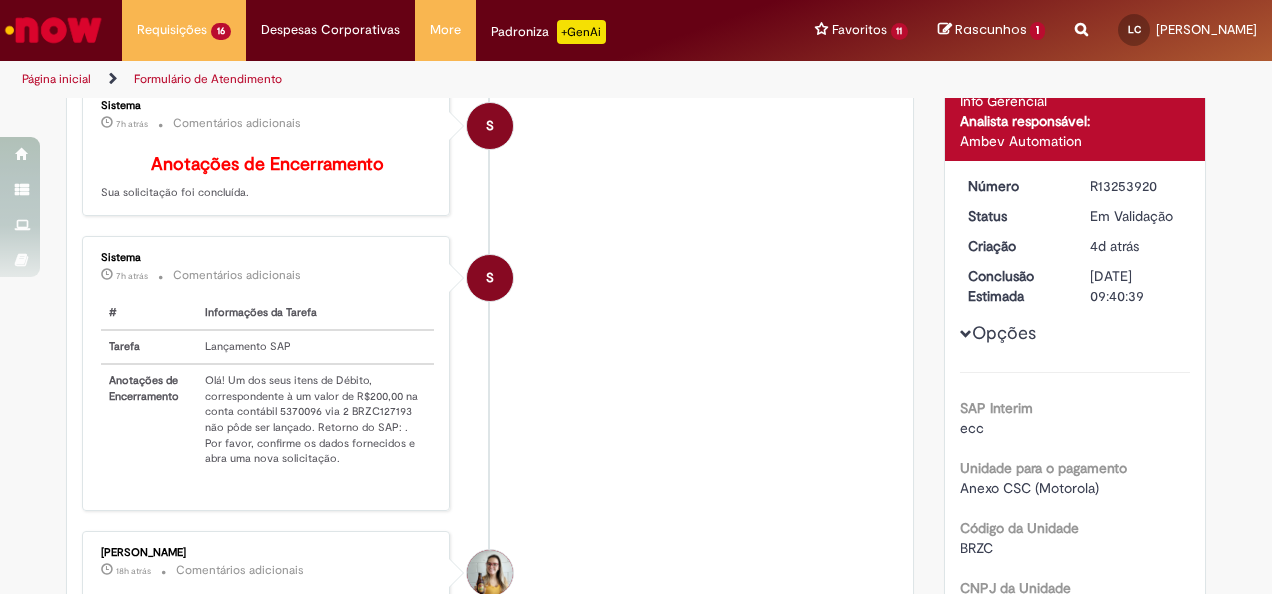 drag, startPoint x: 568, startPoint y: 392, endPoint x: 535, endPoint y: 404, distance: 35.1141 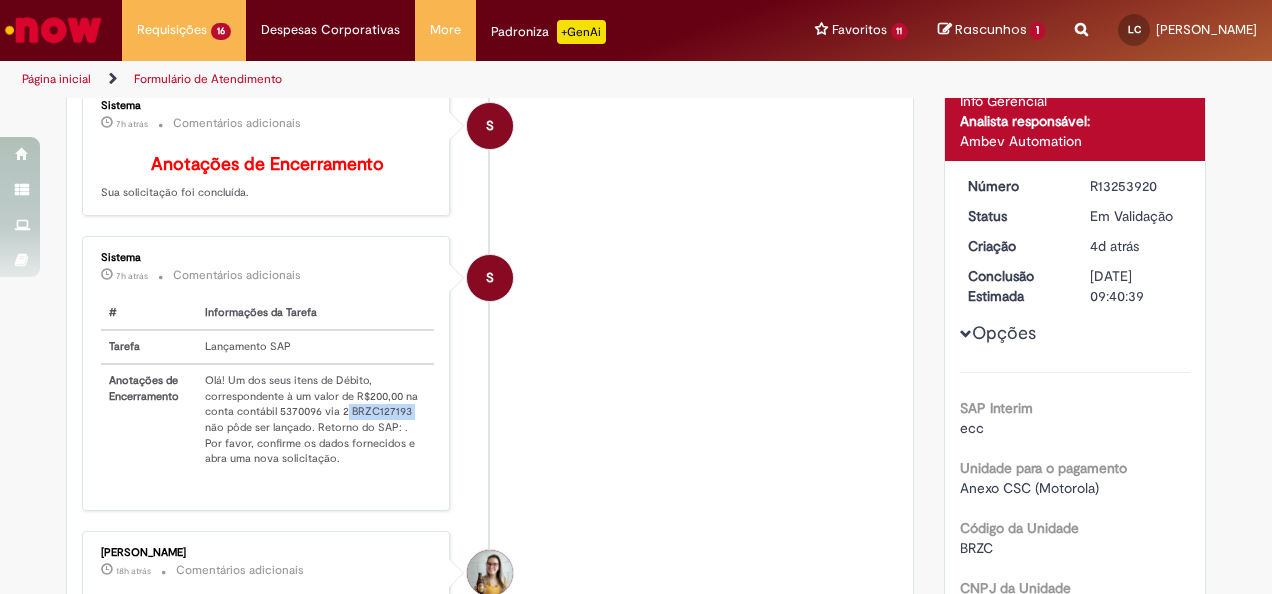 drag, startPoint x: 398, startPoint y: 420, endPoint x: 336, endPoint y: 421, distance: 62.008064 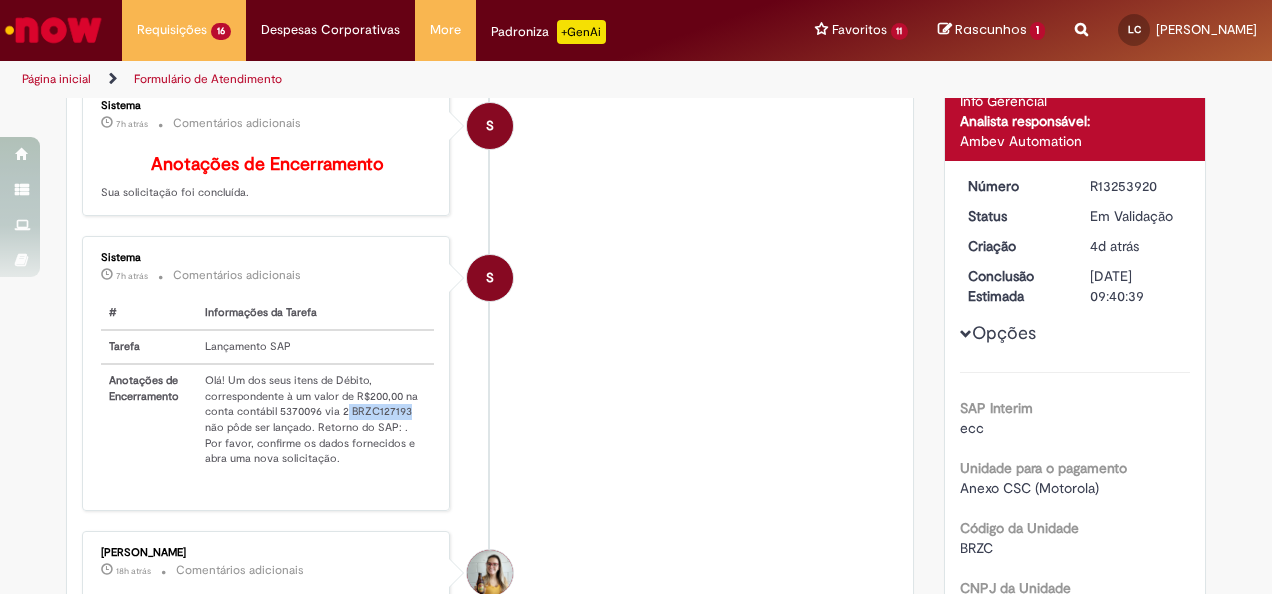 drag, startPoint x: 397, startPoint y: 422, endPoint x: 336, endPoint y: 421, distance: 61.008198 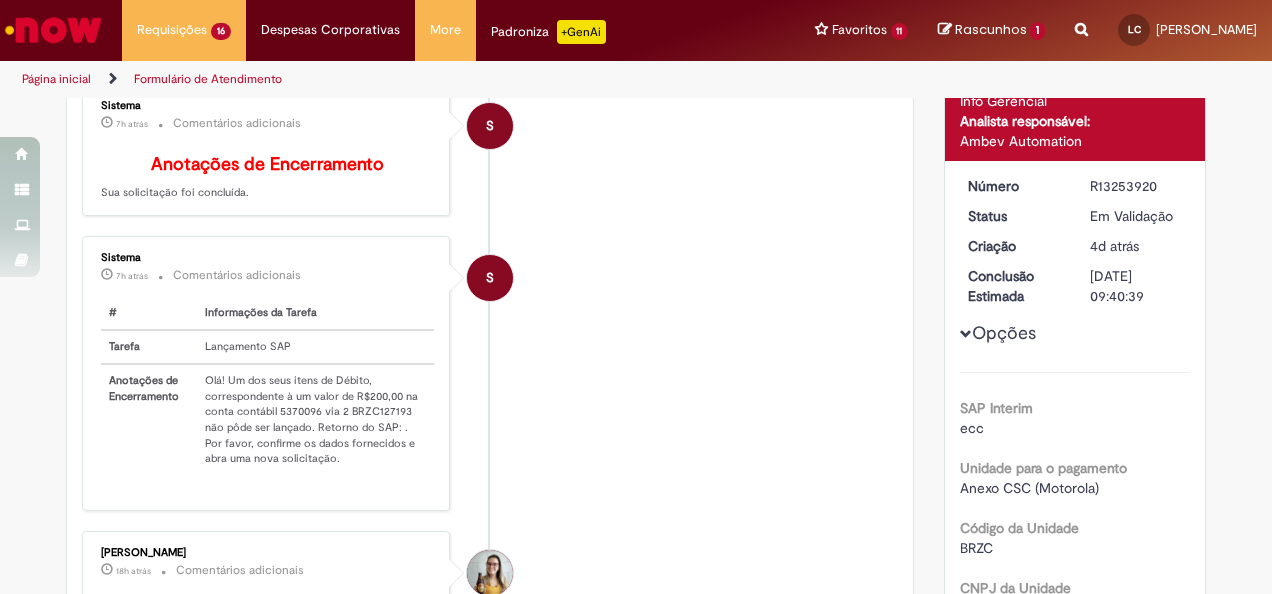 click on "Olá! Um dos seus itens de Débito, correspondente à um valor de R$200,00 na conta contábil 5370096 via 2 BRZC127193  não pôde ser lançado. Retorno do SAP: . Por favor, confirme os dados fornecidos e abra uma nova solicitação." at bounding box center [315, 419] 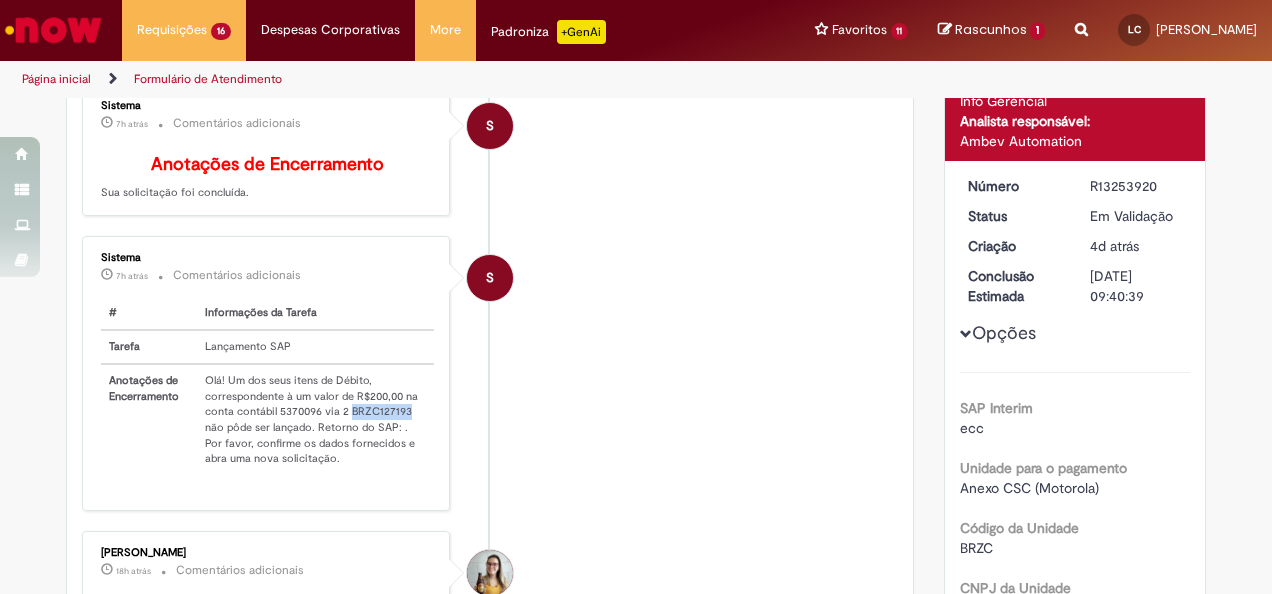drag, startPoint x: 340, startPoint y: 422, endPoint x: 396, endPoint y: 420, distance: 56.0357 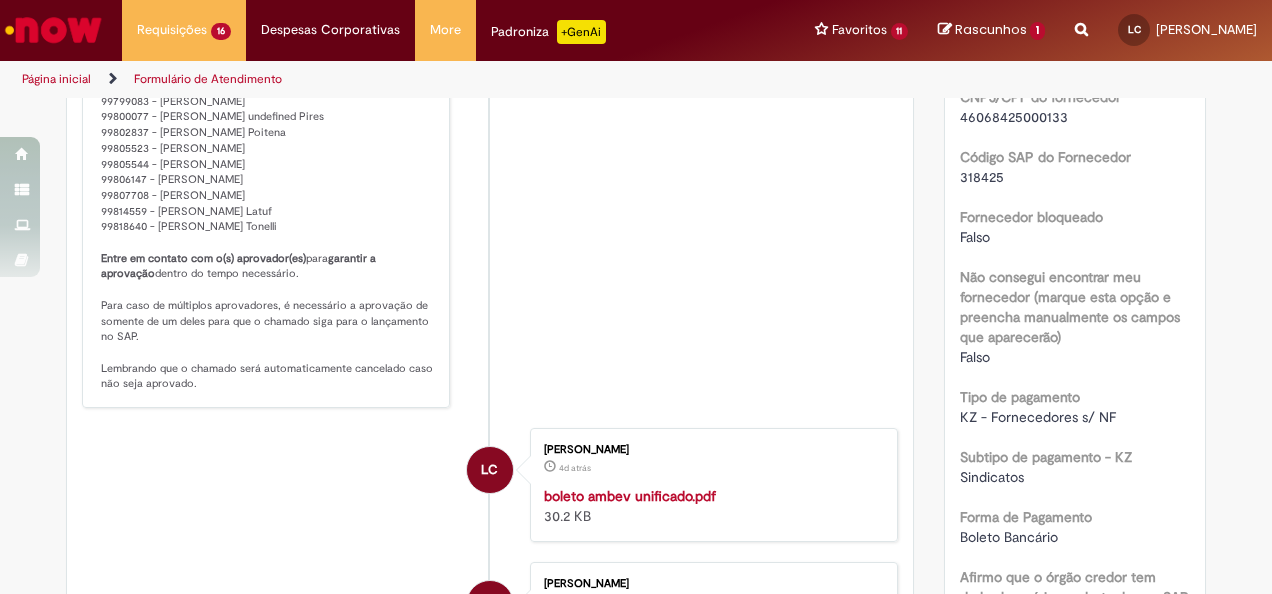 scroll, scrollTop: 914, scrollLeft: 0, axis: vertical 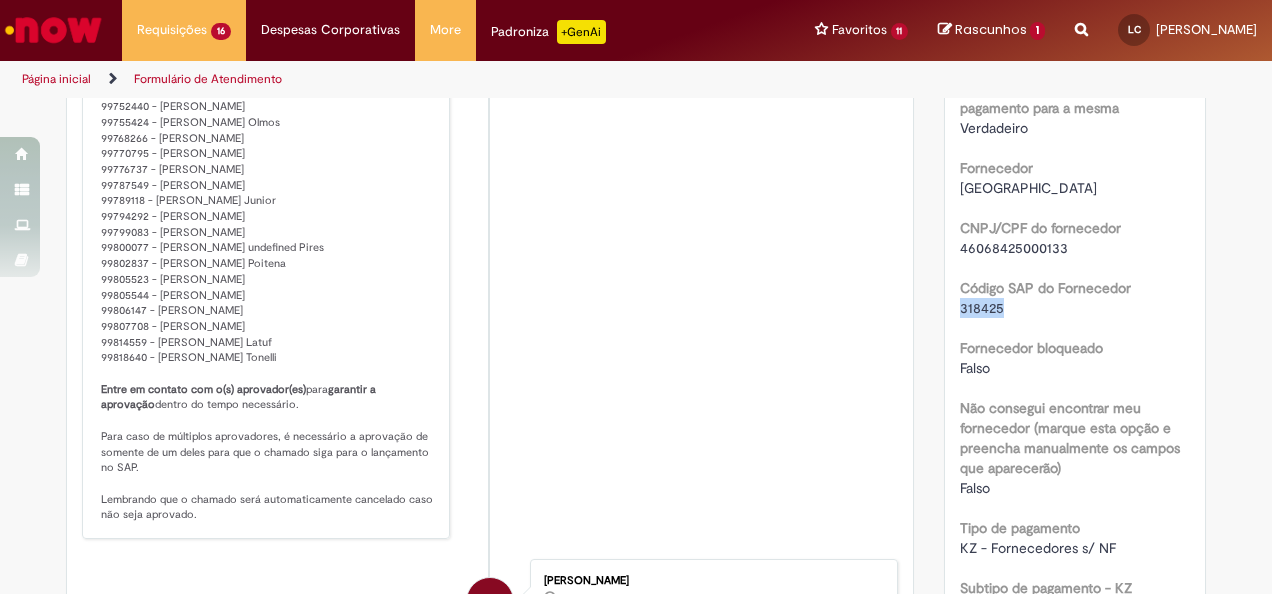 drag, startPoint x: 996, startPoint y: 326, endPoint x: 944, endPoint y: 326, distance: 52 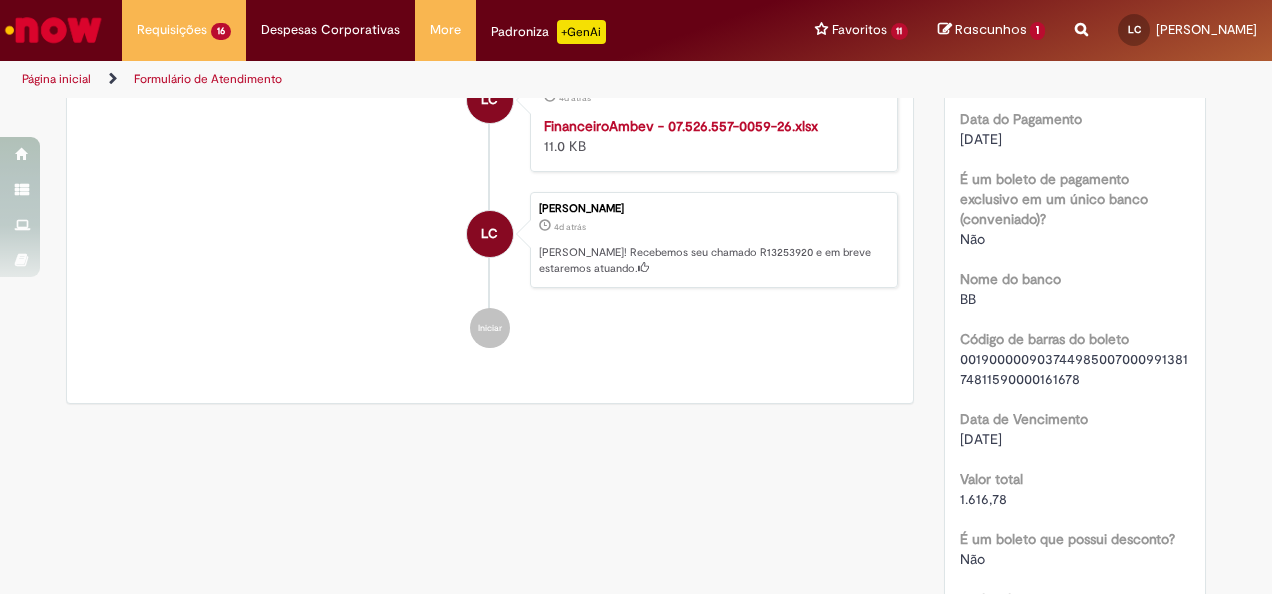 scroll, scrollTop: 1714, scrollLeft: 0, axis: vertical 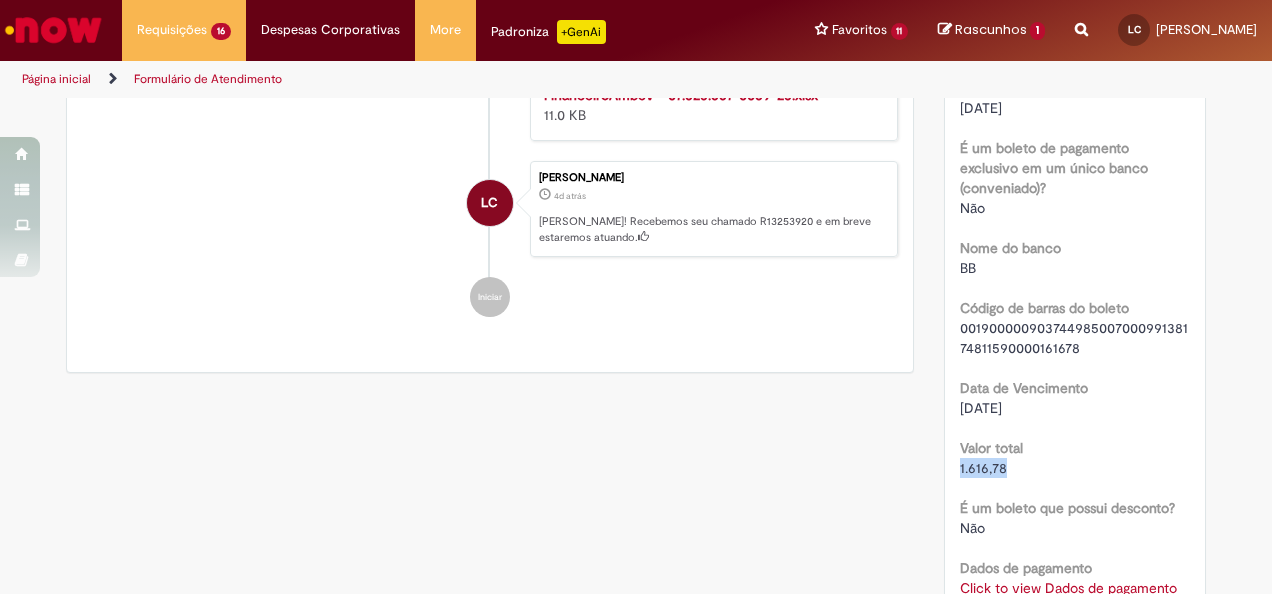 drag, startPoint x: 1003, startPoint y: 468, endPoint x: 946, endPoint y: 461, distance: 57.428215 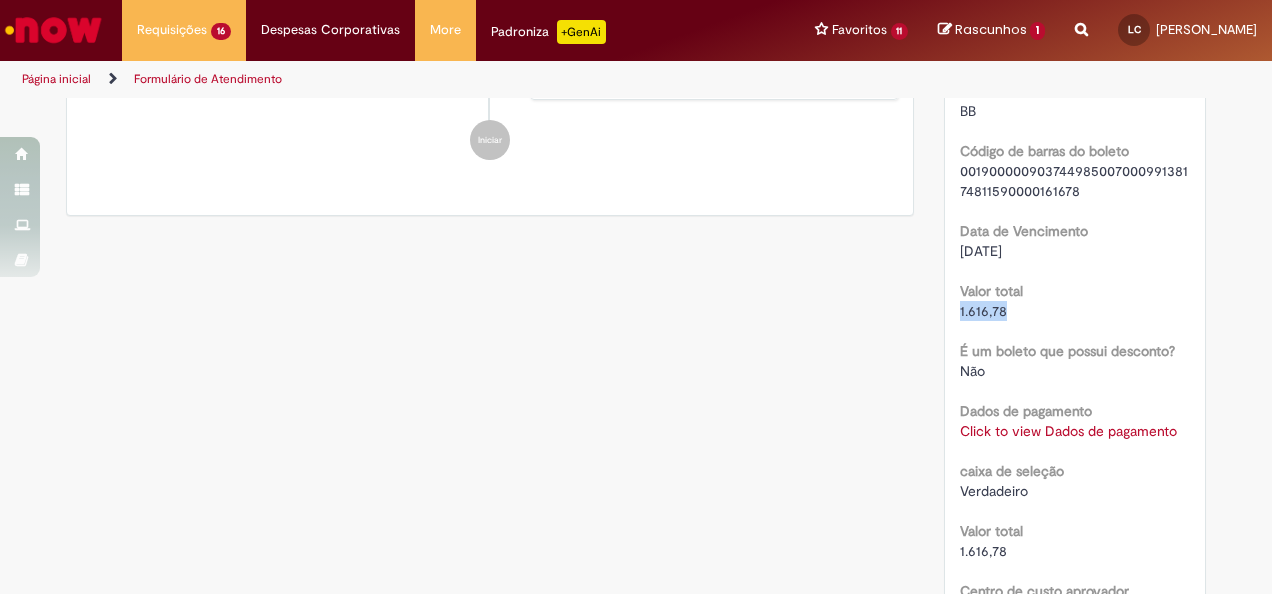 scroll, scrollTop: 1914, scrollLeft: 0, axis: vertical 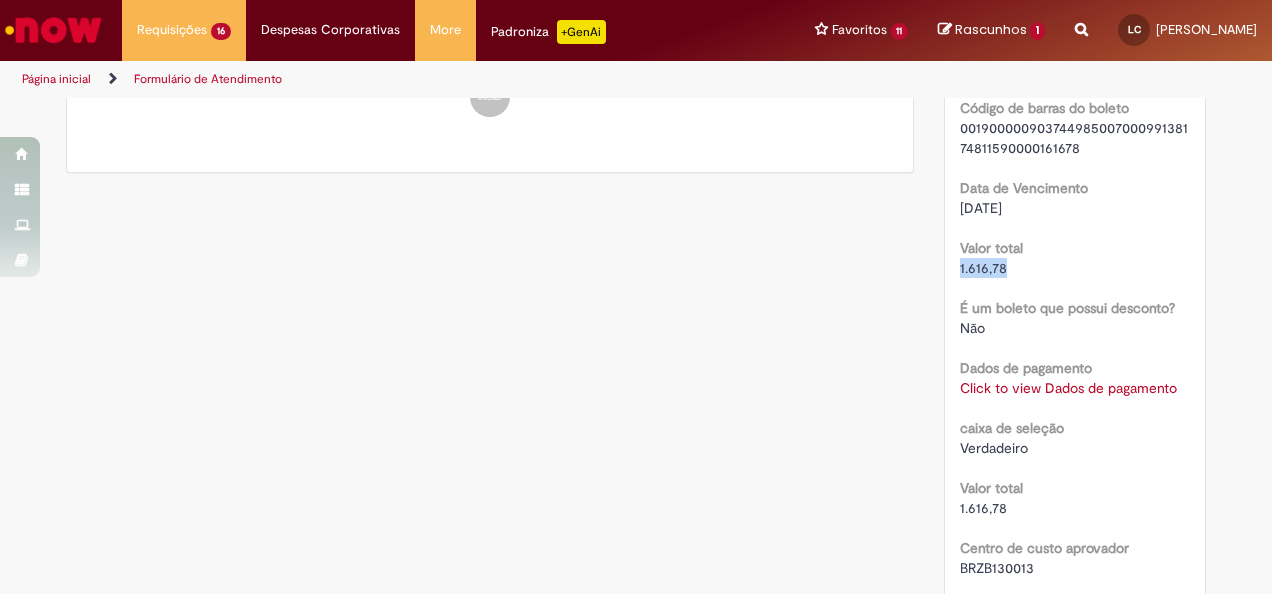 click on "Click to view Dados de pagamento" at bounding box center (1068, 388) 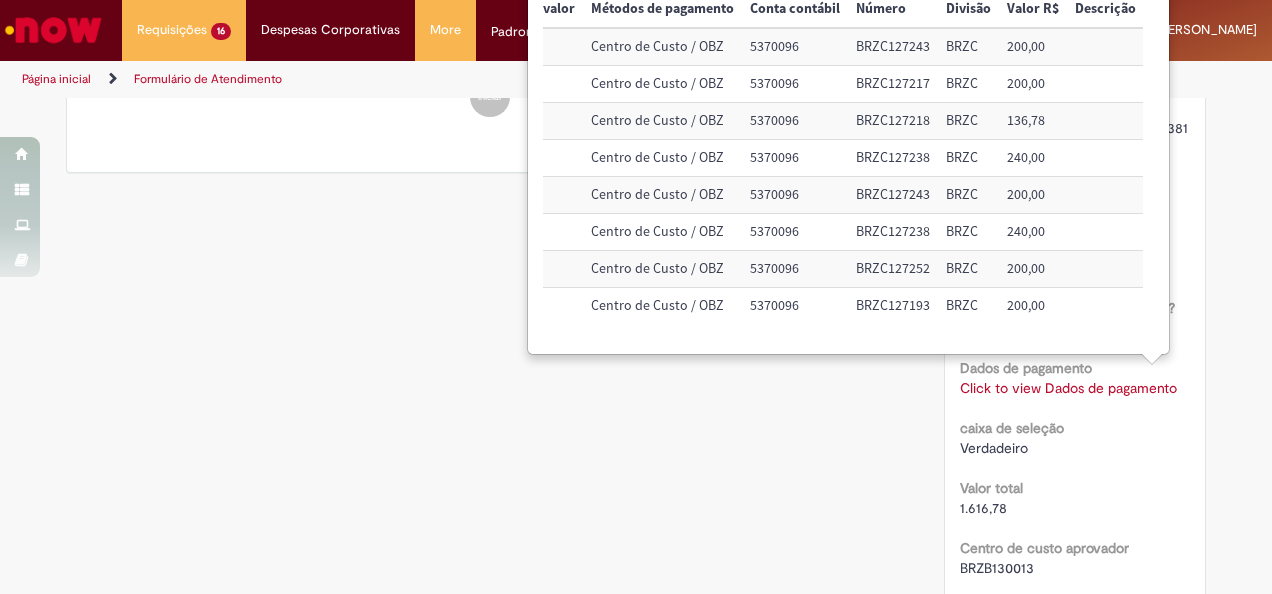 scroll, scrollTop: 0, scrollLeft: 0, axis: both 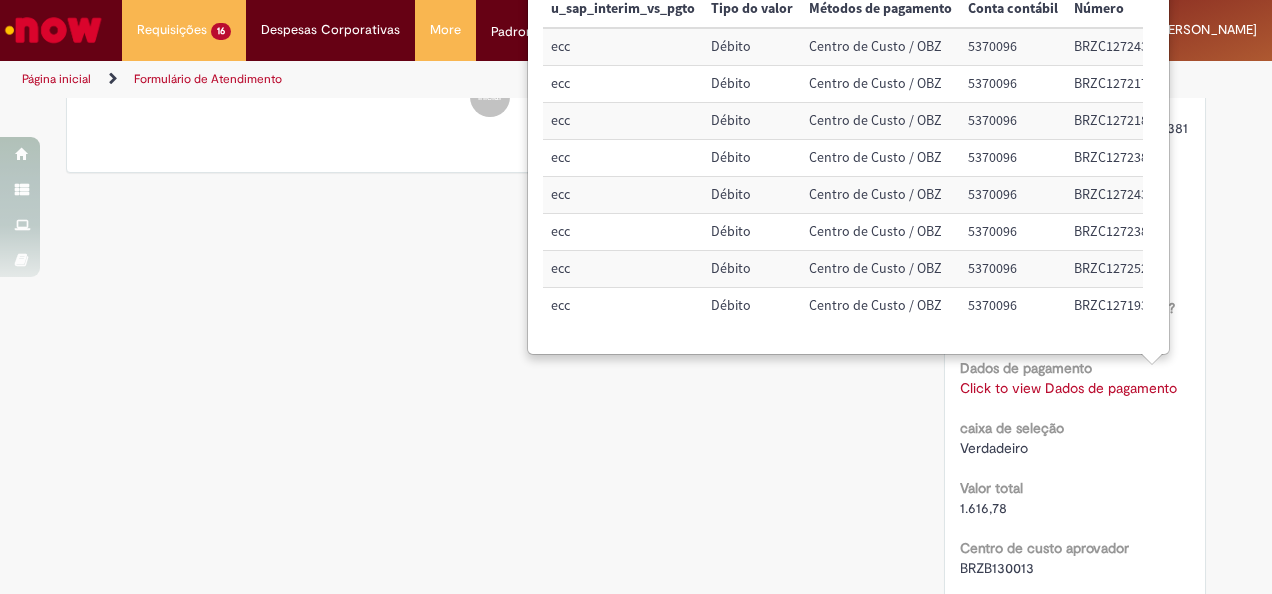 click on "Verificar Código de Barras
Aguardando Aprovação
Aguardando atendimento
Em andamento
Validação
Concluído
Solicitação de numerário
Enviar
S
Sistema
7h atrás 7 horas atrás     Comentários adicionais
Anotações de Encerramento
Sua solicitação foi concluída.
S" at bounding box center [636, 104] 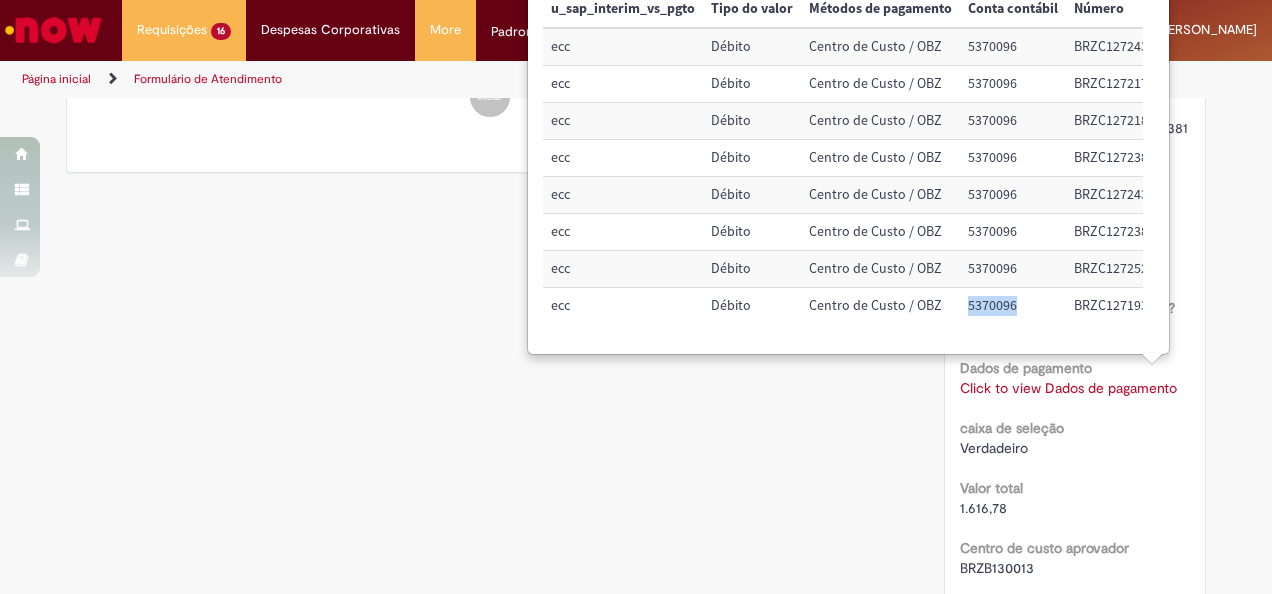 drag, startPoint x: 1015, startPoint y: 302, endPoint x: 967, endPoint y: 302, distance: 48 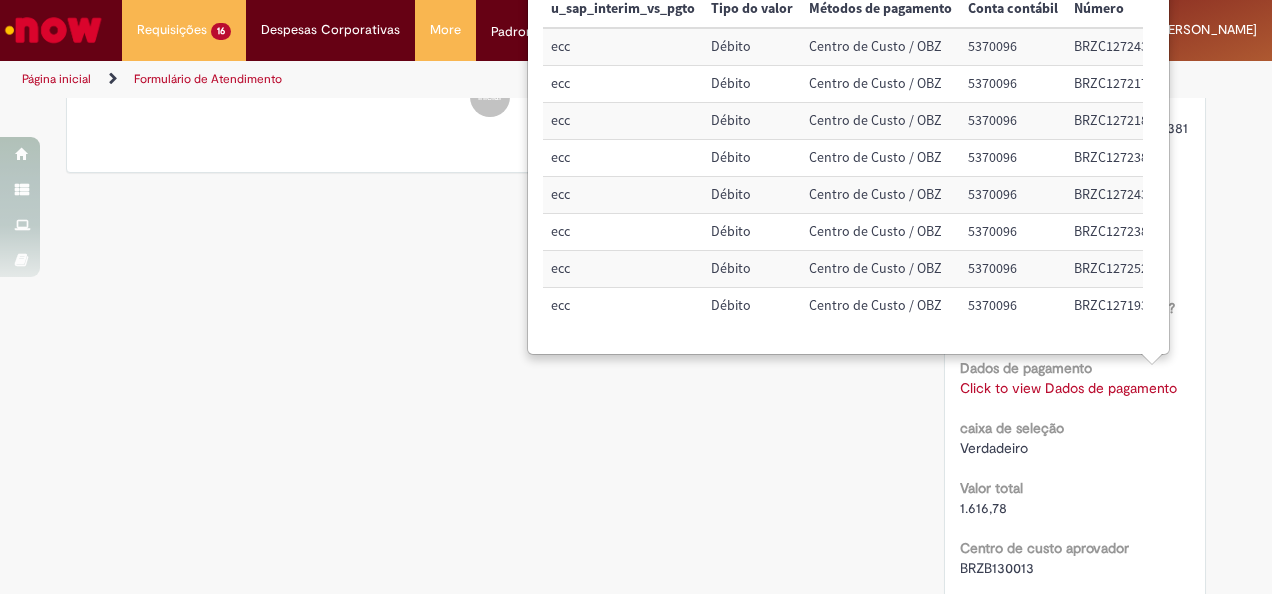 click on "Verdadeiro" at bounding box center [1075, 448] 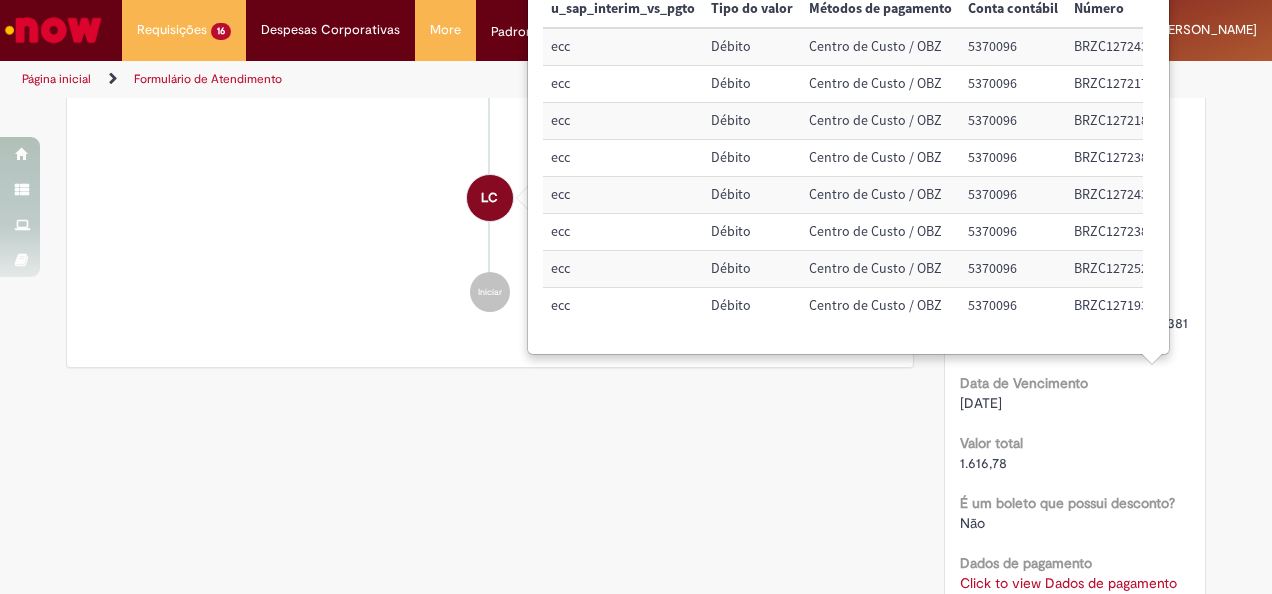 scroll, scrollTop: 1672, scrollLeft: 0, axis: vertical 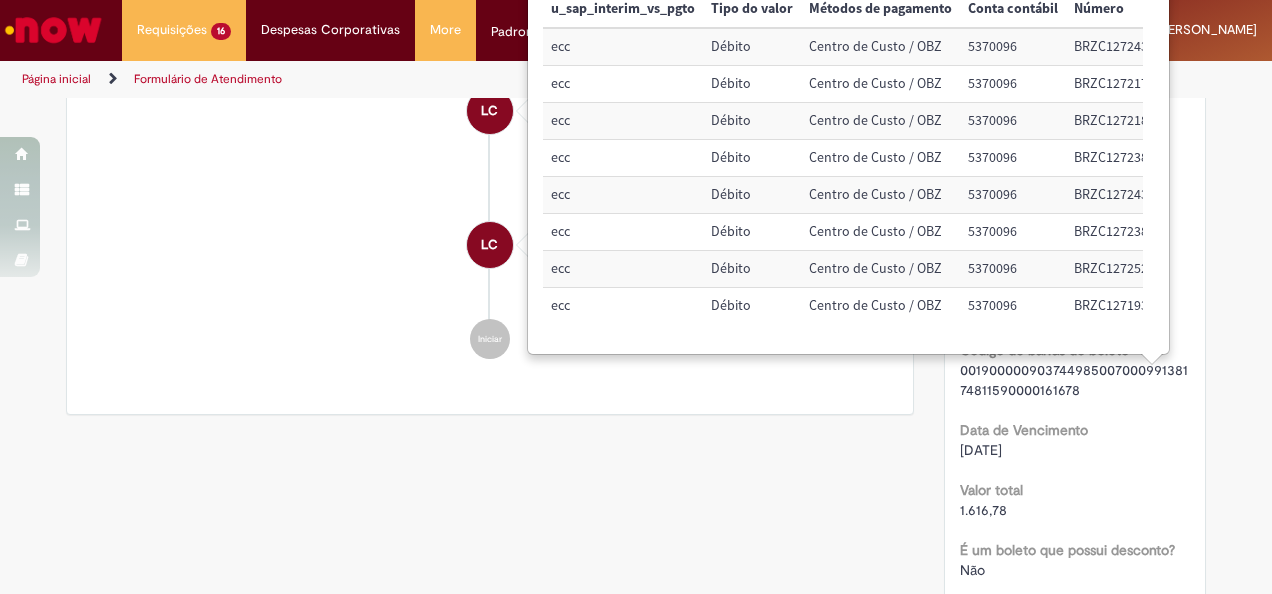 click on "ecc" at bounding box center (623, 84) 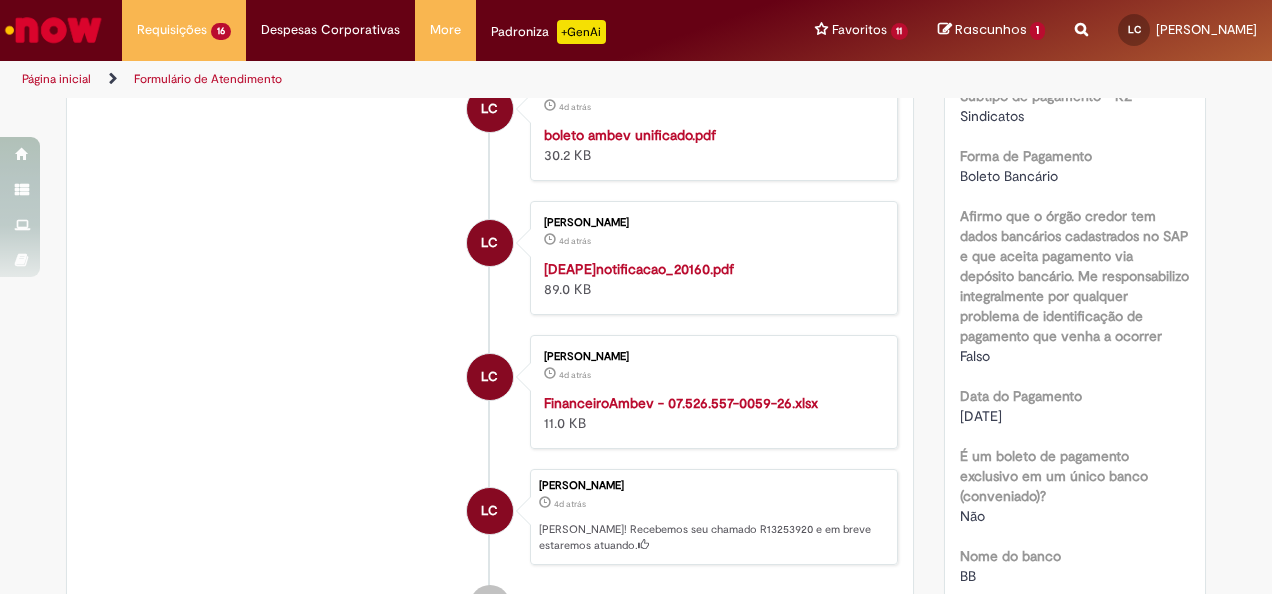 scroll, scrollTop: 1323, scrollLeft: 0, axis: vertical 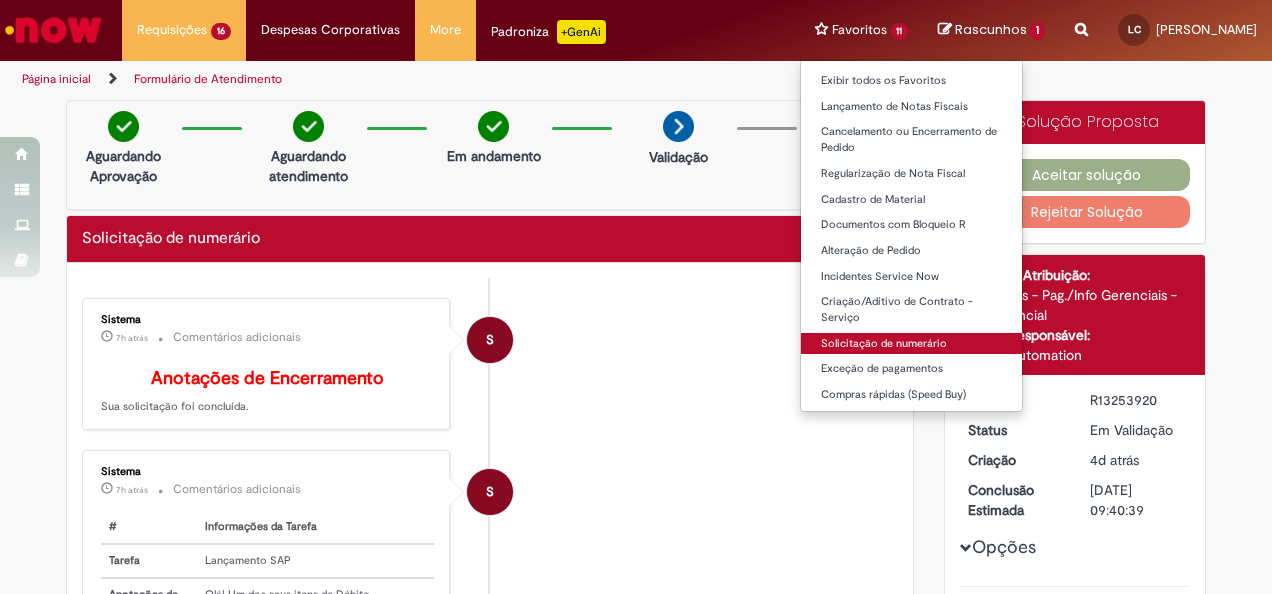 click on "Solicitação de numerário" at bounding box center (912, 344) 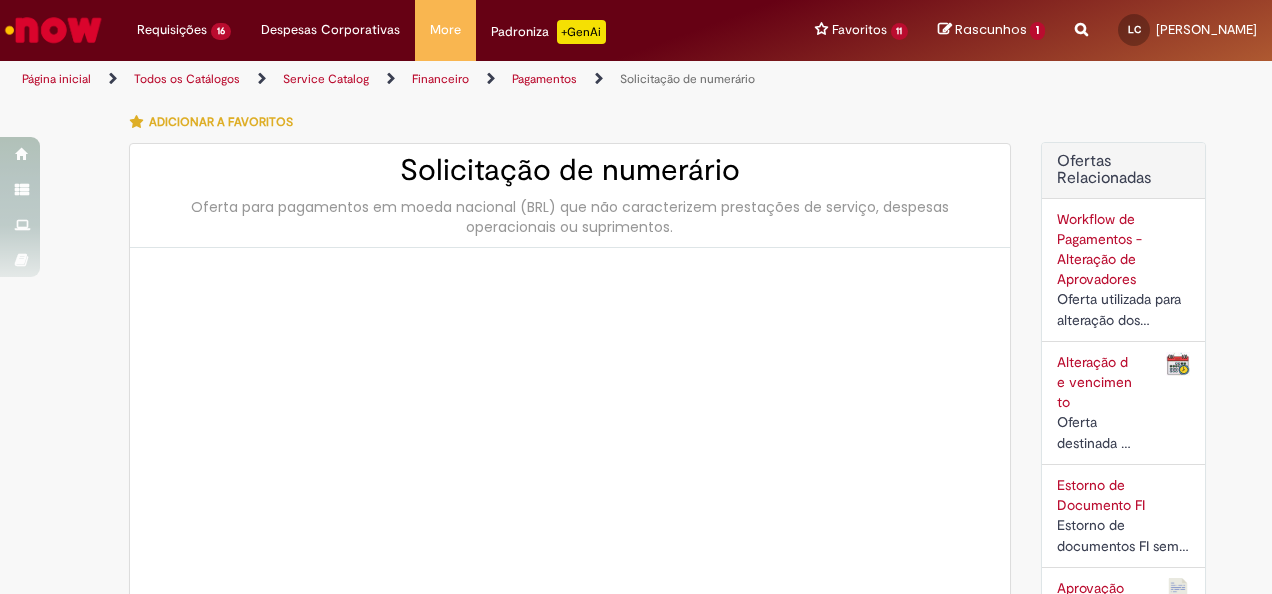 type on "*******" 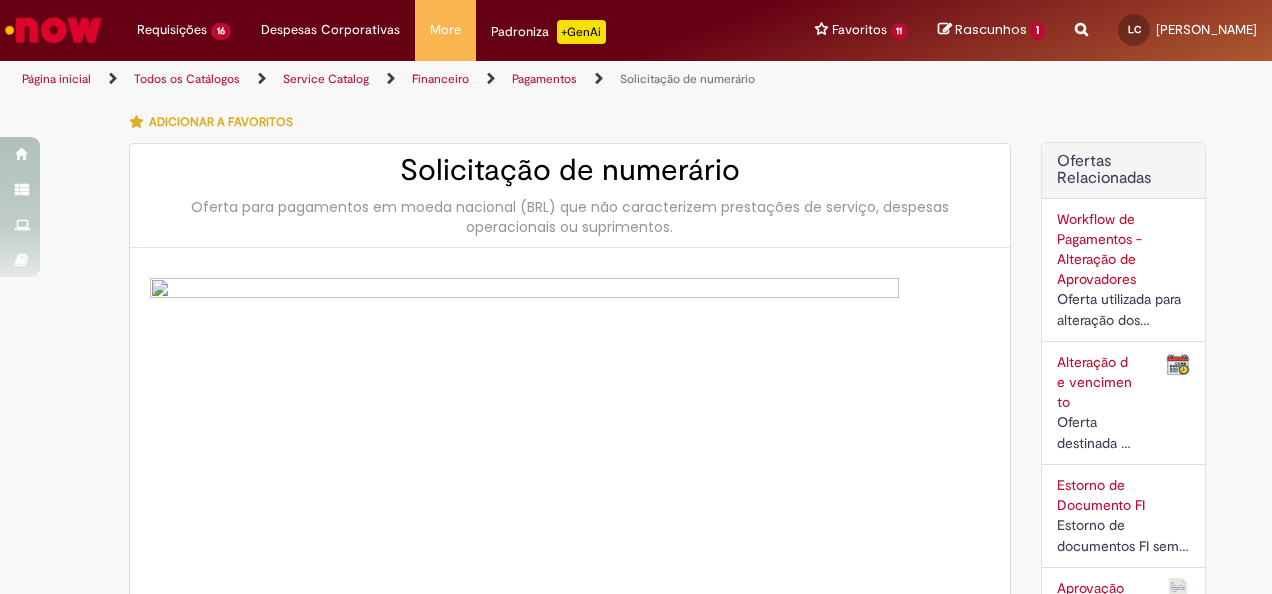 type on "**********" 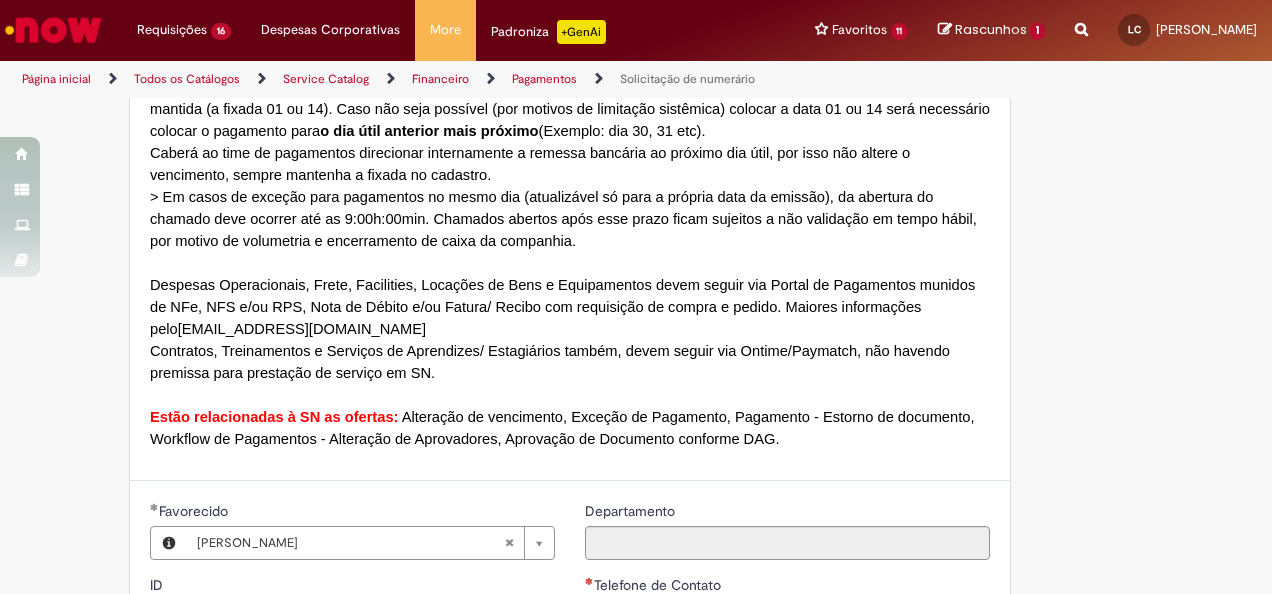 scroll, scrollTop: 1700, scrollLeft: 0, axis: vertical 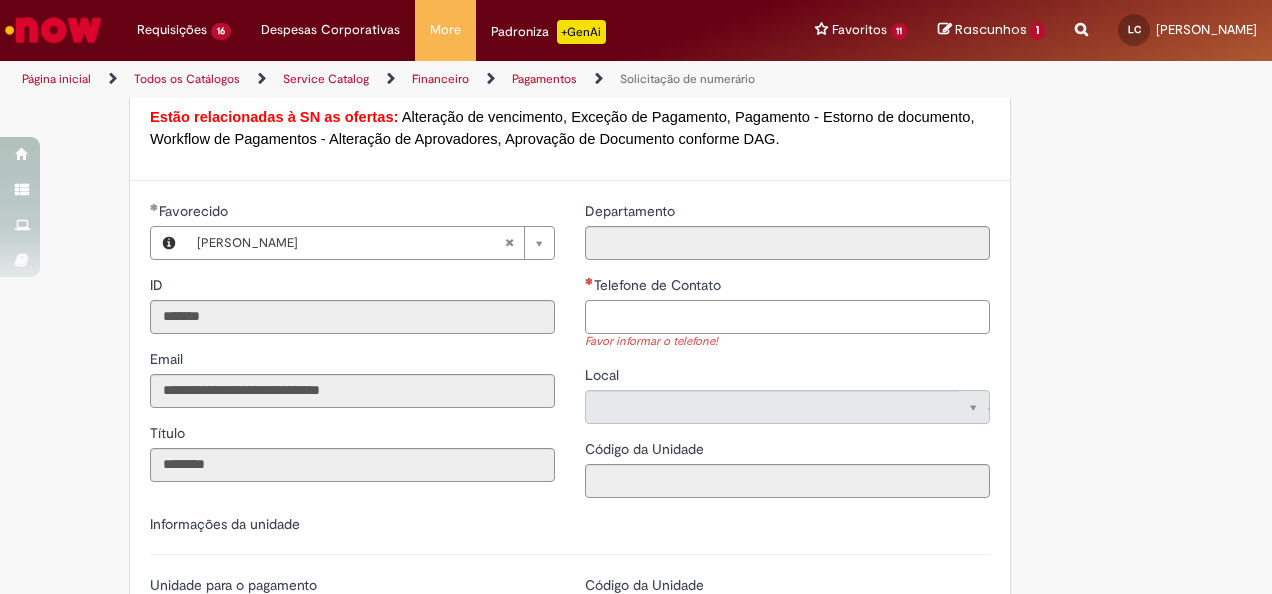 click on "Telefone de Contato" at bounding box center [787, 317] 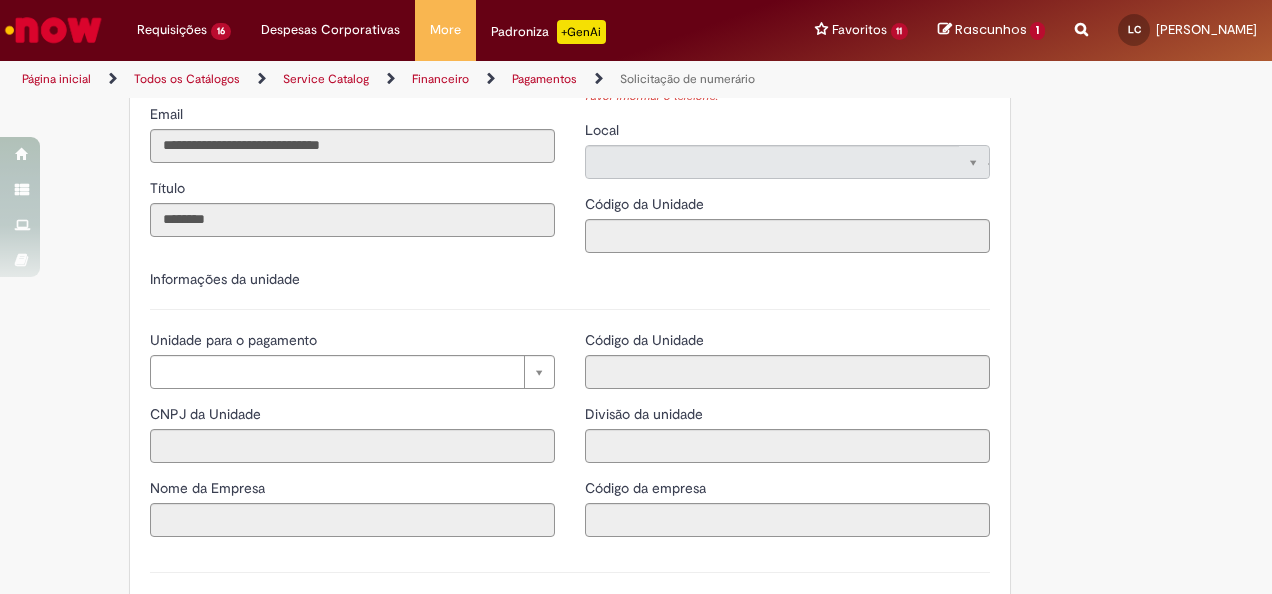 scroll, scrollTop: 2000, scrollLeft: 0, axis: vertical 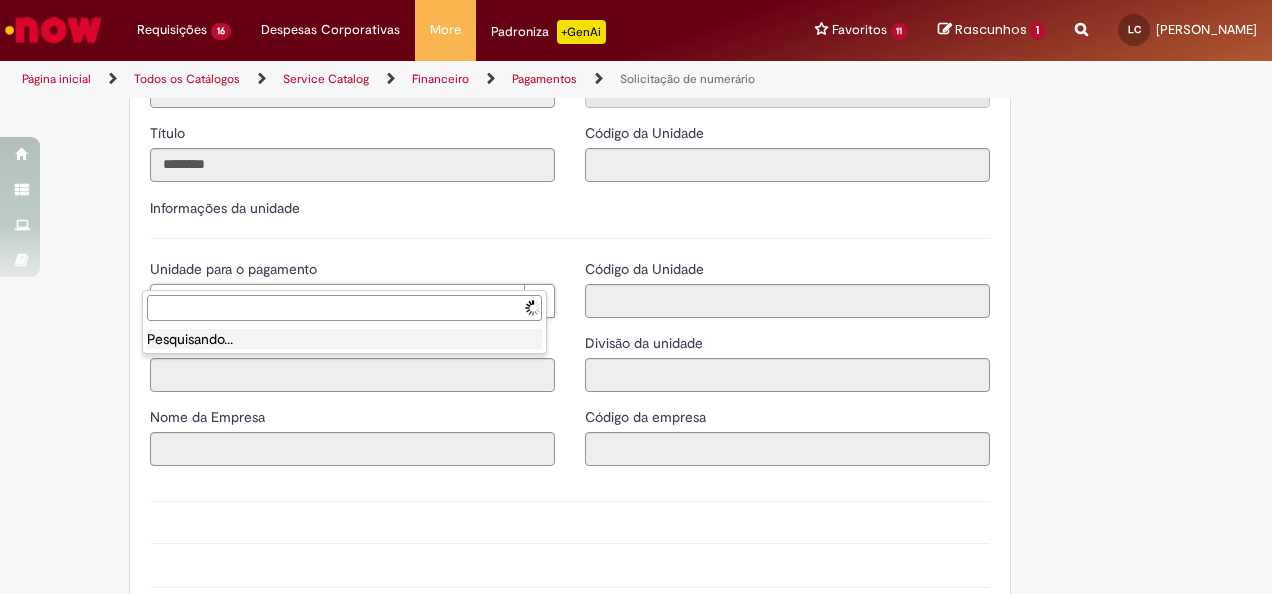 type on "**********" 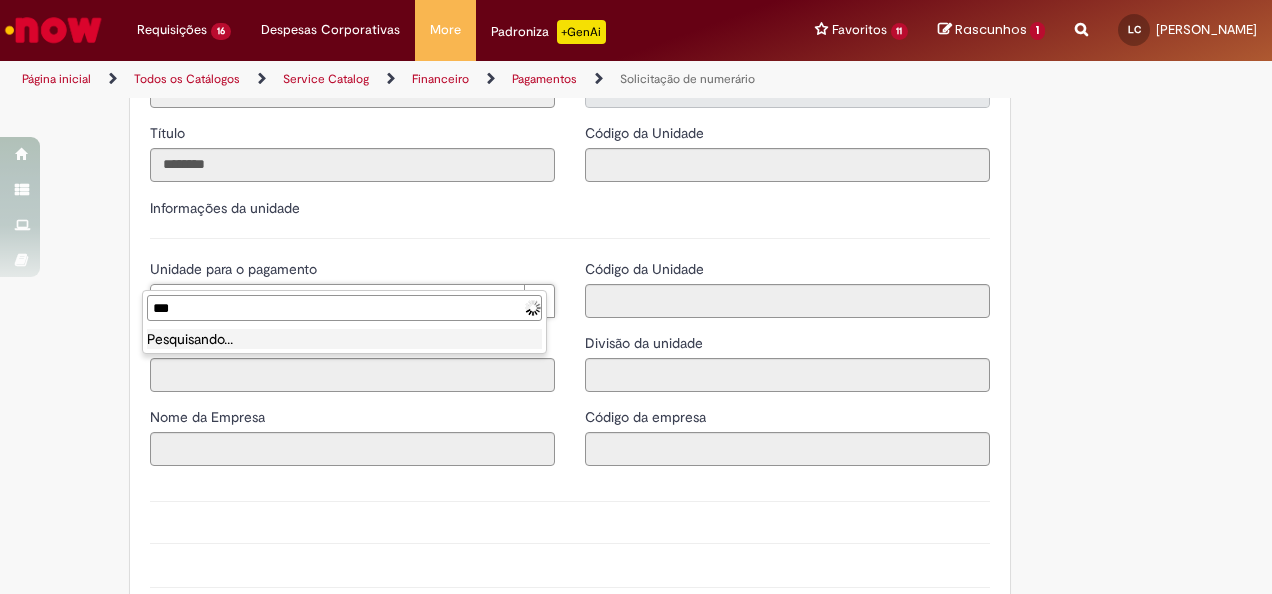type on "****" 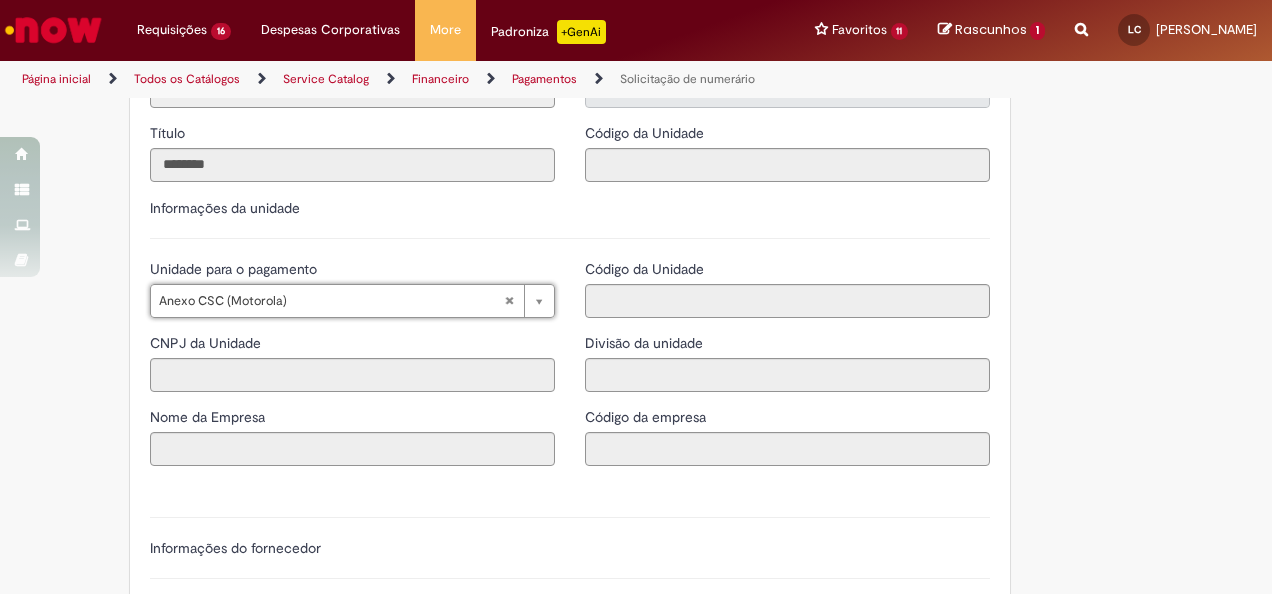 type on "**********" 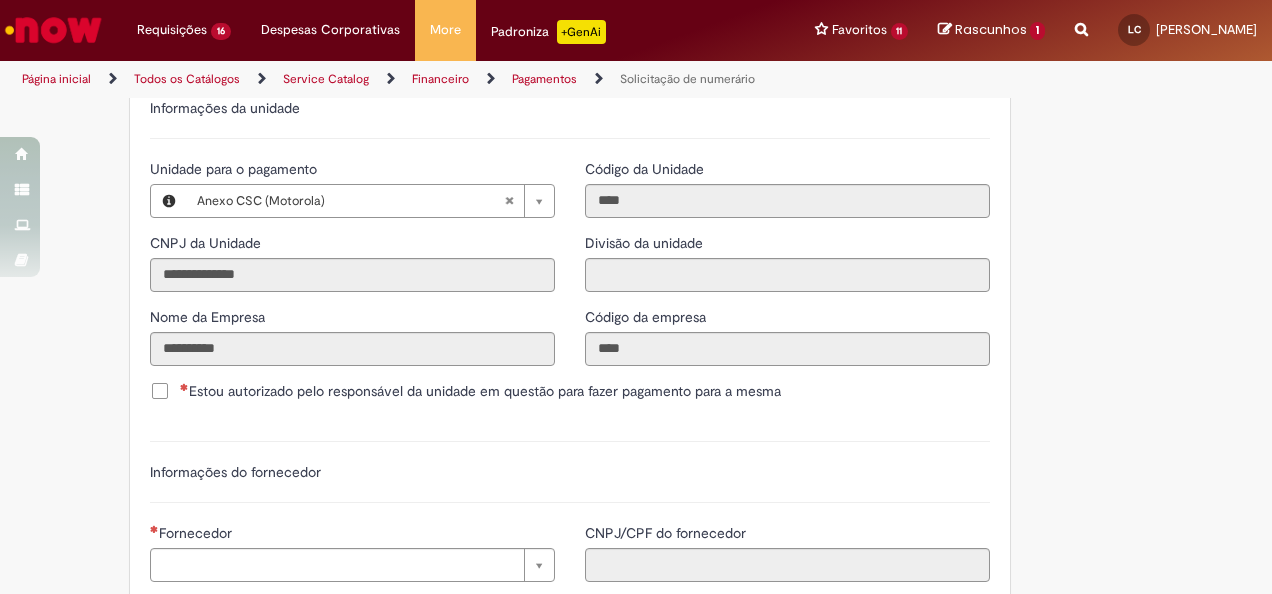 click on "Estou autorizado pelo responsável da unidade em questão para fazer pagamento para a mesma" at bounding box center [480, 391] 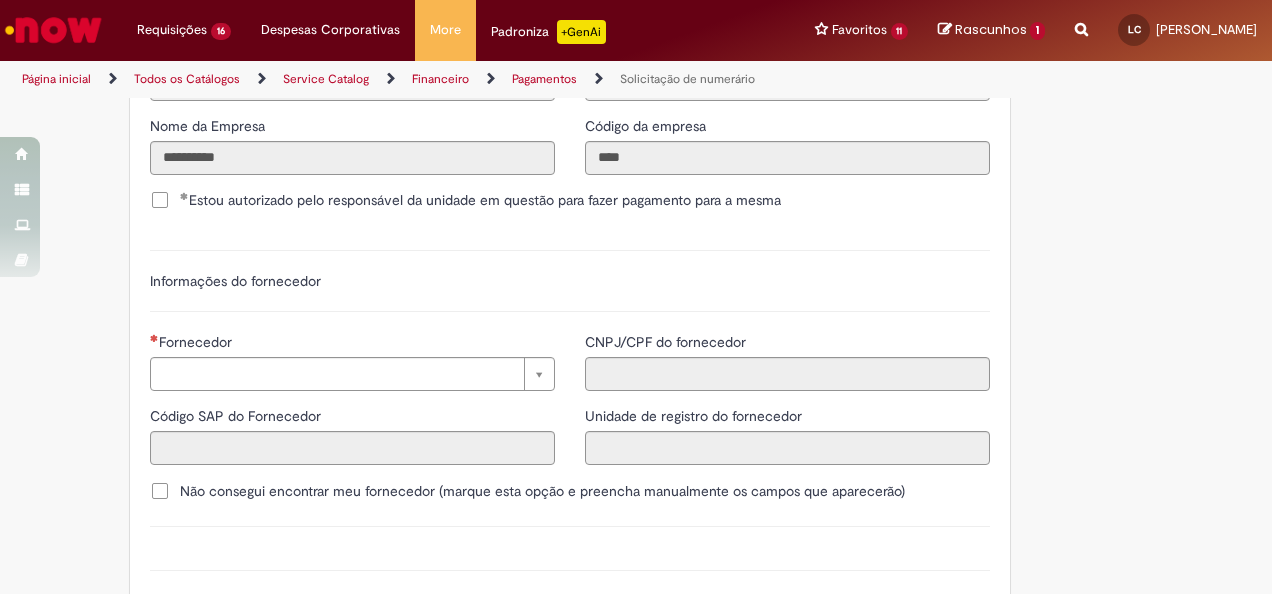 scroll, scrollTop: 2300, scrollLeft: 0, axis: vertical 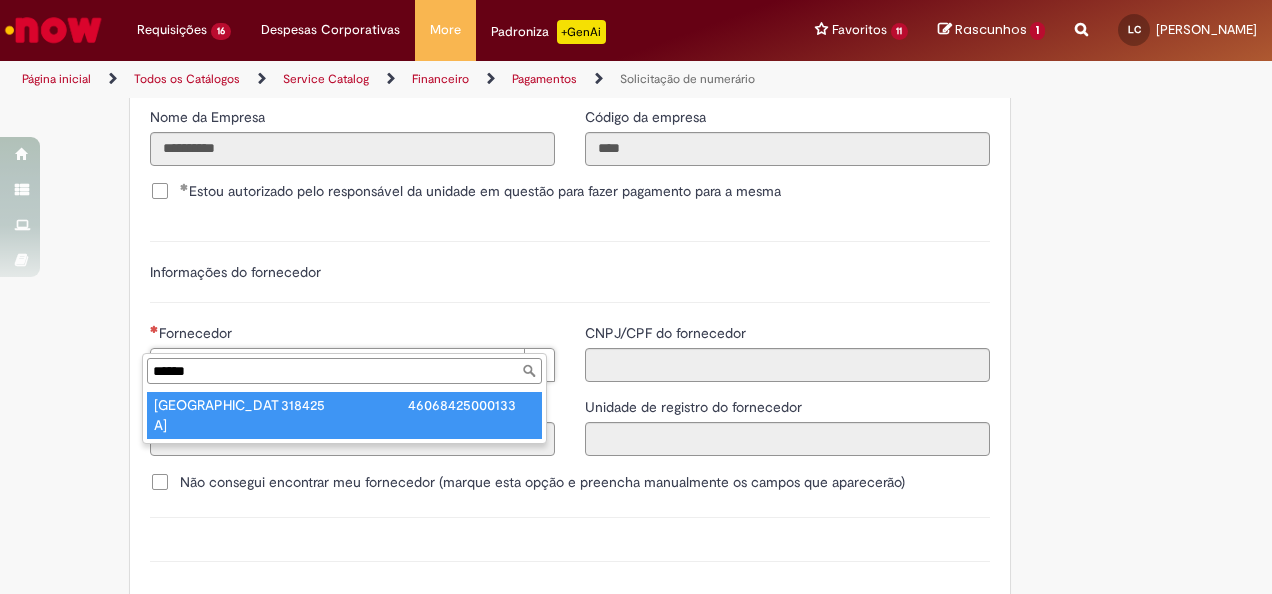 type on "******" 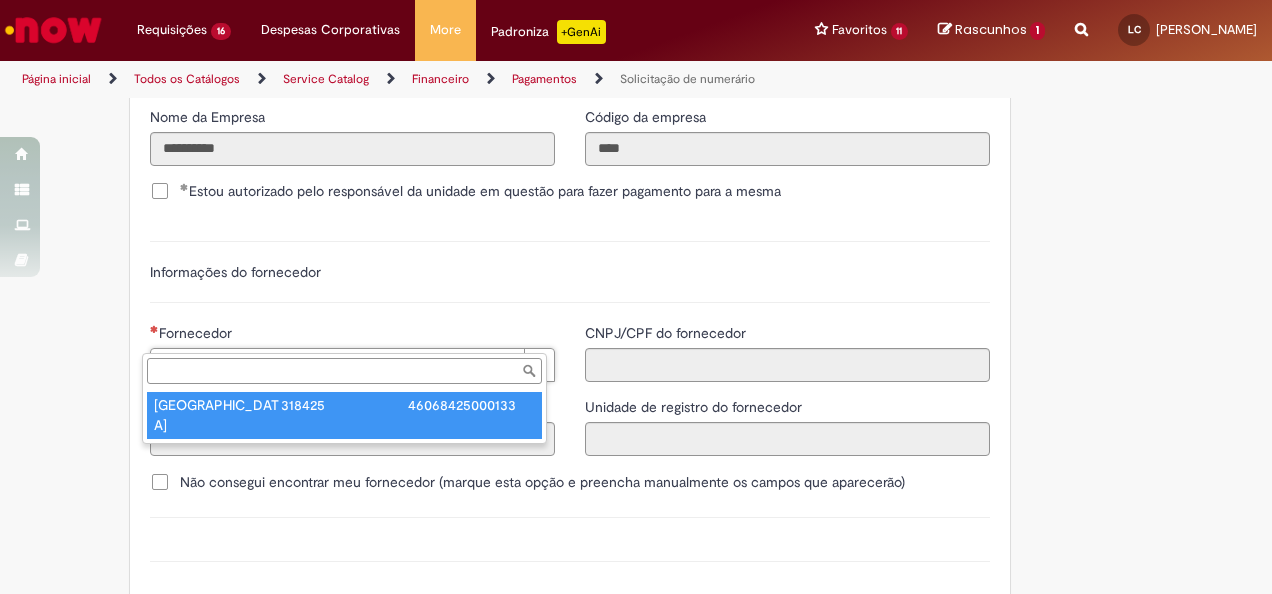 type on "******" 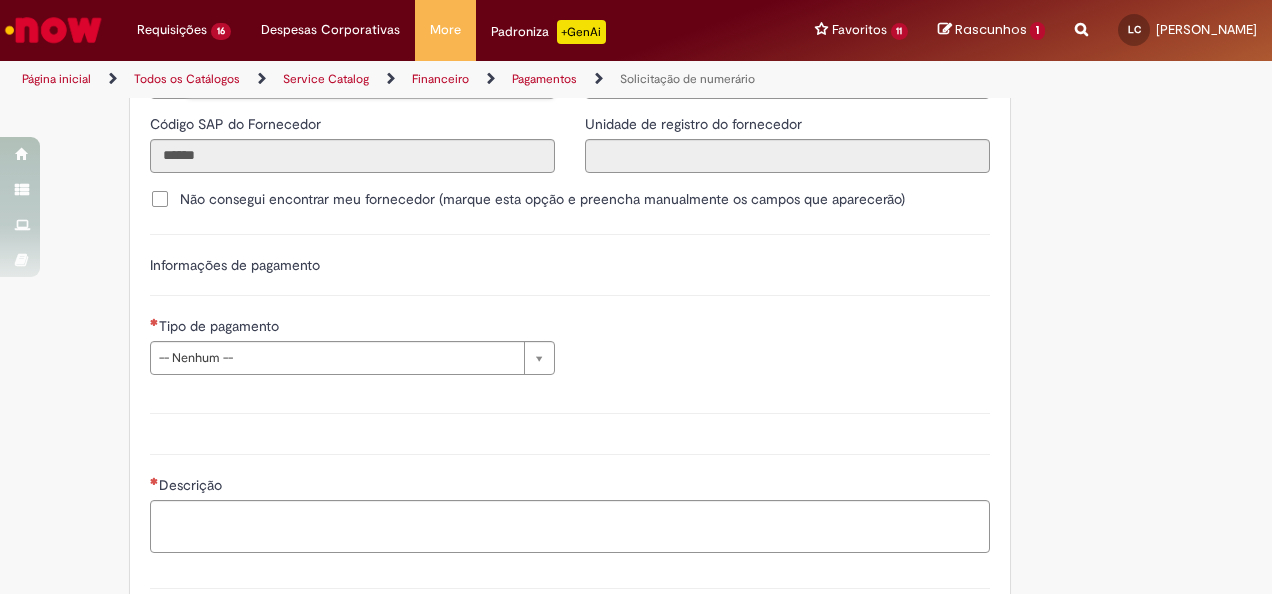 scroll, scrollTop: 2600, scrollLeft: 0, axis: vertical 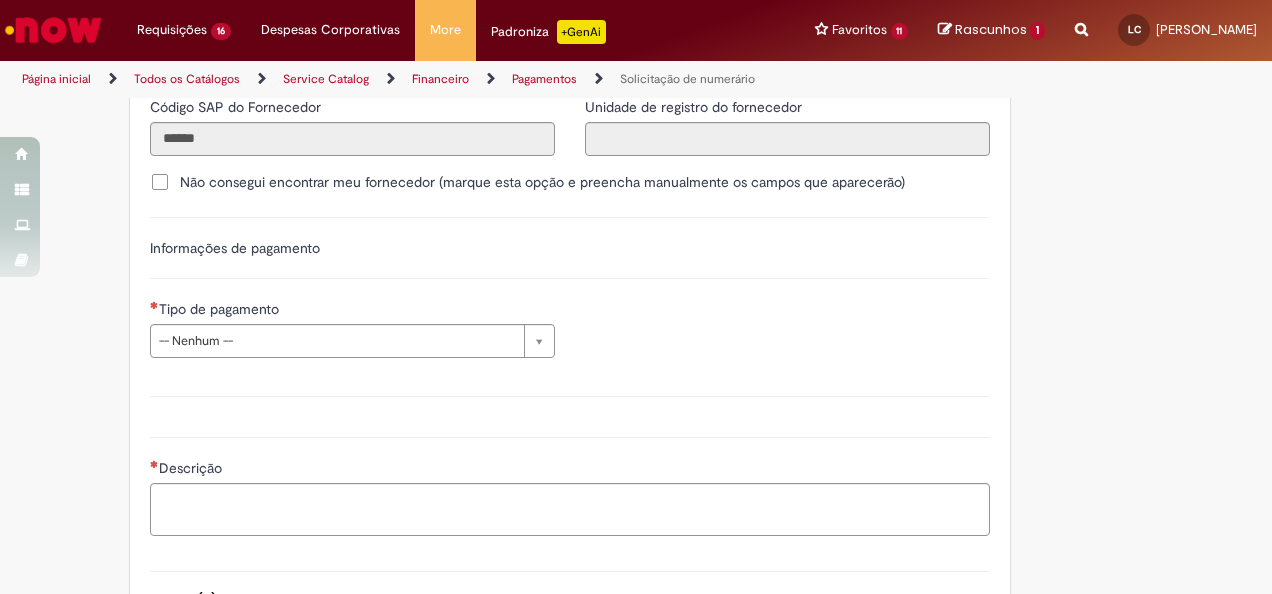 click on "**********" at bounding box center [570, 336] 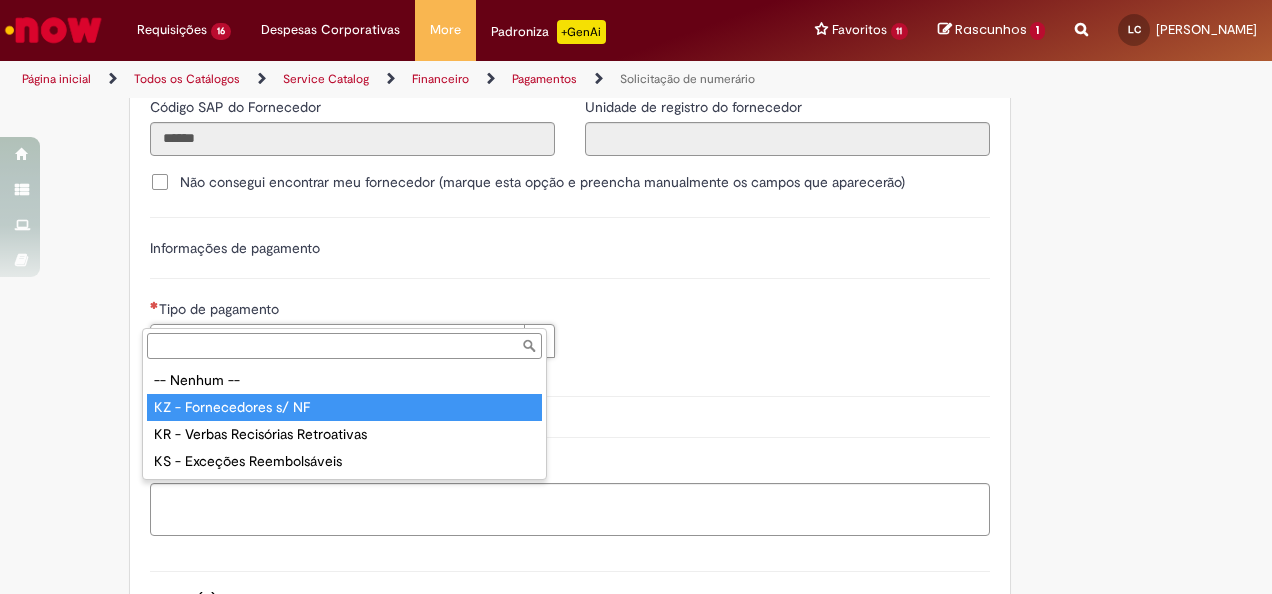 type on "**********" 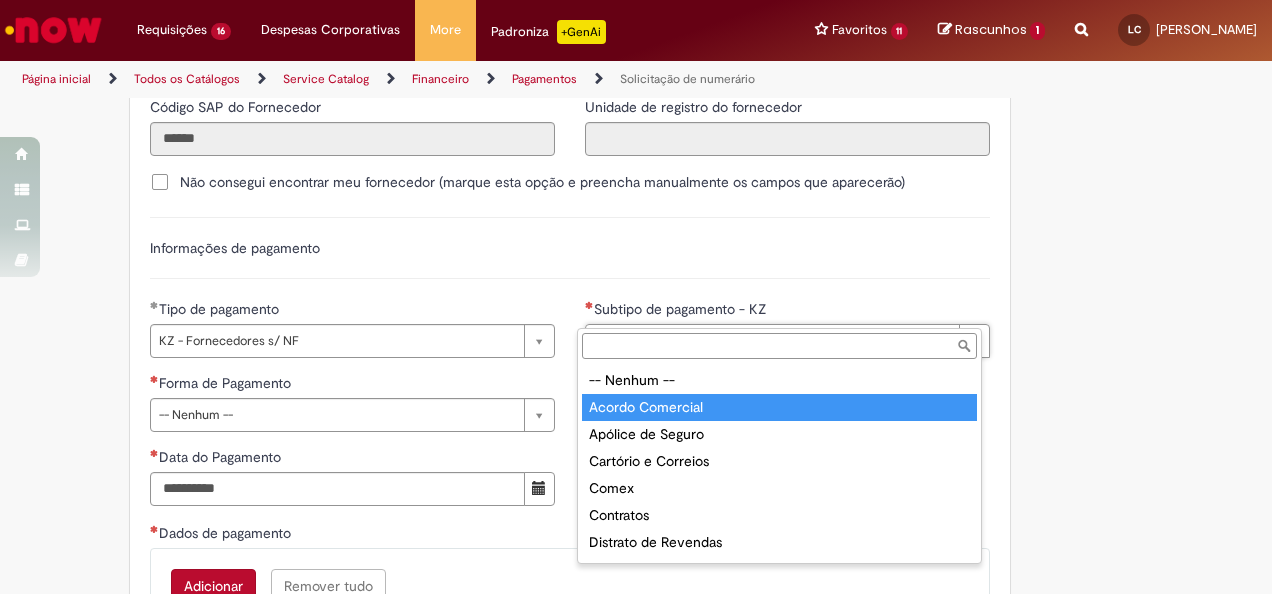 type on "**********" 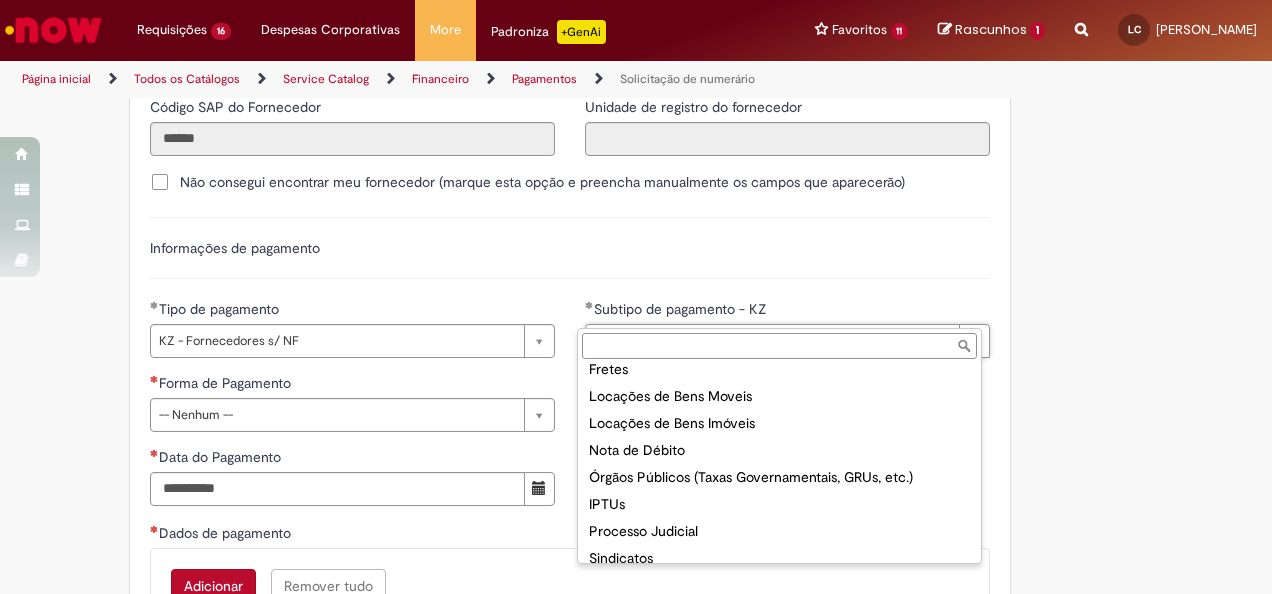 scroll, scrollTop: 266, scrollLeft: 0, axis: vertical 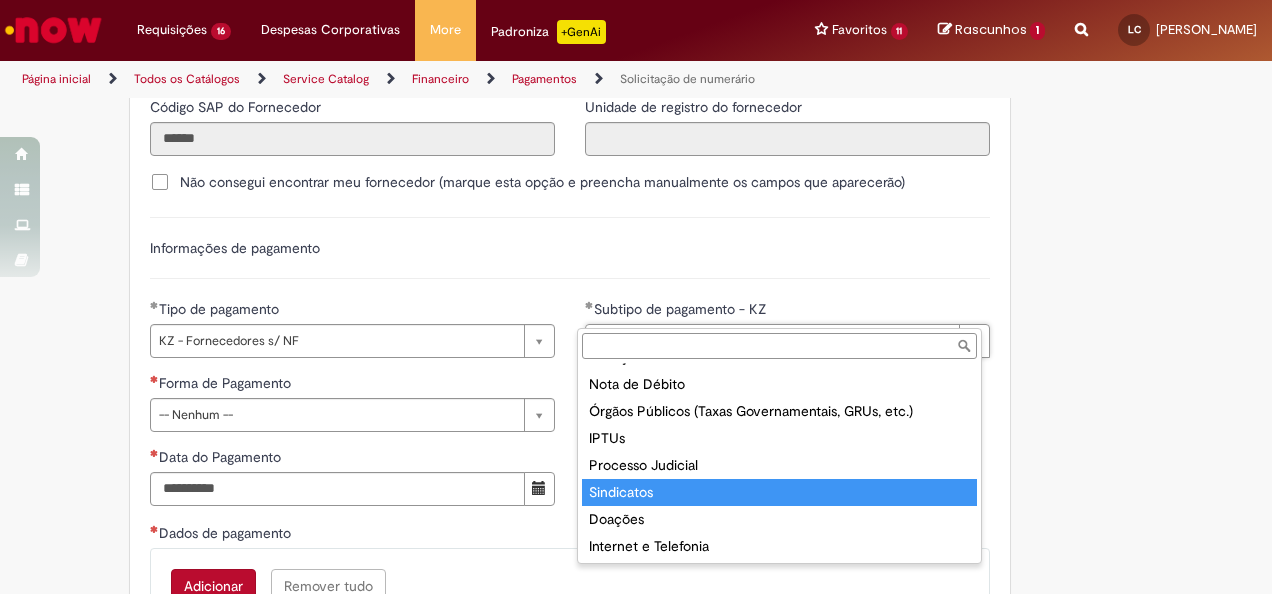 type on "**********" 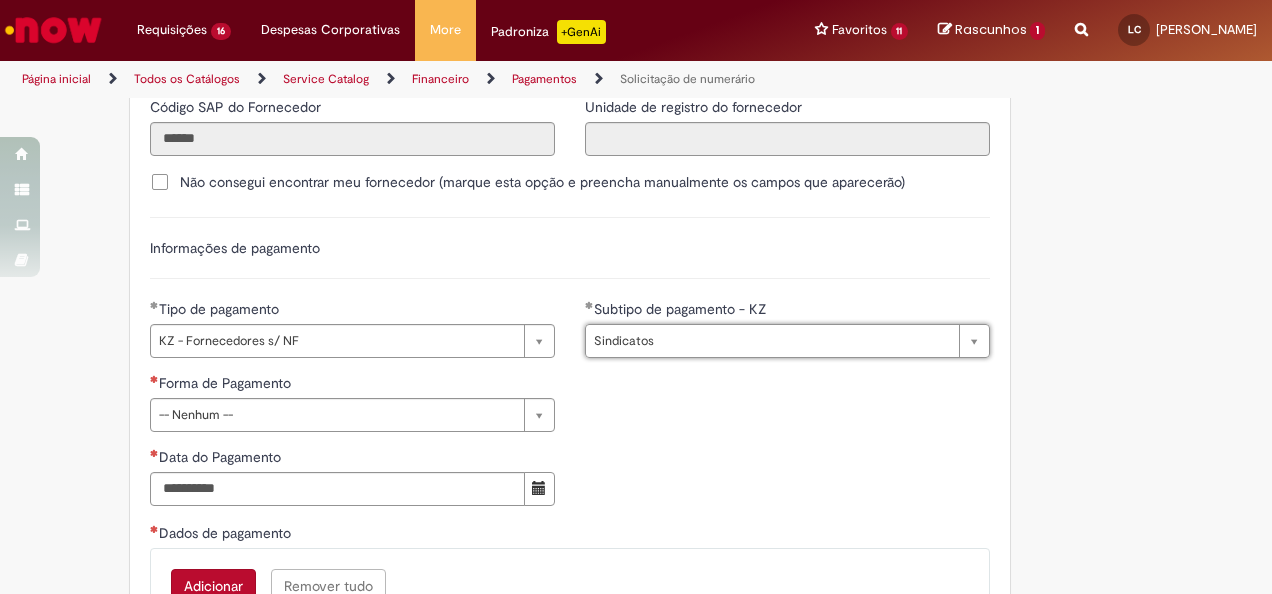 scroll, scrollTop: 0, scrollLeft: 63, axis: horizontal 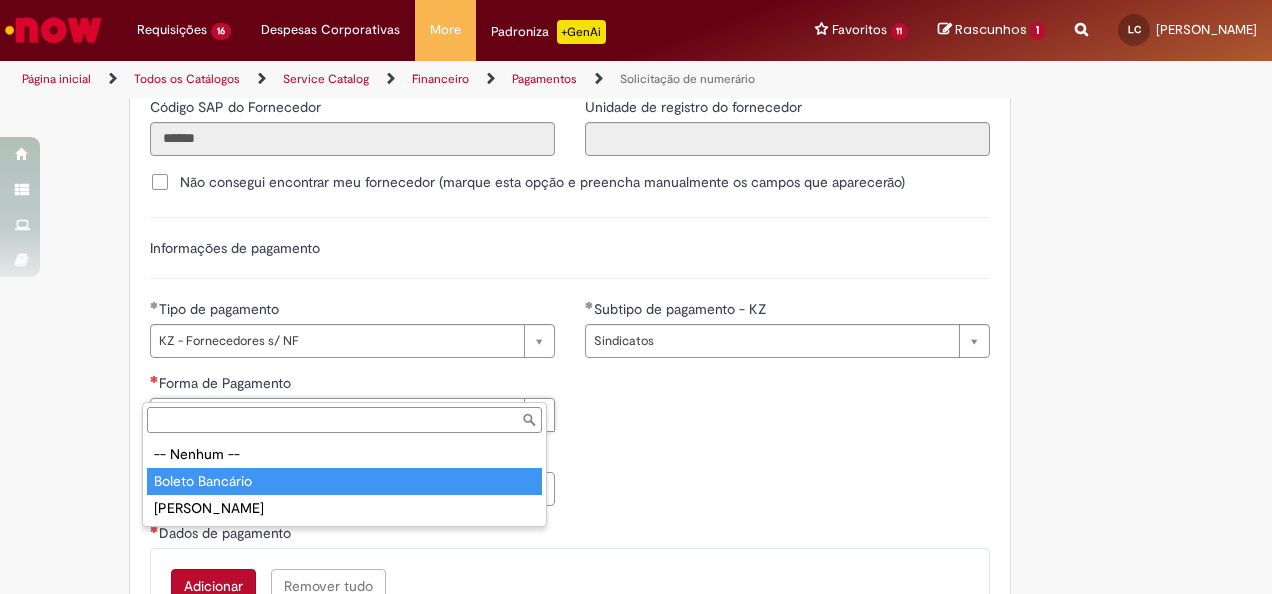 type on "**********" 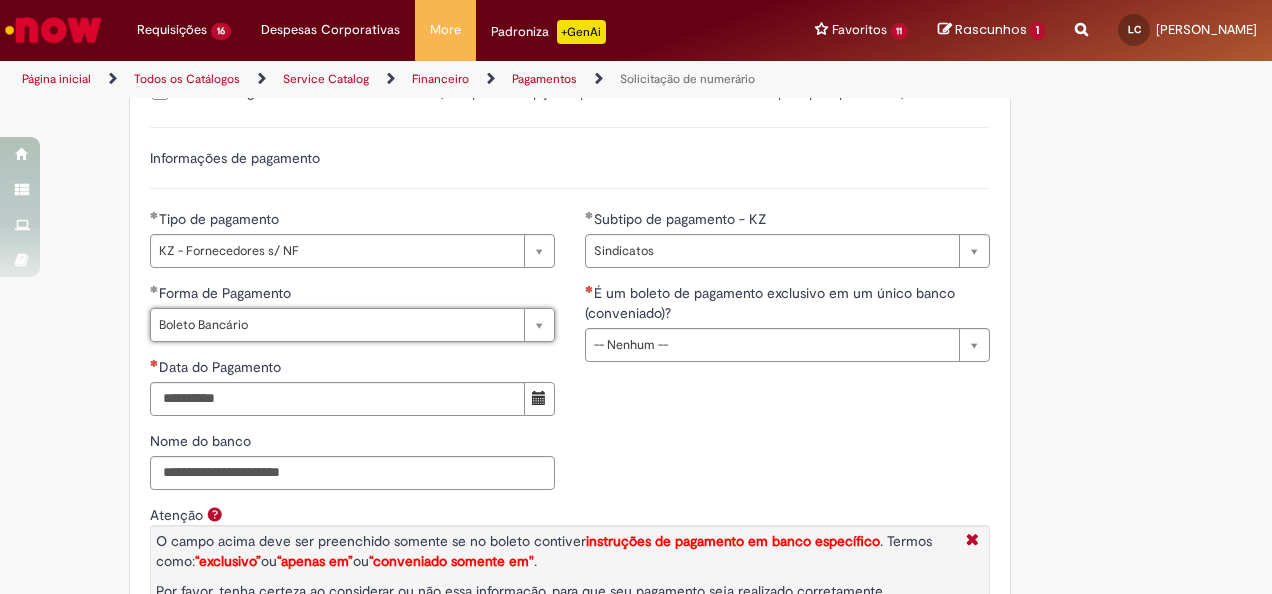 scroll, scrollTop: 2700, scrollLeft: 0, axis: vertical 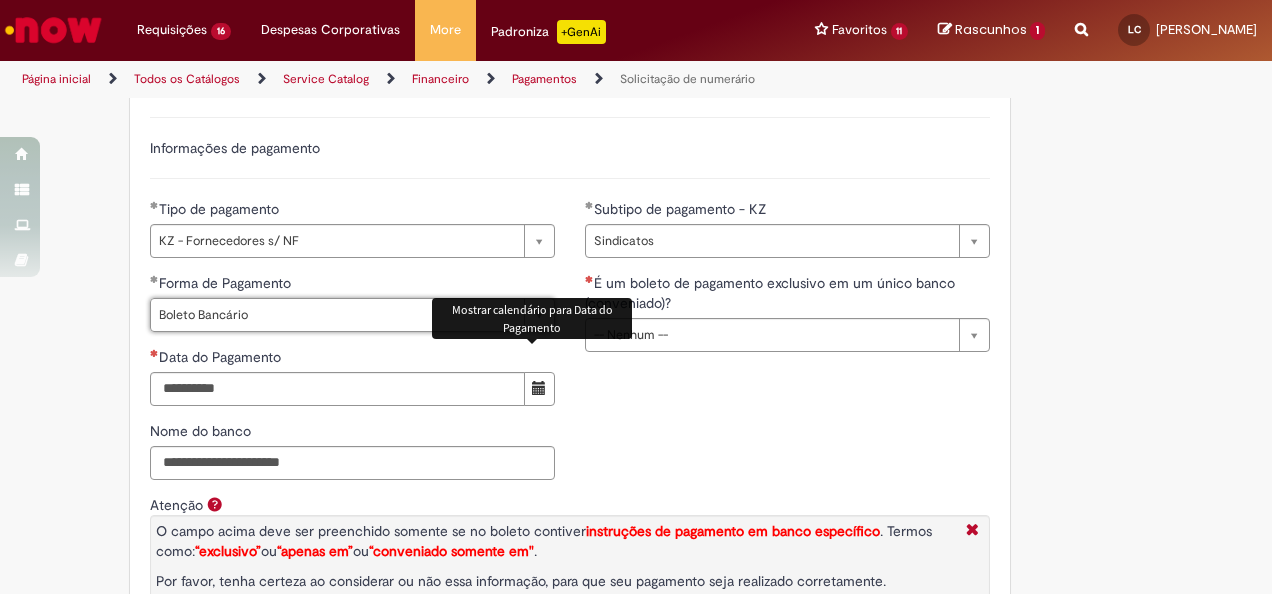 click on "Mostrar calendário para Data do Pagamento" at bounding box center [532, 318] 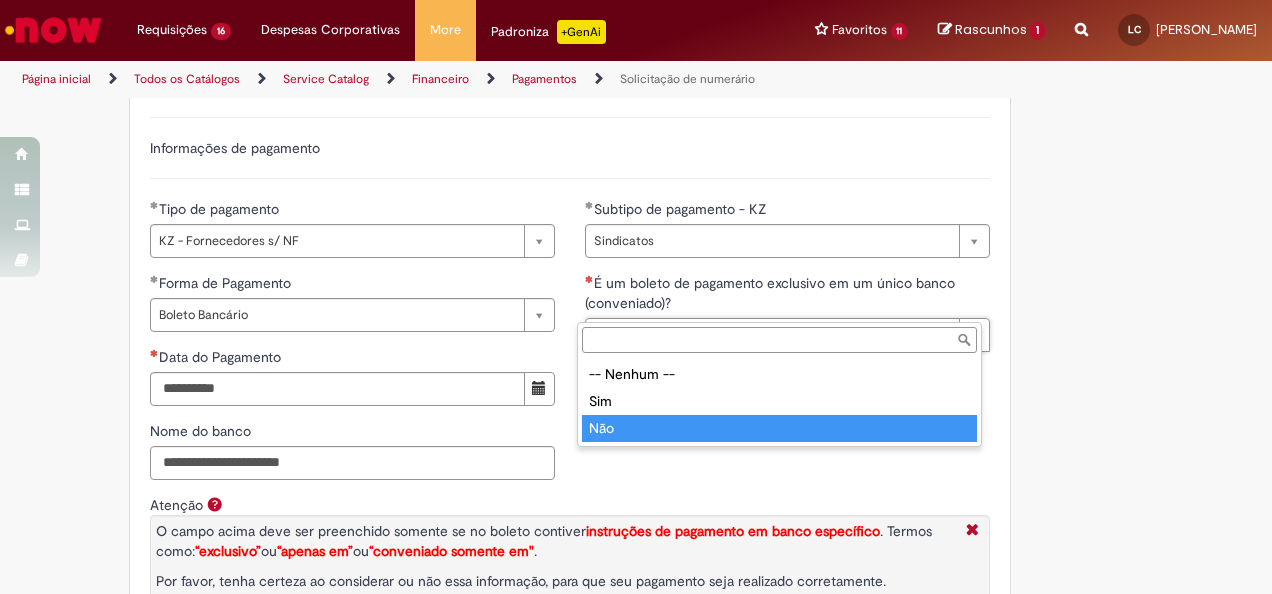 type on "***" 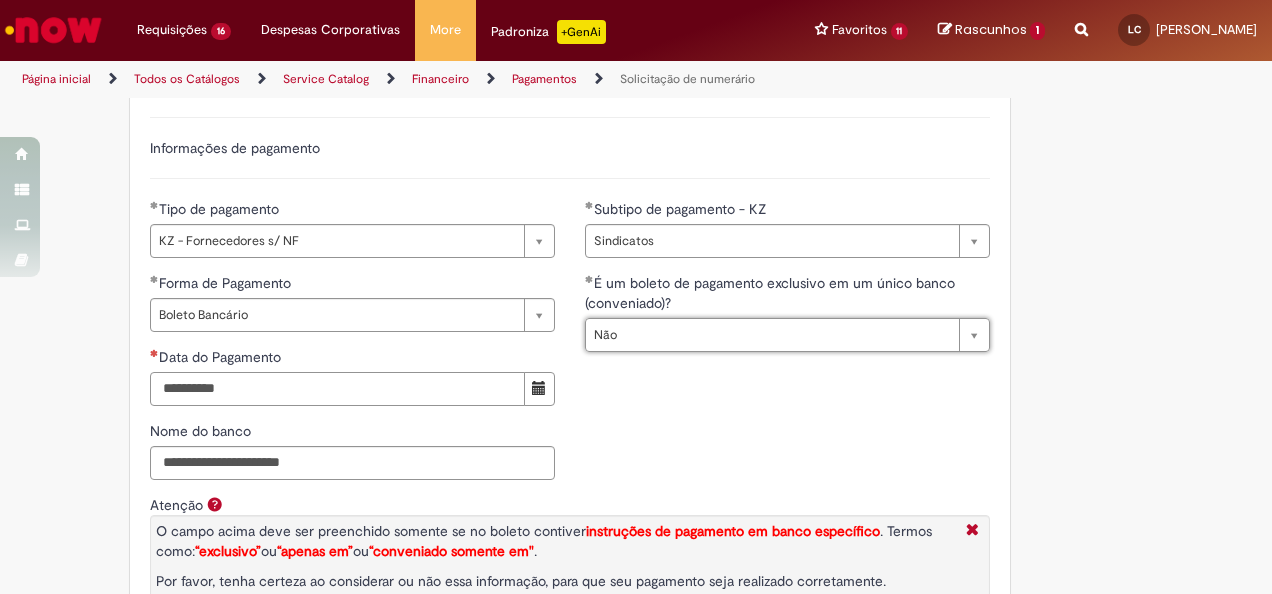 click on "Data do Pagamento" at bounding box center (337, 389) 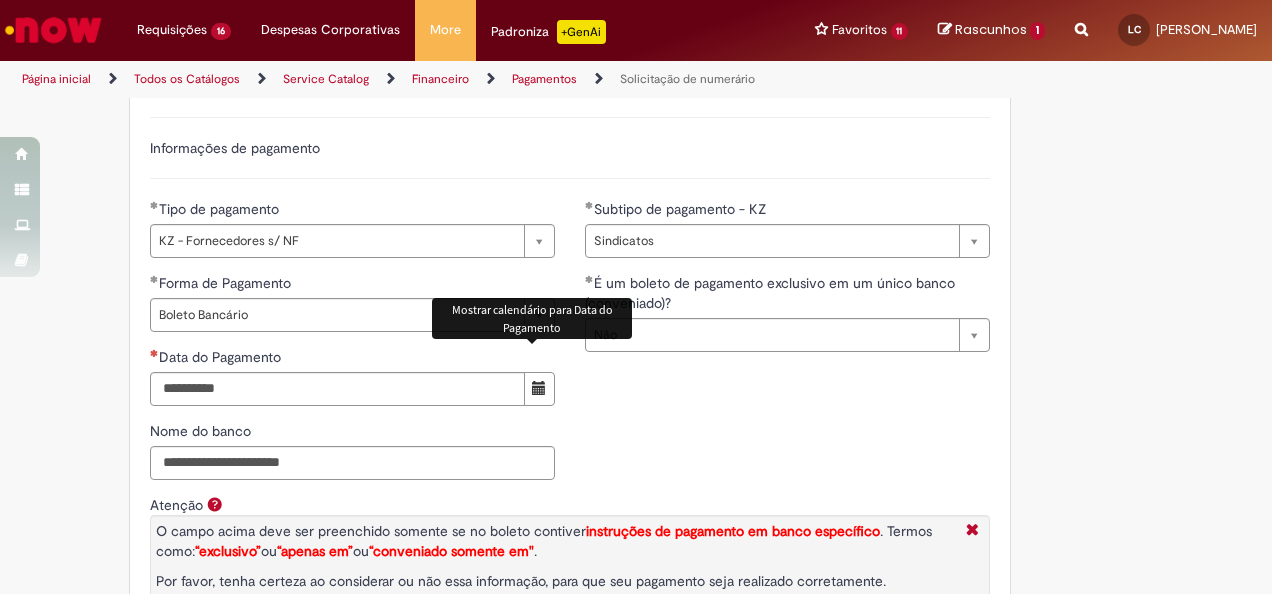 click at bounding box center (539, 388) 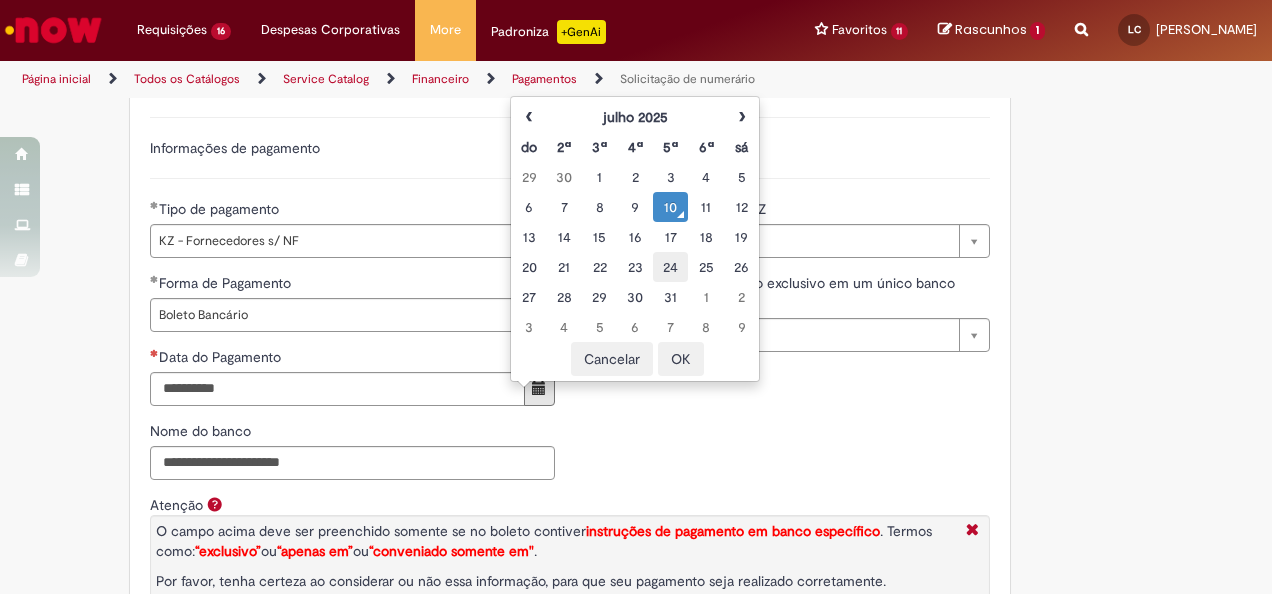 click on "24" at bounding box center (670, 267) 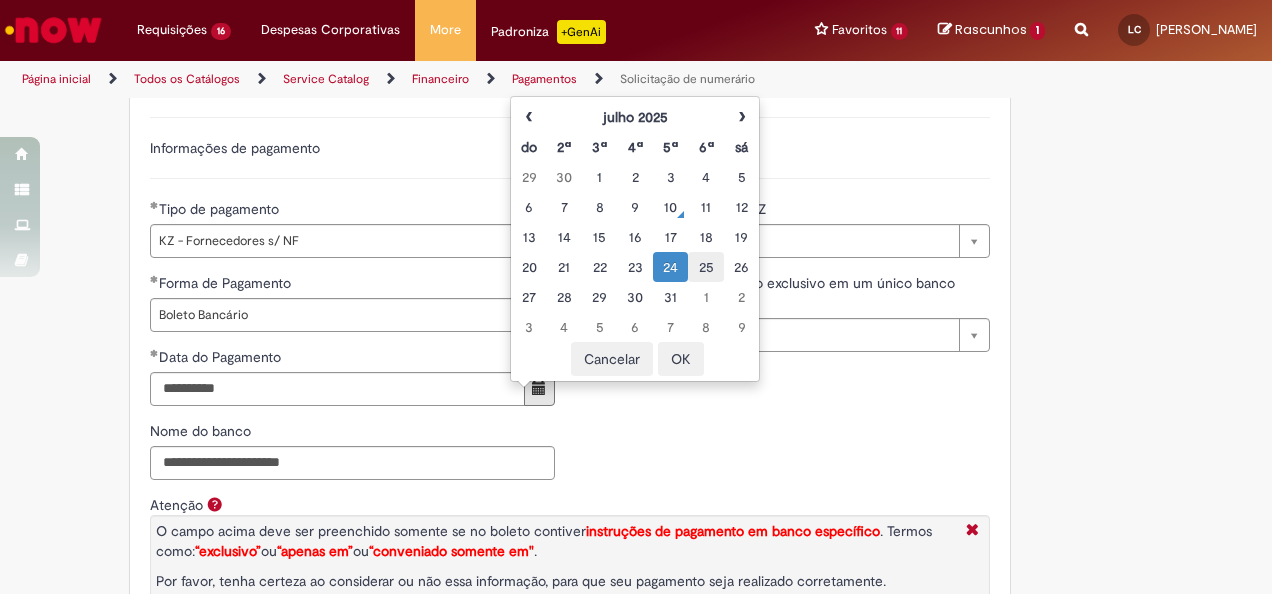 click on "25" at bounding box center [705, 267] 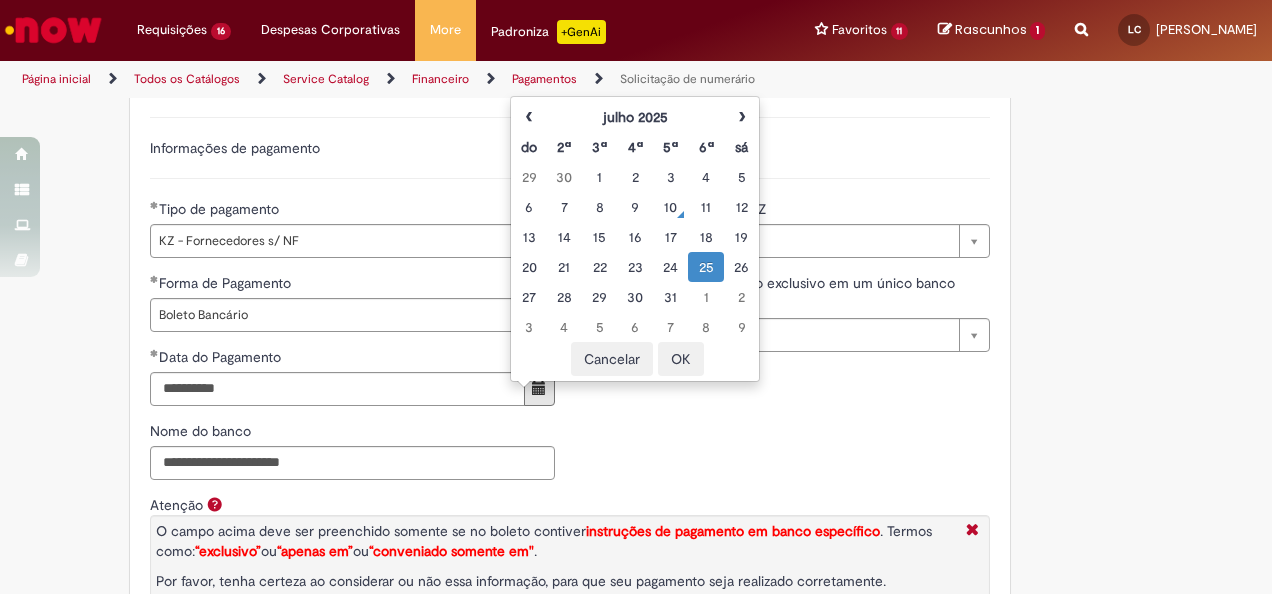 click on "OK" at bounding box center (681, 359) 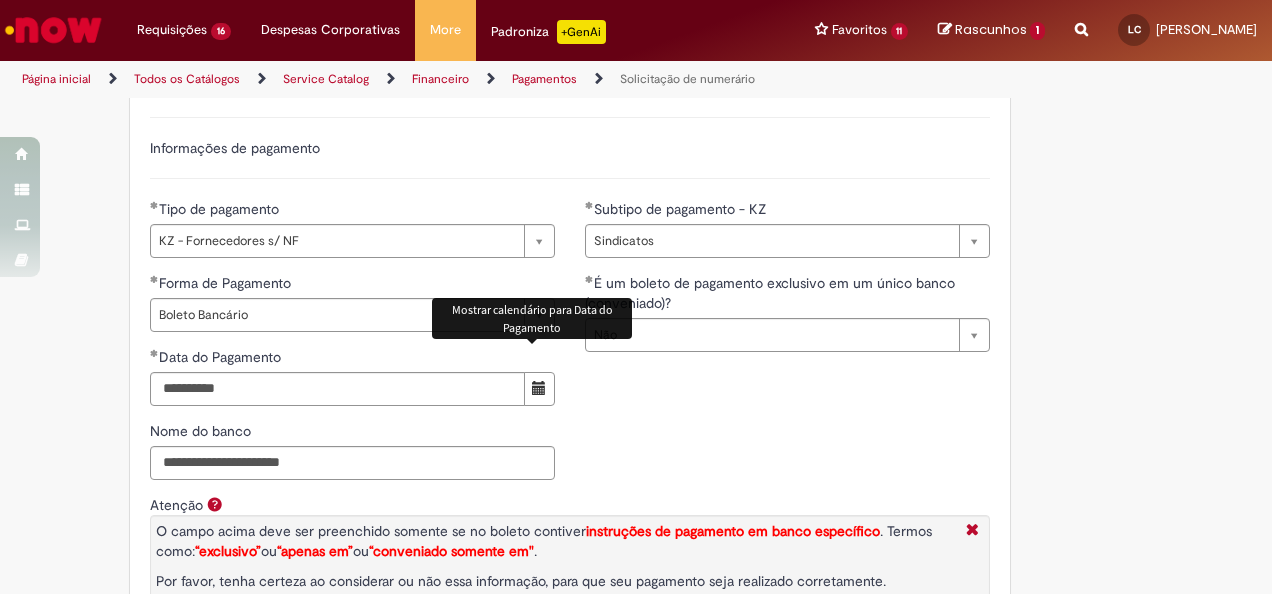click on "Atenção O campo acima deve ser preenchido somente se no boleto contiver  instruções de pagamento em banco específico . Termos como:  “exclusivo”  ou  “apenas em”  ou  “conveniado somente em" .
Por favor, tenha certeza ao considerar ou não essa informação, para que seu pagamento seja realizado corretamente." at bounding box center [570, 566] 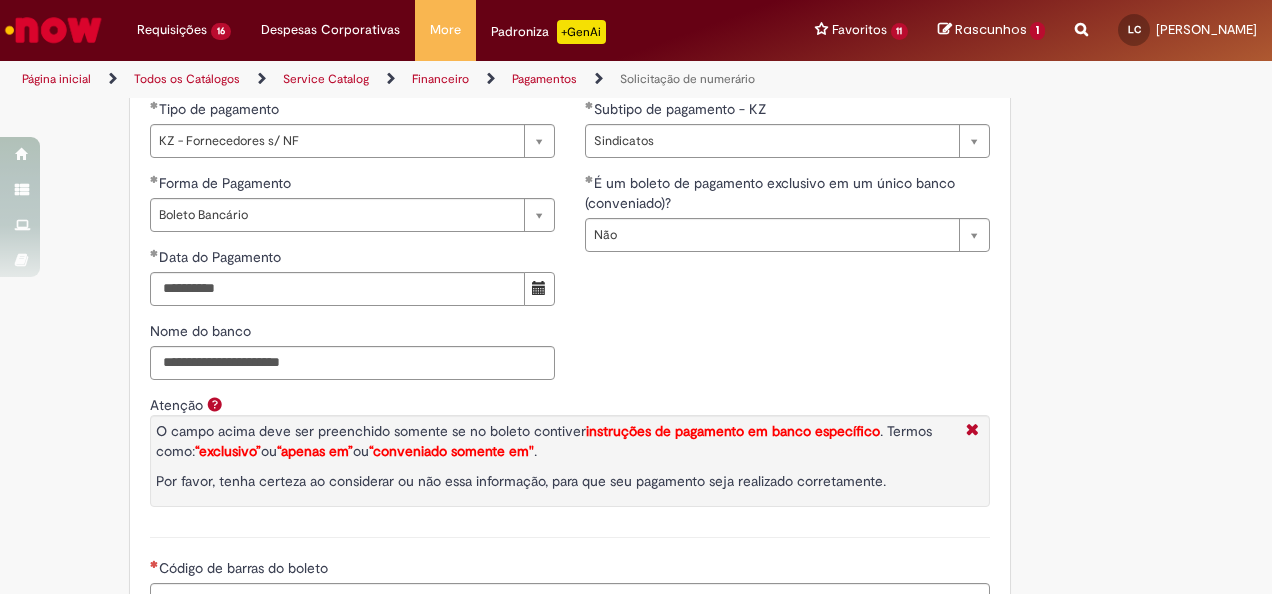 scroll, scrollTop: 2900, scrollLeft: 0, axis: vertical 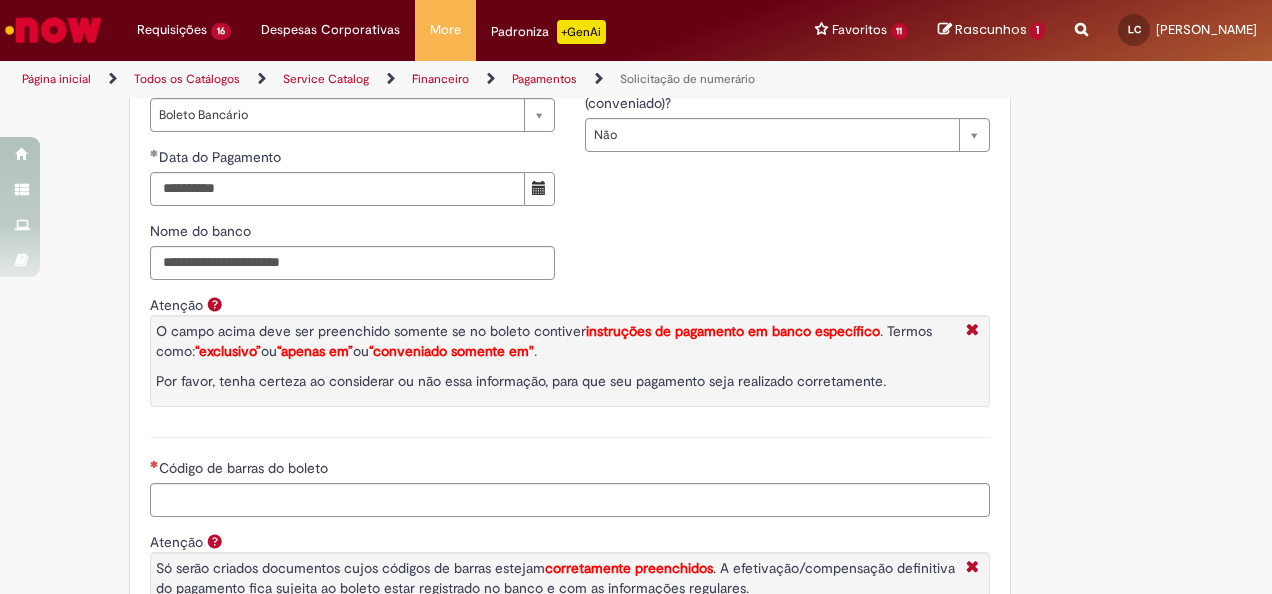 click on "Código de barras do boleto Atenção Só serão criados documentos cujos códigos de barras estejam  corretamente preenchidos . A efetivação/compensação definitiva do pagamento fica sujeita ao boleto estar registrado no banco e com as informações regulares." at bounding box center (570, 561) 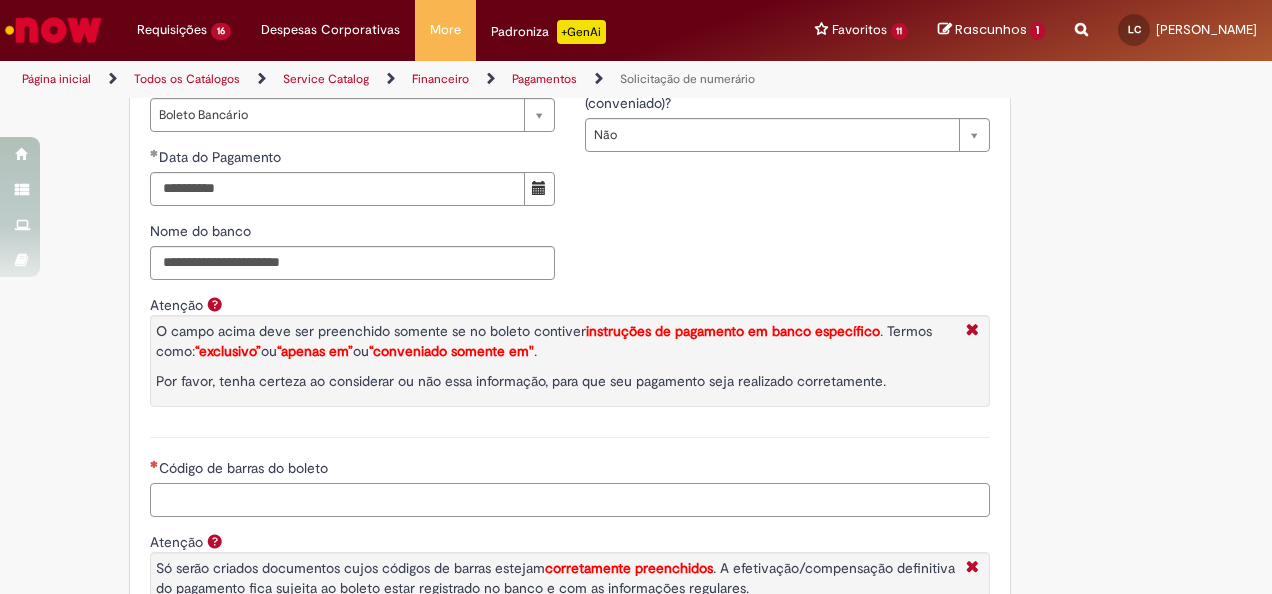 click on "Código de barras do boleto" at bounding box center [570, 500] 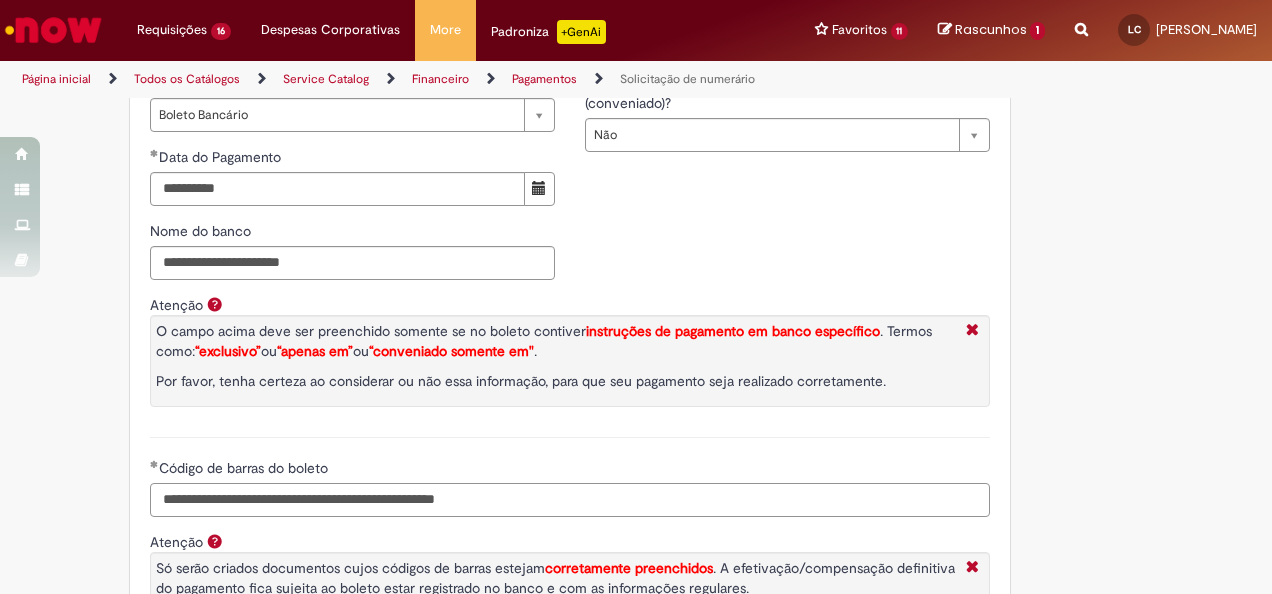 click on "**********" at bounding box center [570, 500] 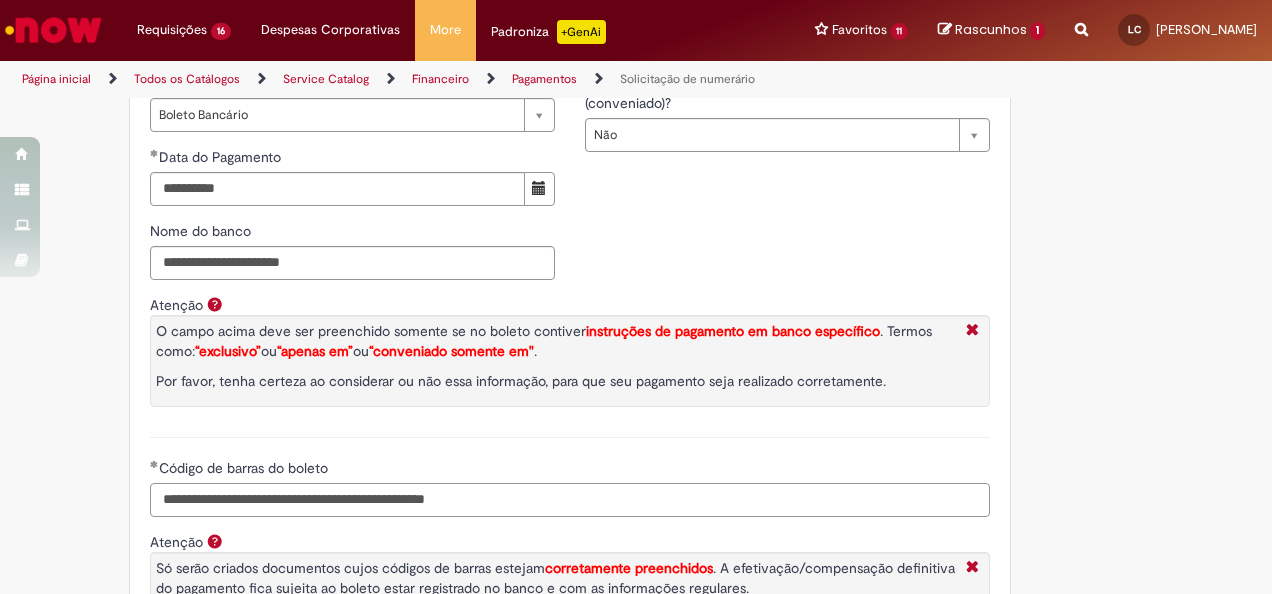 click on "**********" at bounding box center [570, 500] 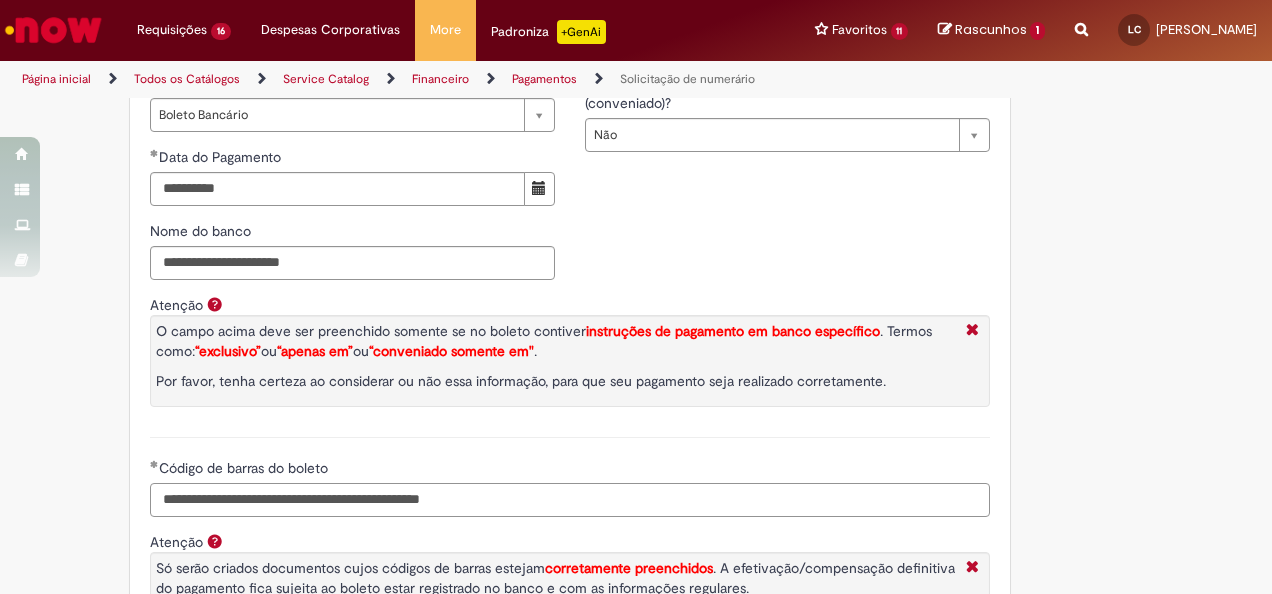 click on "**********" at bounding box center (570, 500) 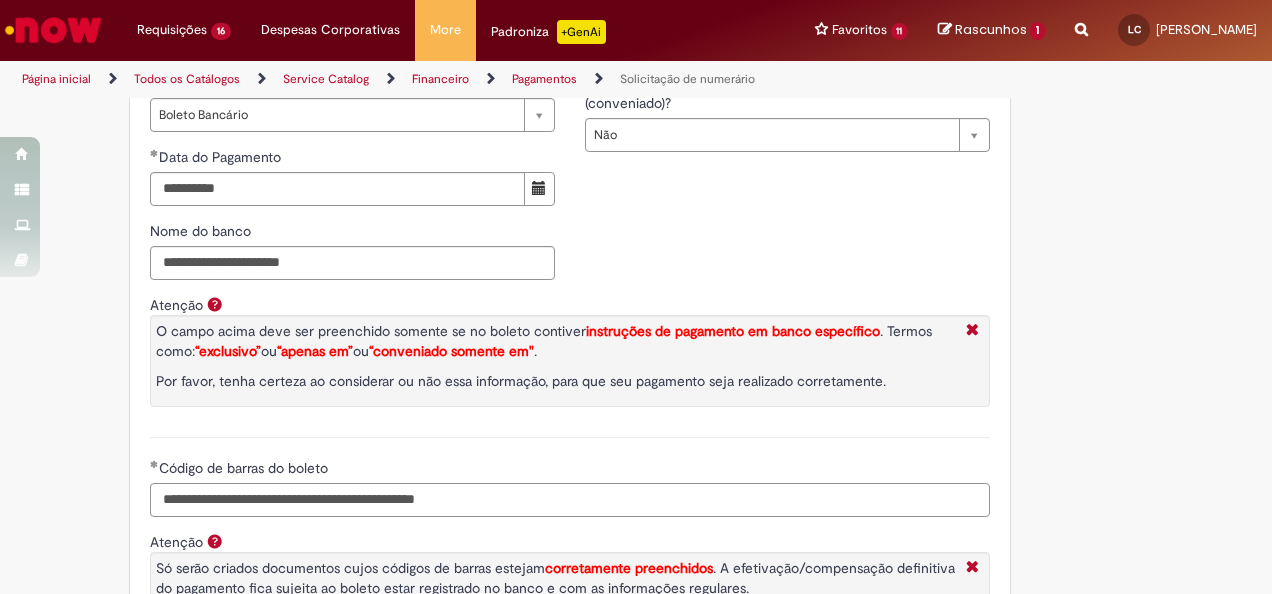 click on "**********" at bounding box center [570, 500] 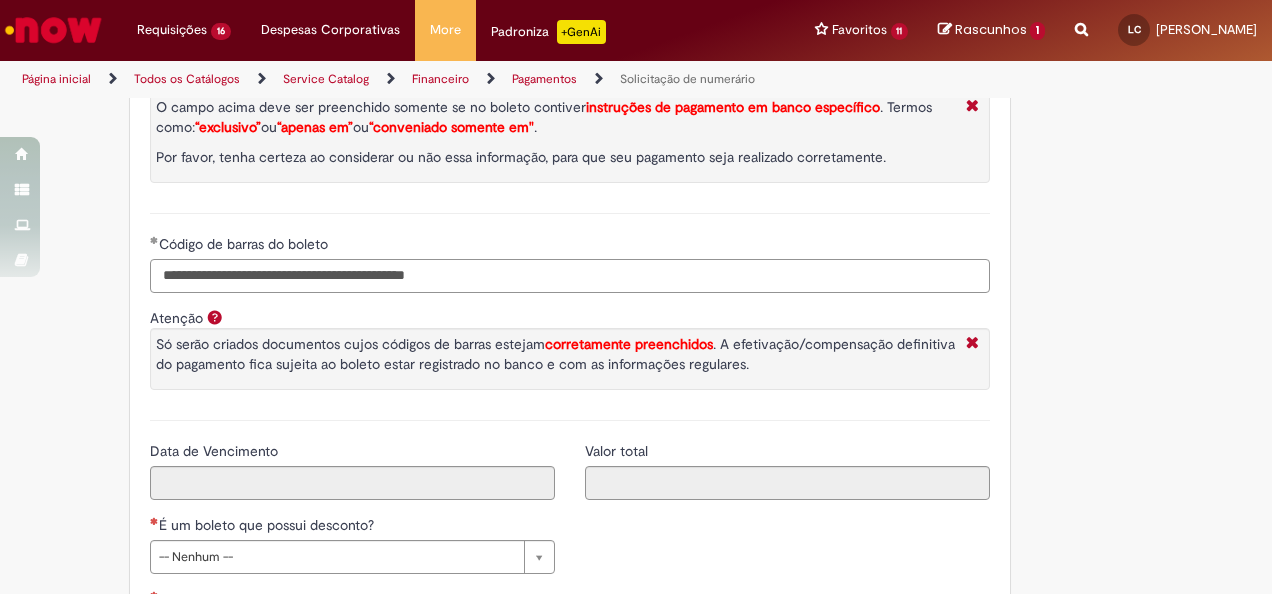 scroll, scrollTop: 3200, scrollLeft: 0, axis: vertical 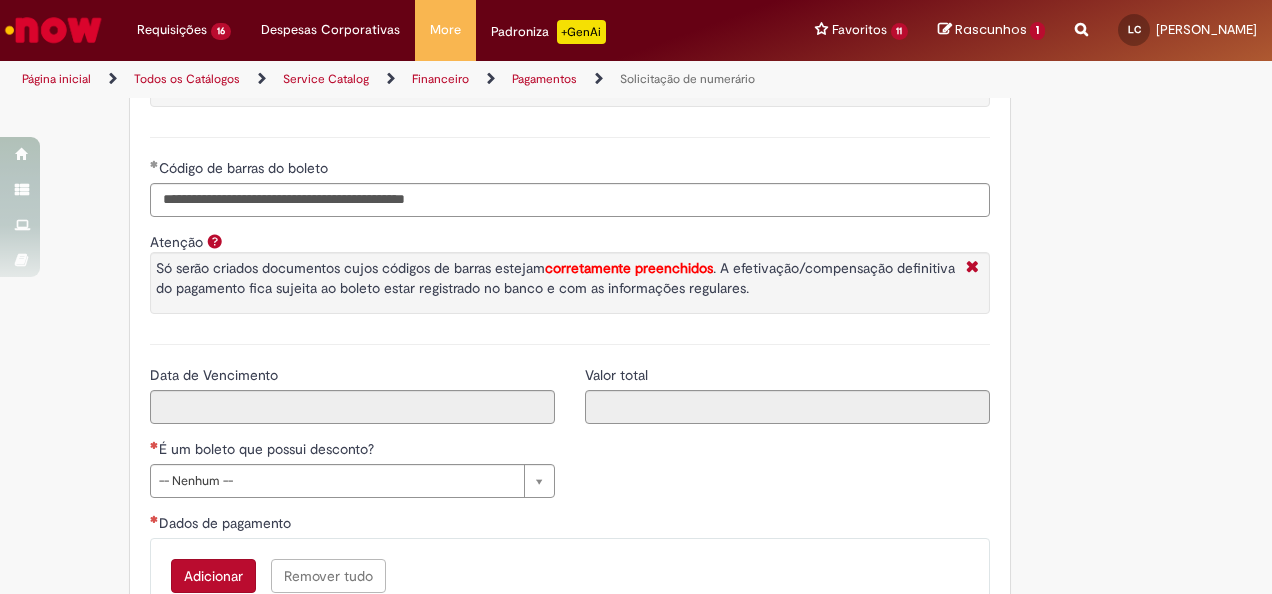 click on "**********" at bounding box center [570, 439] 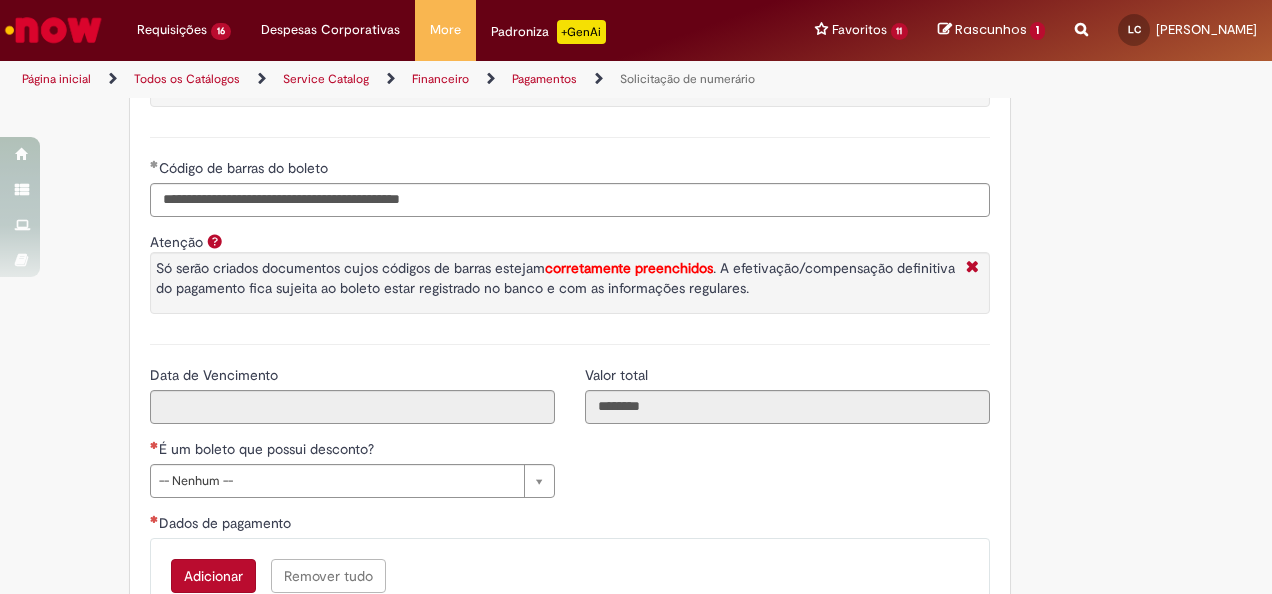 type on "**********" 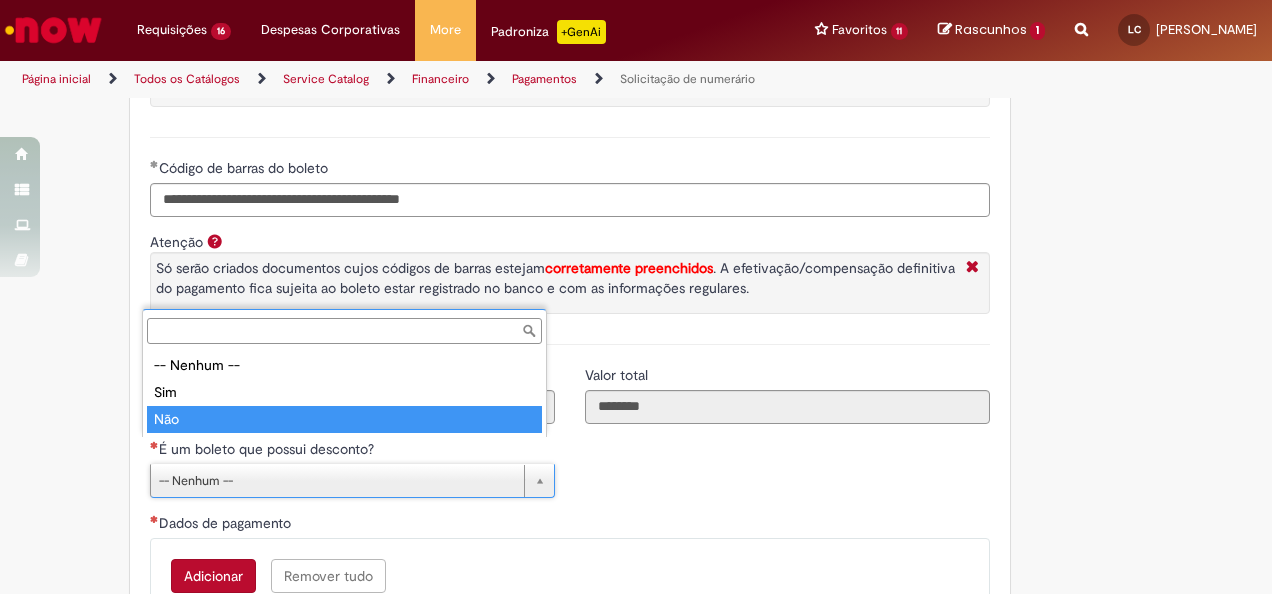 type on "***" 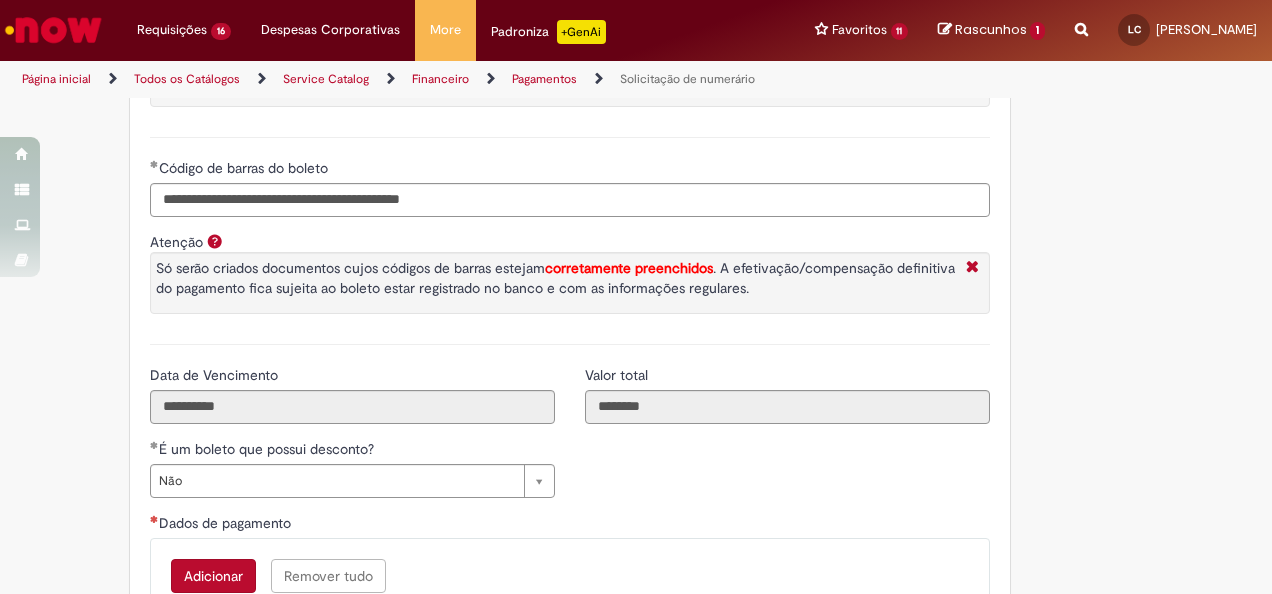 click on "**********" at bounding box center [570, 439] 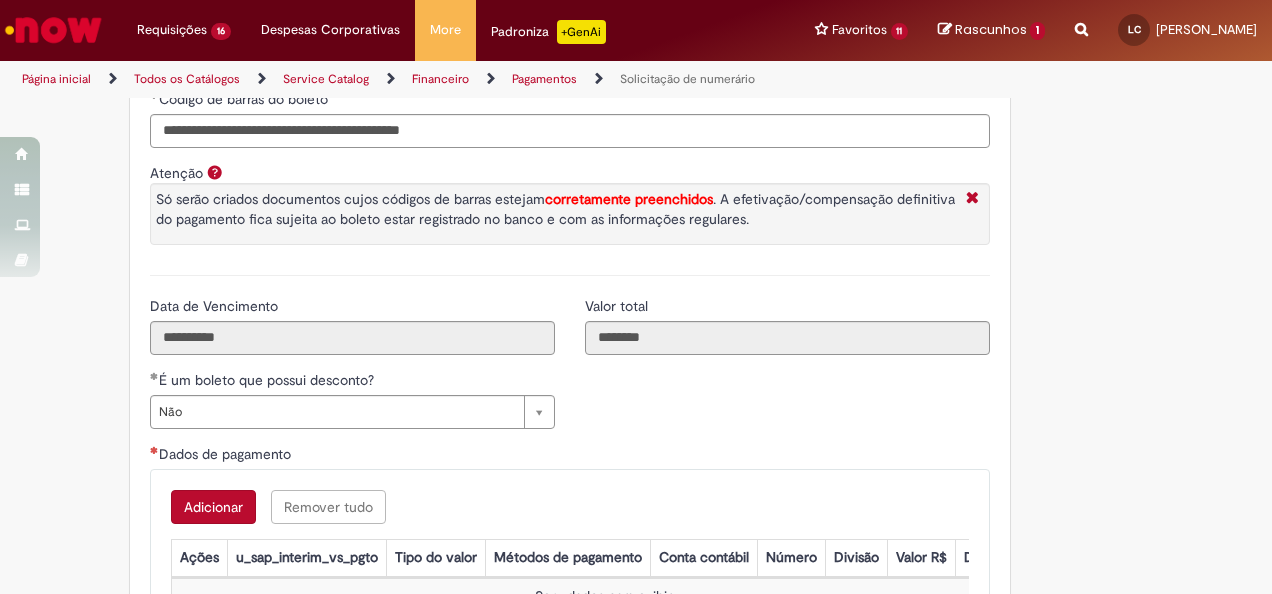 scroll, scrollTop: 3300, scrollLeft: 0, axis: vertical 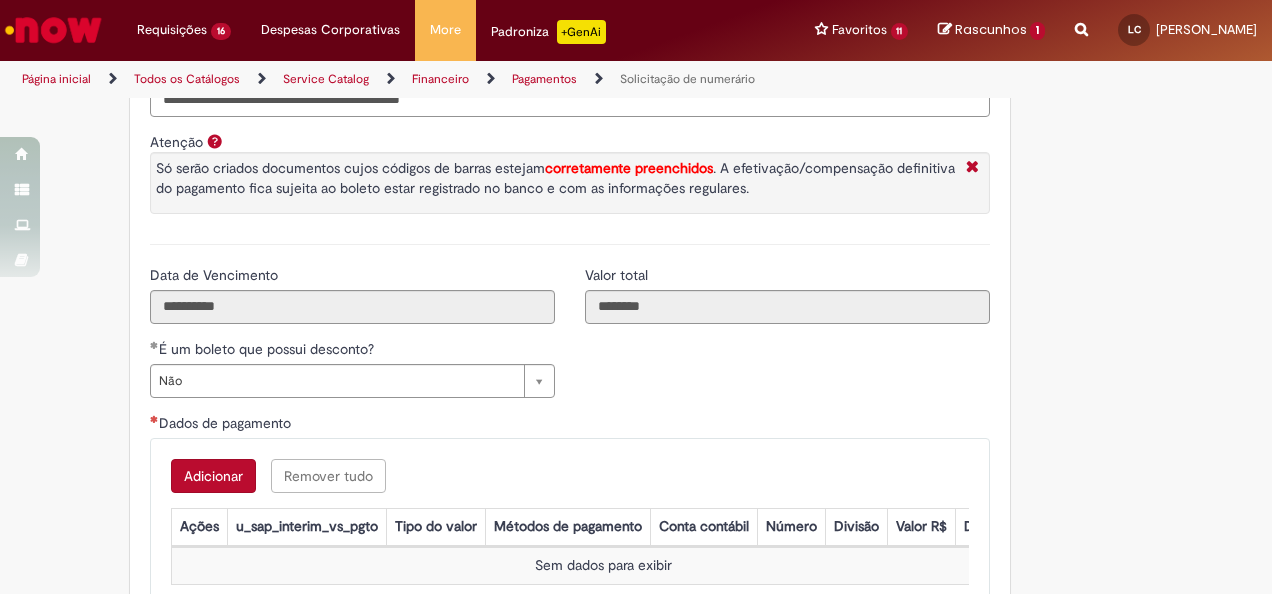 click on "Adicionar" at bounding box center [213, 476] 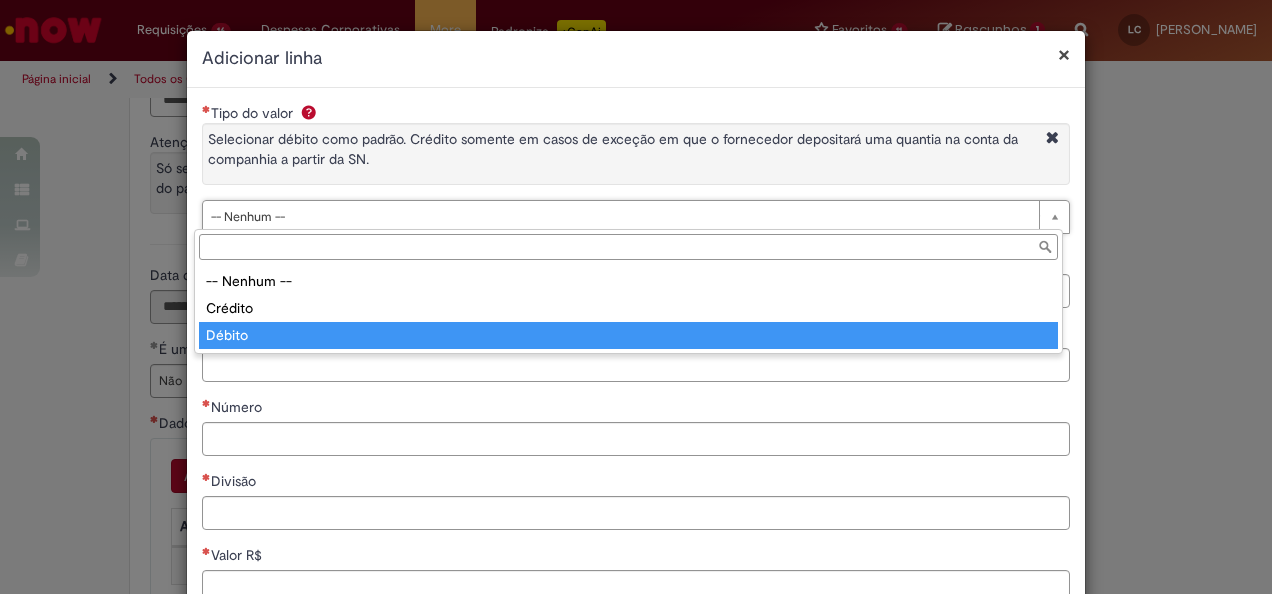 type on "******" 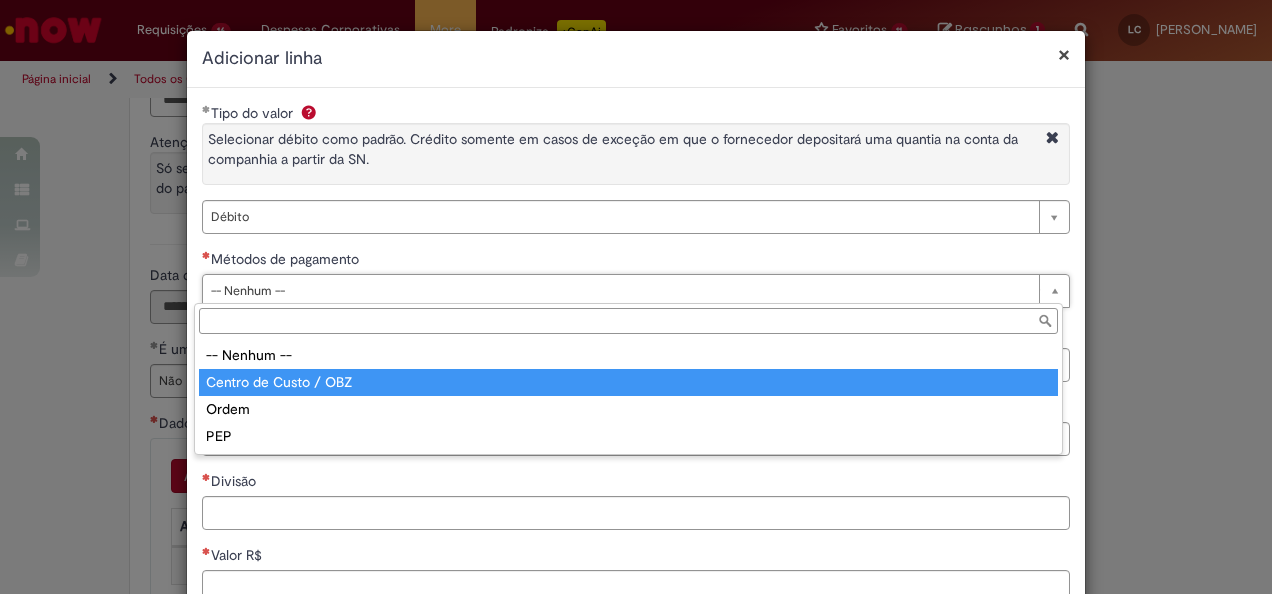 type on "**********" 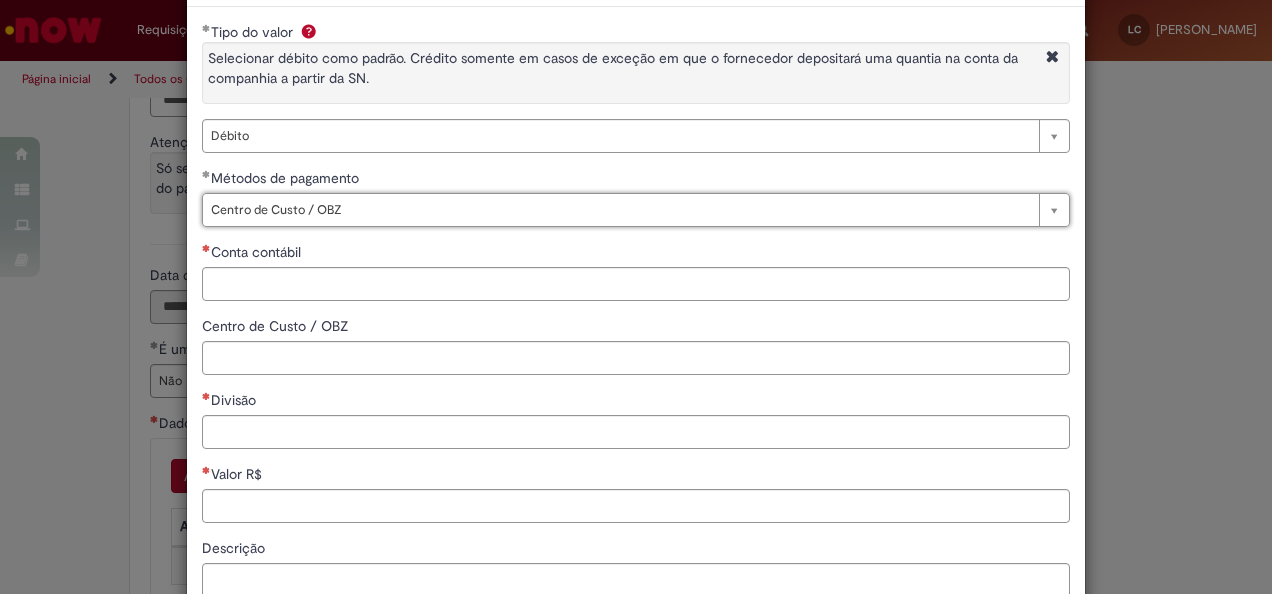 scroll, scrollTop: 100, scrollLeft: 0, axis: vertical 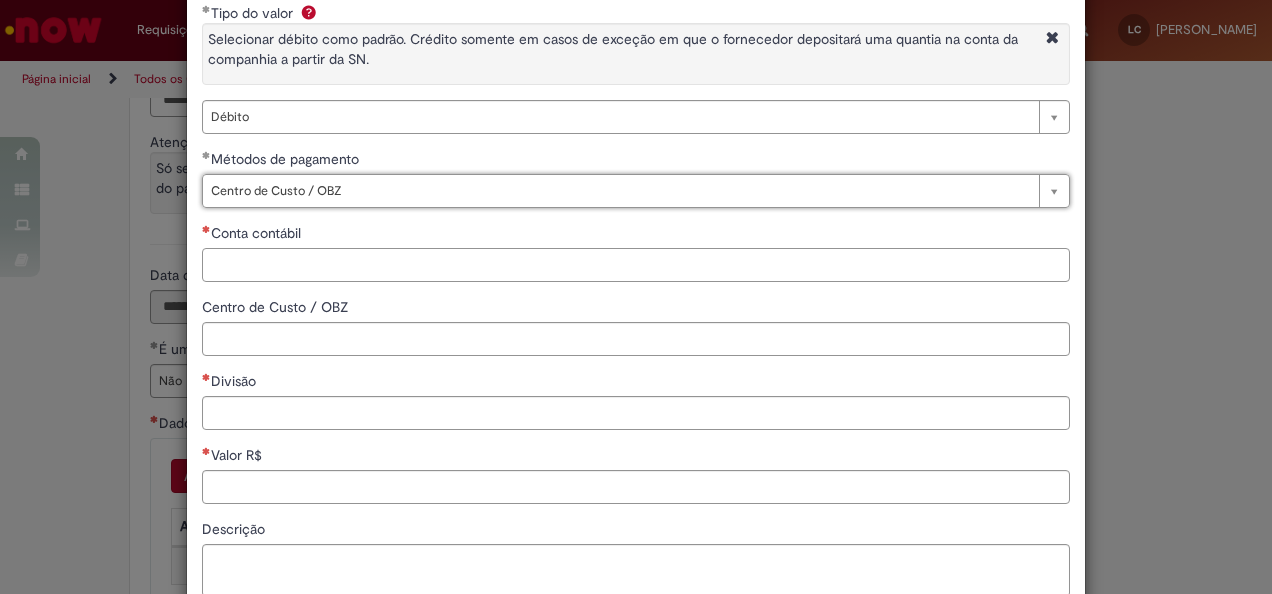 click on "Conta contábil" at bounding box center (636, 265) 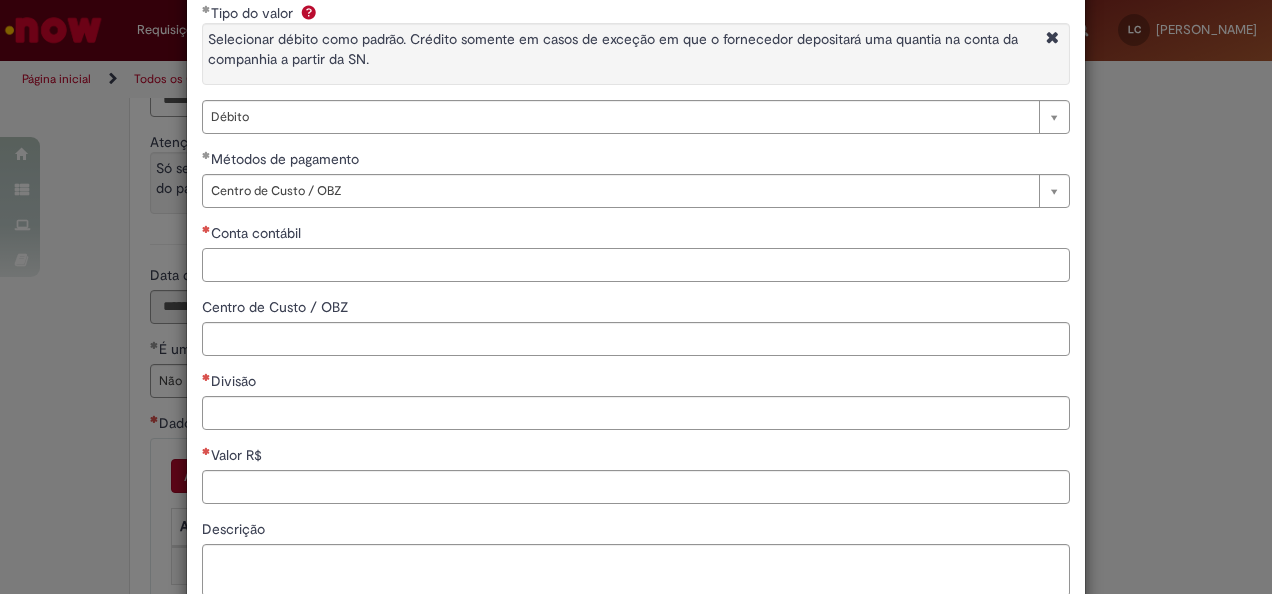 paste on "*******" 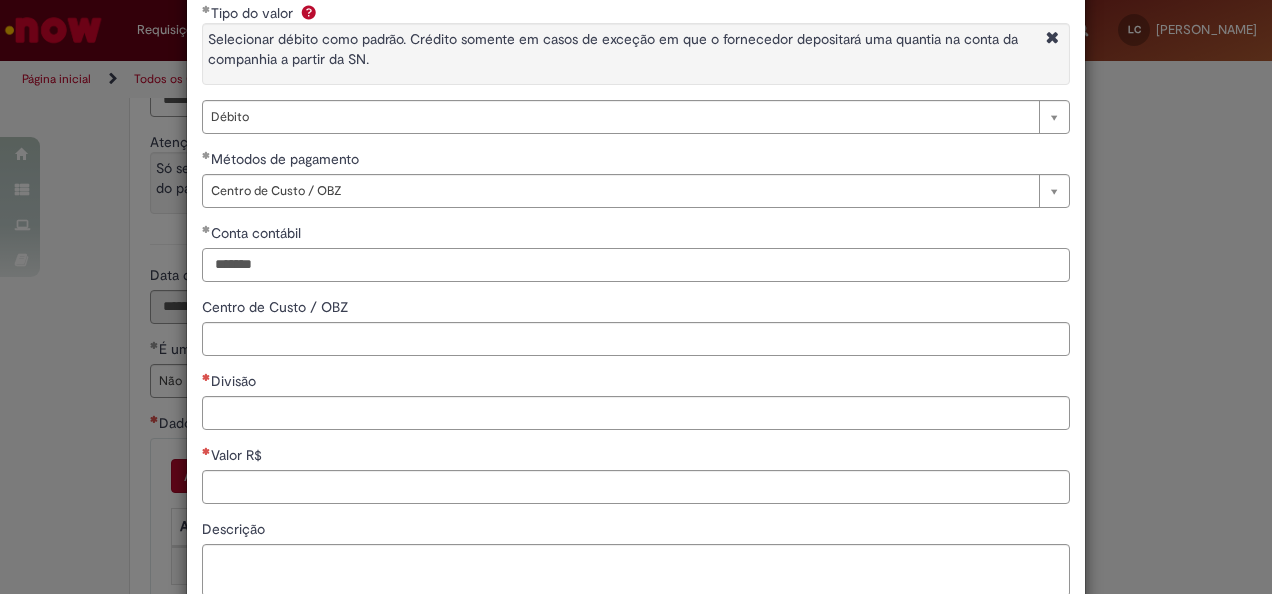 type on "*******" 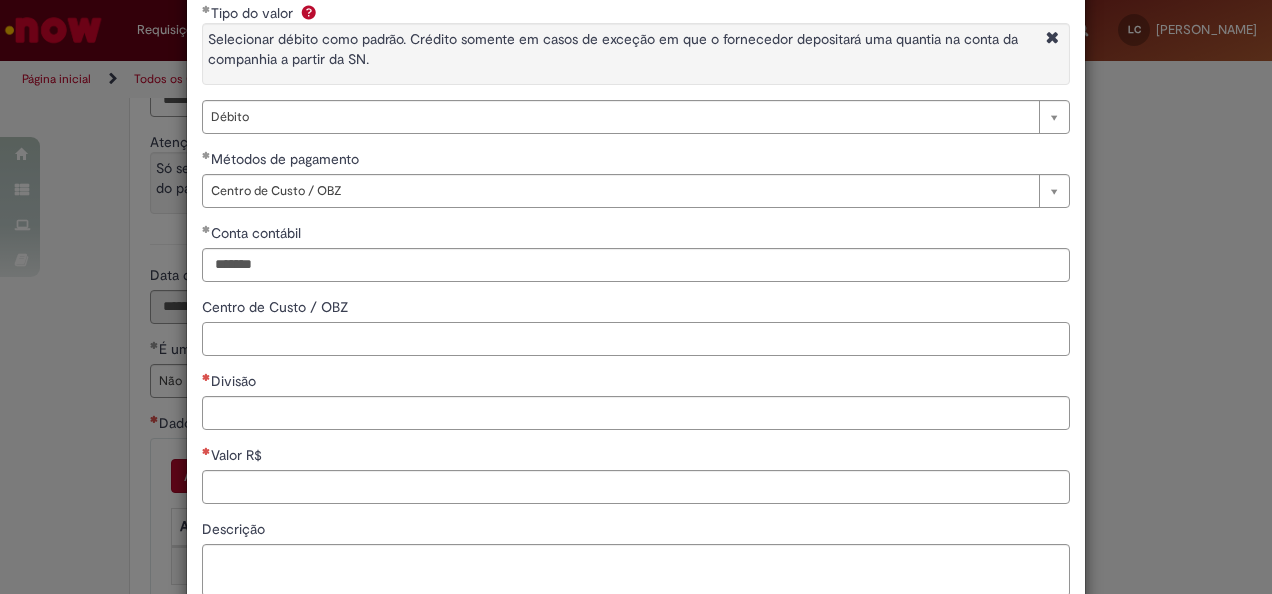 click on "Centro de Custo / OBZ" at bounding box center [636, 339] 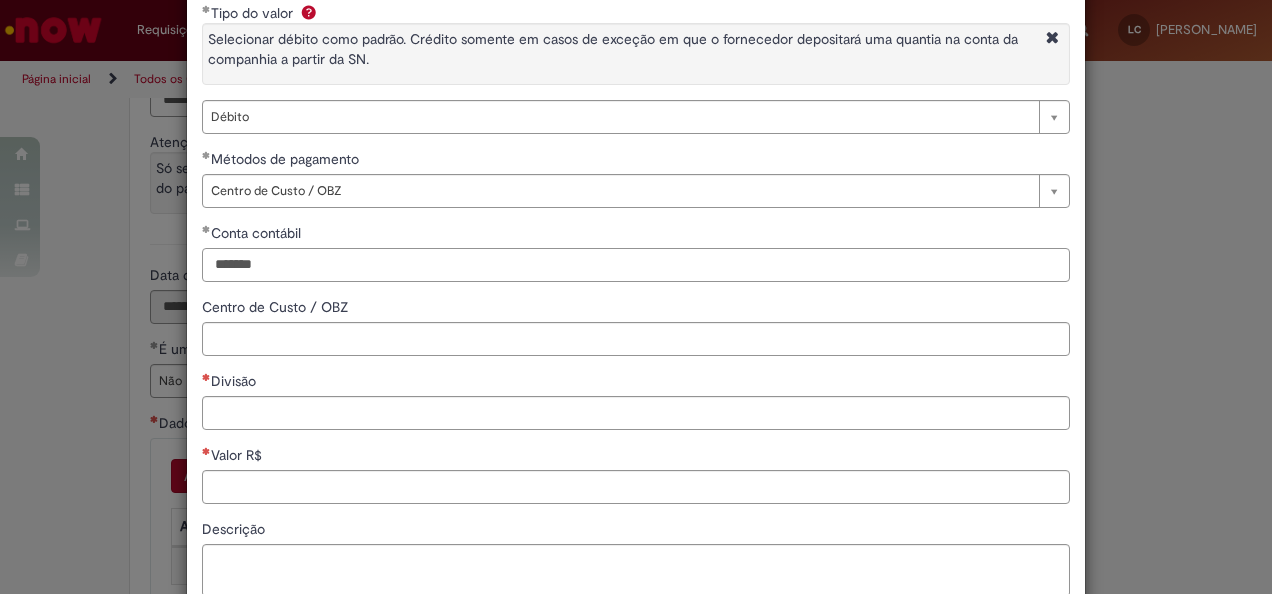 click on "*******" at bounding box center (636, 265) 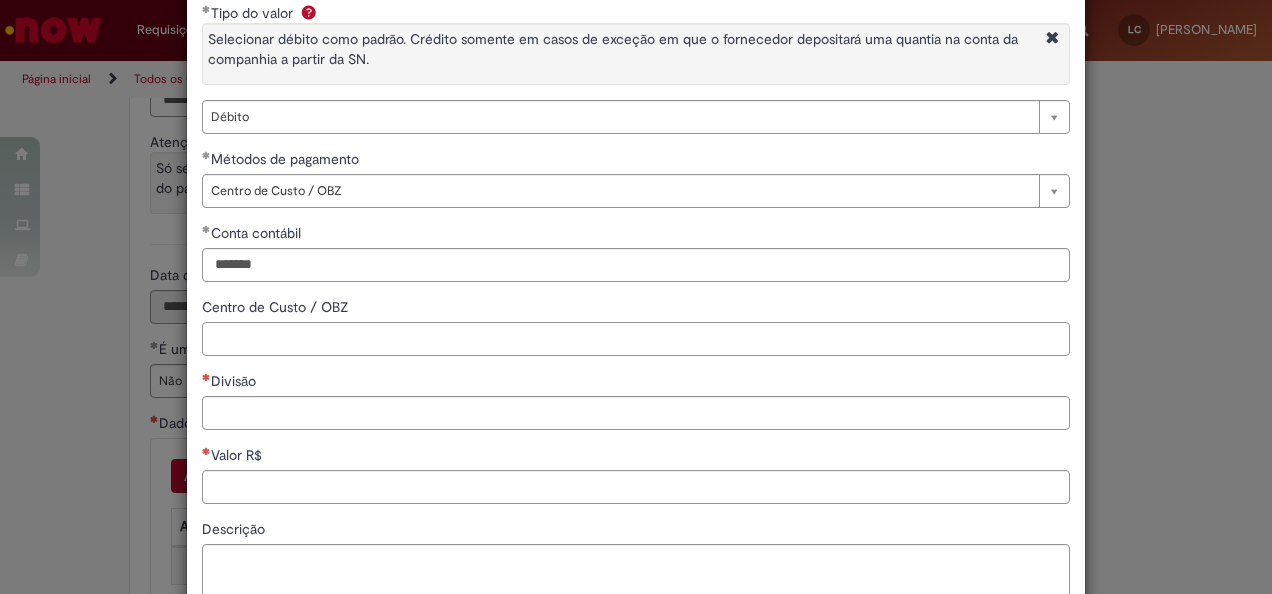 click on "Centro de Custo / OBZ" at bounding box center (636, 339) 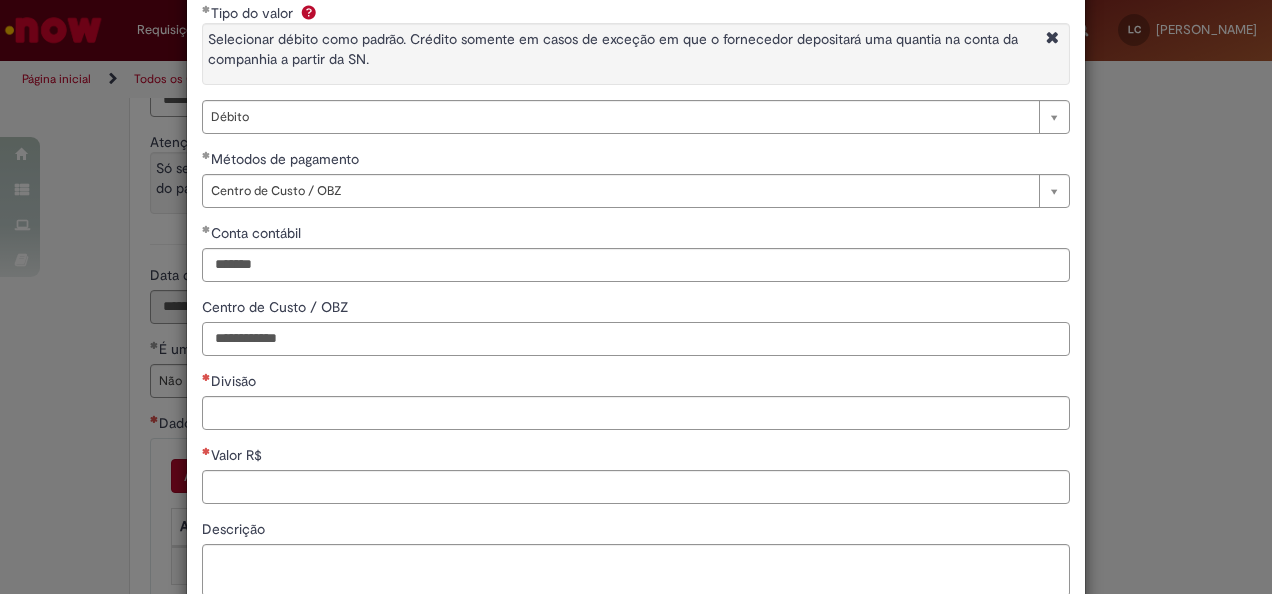 type on "**********" 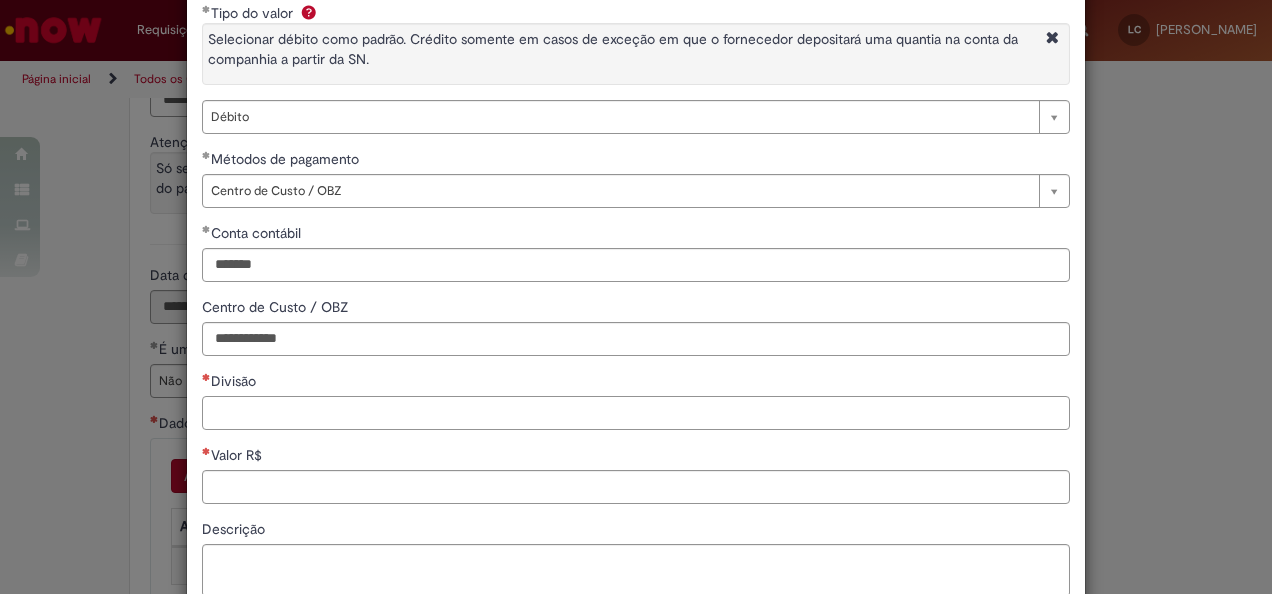 type 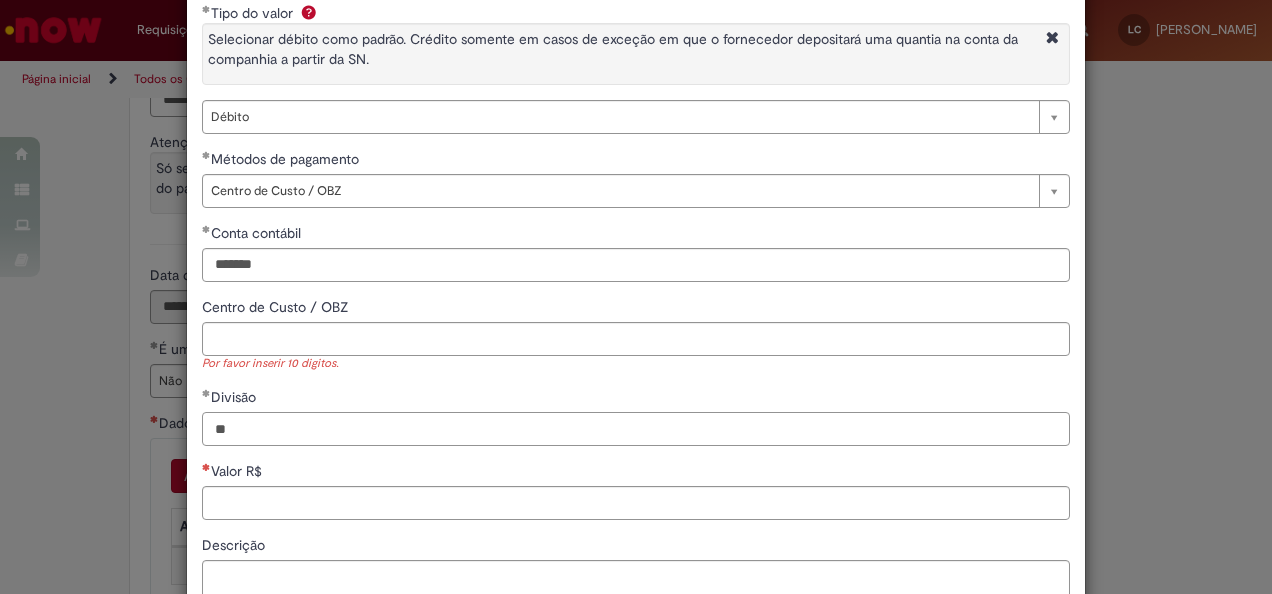 type on "*" 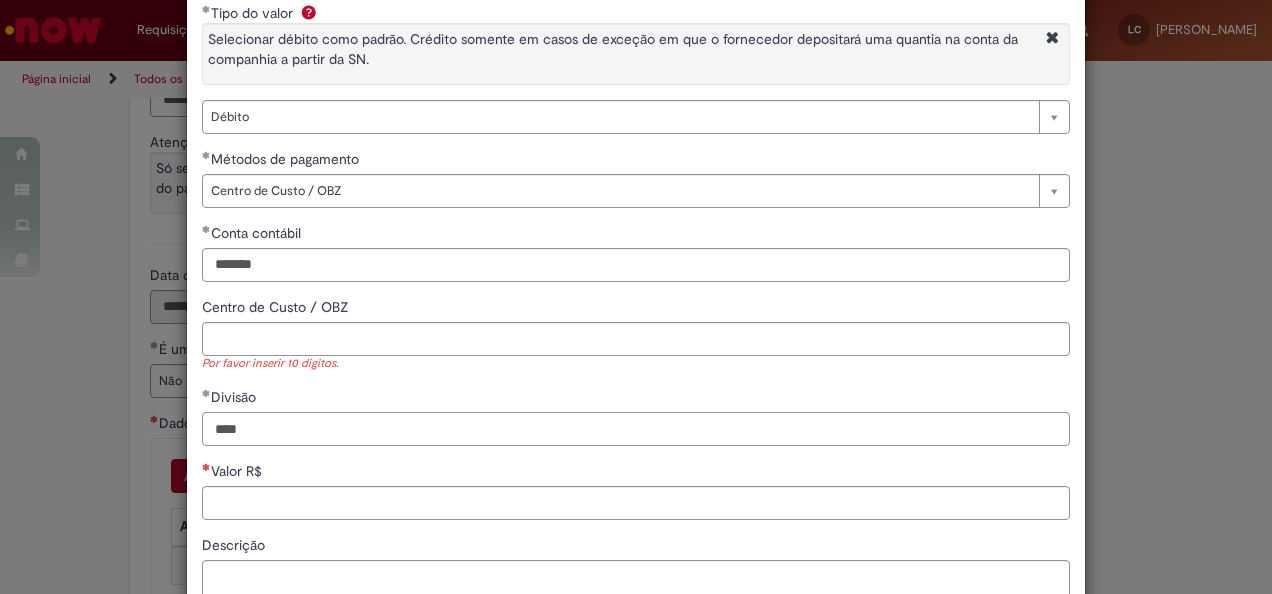 type on "****" 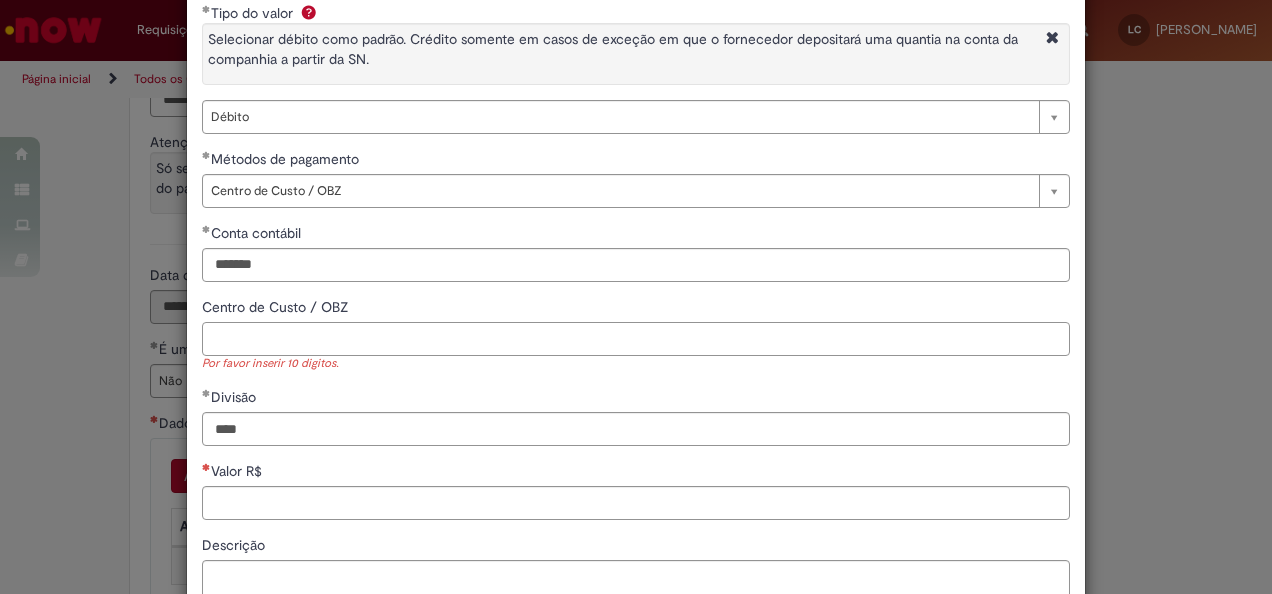 click on "Centro de Custo / OBZ" at bounding box center [636, 339] 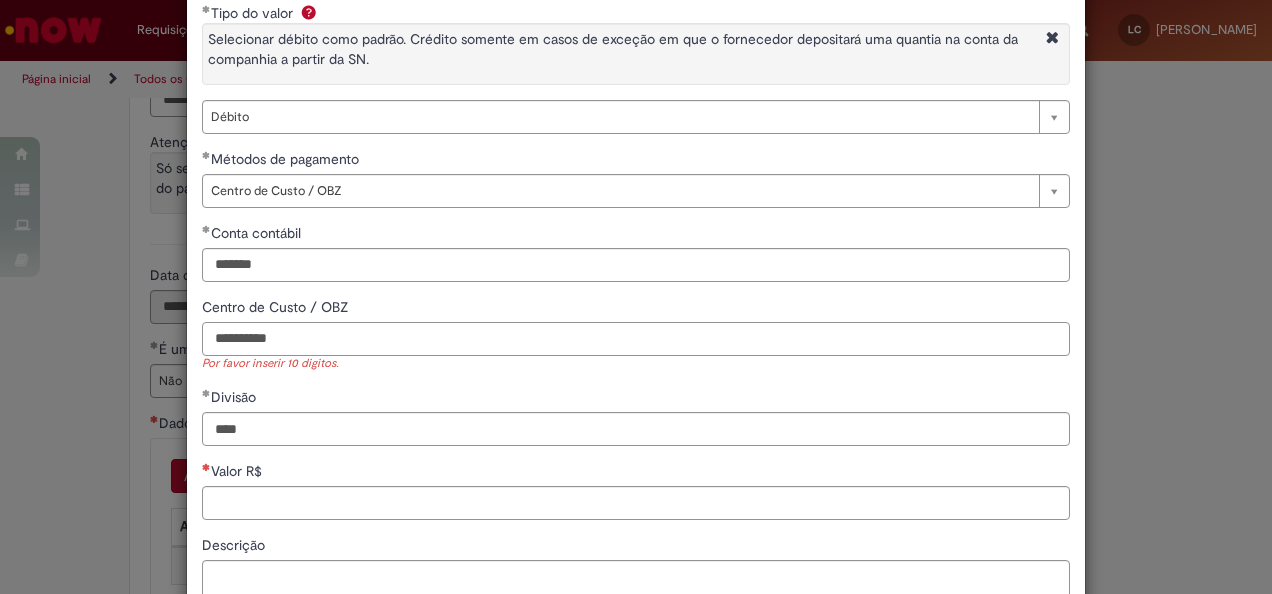 click on "**********" at bounding box center (636, 339) 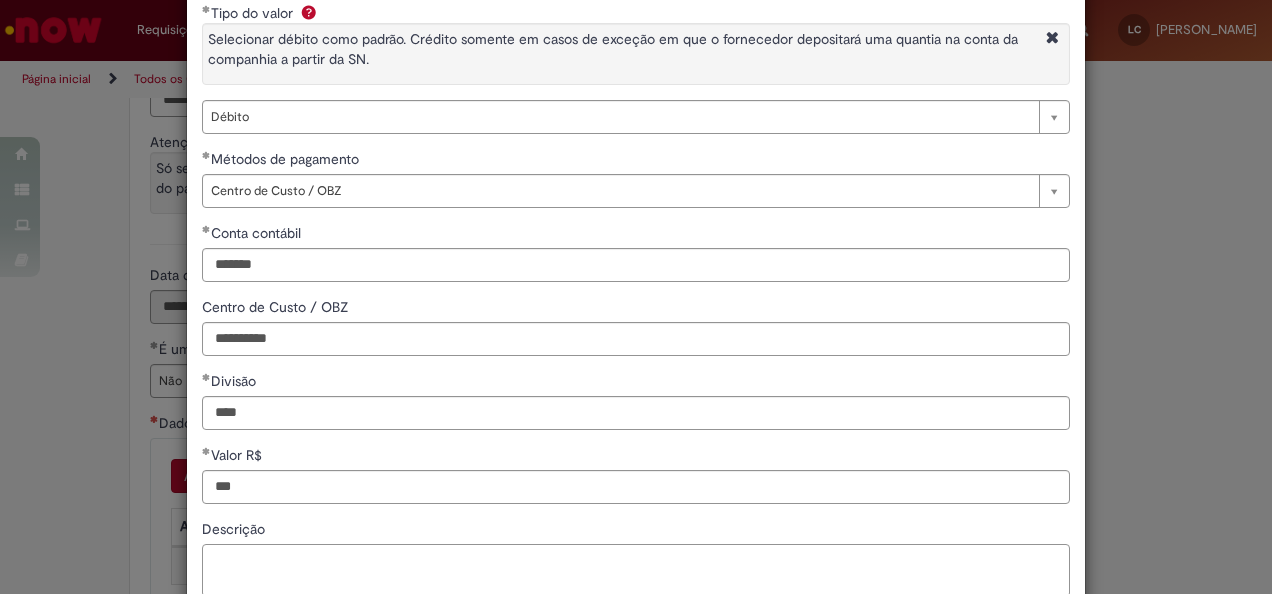 type on "******" 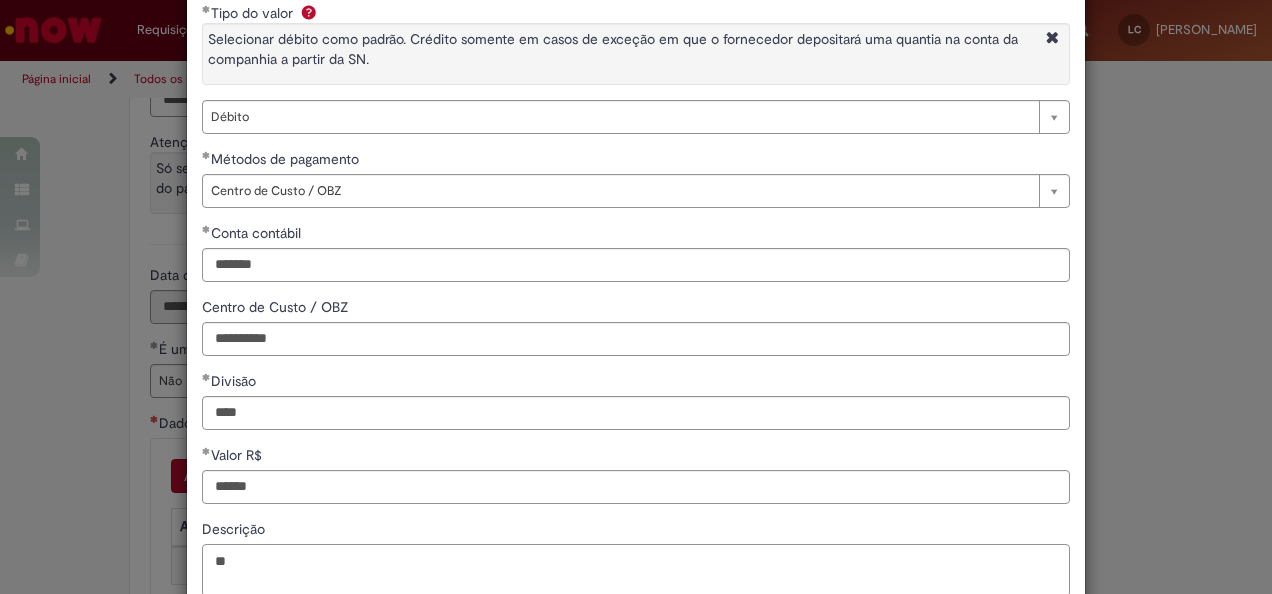 type on "*" 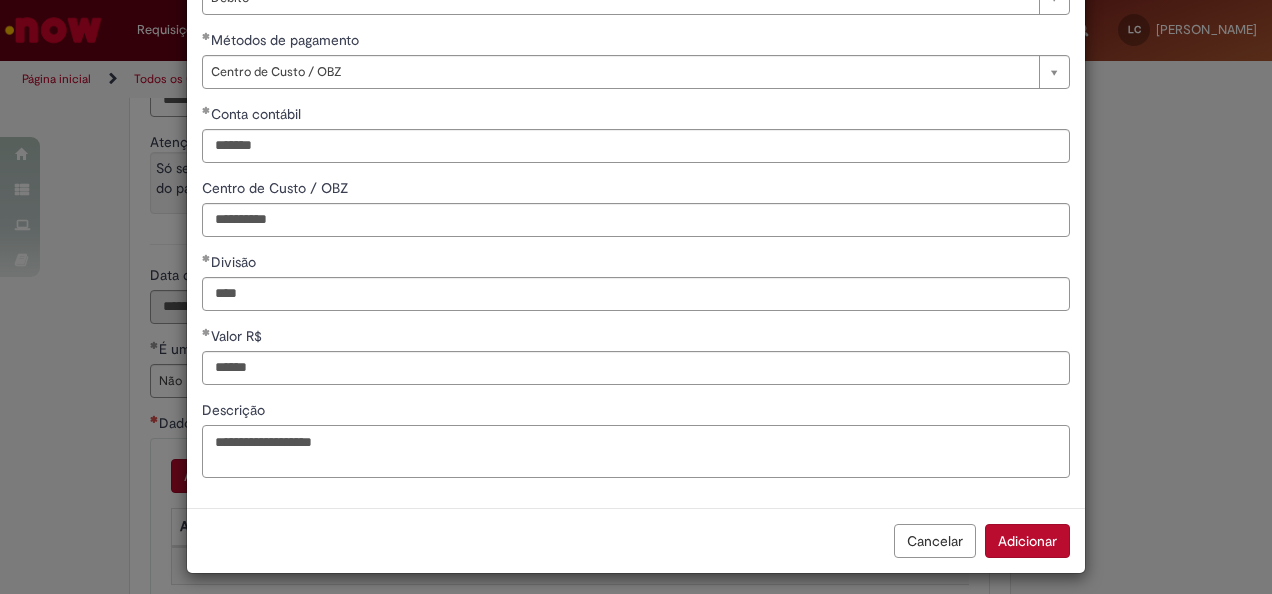 scroll, scrollTop: 227, scrollLeft: 0, axis: vertical 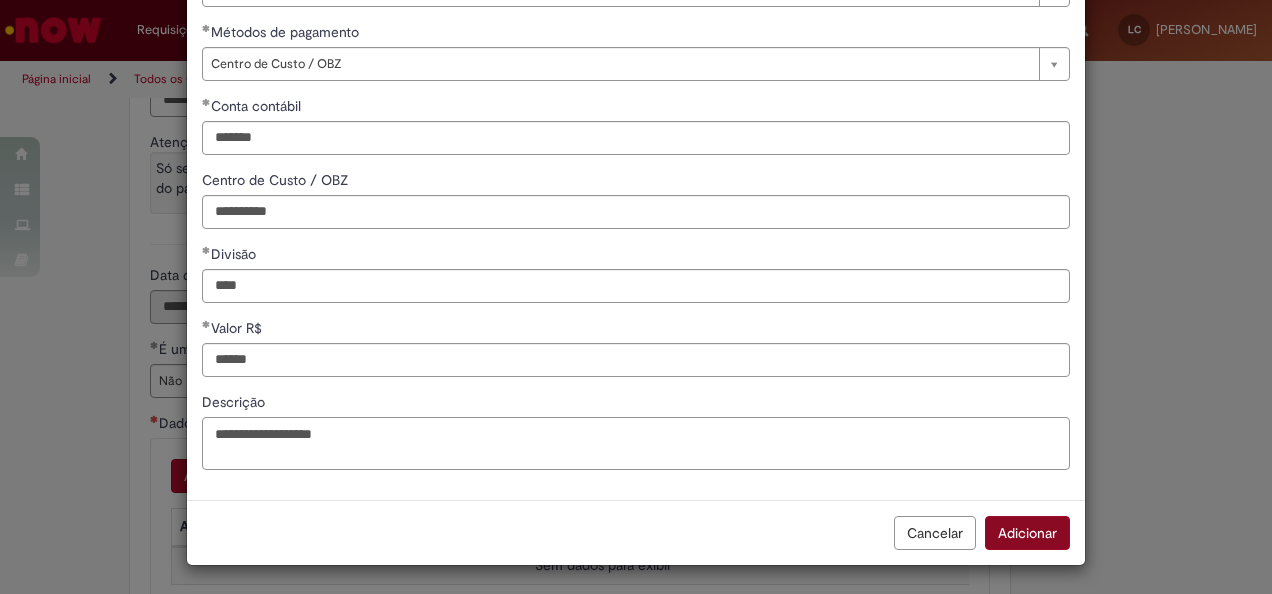 type on "**********" 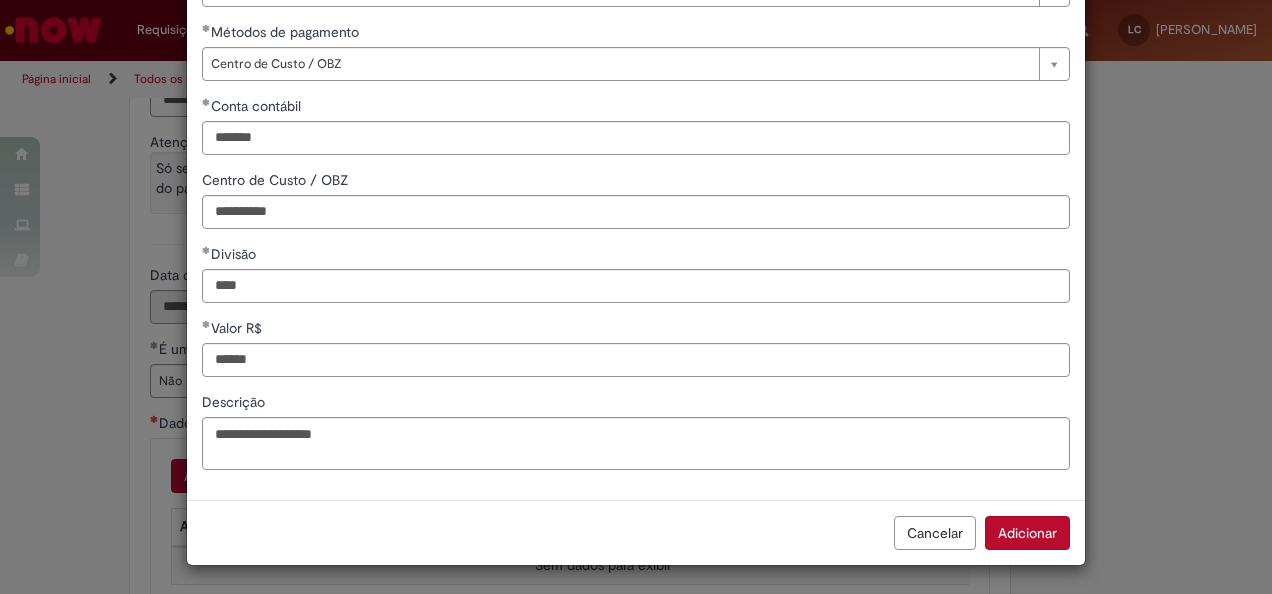 click on "Adicionar" at bounding box center (1027, 533) 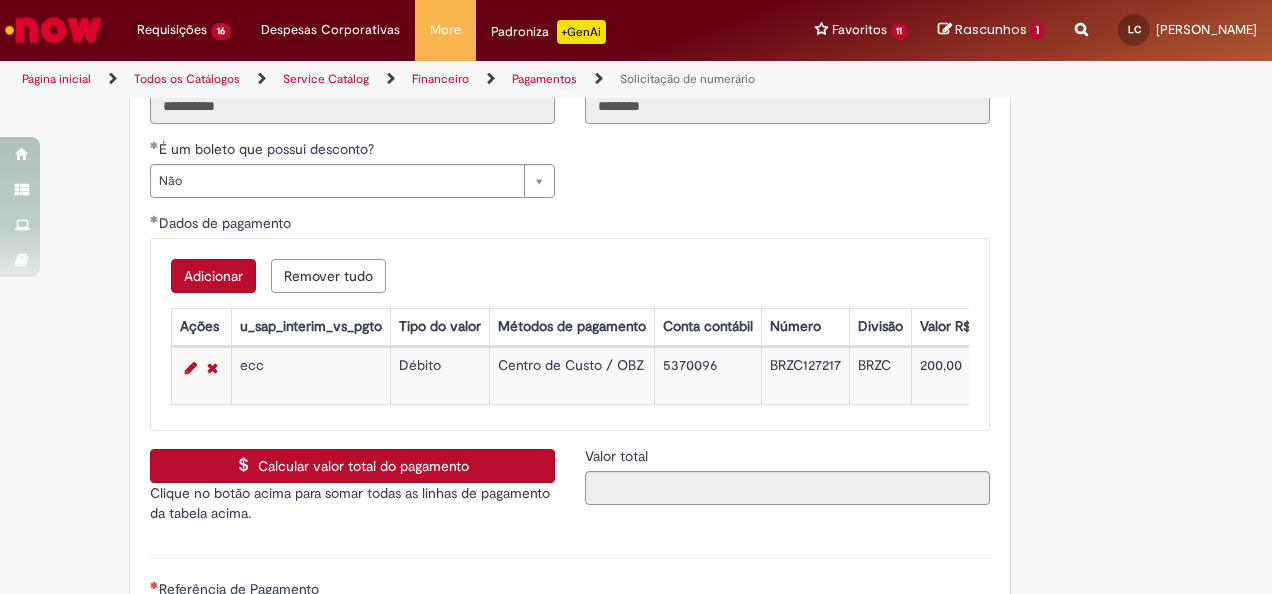 scroll, scrollTop: 3400, scrollLeft: 0, axis: vertical 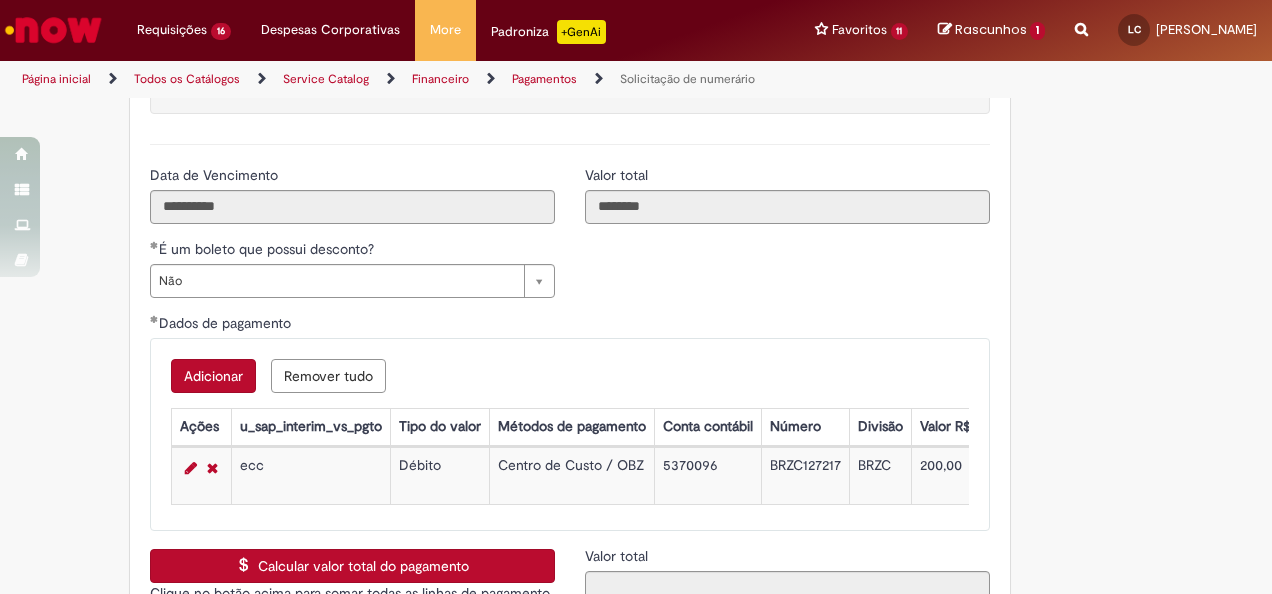 type 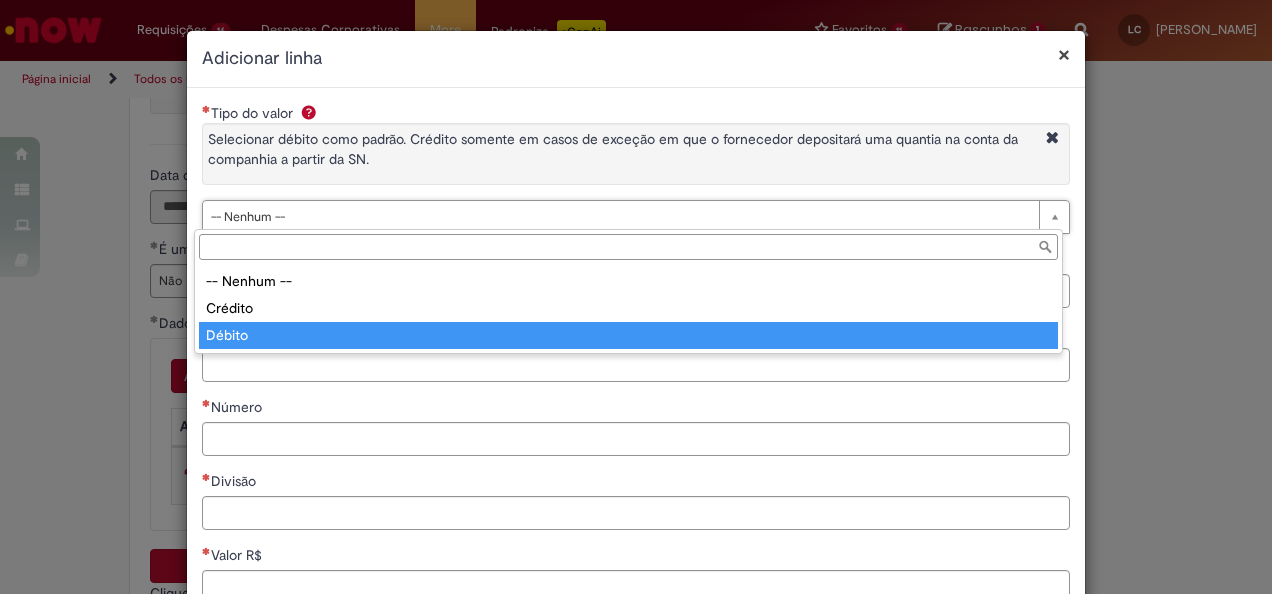 type on "******" 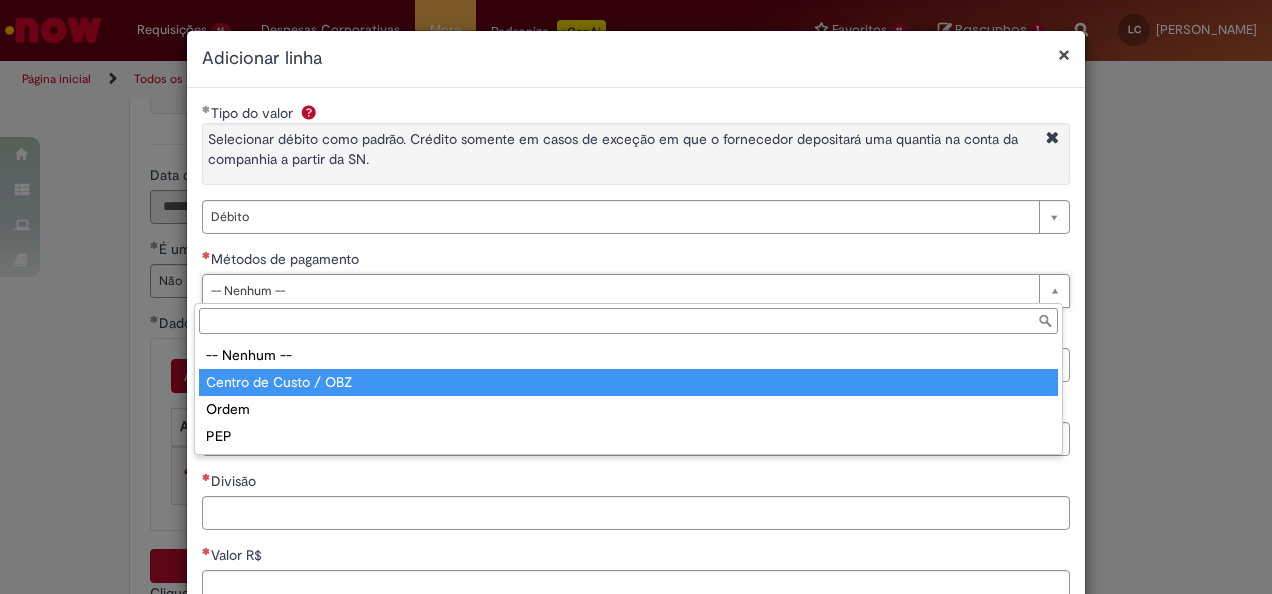 type on "**********" 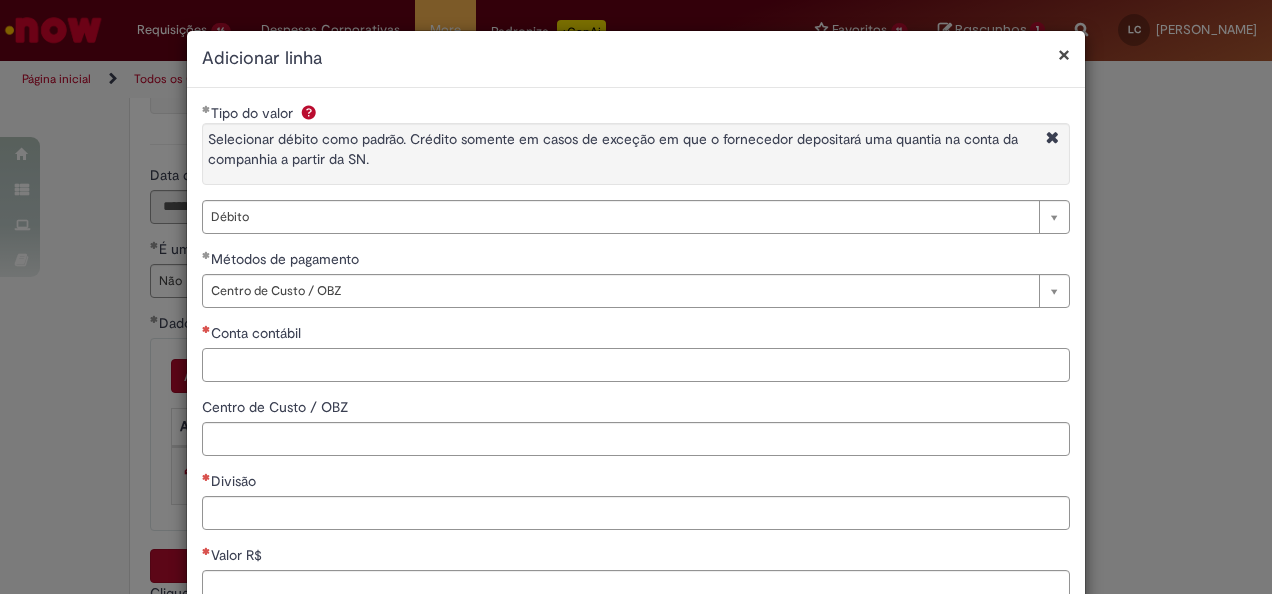 click on "Conta contábil" at bounding box center [636, 365] 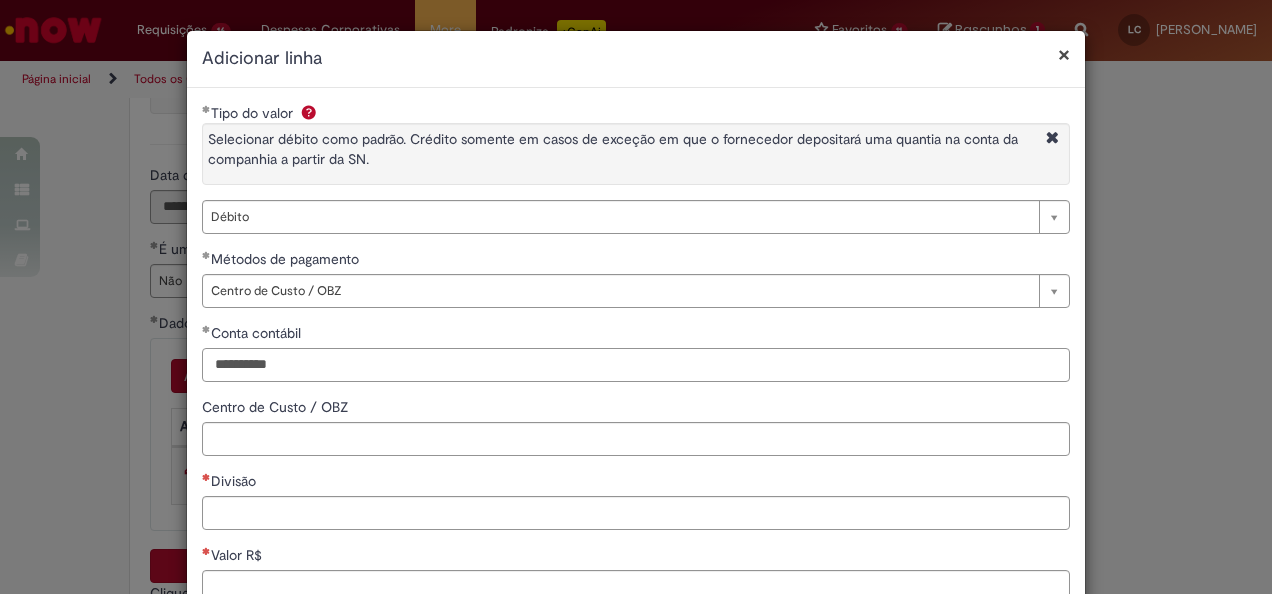 drag, startPoint x: 288, startPoint y: 370, endPoint x: 132, endPoint y: 368, distance: 156.01282 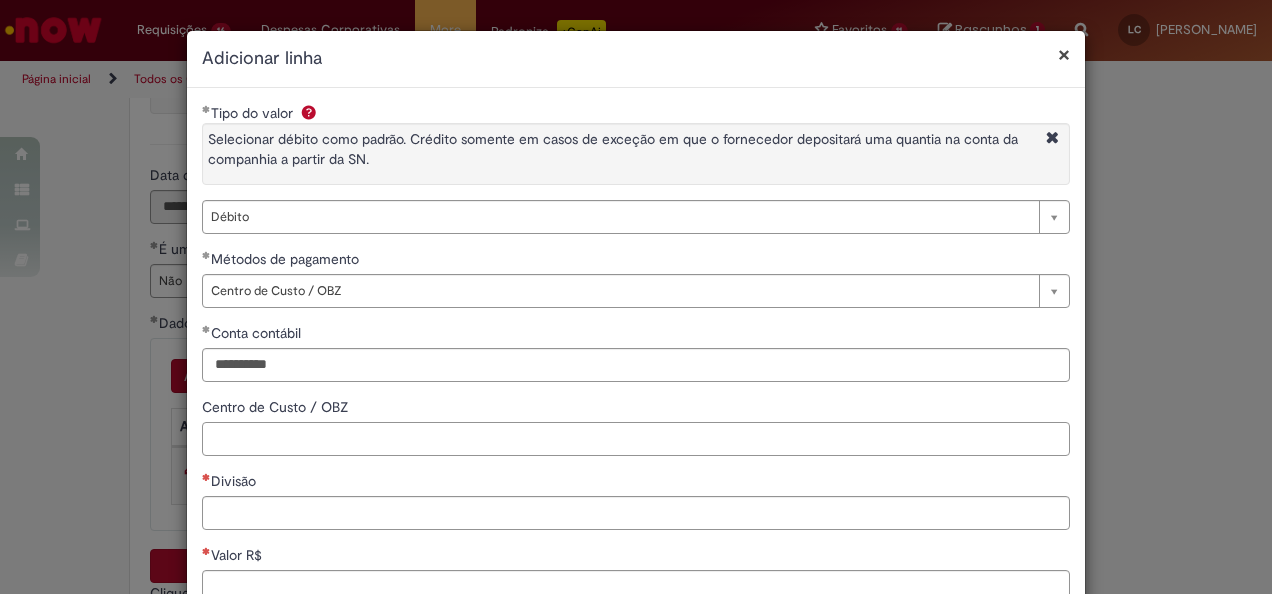 click on "Centro de Custo / OBZ" at bounding box center (636, 439) 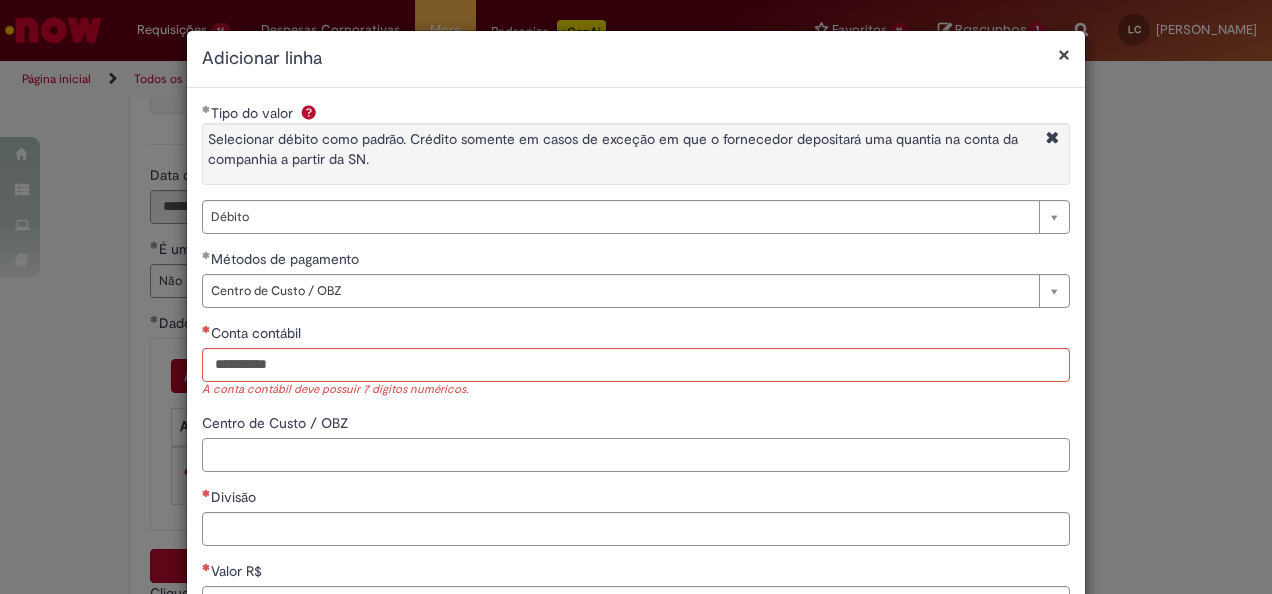 type 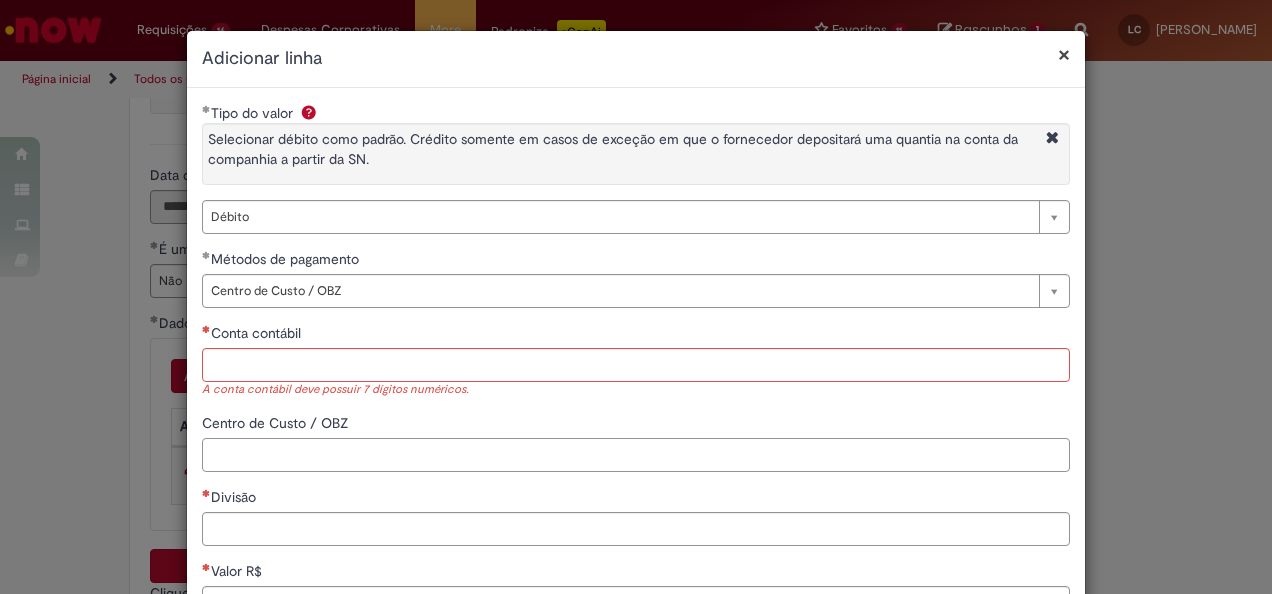 paste on "**********" 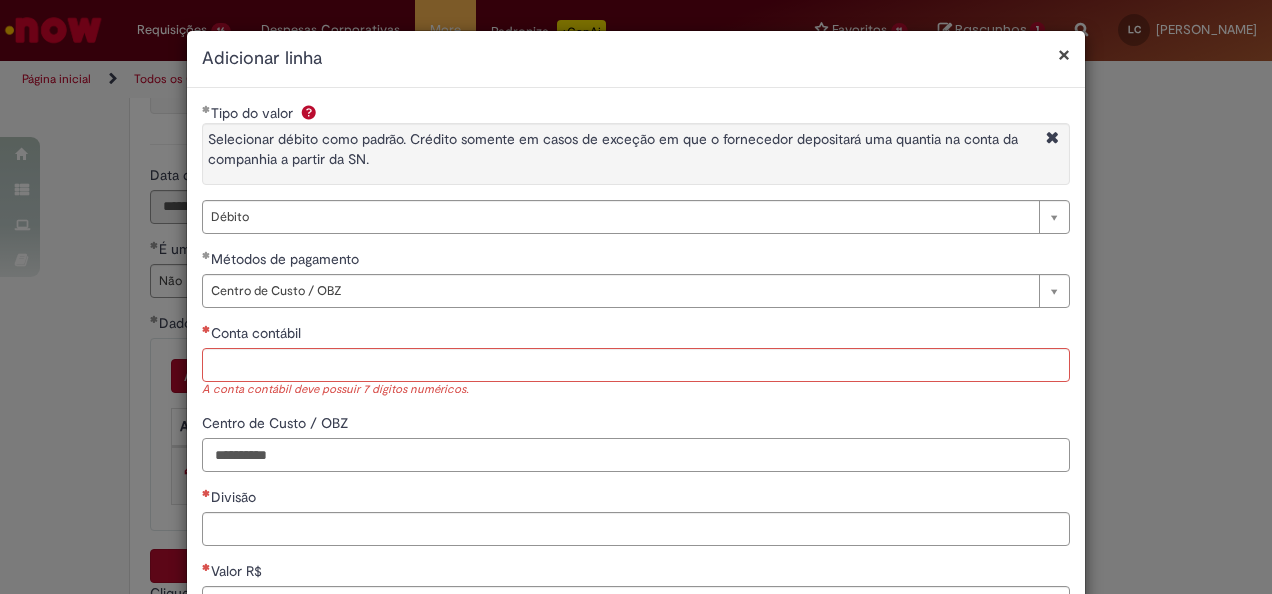 click on "**********" at bounding box center (636, 455) 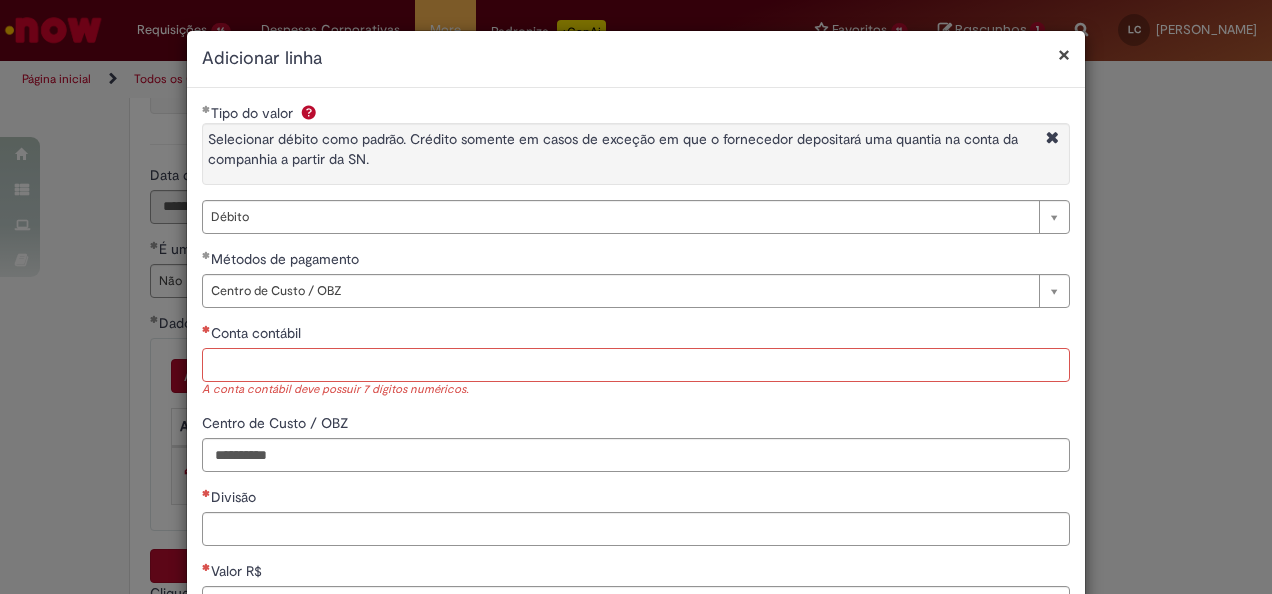click on "Conta contábil" at bounding box center [636, 365] 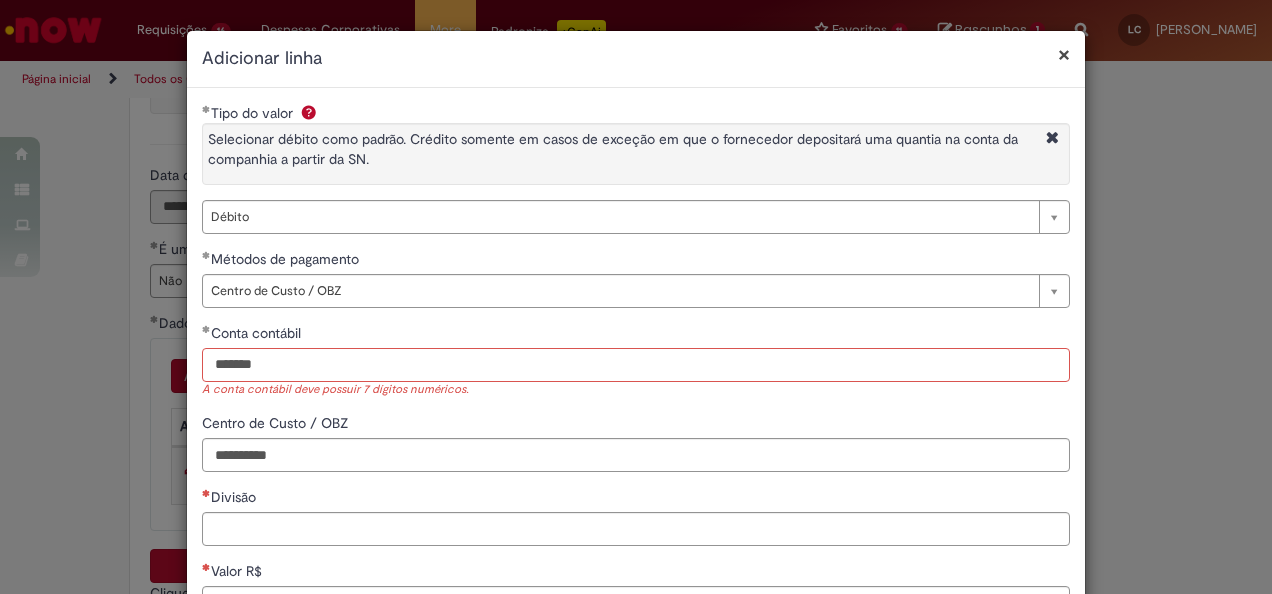 type on "*******" 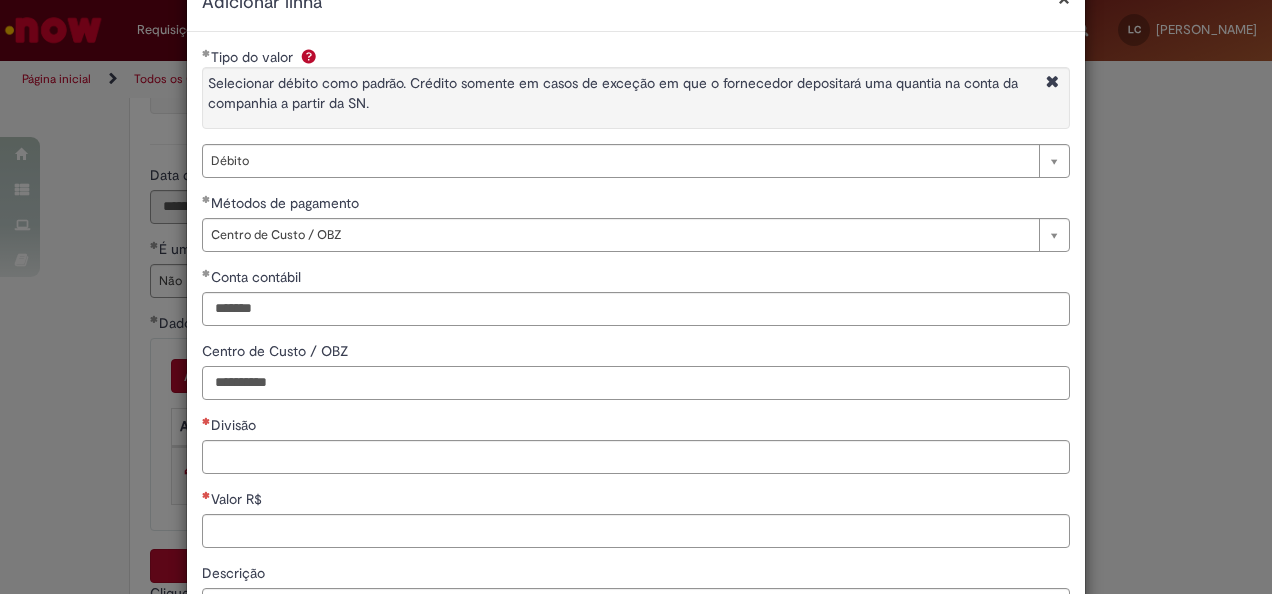 scroll, scrollTop: 100, scrollLeft: 0, axis: vertical 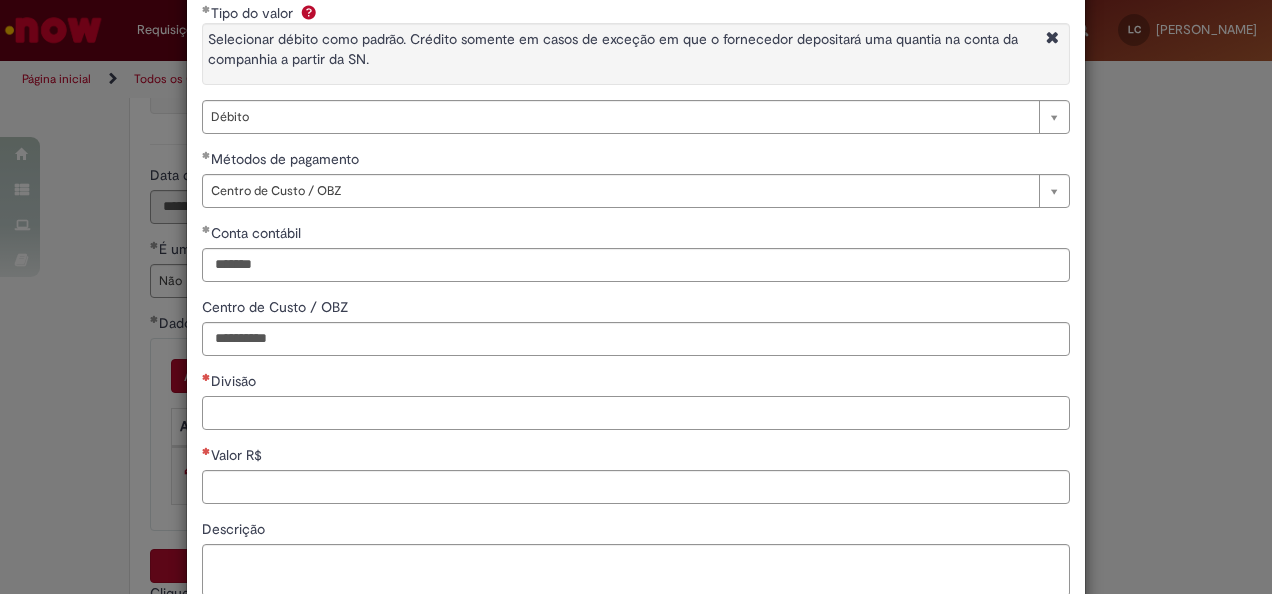 click on "Divisão" at bounding box center [636, 413] 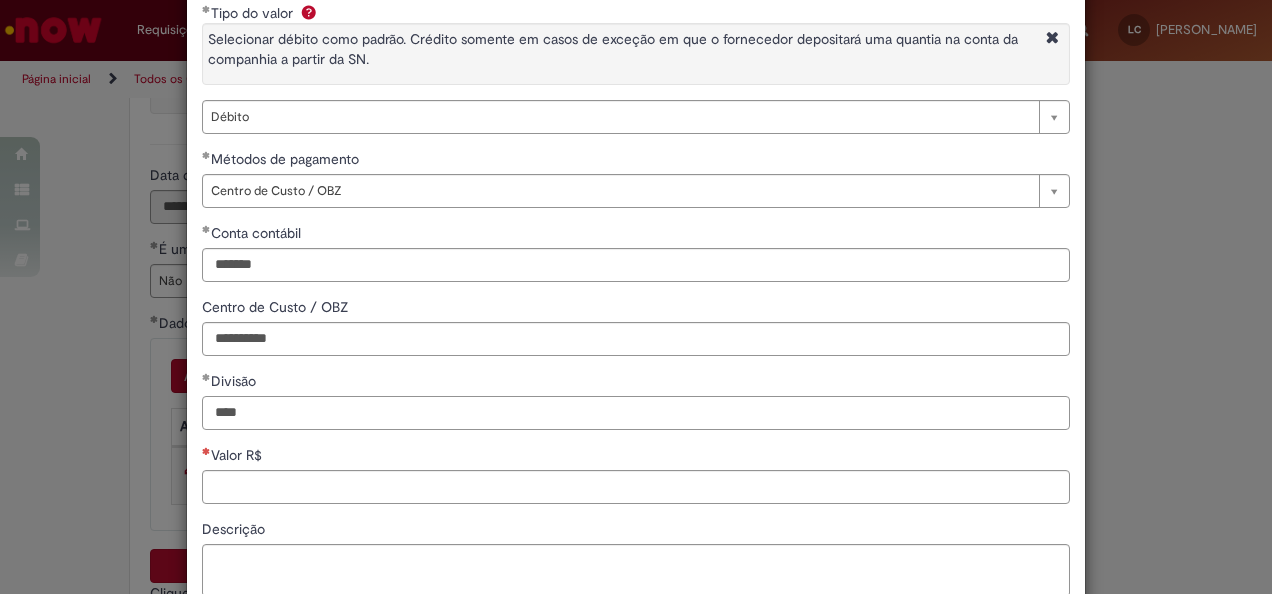 type on "****" 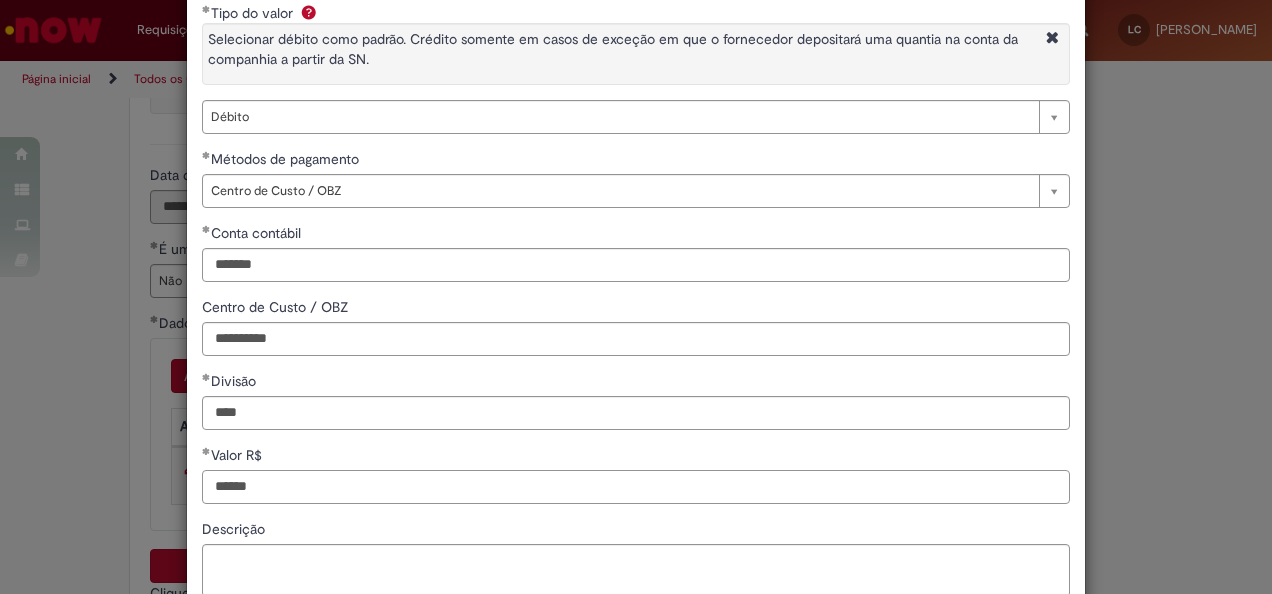 type on "******" 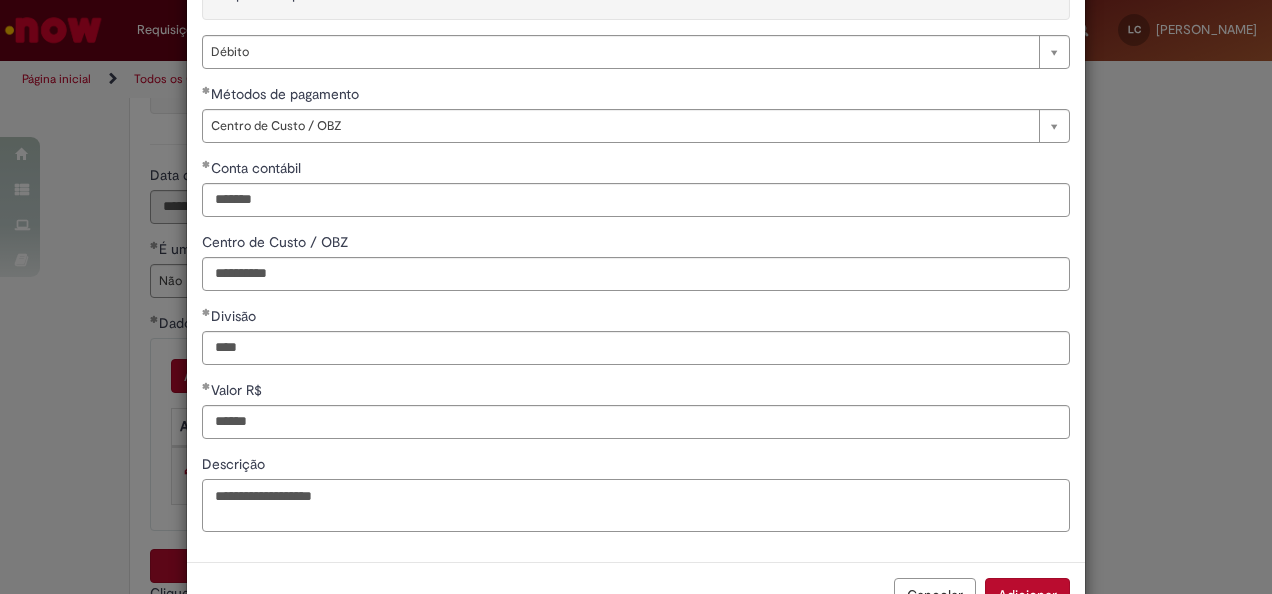 scroll, scrollTop: 227, scrollLeft: 0, axis: vertical 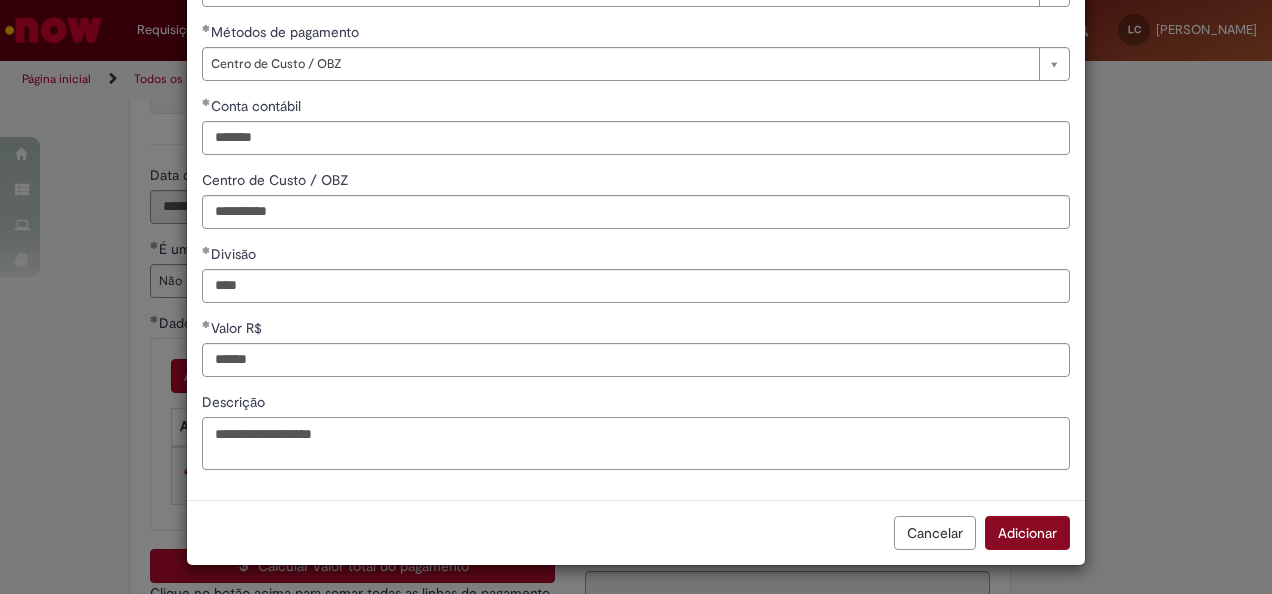 type on "**********" 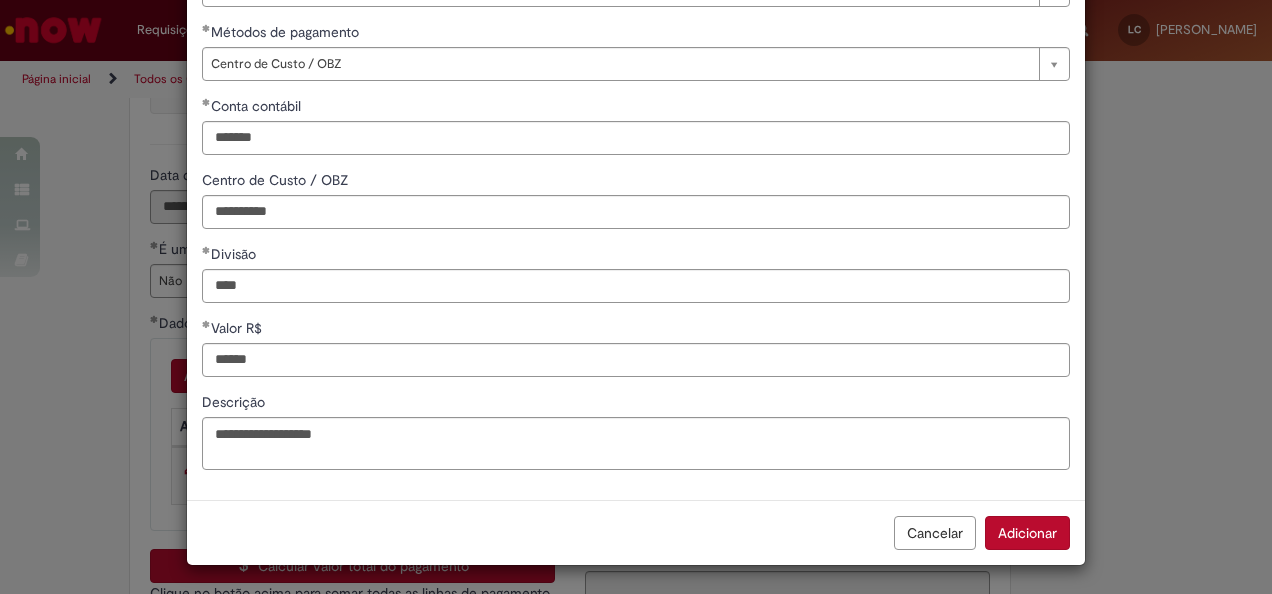 click on "Adicionar" at bounding box center [1027, 533] 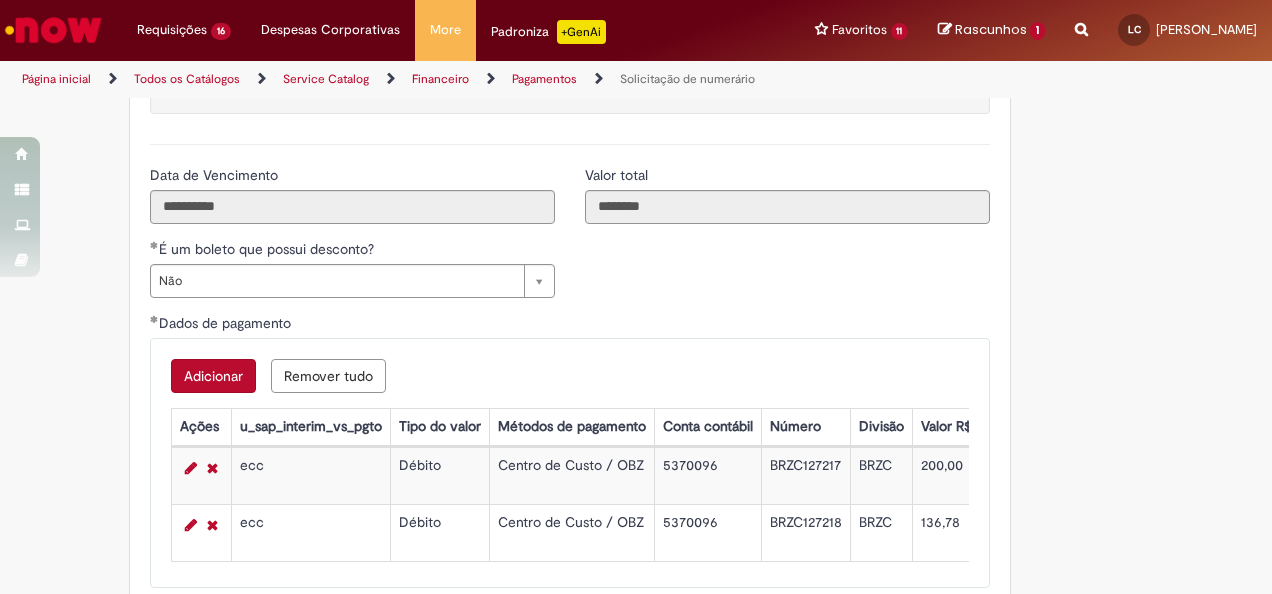 click on "Adicionar" at bounding box center [213, 376] 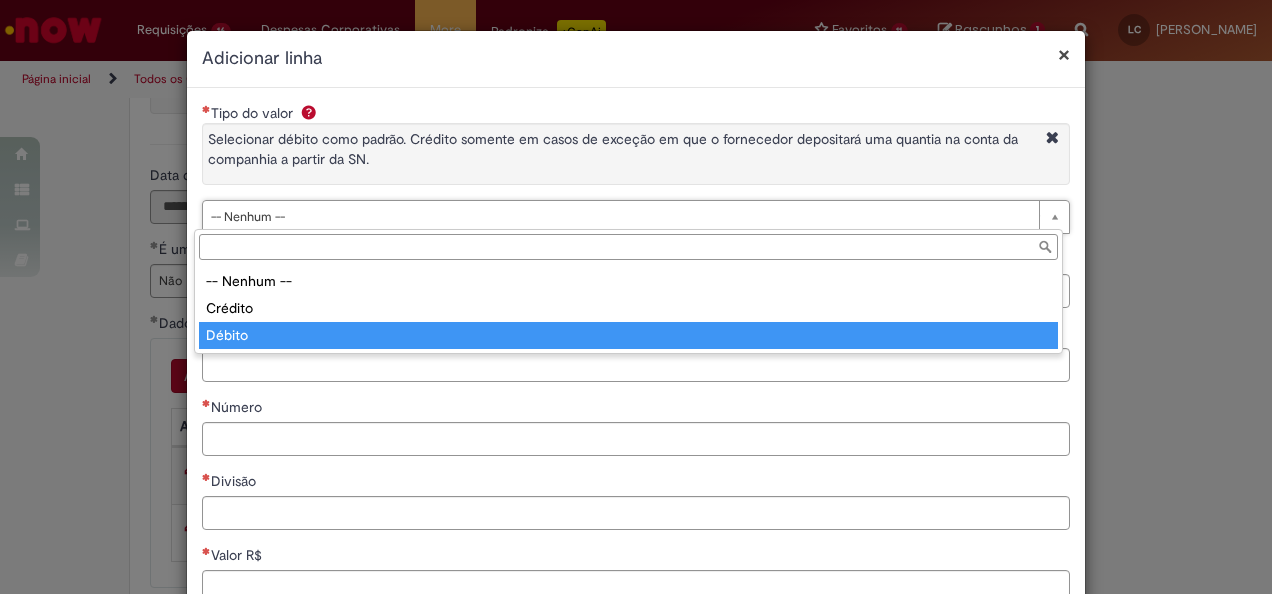type on "******" 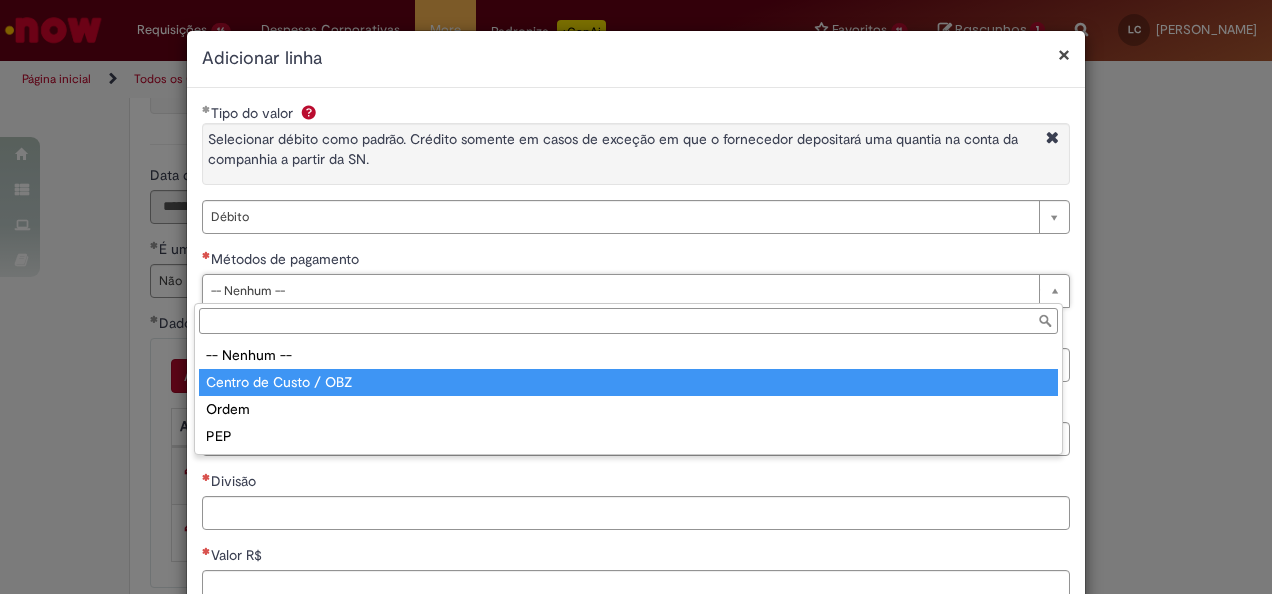type on "**********" 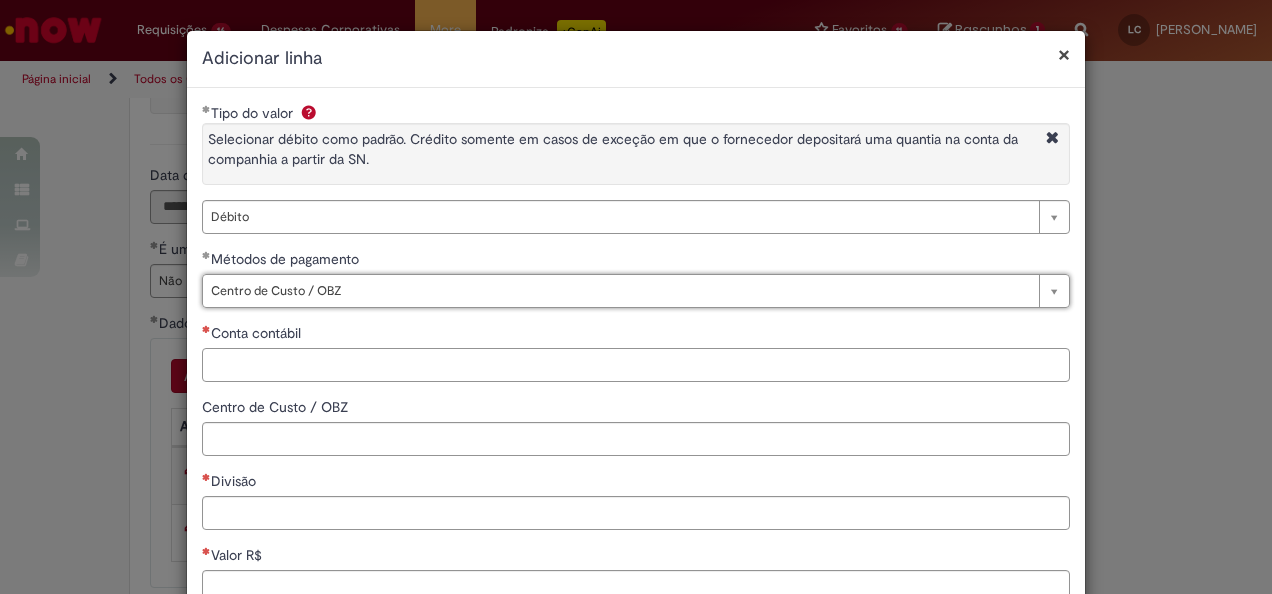click on "Conta contábil" at bounding box center (636, 352) 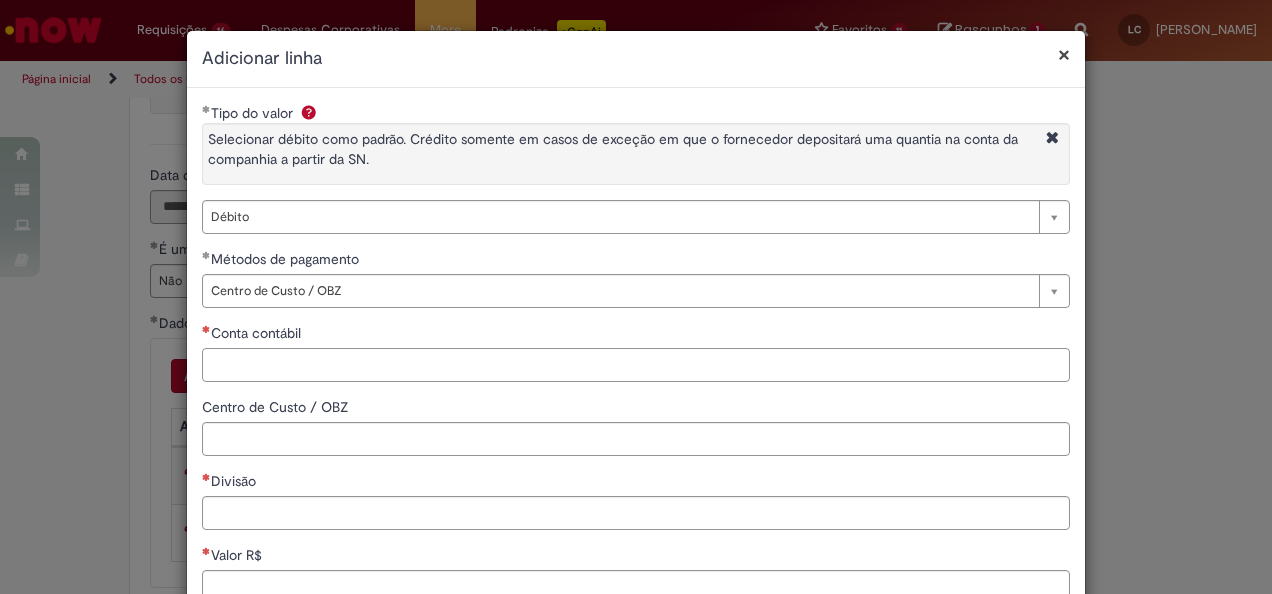 paste on "*******" 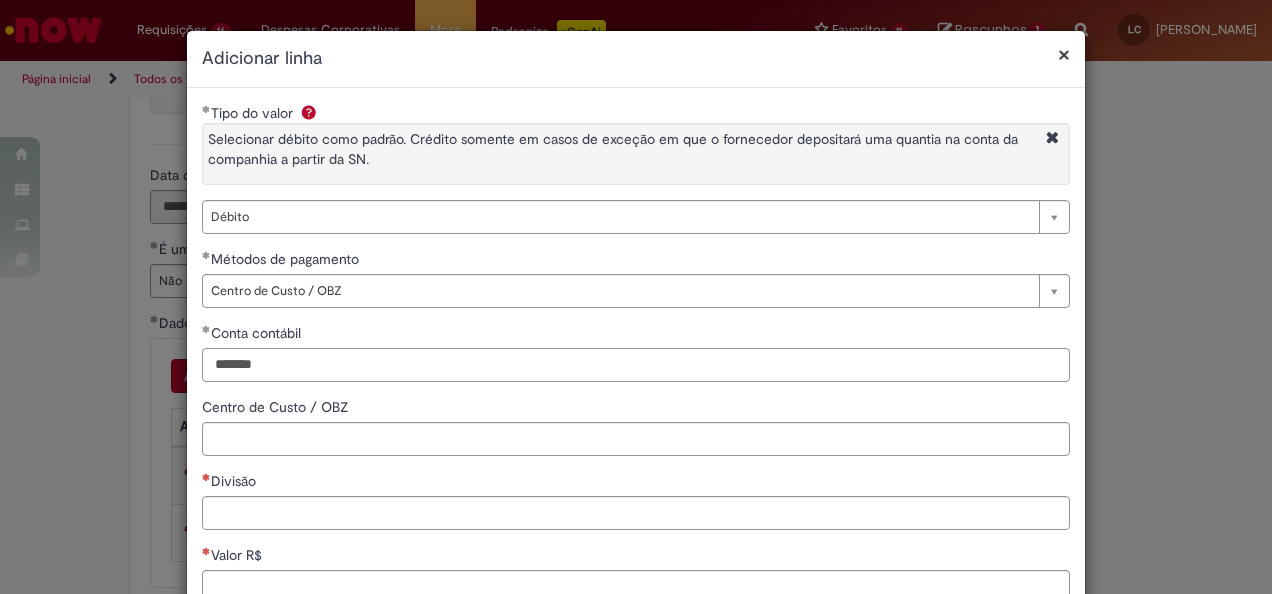 type on "*******" 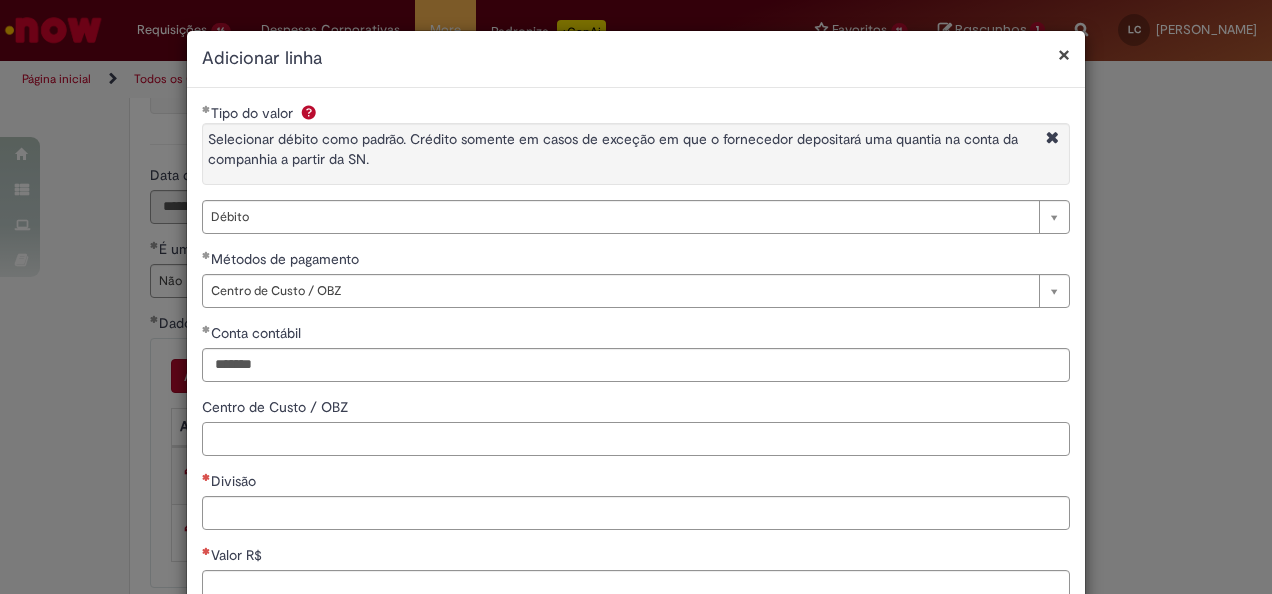 click on "Centro de Custo / OBZ" at bounding box center (636, 439) 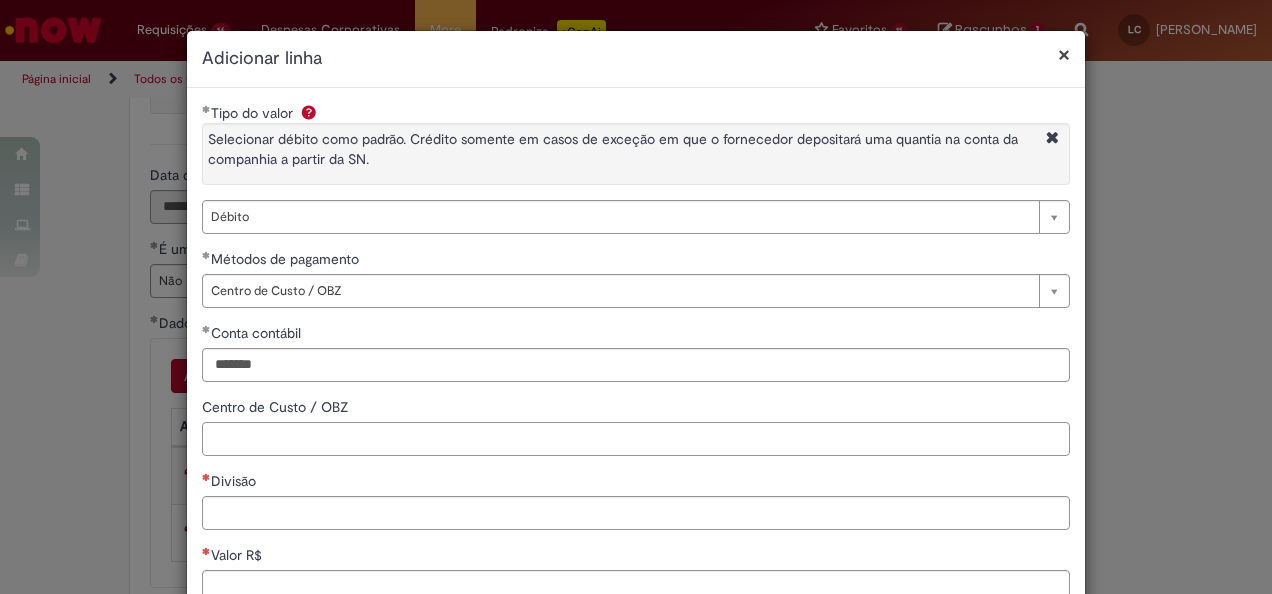 click on "Centro de Custo / OBZ" at bounding box center [636, 439] 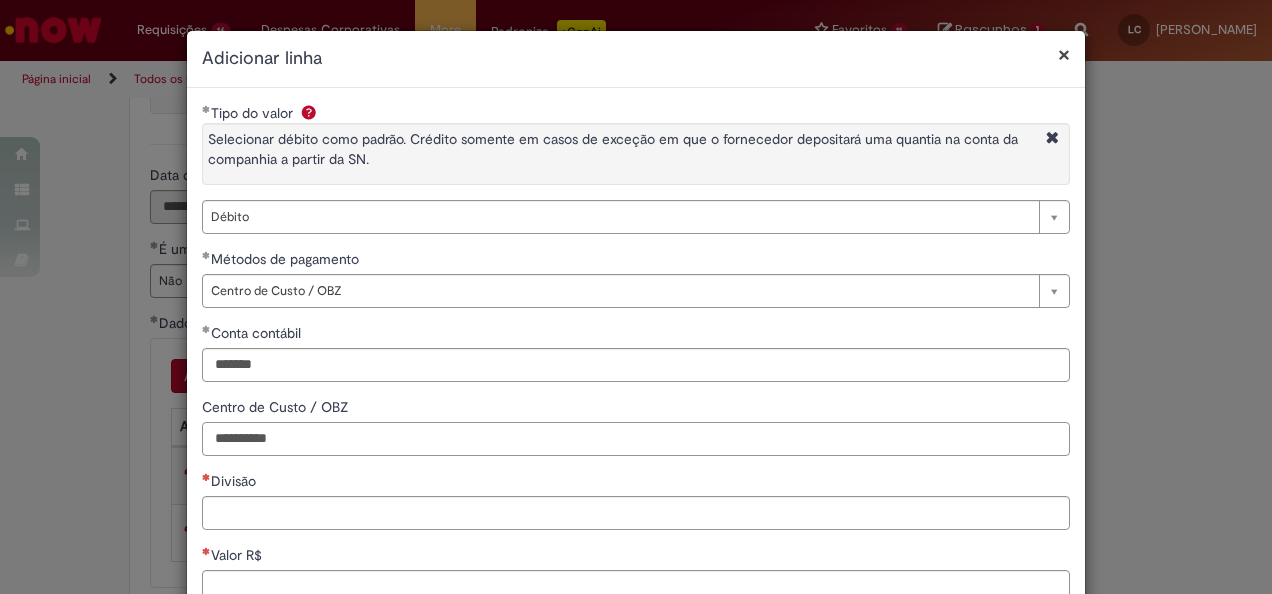 type on "**********" 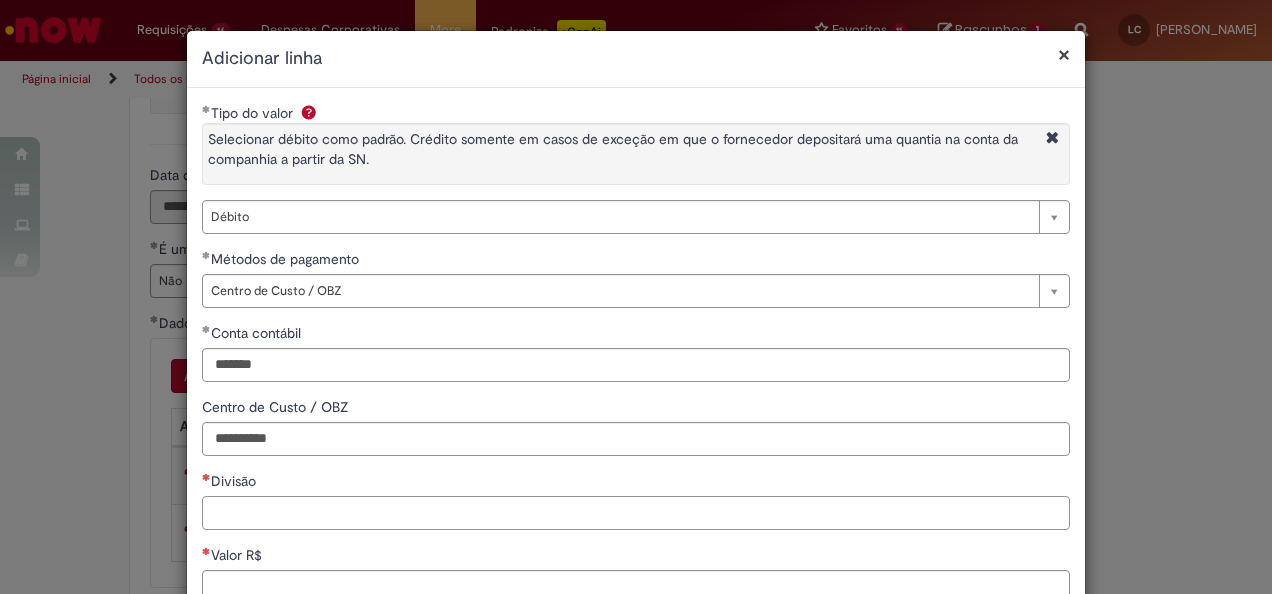 click on "Divisão" at bounding box center (636, 513) 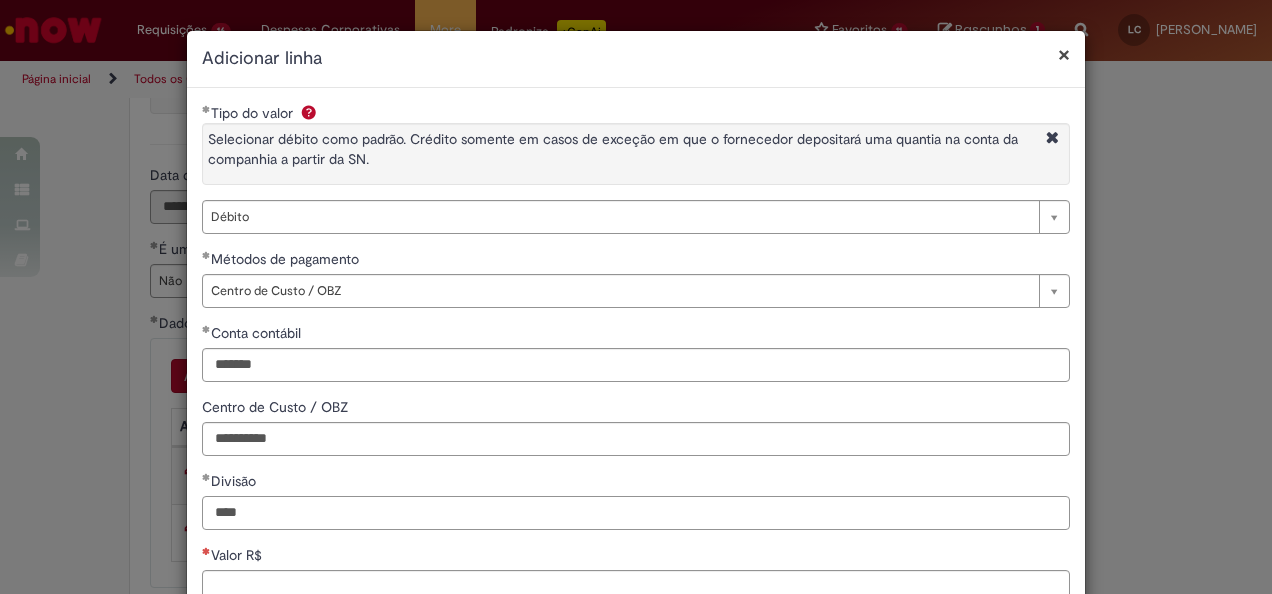 type on "****" 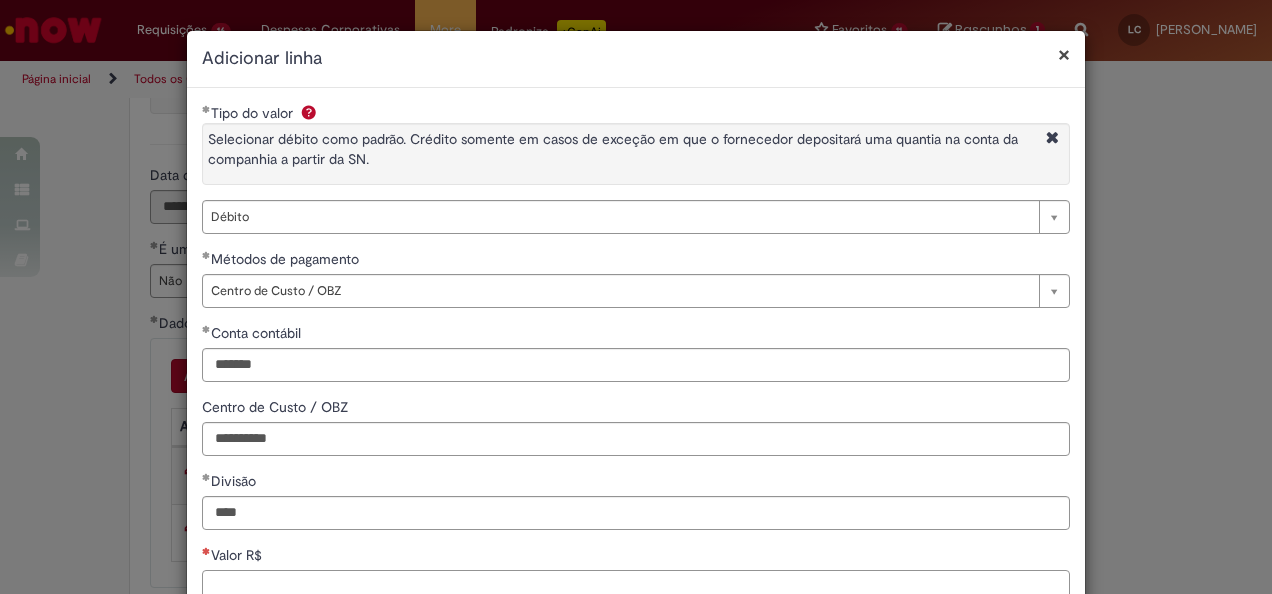 scroll, scrollTop: 9, scrollLeft: 0, axis: vertical 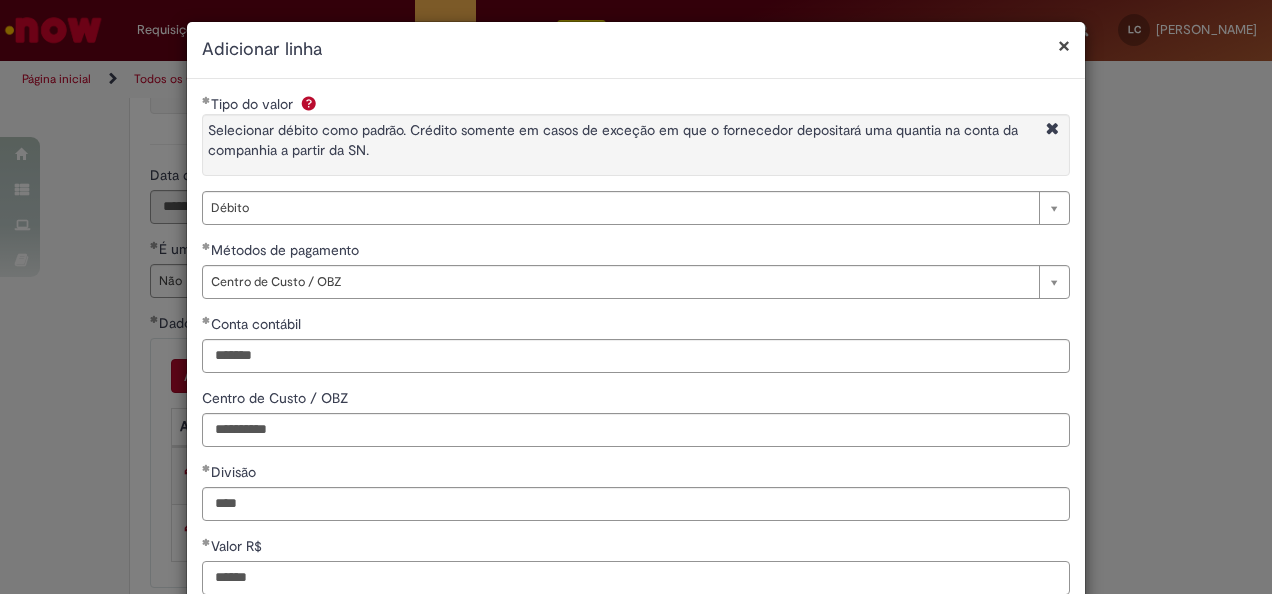type on "******" 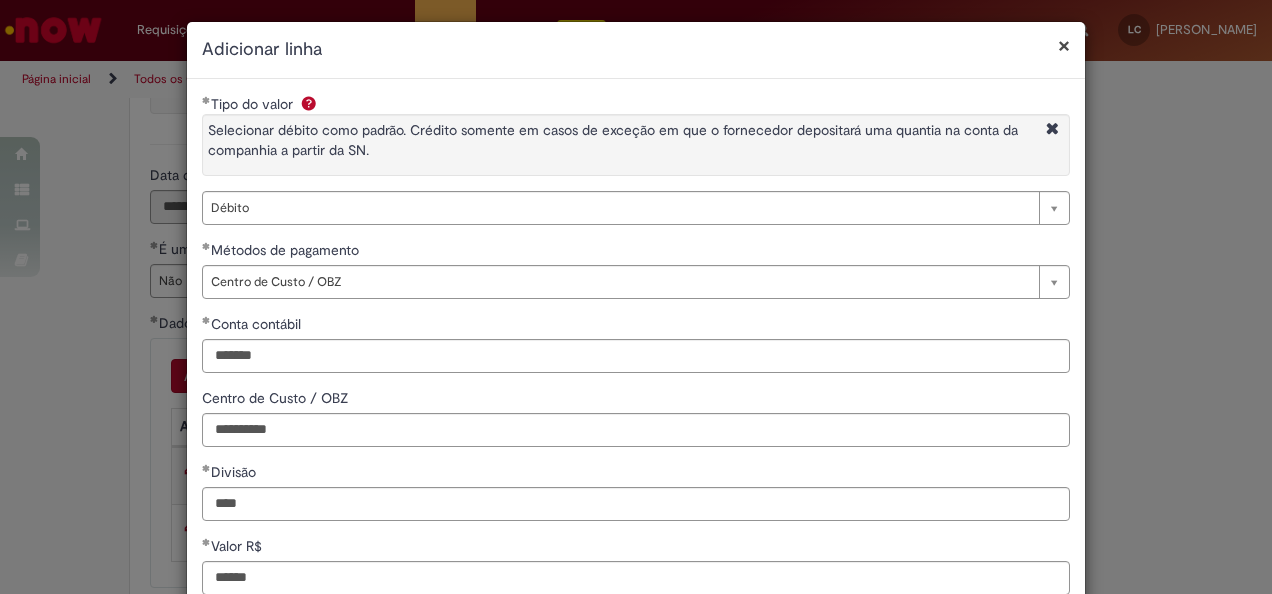 scroll, scrollTop: 227, scrollLeft: 0, axis: vertical 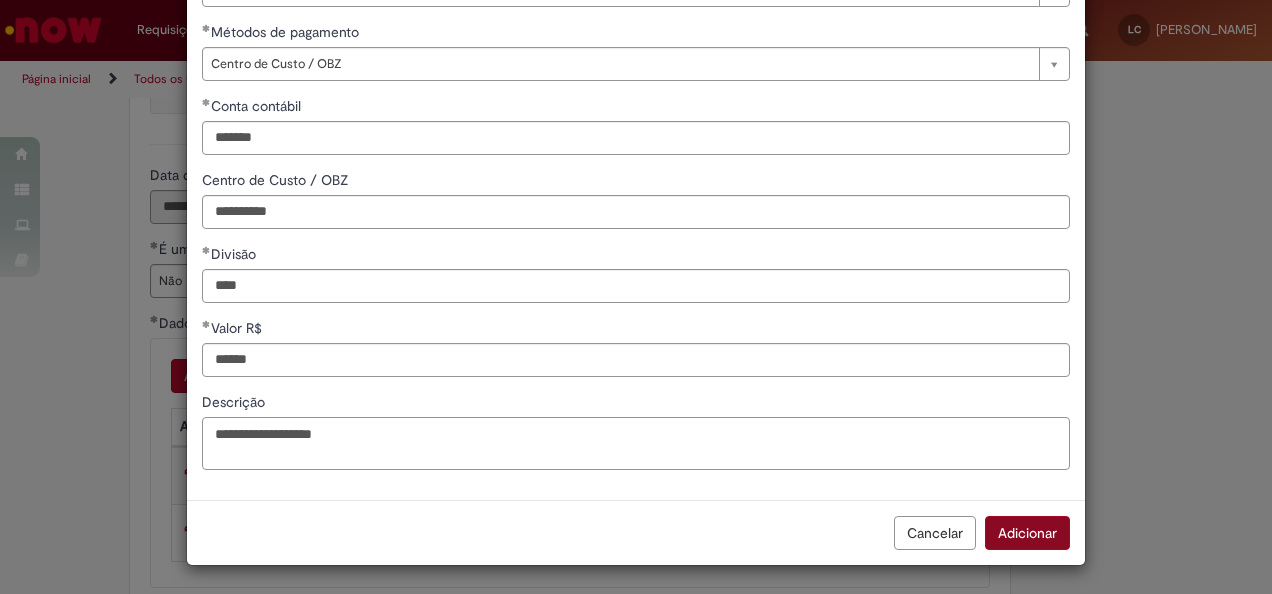 type on "**********" 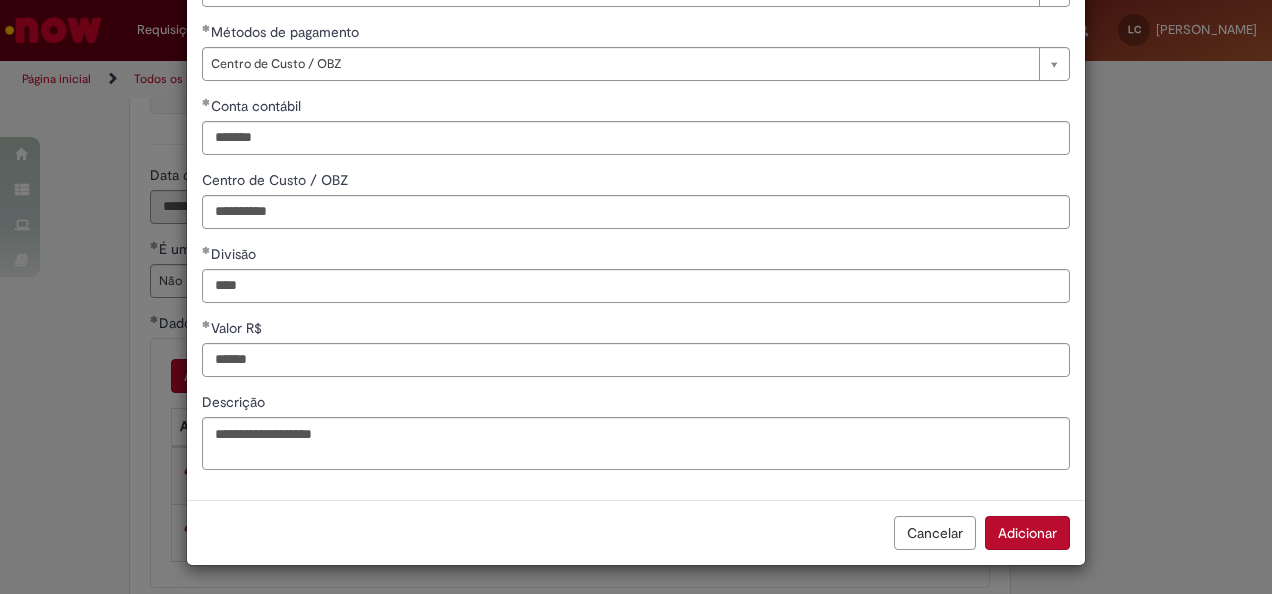 click on "Adicionar" at bounding box center (1027, 533) 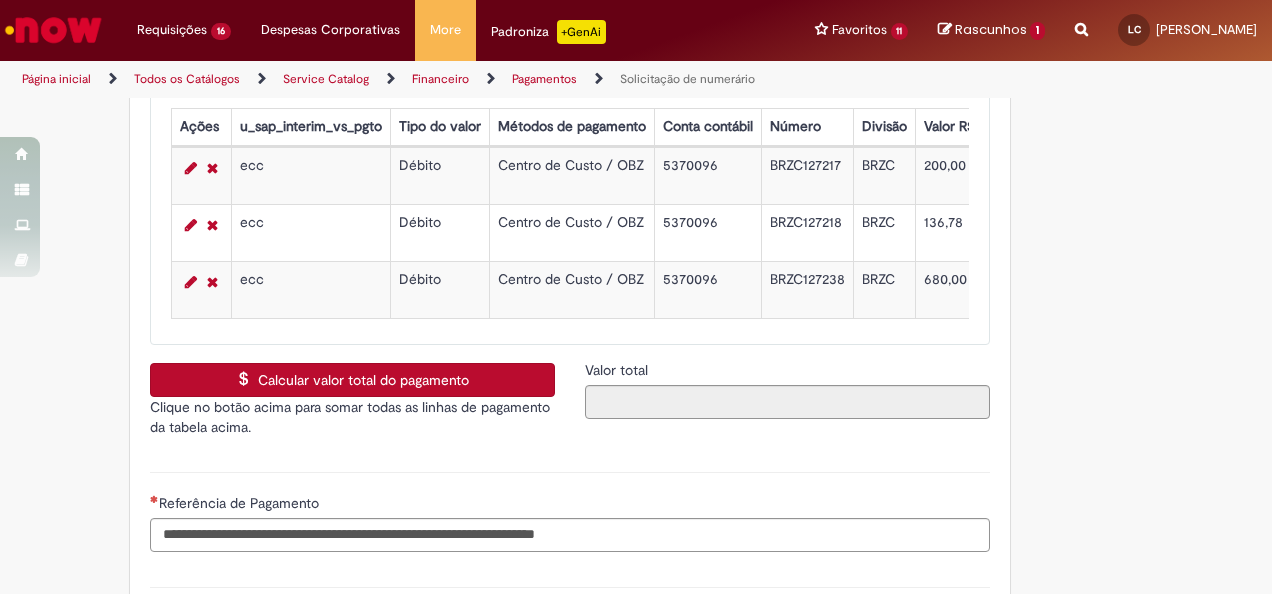 scroll, scrollTop: 3500, scrollLeft: 0, axis: vertical 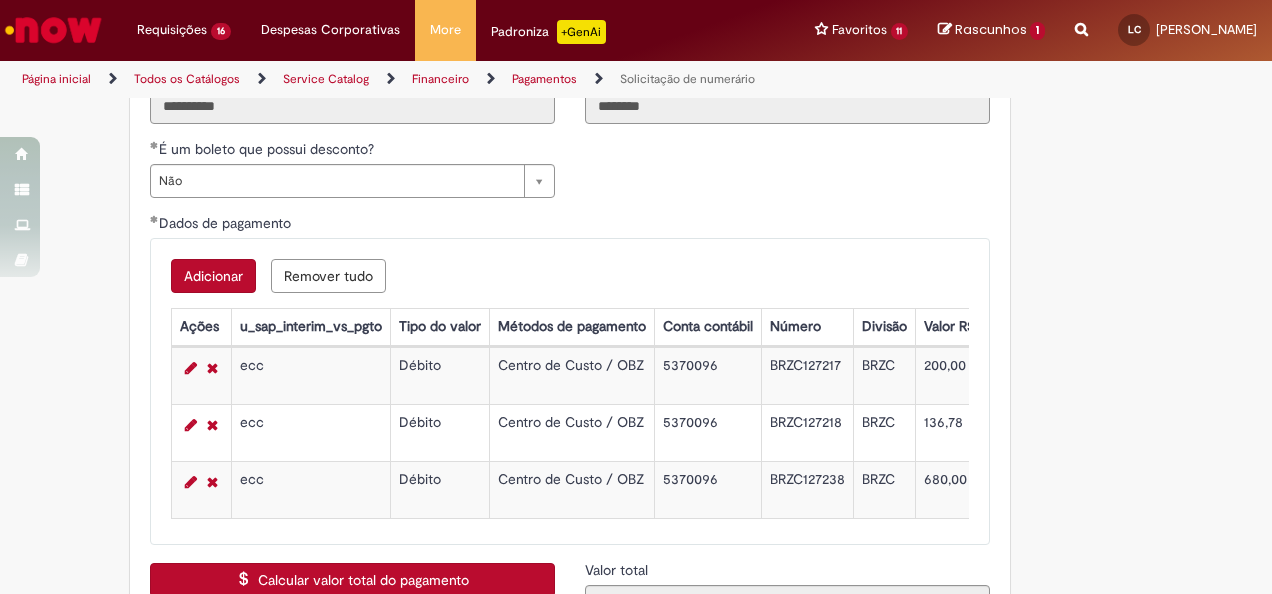 click on "Adicionar" at bounding box center [213, 276] 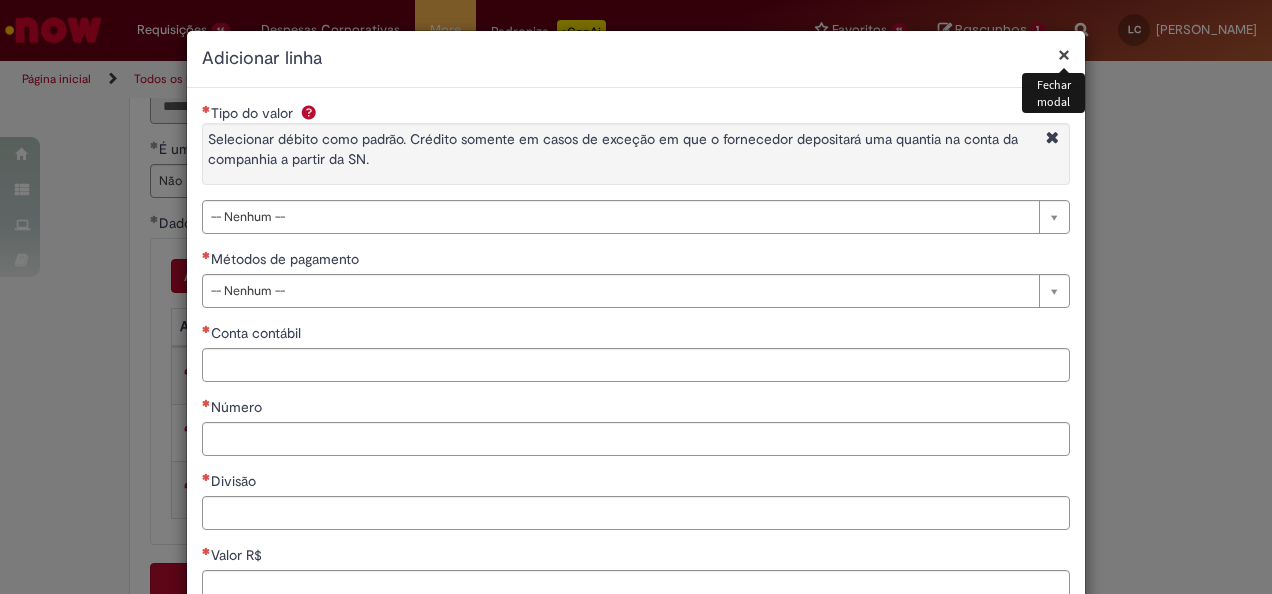 click on "Métodos de pagamento" at bounding box center (287, 259) 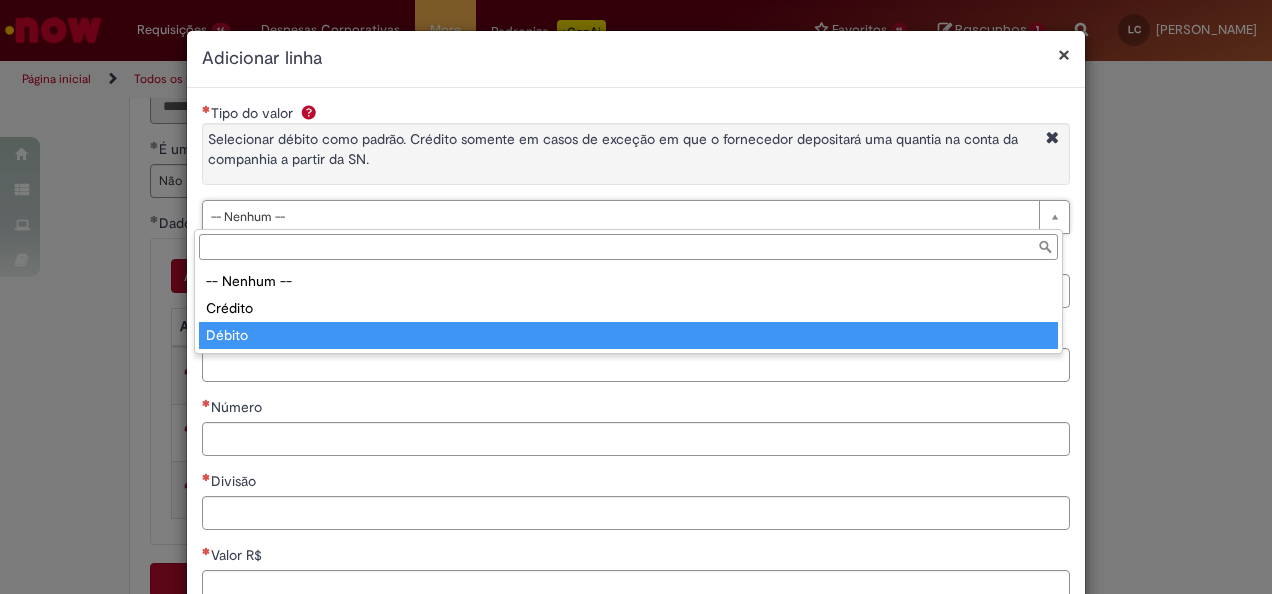 type on "******" 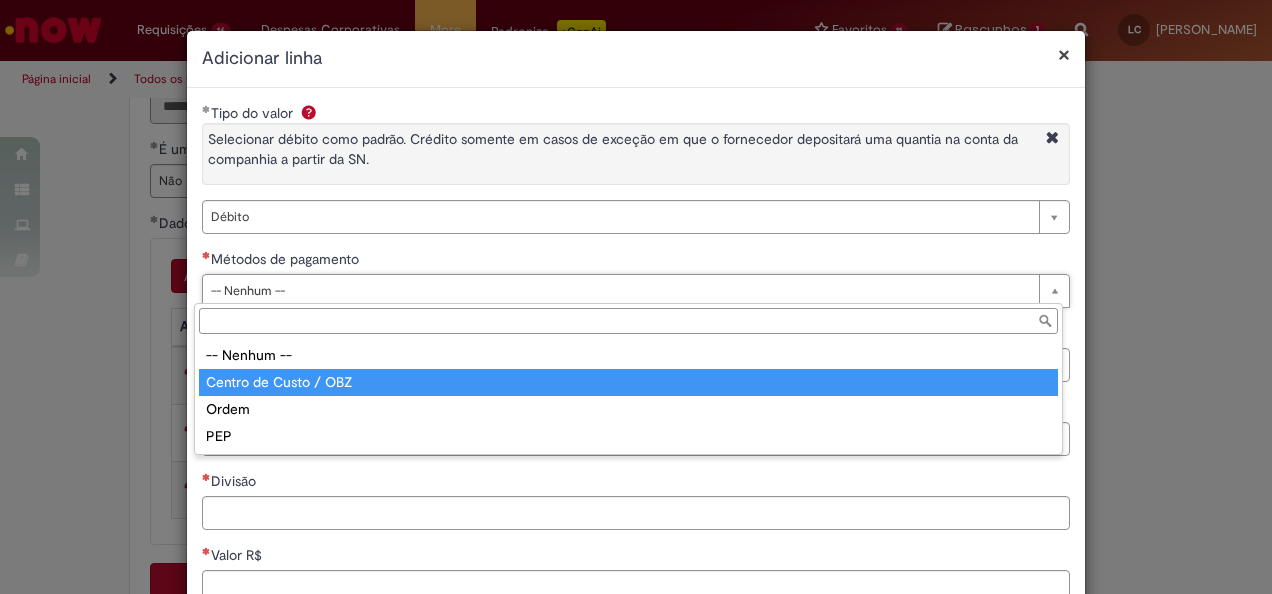 drag, startPoint x: 274, startPoint y: 383, endPoint x: 282, endPoint y: 354, distance: 30.083218 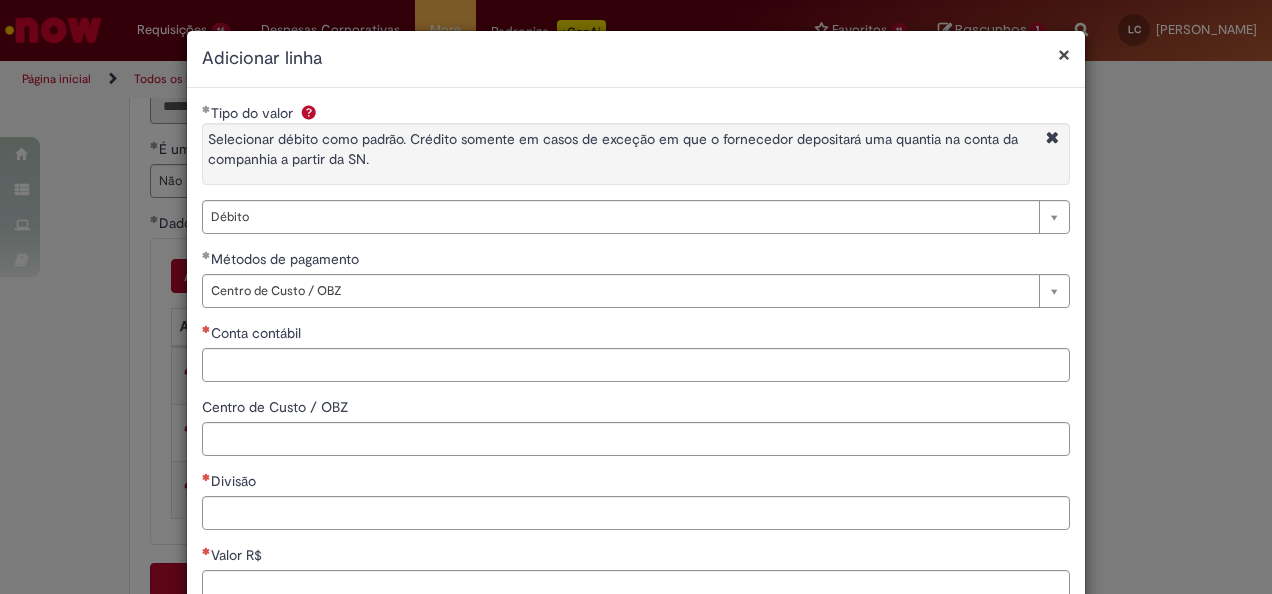 click on "Conta contábil" at bounding box center [258, 333] 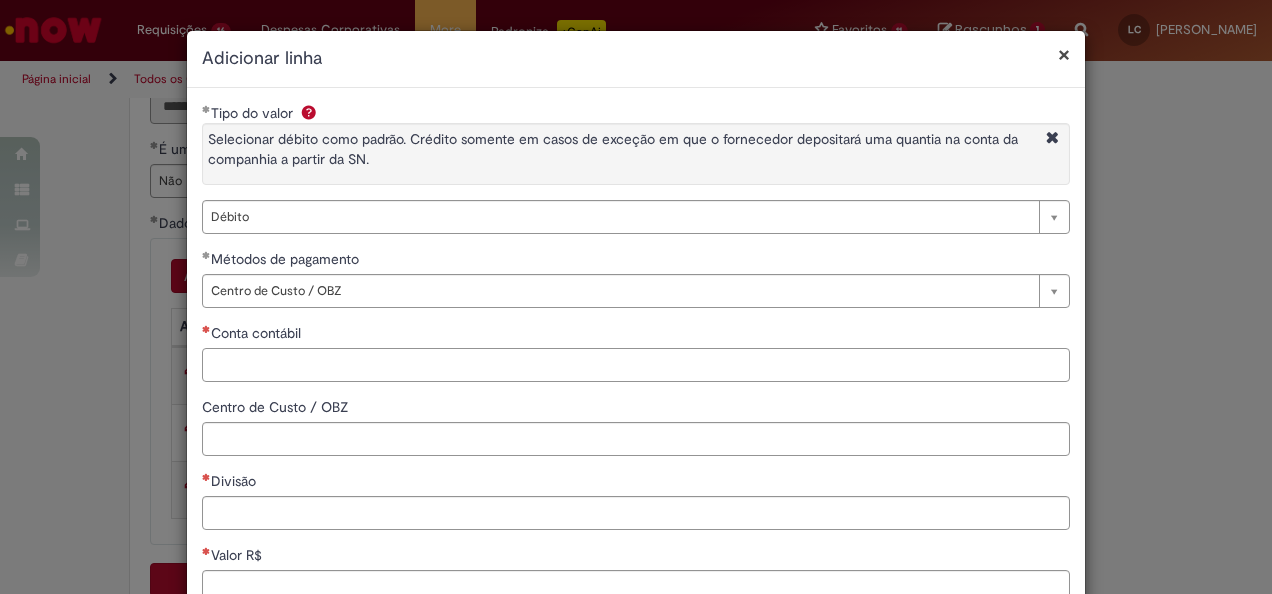 click on "Conta contábil" at bounding box center (636, 365) 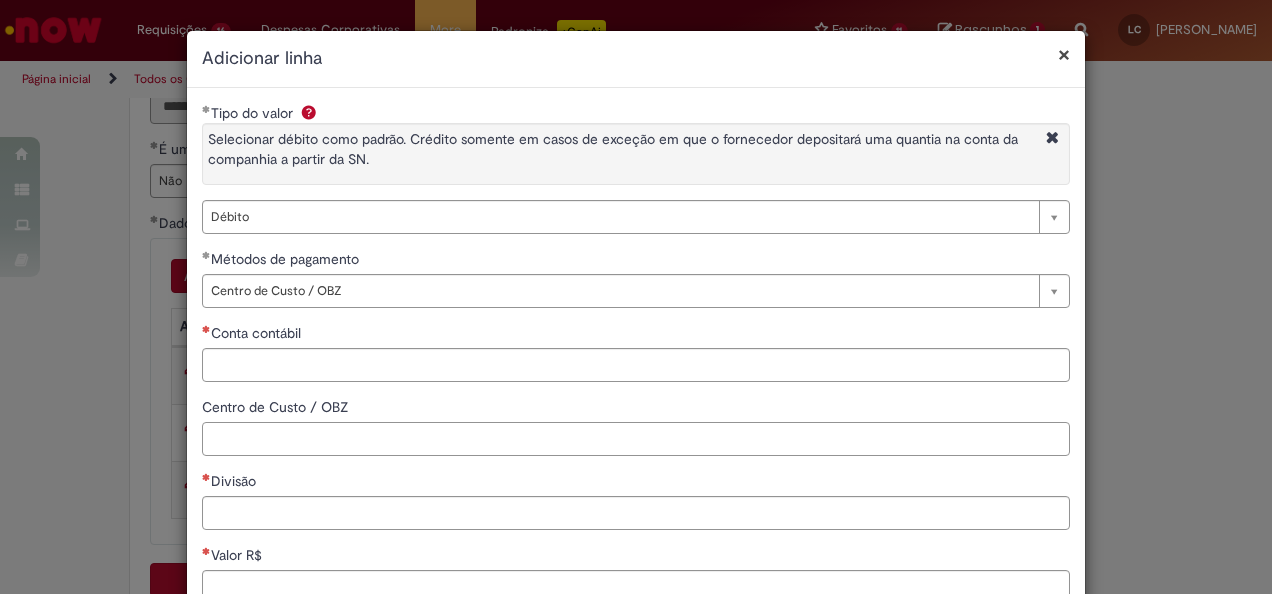 click on "Centro de Custo / OBZ" at bounding box center [636, 439] 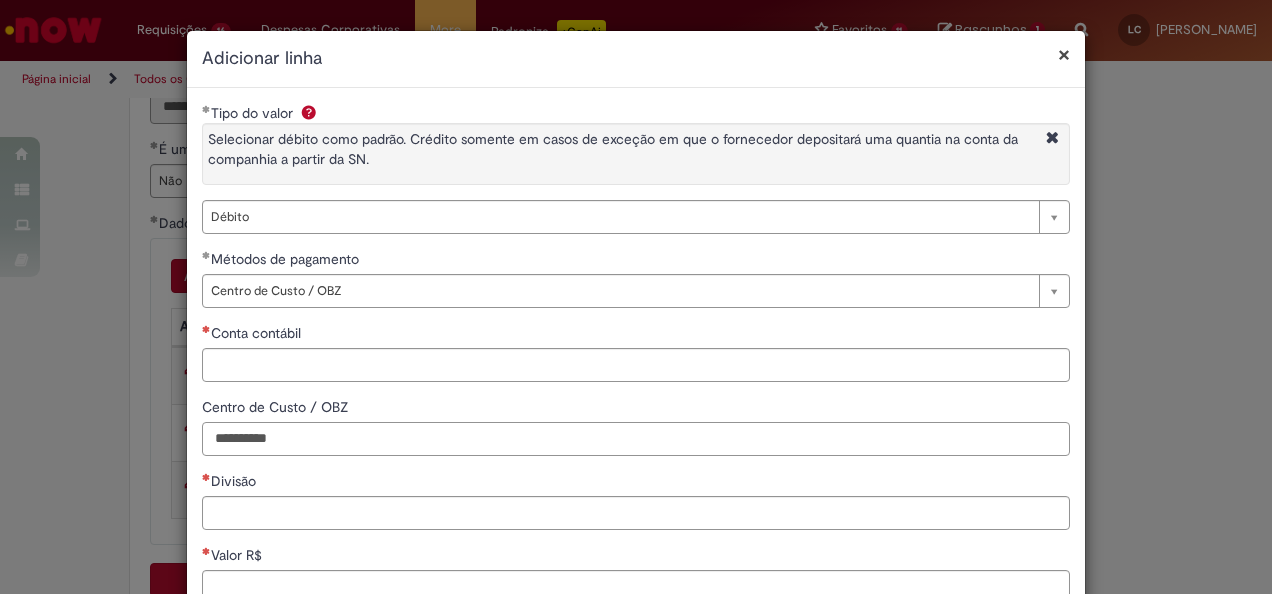 type on "**********" 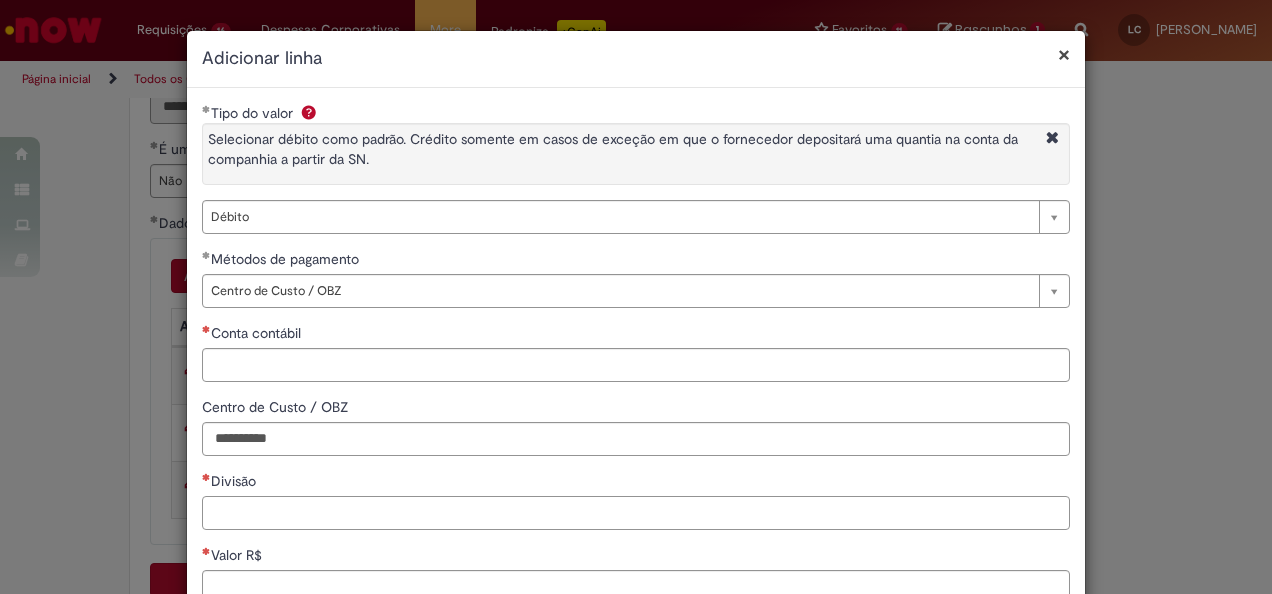 click on "Divisão" at bounding box center [636, 513] 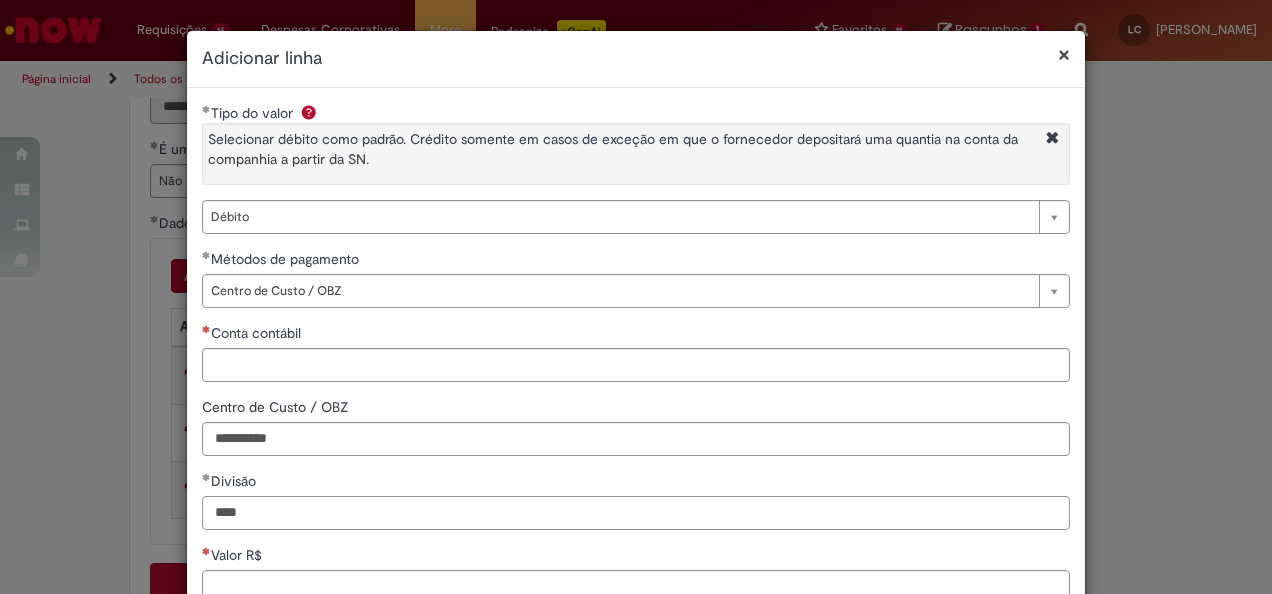 type on "****" 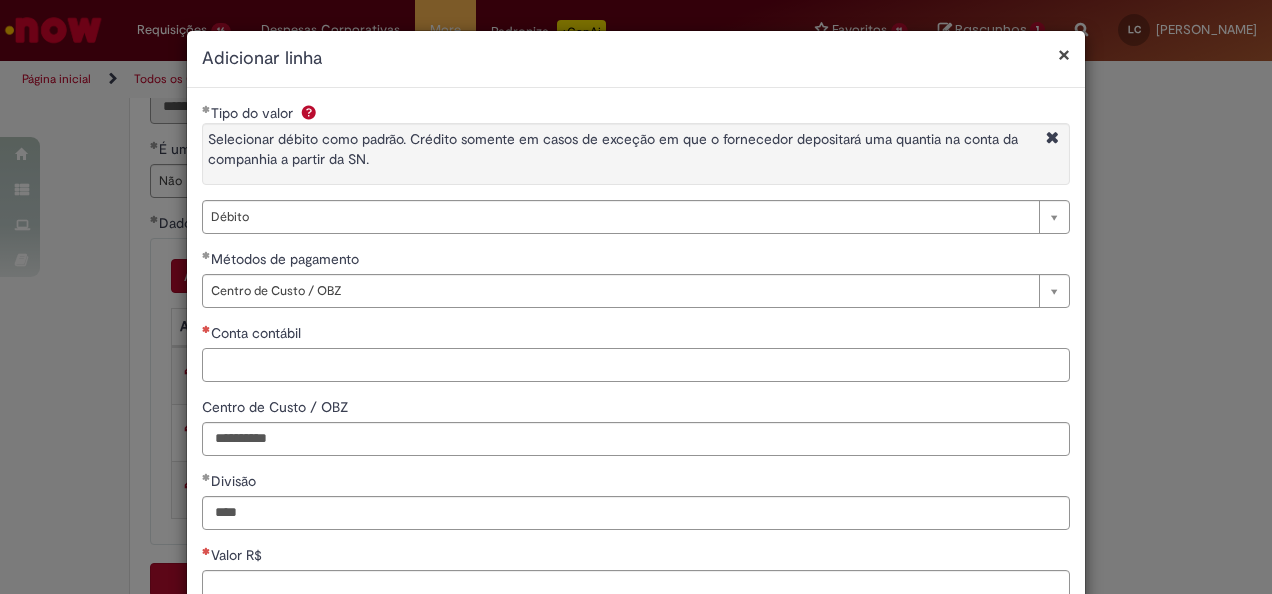 click on "Conta contábil" at bounding box center (636, 365) 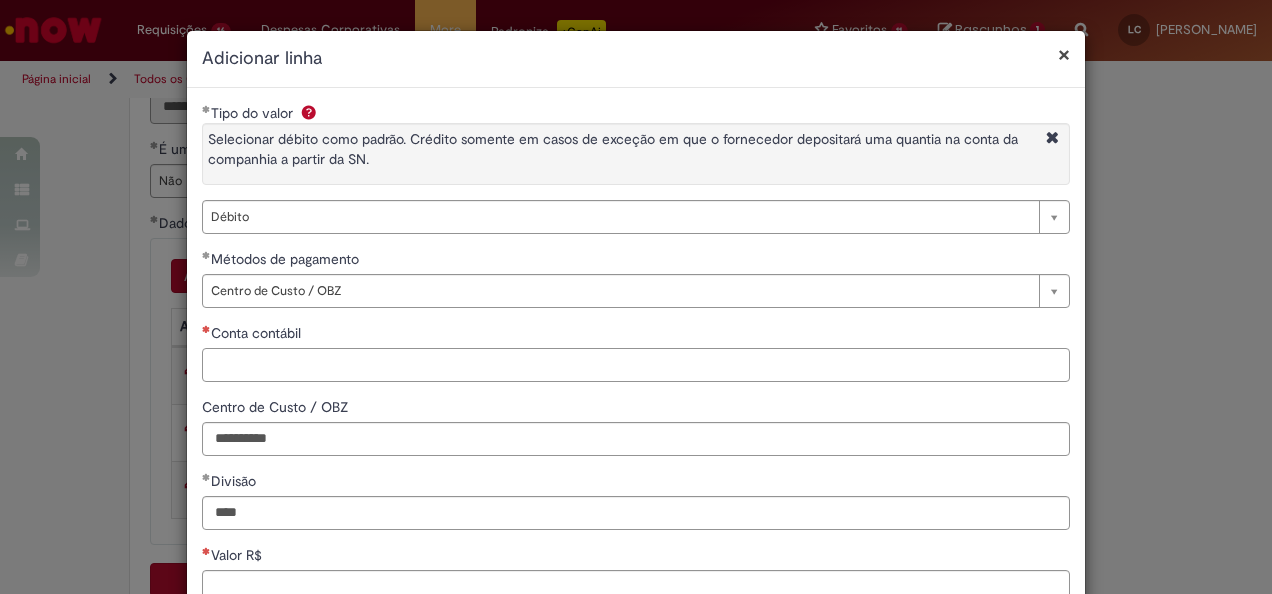 paste on "*******" 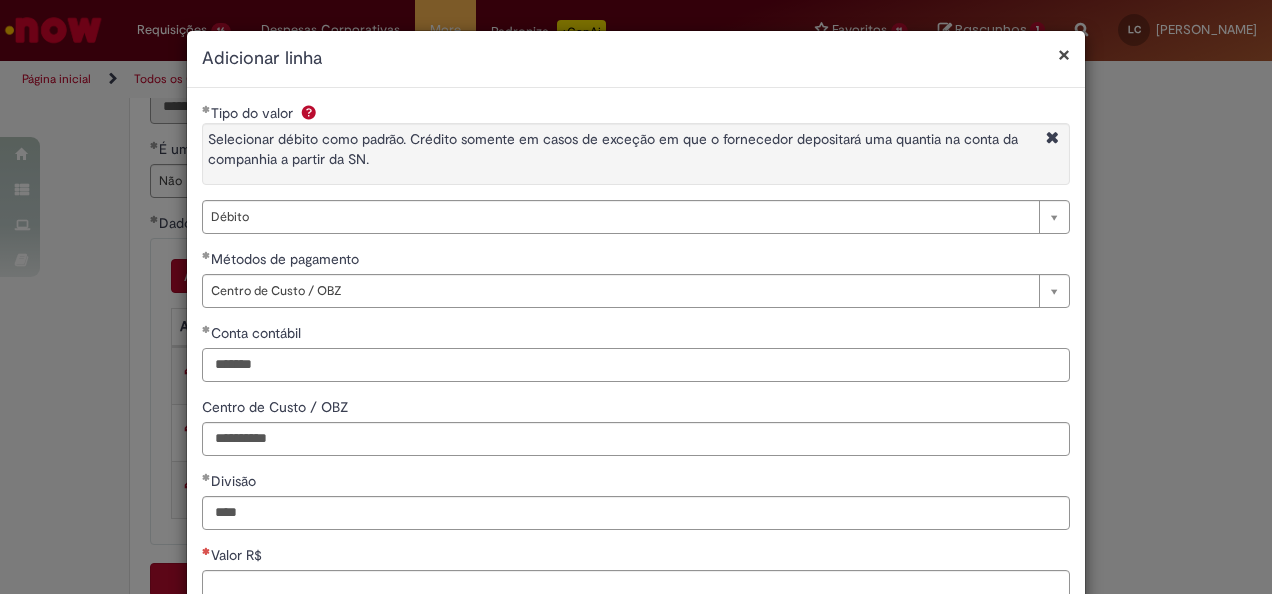 scroll, scrollTop: 100, scrollLeft: 0, axis: vertical 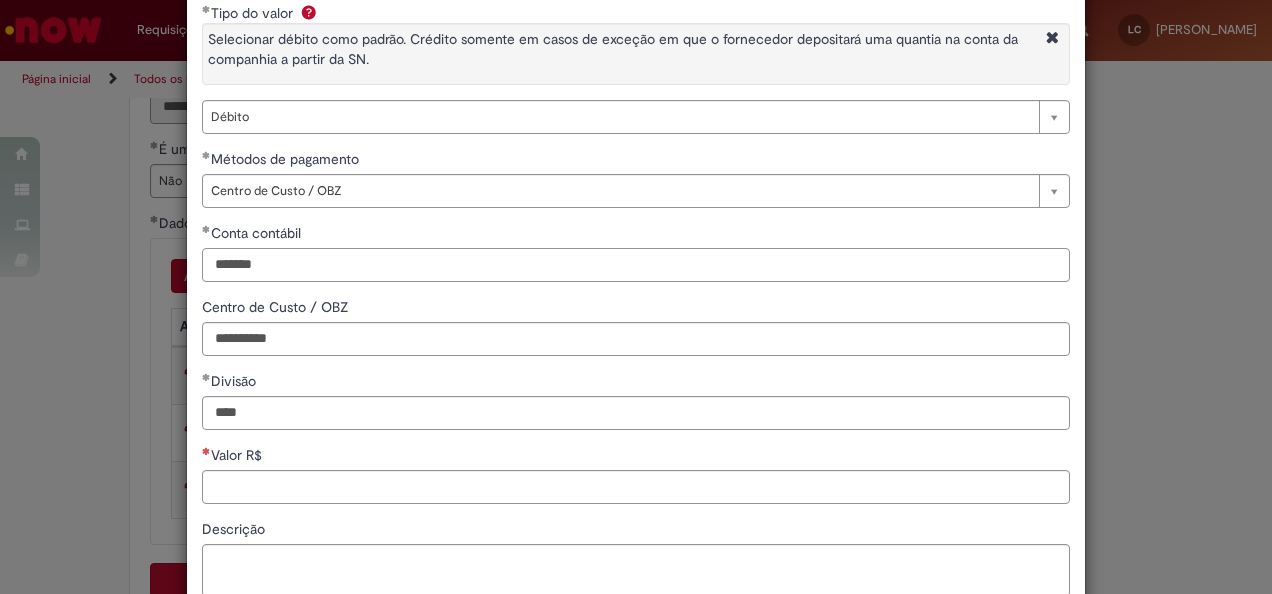 click on "*******" at bounding box center [636, 265] 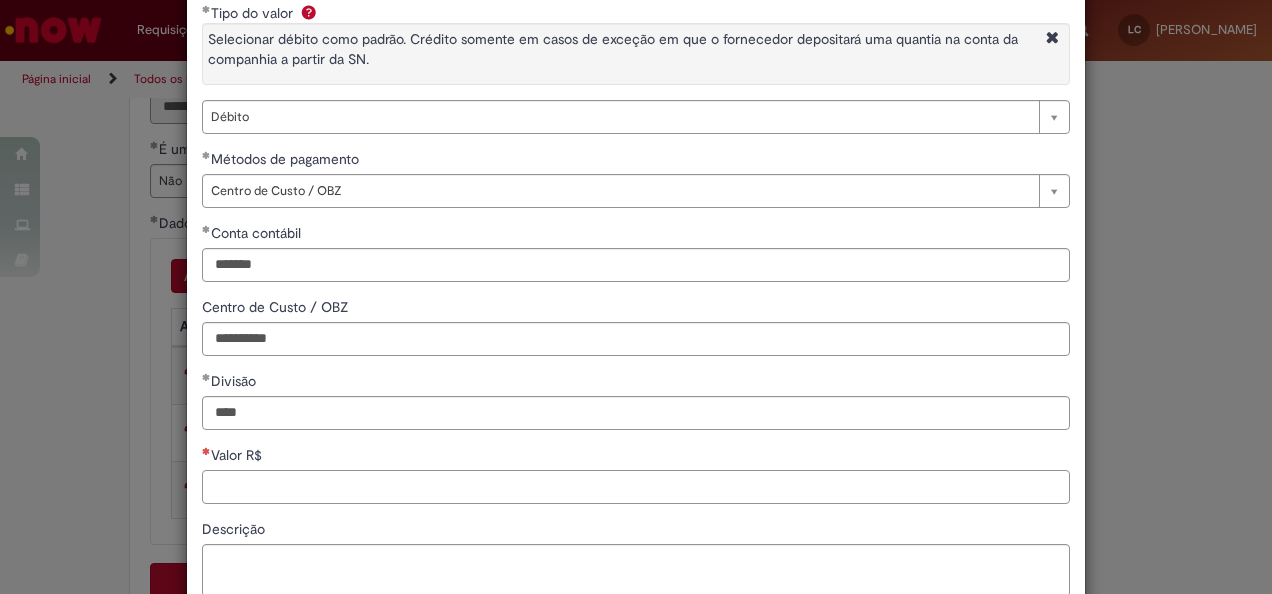 click on "Valor R$" at bounding box center (636, 487) 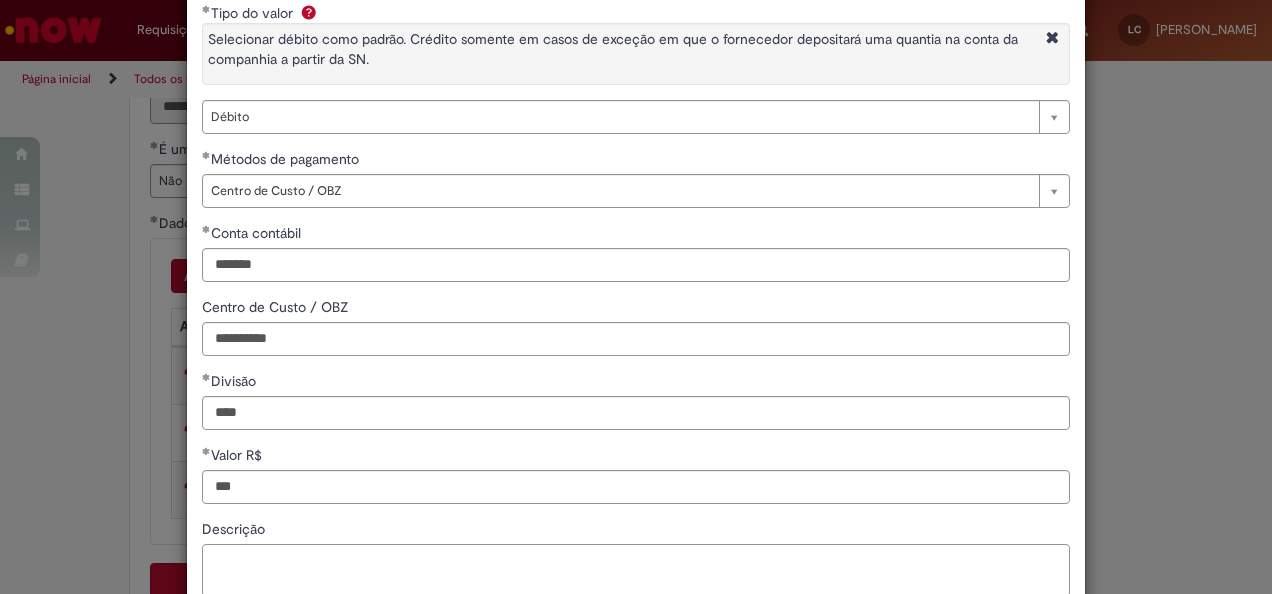type on "******" 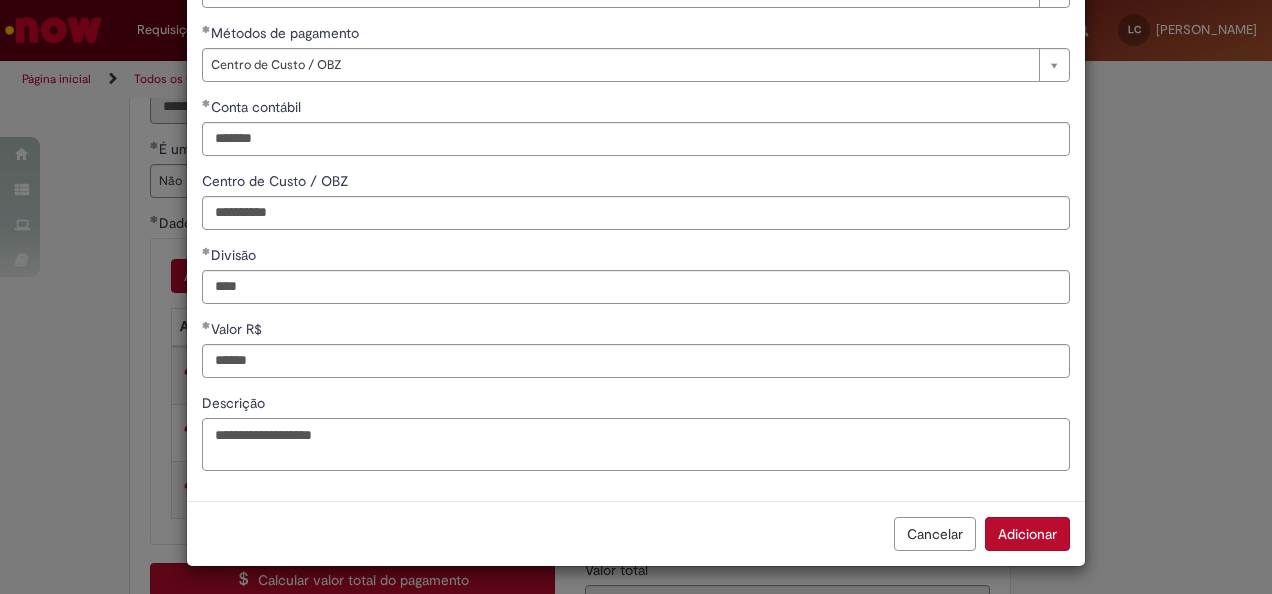 scroll, scrollTop: 227, scrollLeft: 0, axis: vertical 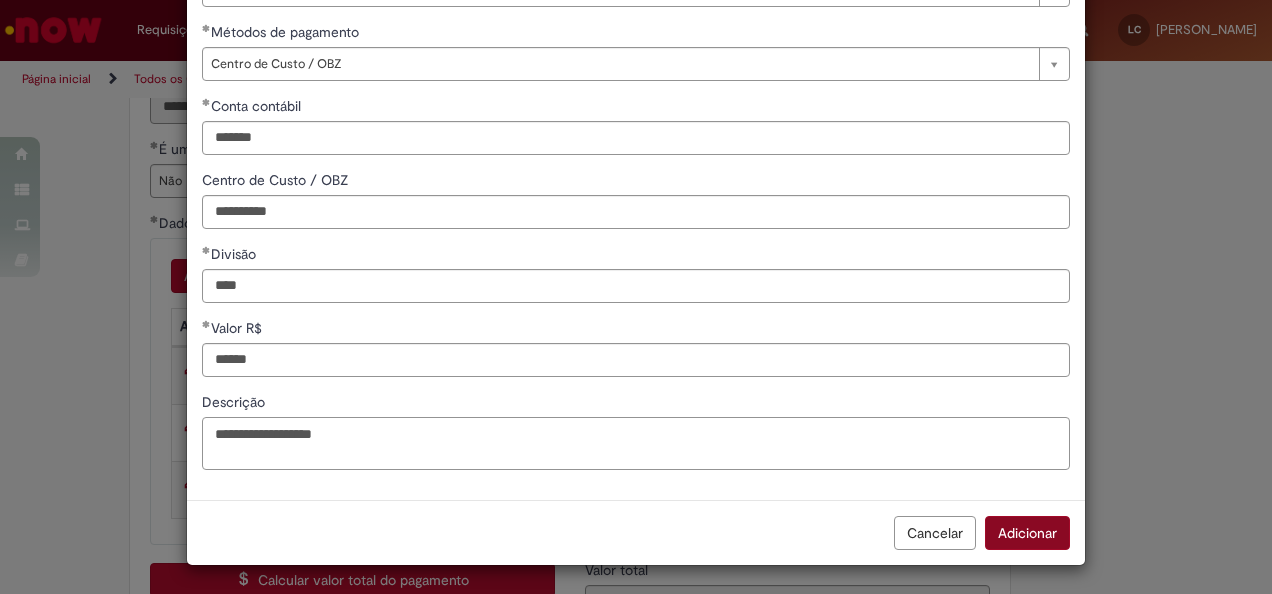type on "**********" 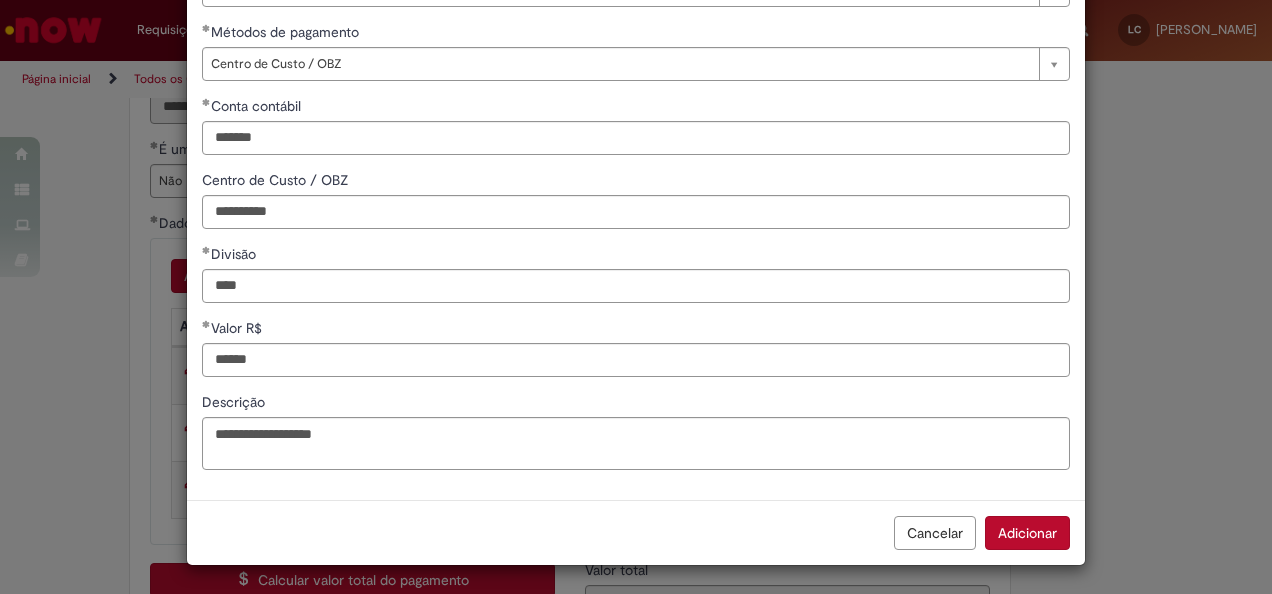 click on "Adicionar" at bounding box center (1027, 533) 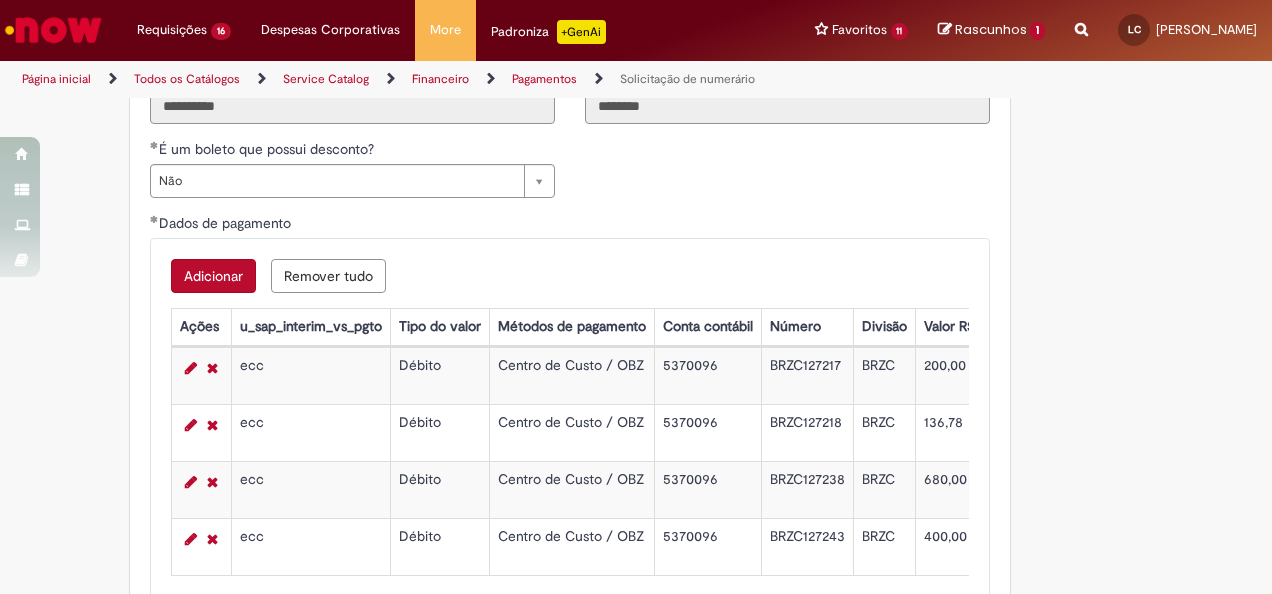 click on "Adicionar" at bounding box center (213, 276) 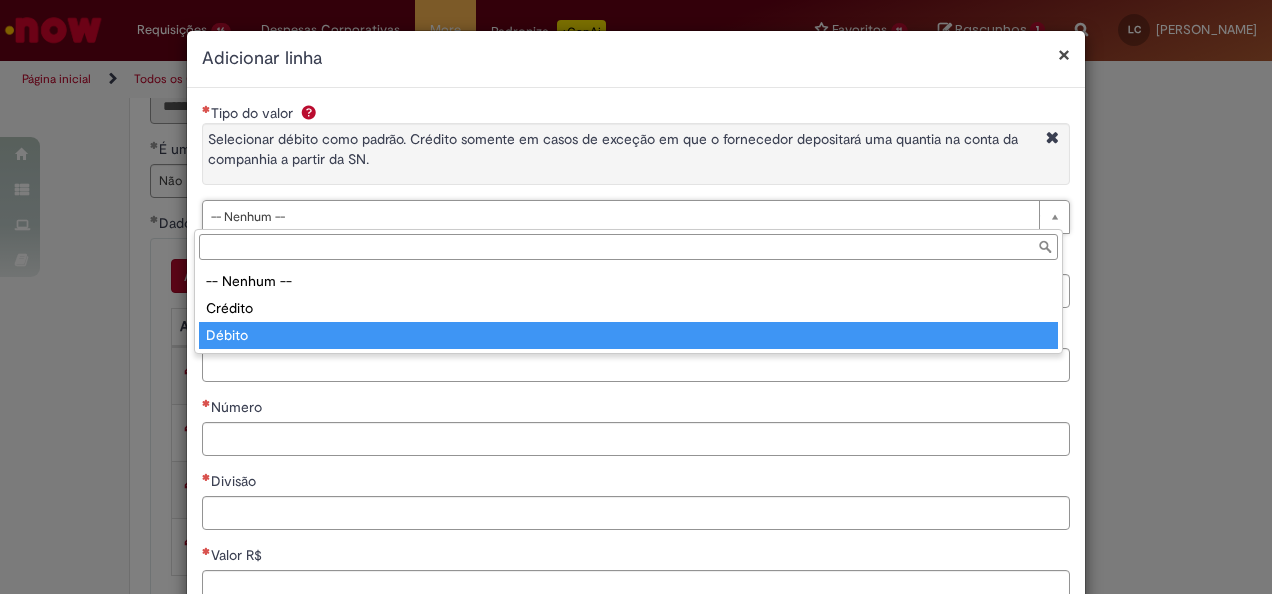 type on "******" 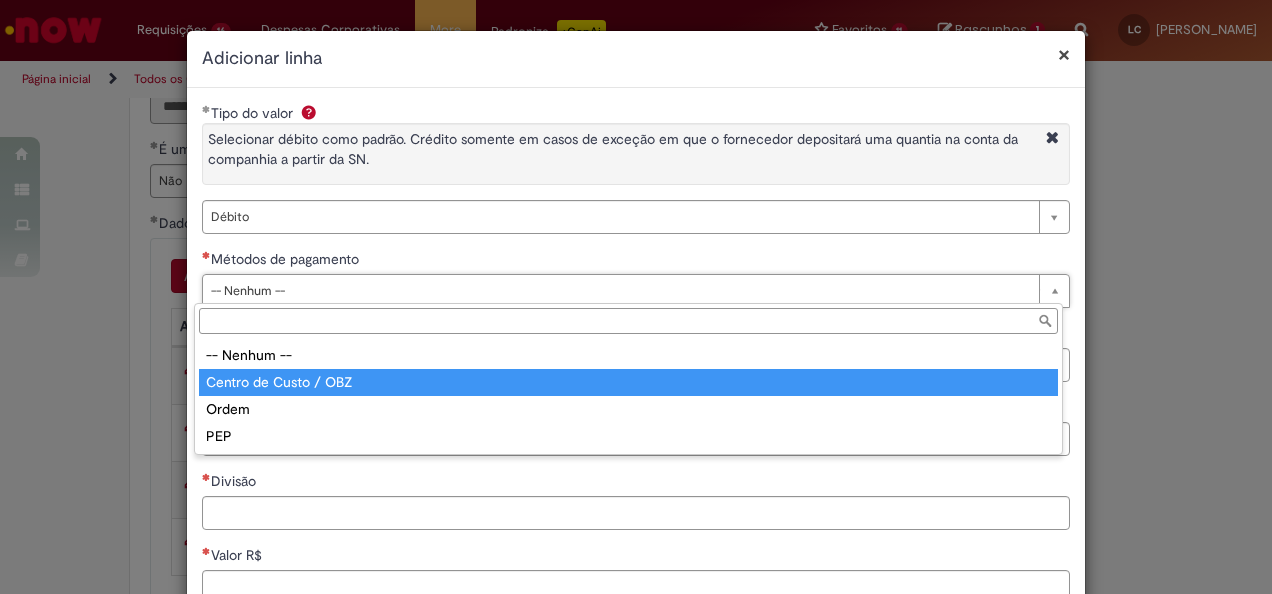 type on "**********" 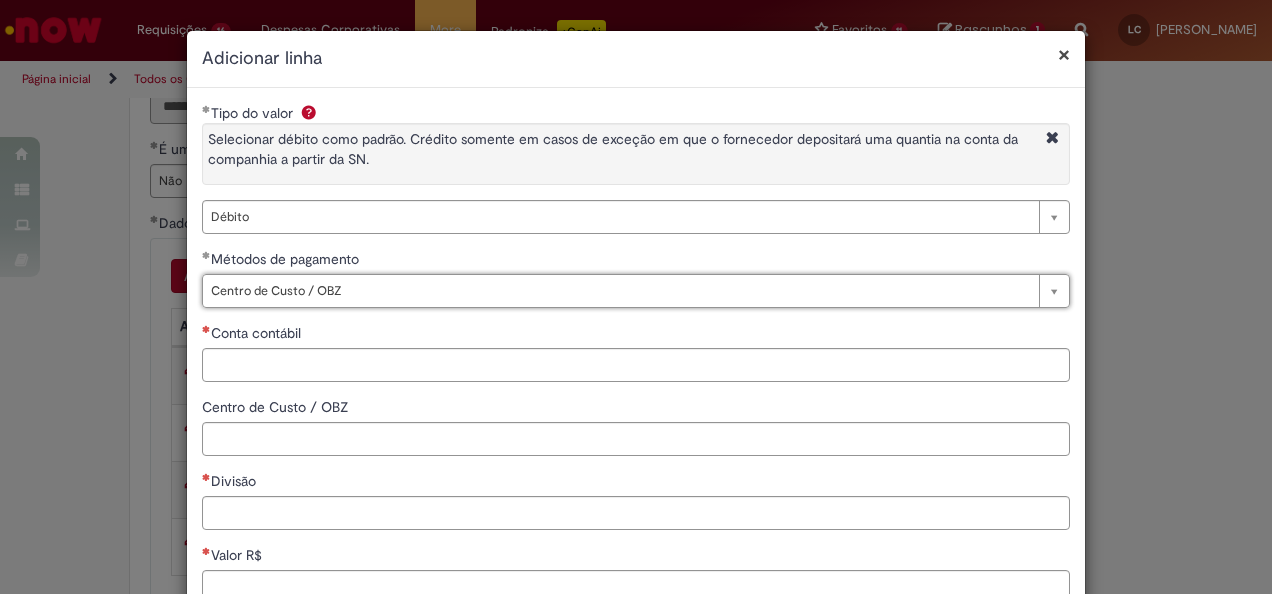 click on "Conta contábil" at bounding box center (636, 335) 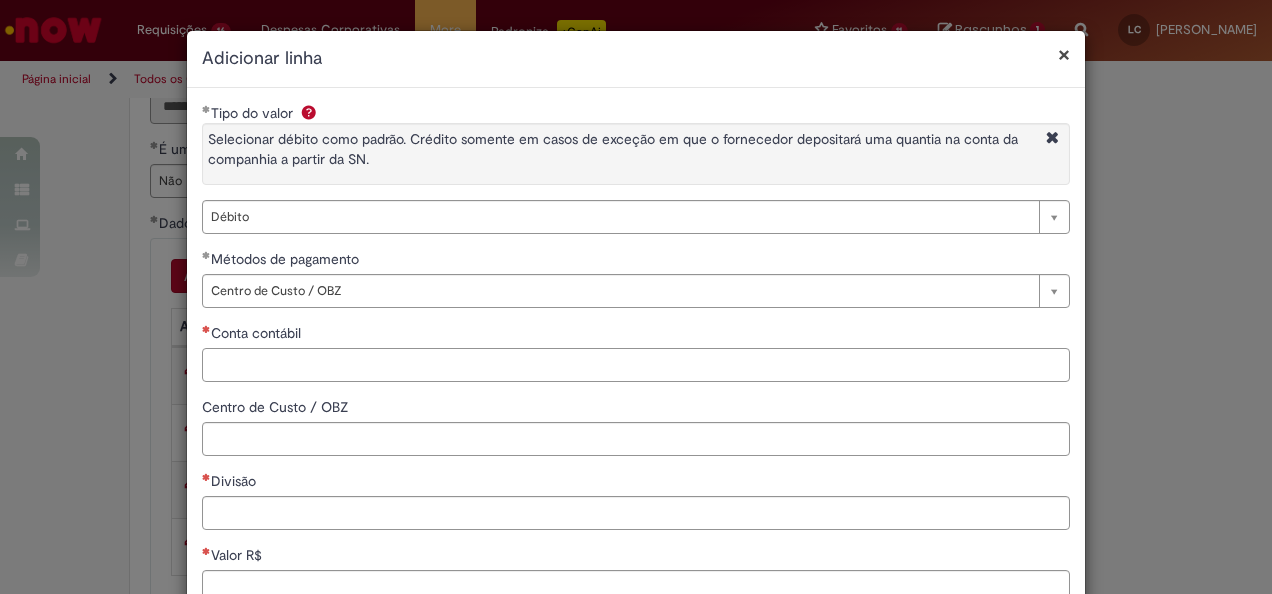 click on "Conta contábil" at bounding box center (636, 365) 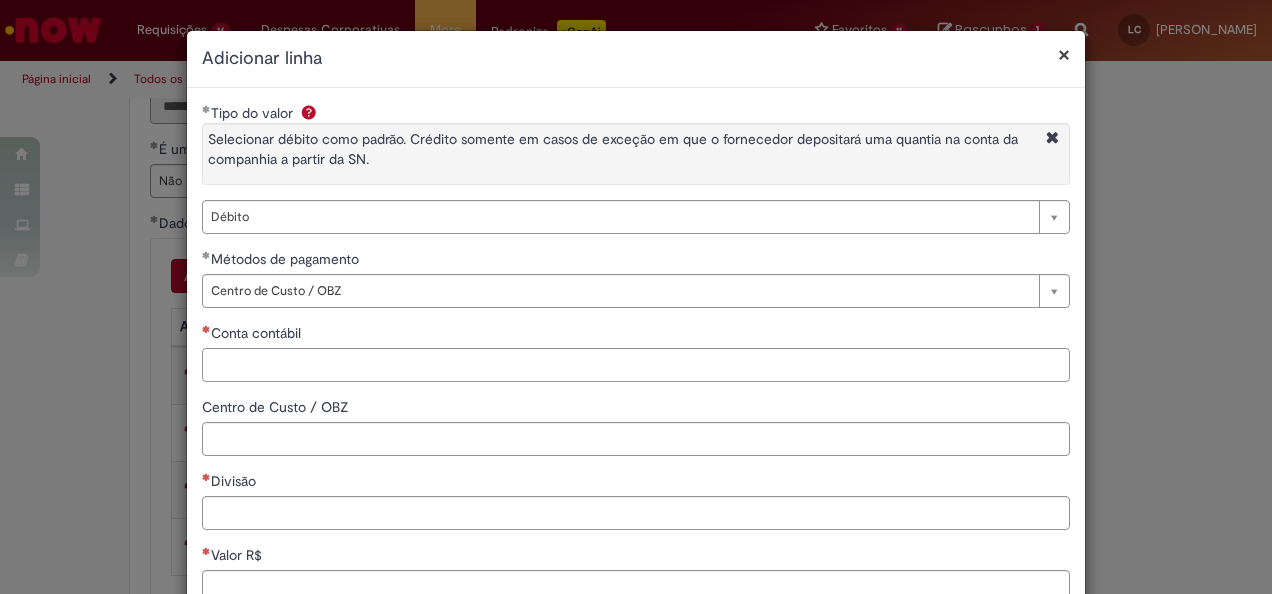 paste on "*******" 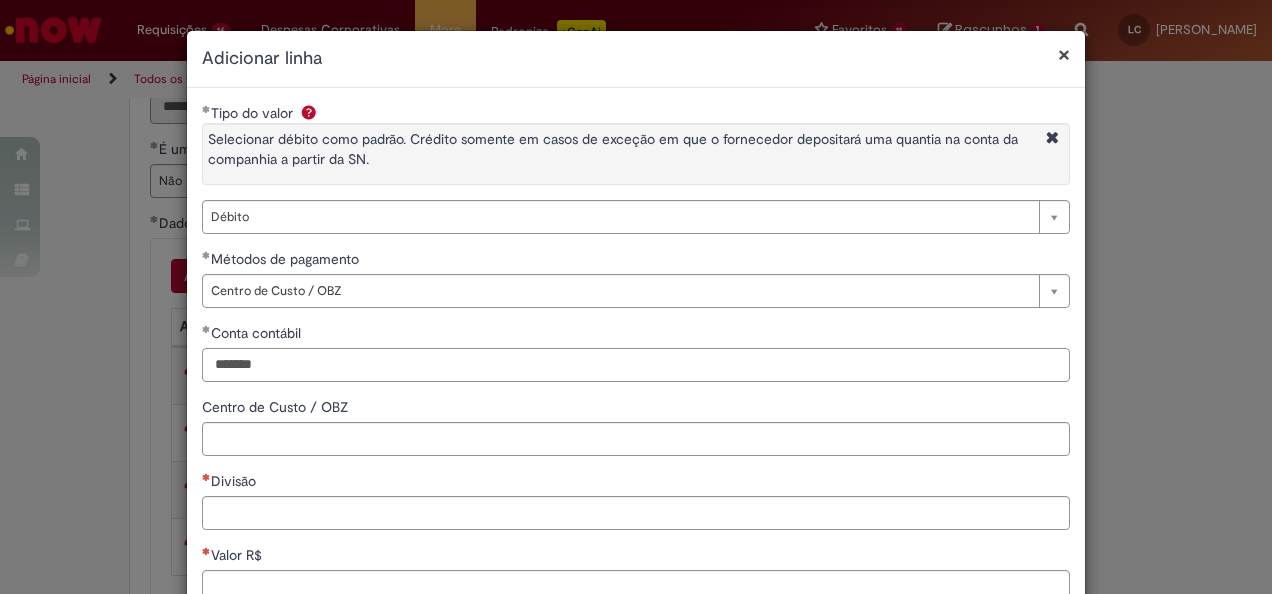 click on "*******" at bounding box center [636, 365] 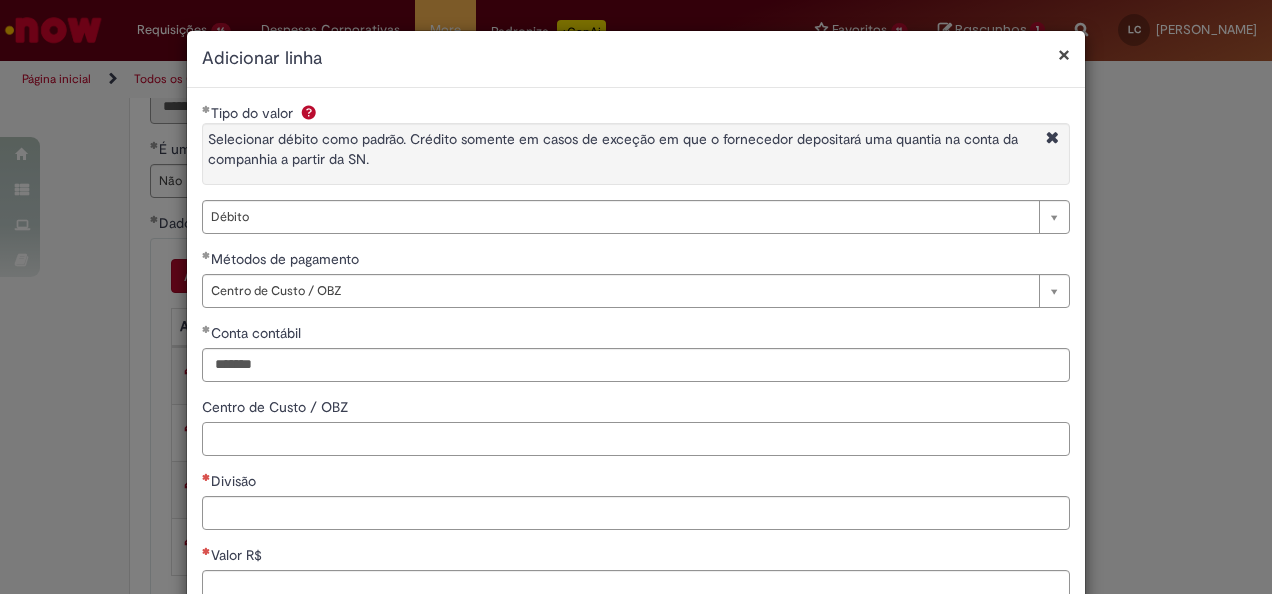 paste on "**********" 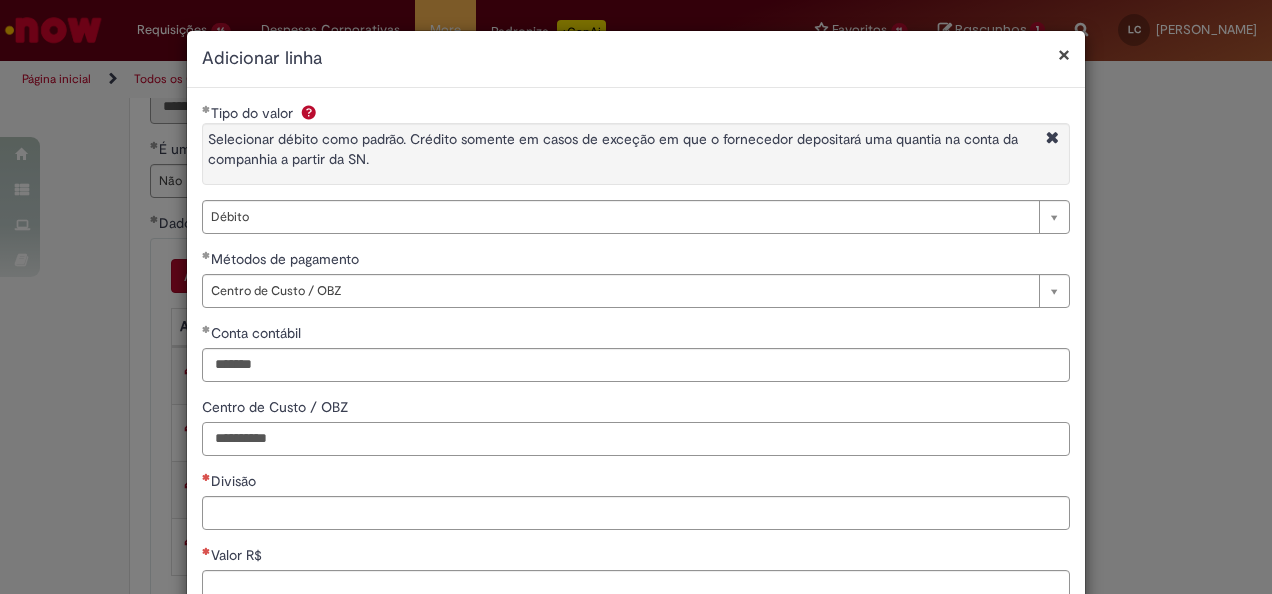 type on "**********" 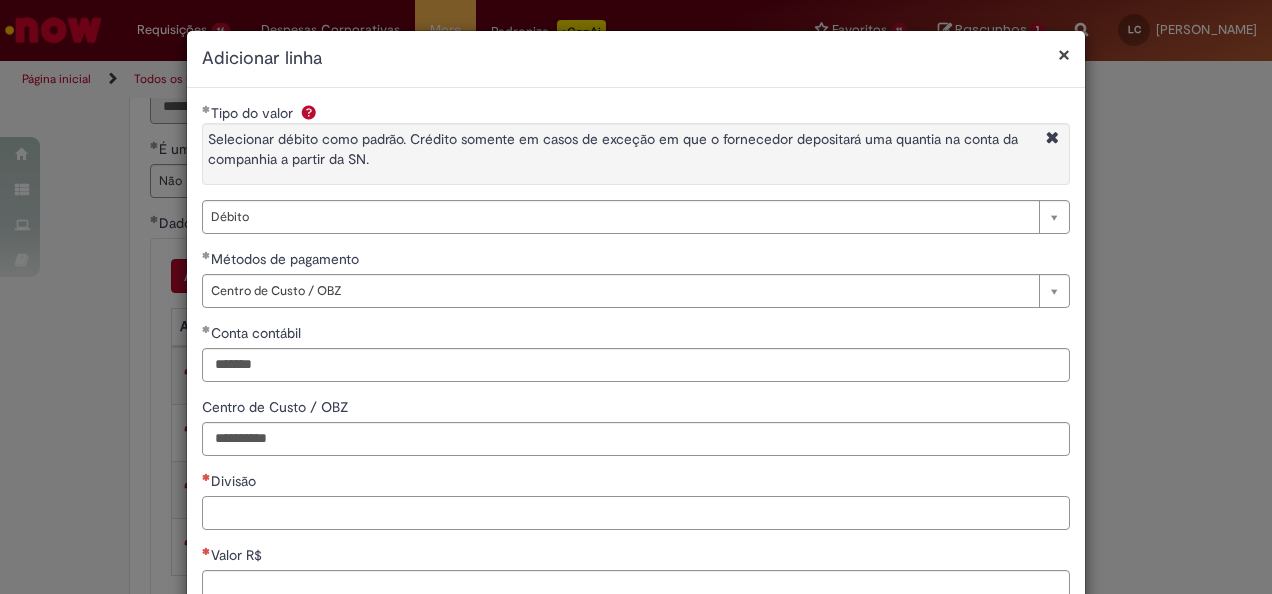 click on "Divisão" at bounding box center [636, 513] 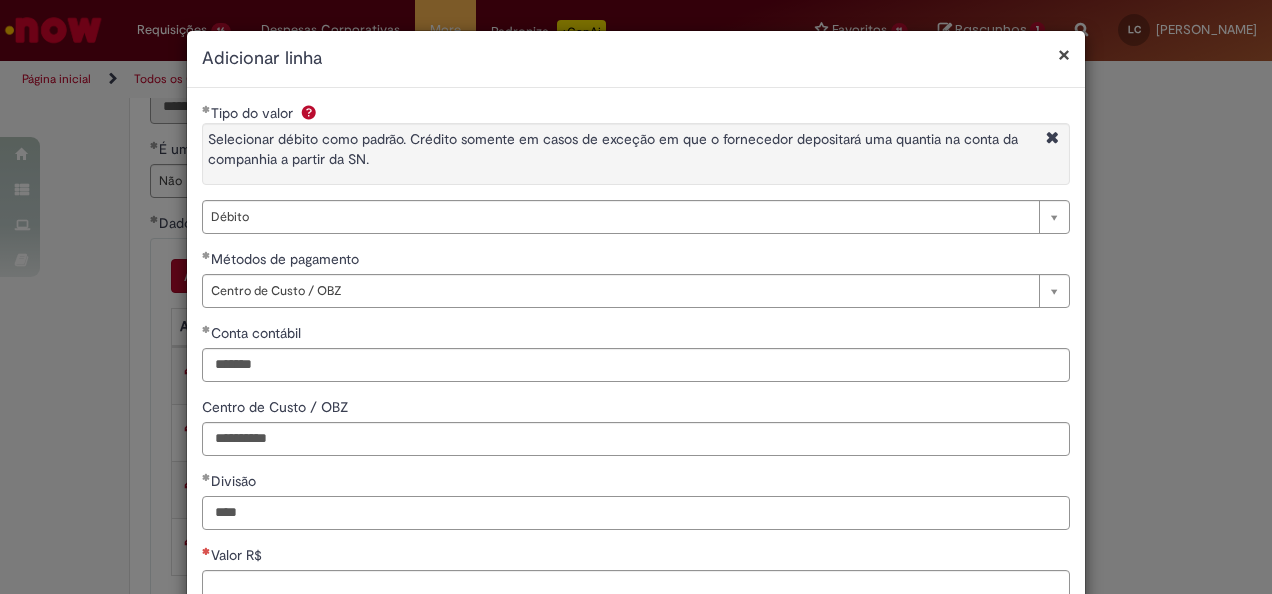 type on "****" 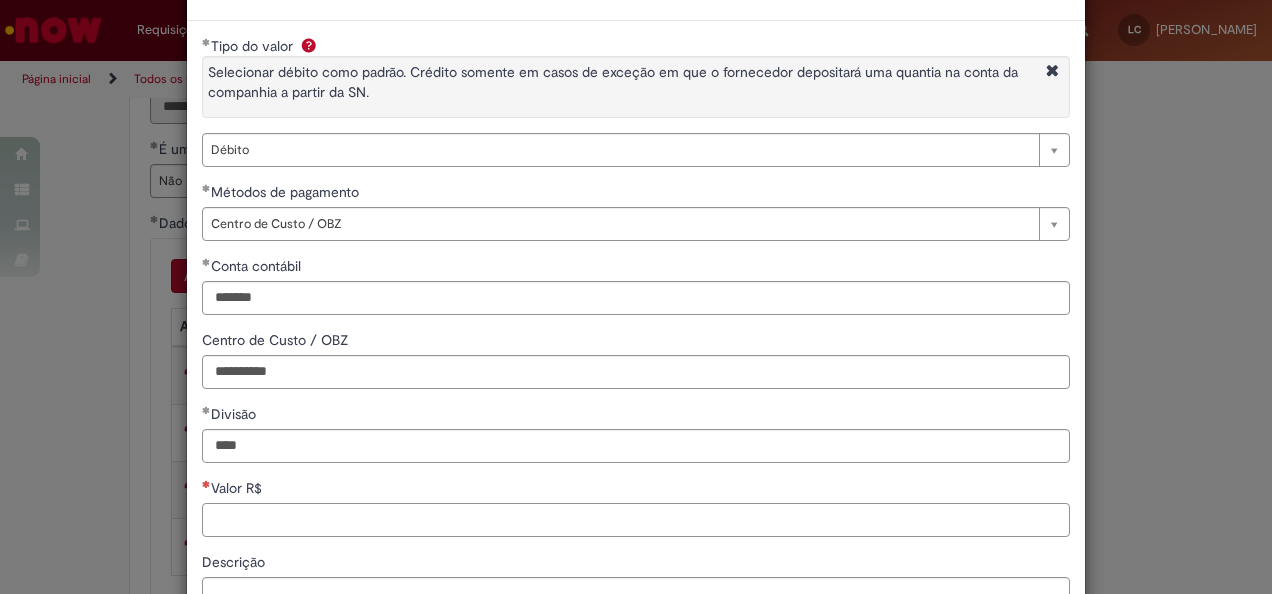 scroll, scrollTop: 209, scrollLeft: 0, axis: vertical 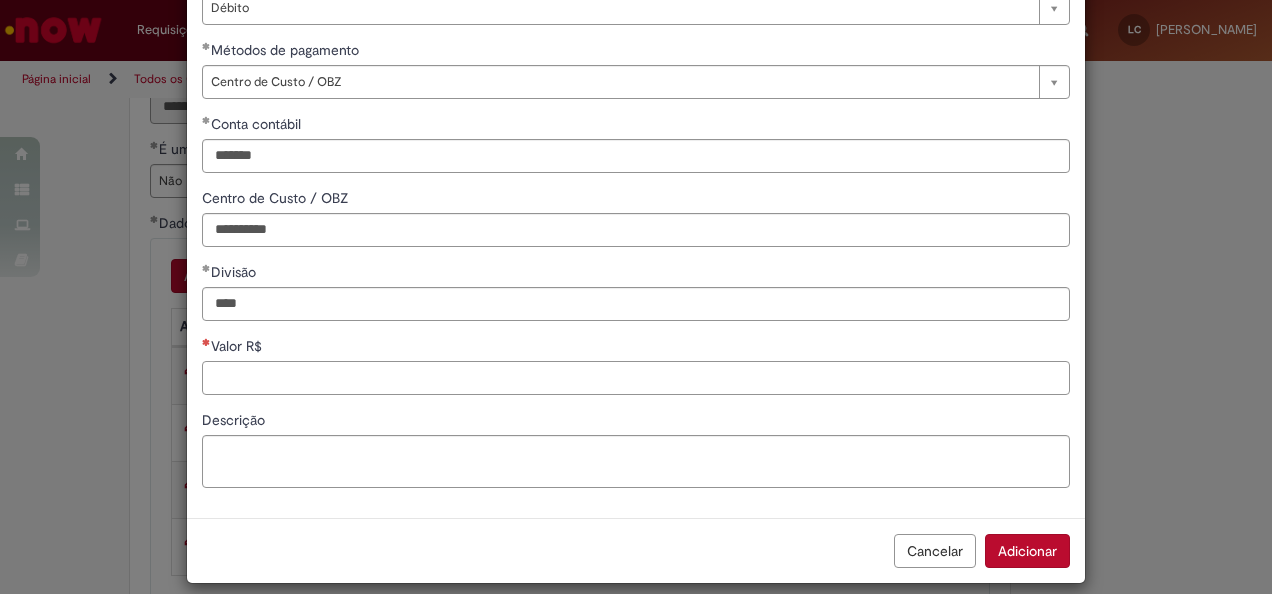 type on "*" 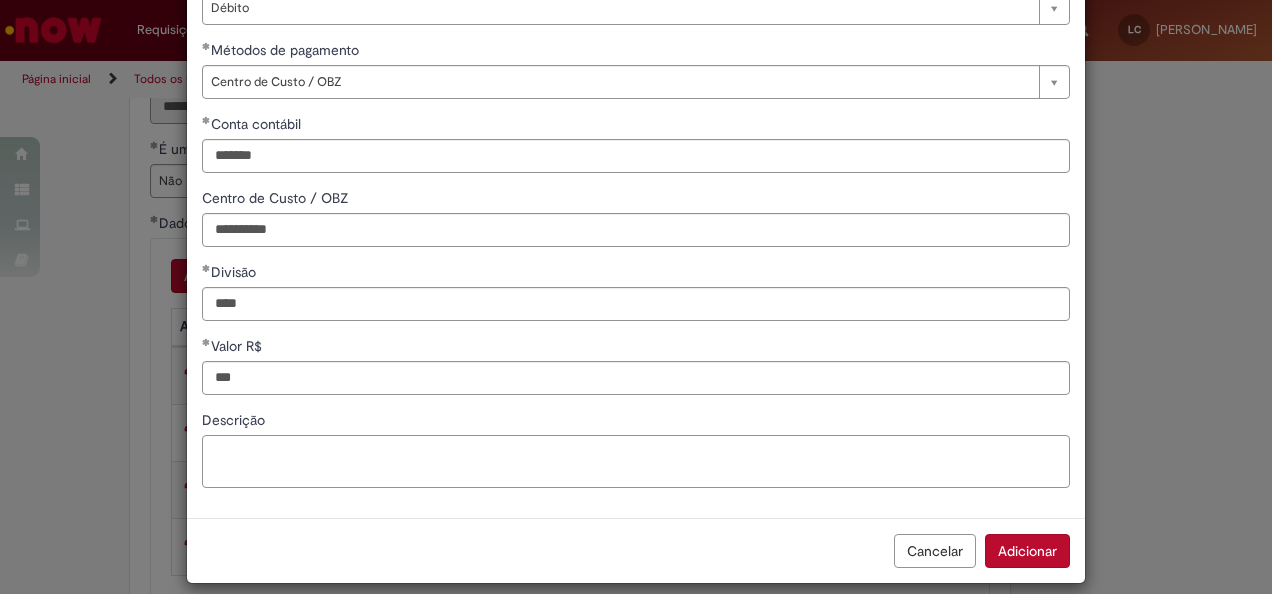 type on "******" 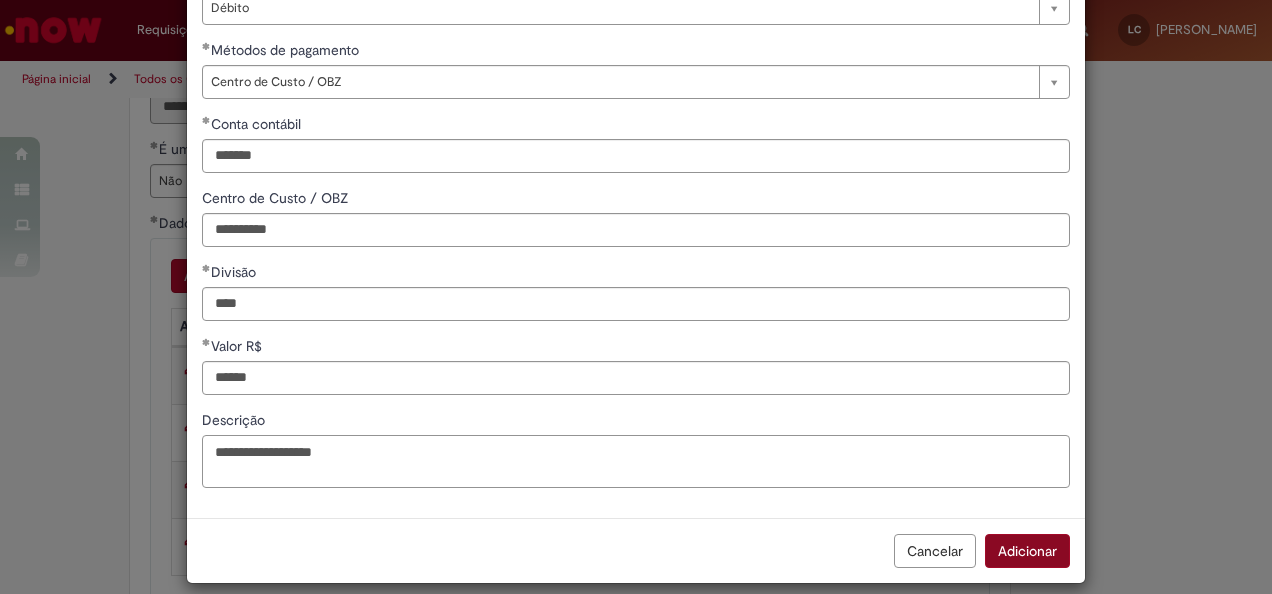 type on "**********" 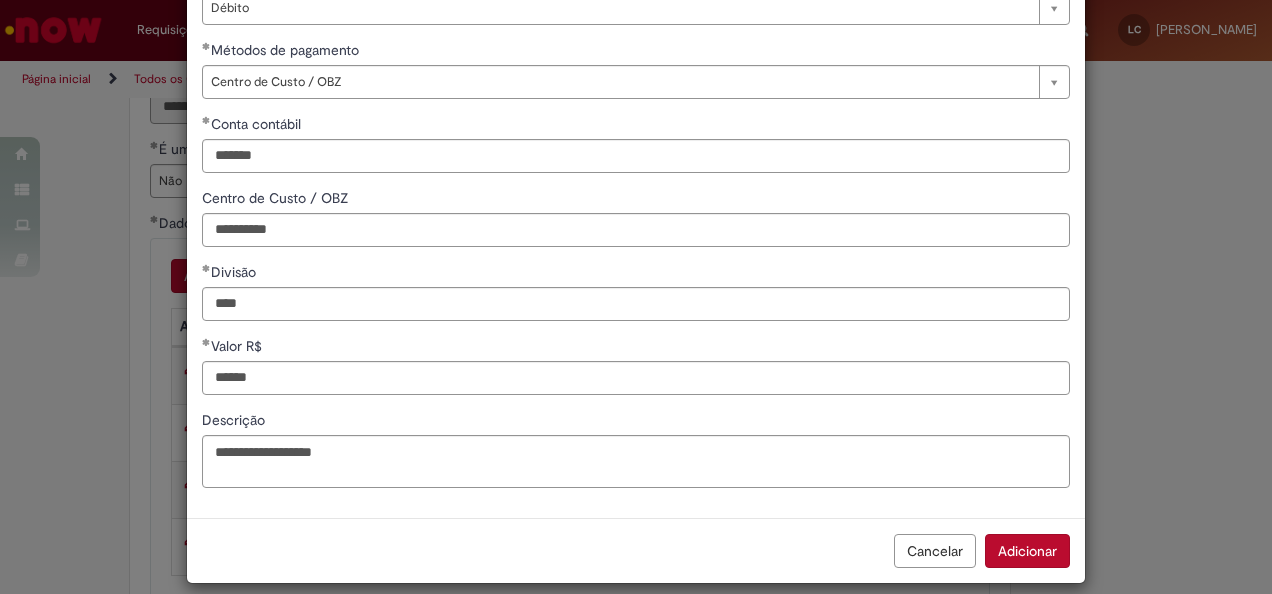 click on "Adicionar" at bounding box center (1027, 551) 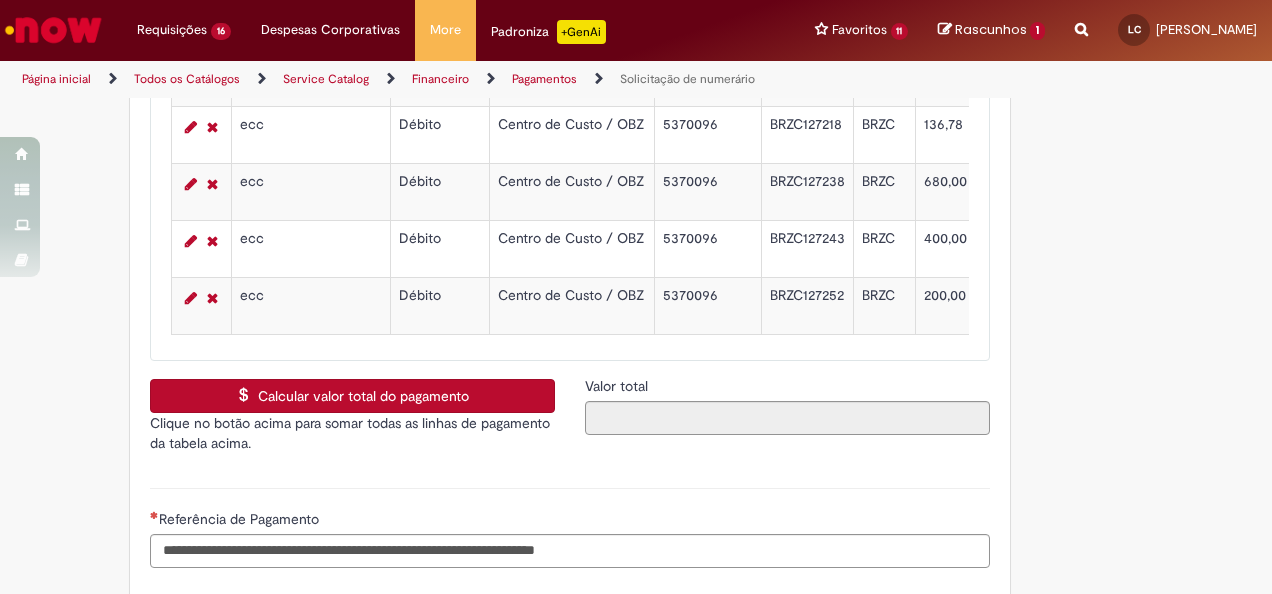 scroll, scrollTop: 3800, scrollLeft: 0, axis: vertical 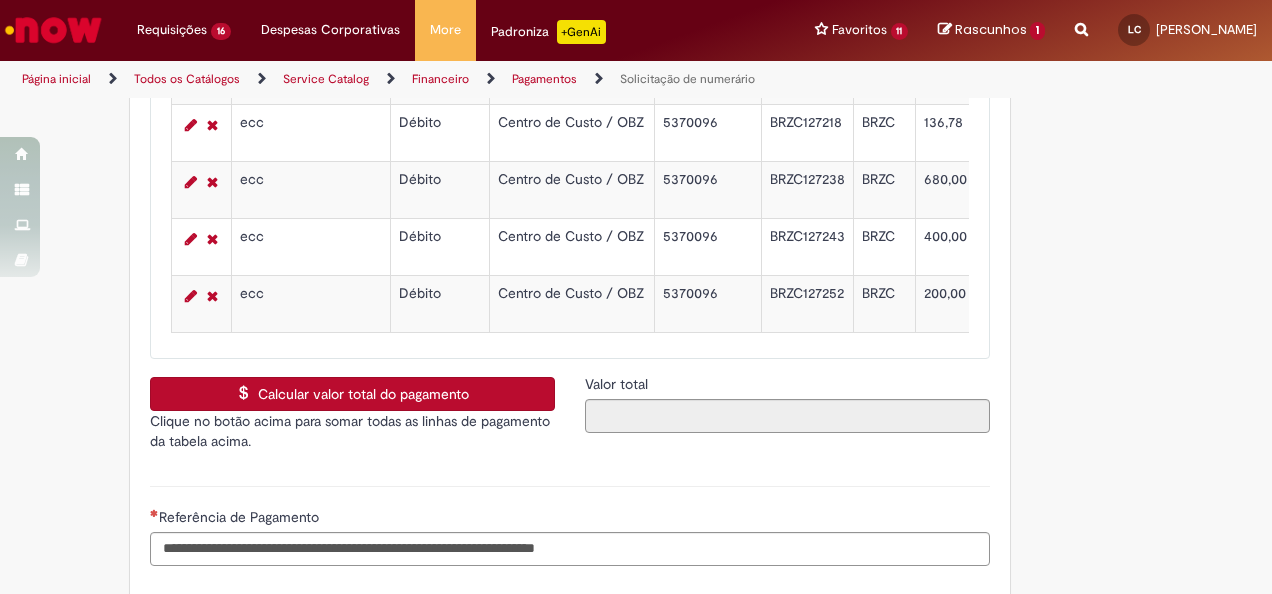 click on "Calcular valor total do pagamento" at bounding box center [352, 394] 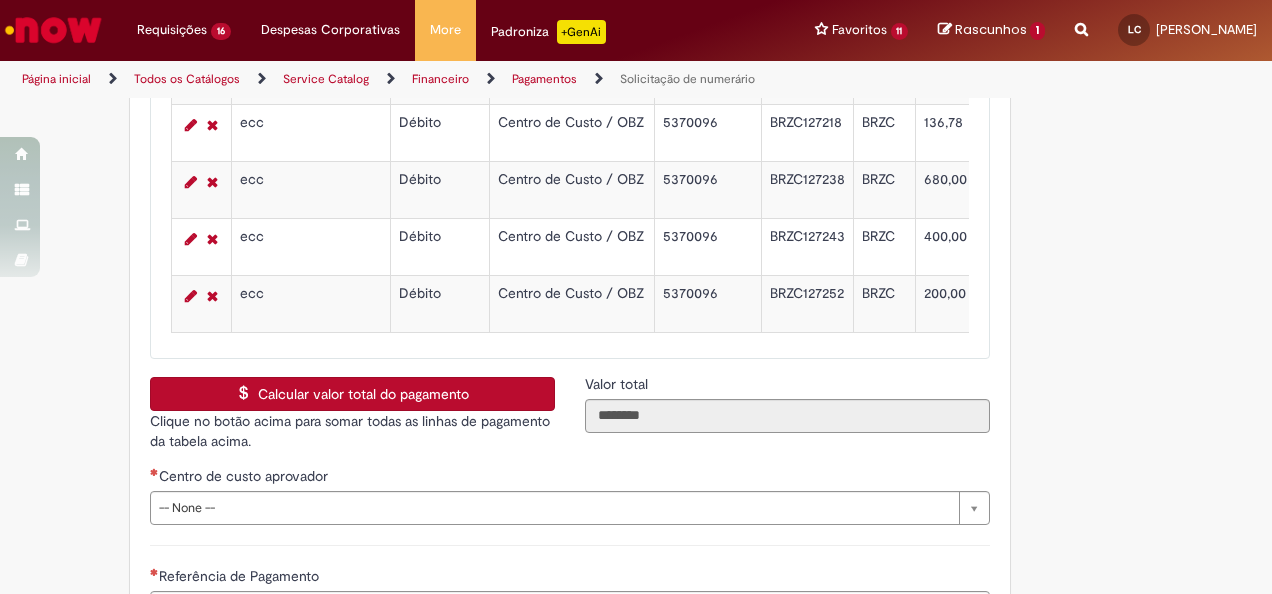 type 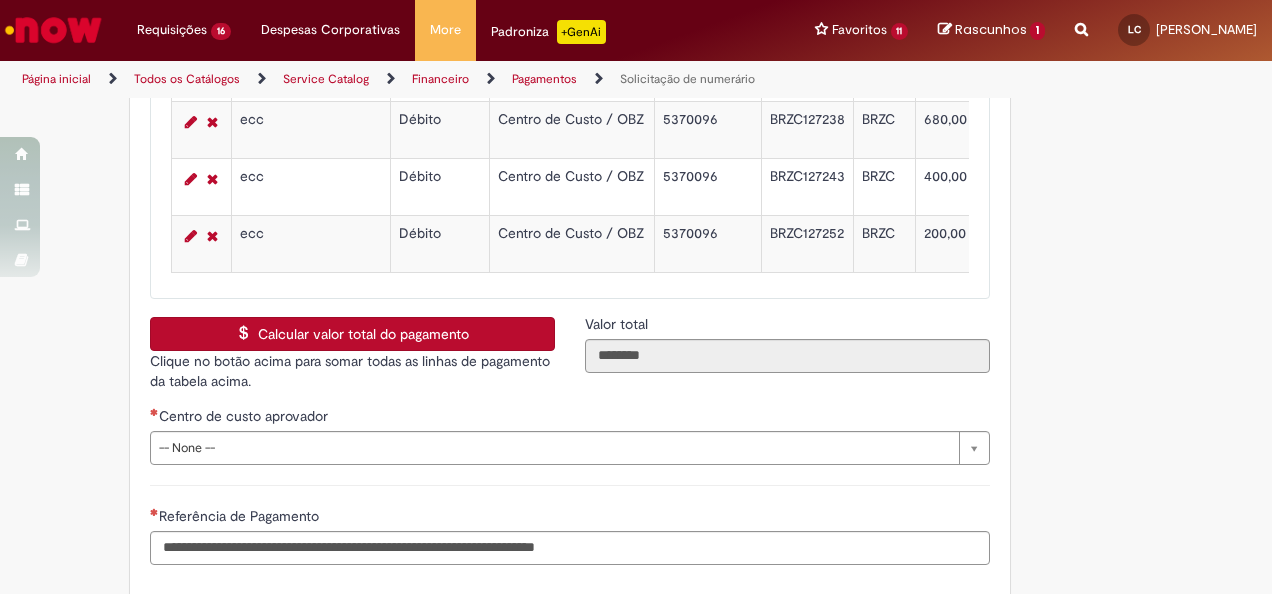 scroll, scrollTop: 3900, scrollLeft: 0, axis: vertical 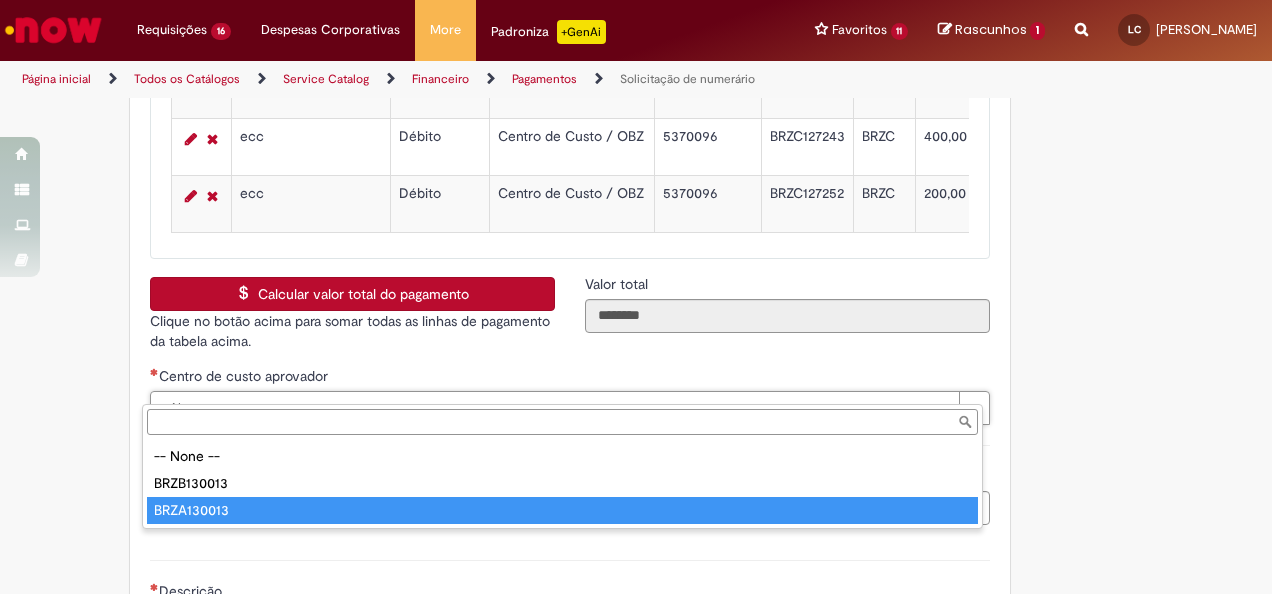 type on "**********" 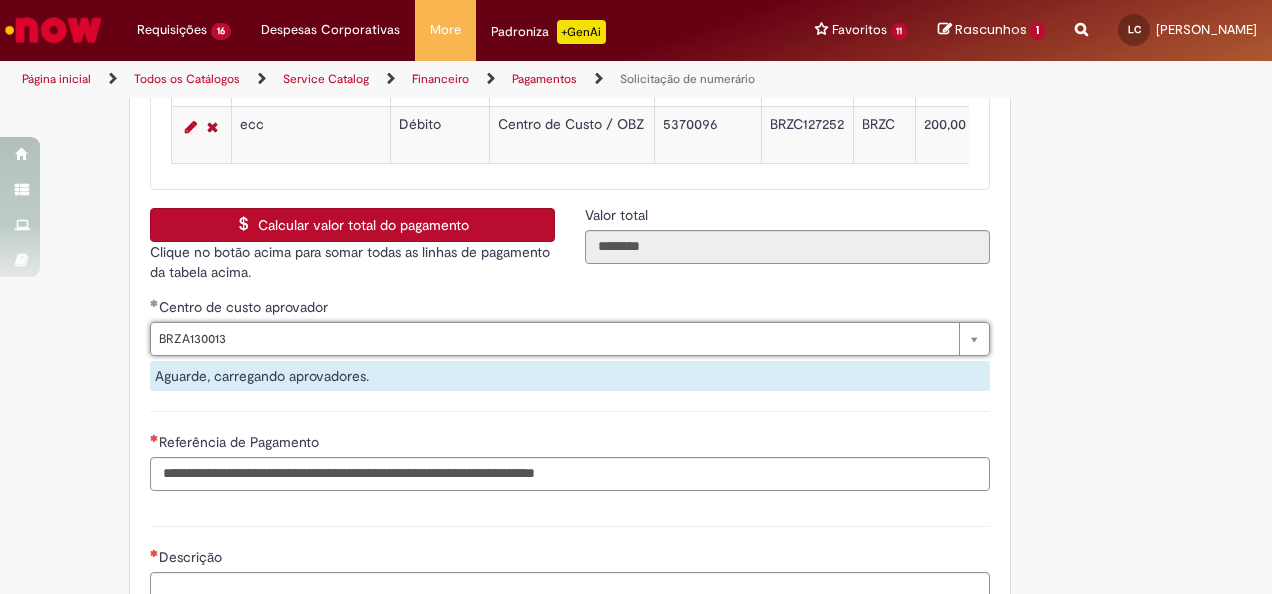 scroll, scrollTop: 4000, scrollLeft: 0, axis: vertical 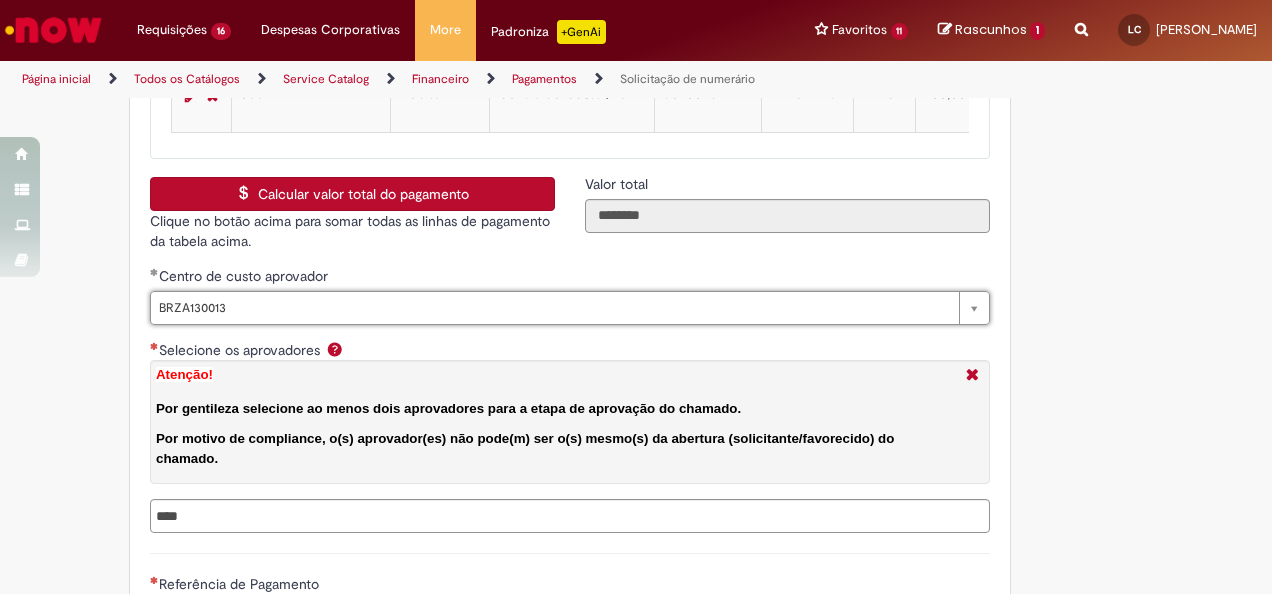 click on "Selecione os aprovadores Atenção!
Por gentileza selecione ao menos dois aprovadores para a etapa de aprovação do chamado.
Por motivo de compliance, o(s) aprovador(es) não pode(m) ser o(s) mesmo(s) da abertura (solicitante/favorecido) do chamado." at bounding box center (612, 516) 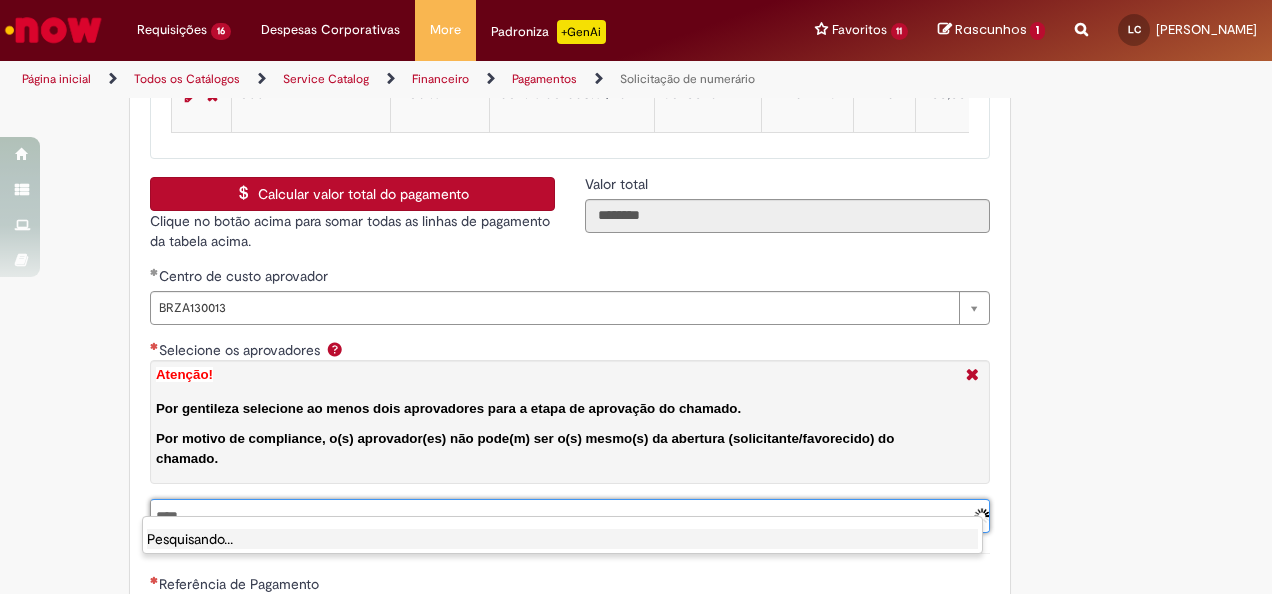 type 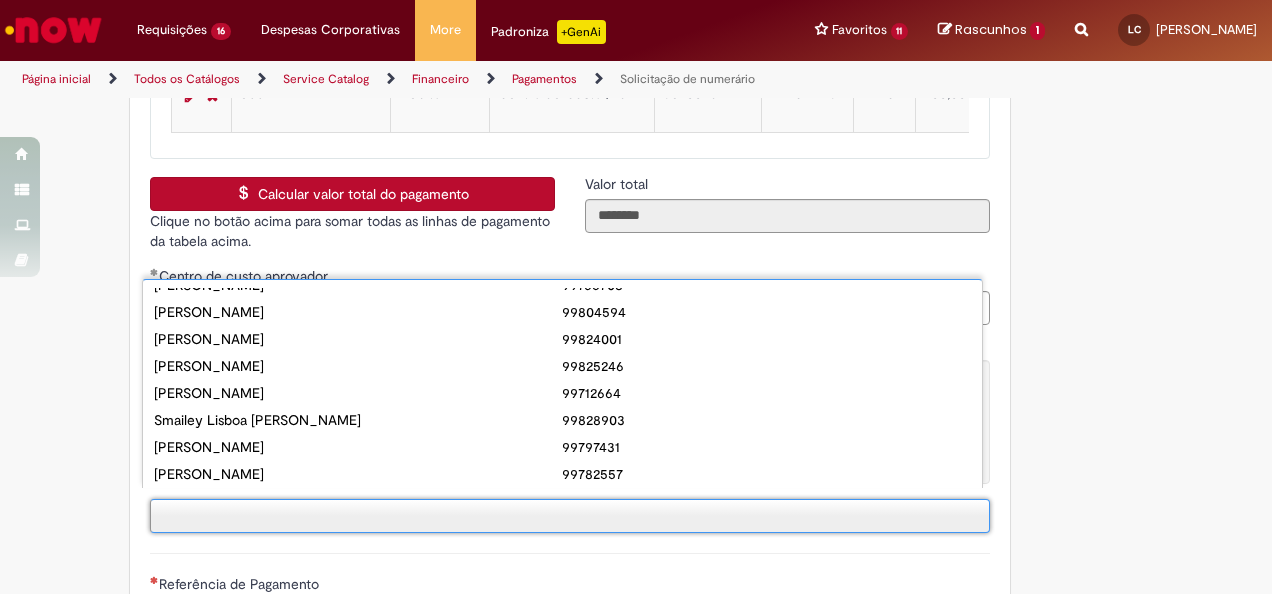 scroll, scrollTop: 158, scrollLeft: 0, axis: vertical 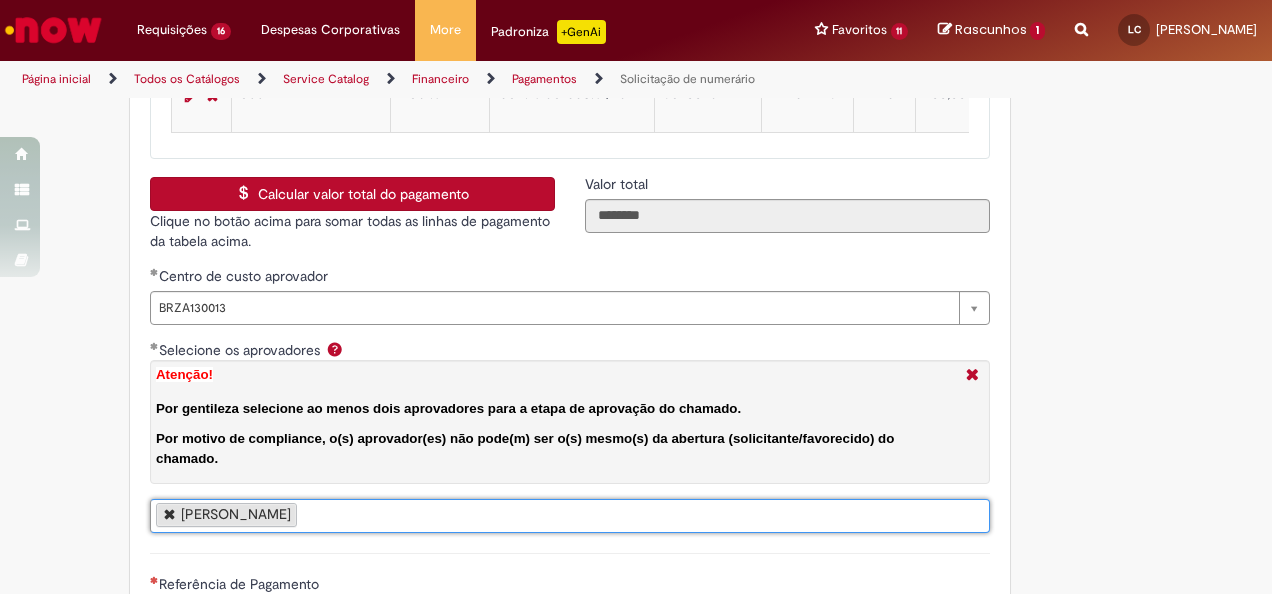 click on "[PERSON_NAME]" at bounding box center [570, 516] 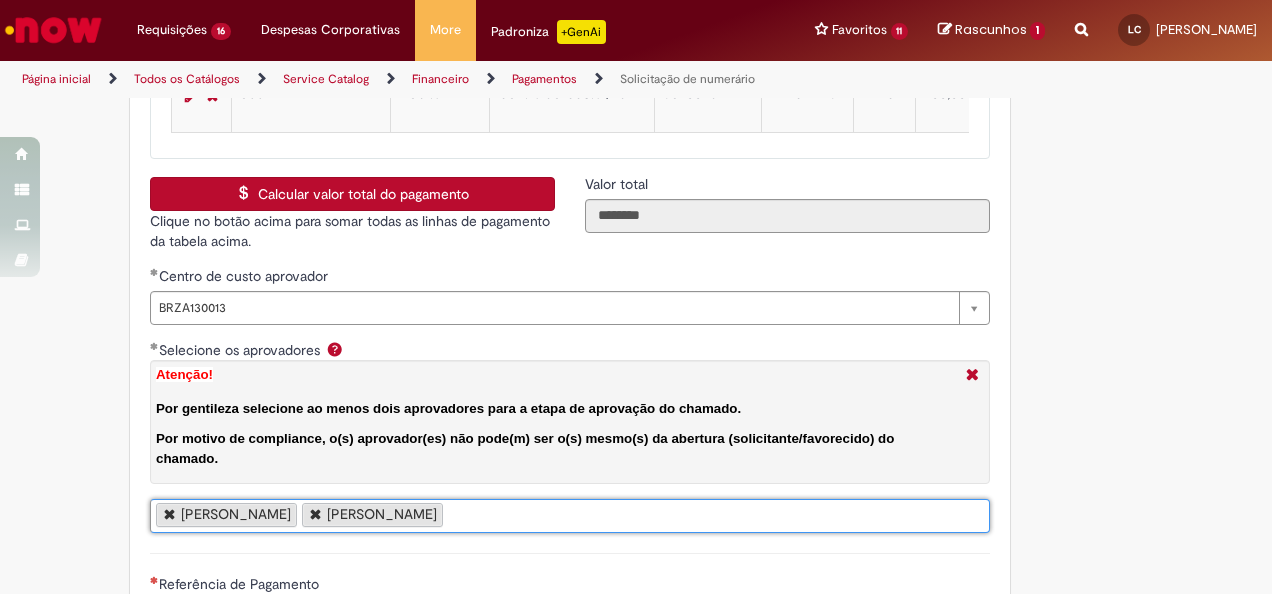 click on "[PERSON_NAME]           [PERSON_NAME]" at bounding box center (570, 516) 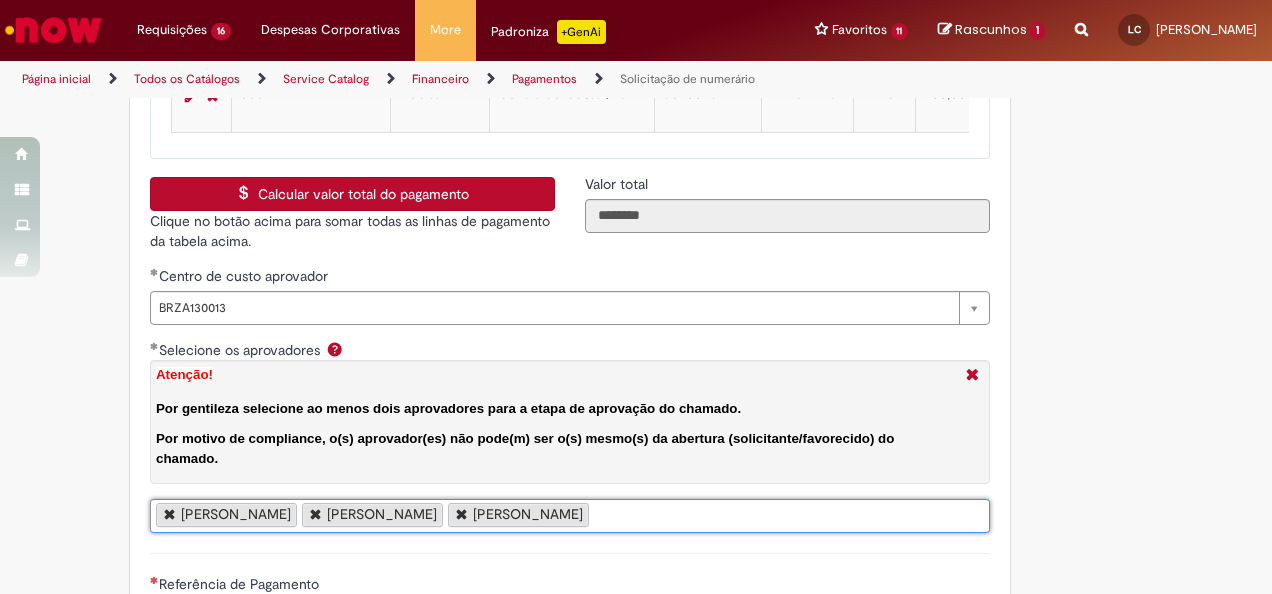 scroll, scrollTop: 0, scrollLeft: 0, axis: both 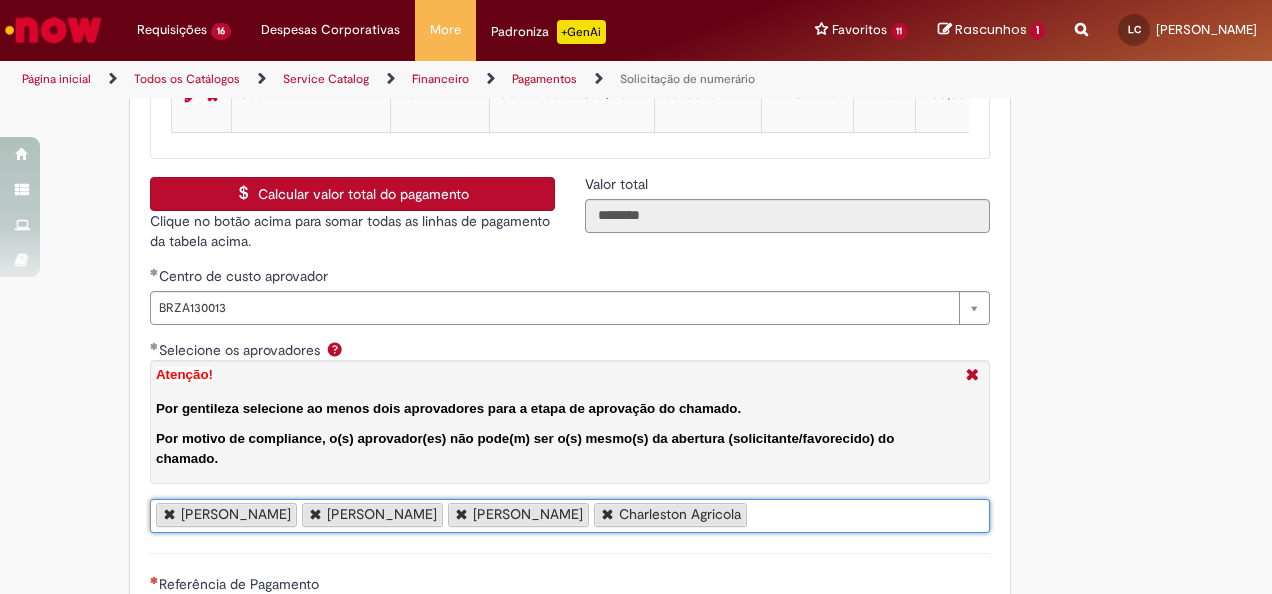click on "[PERSON_NAME]           [PERSON_NAME]           [PERSON_NAME]           Charleston Agricola" at bounding box center [570, 516] 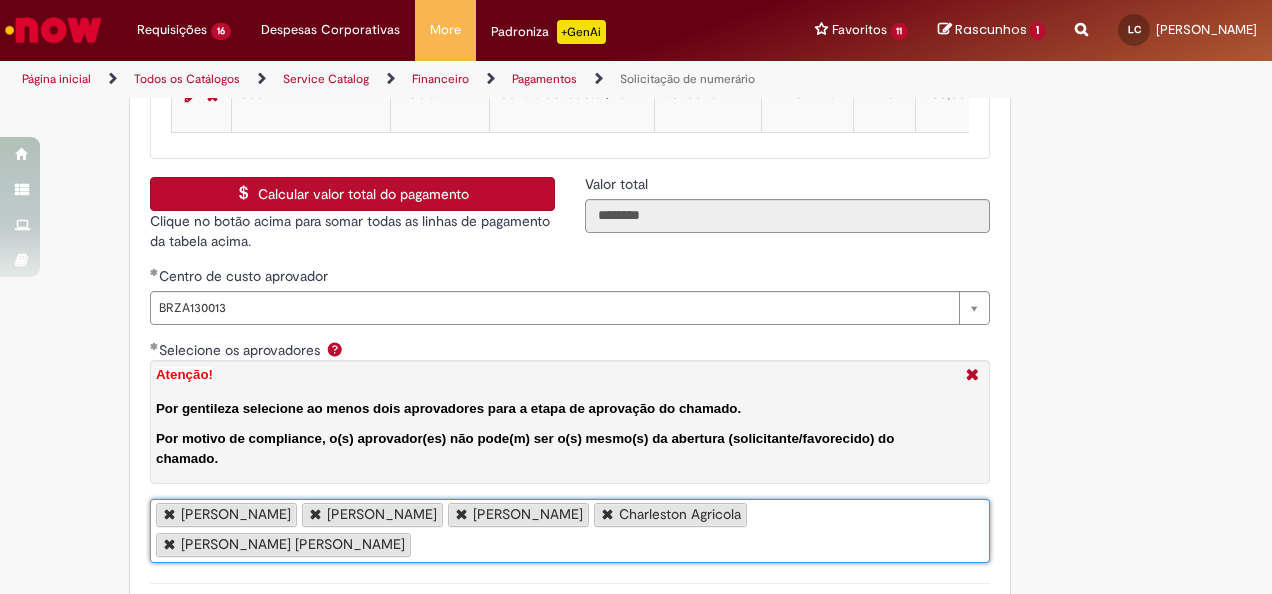 click on "[PERSON_NAME]           [PERSON_NAME]           [PERSON_NAME]           Charleston Agricola           [PERSON_NAME] [PERSON_NAME]" at bounding box center (570, 531) 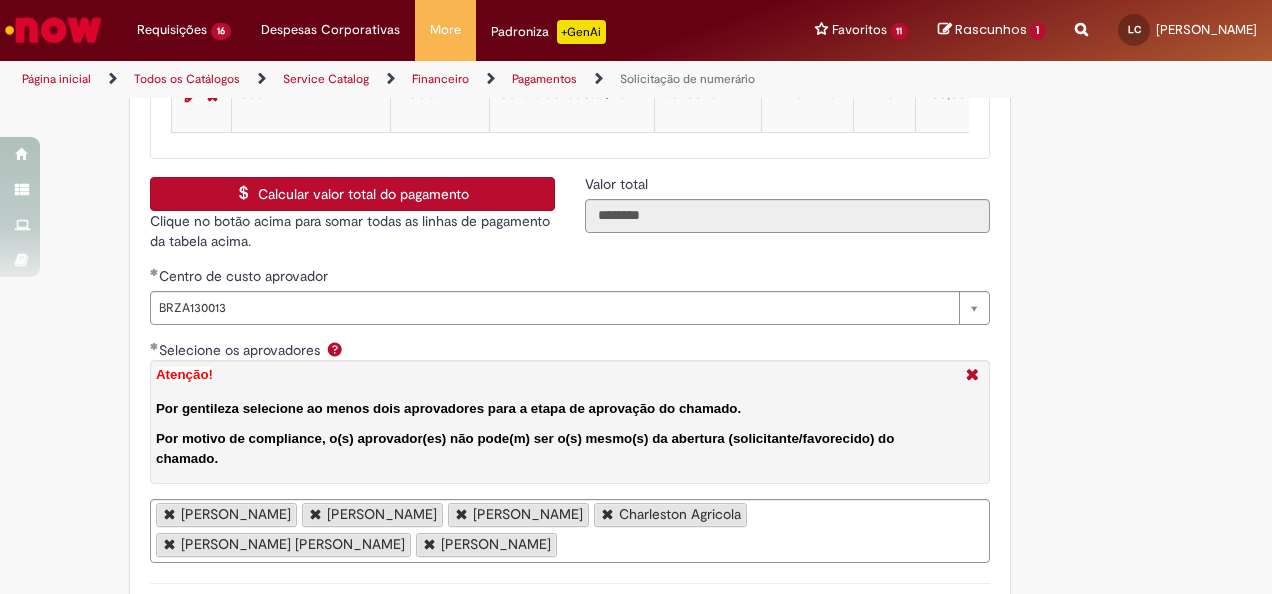 click on "[PERSON_NAME]" at bounding box center [486, 545] 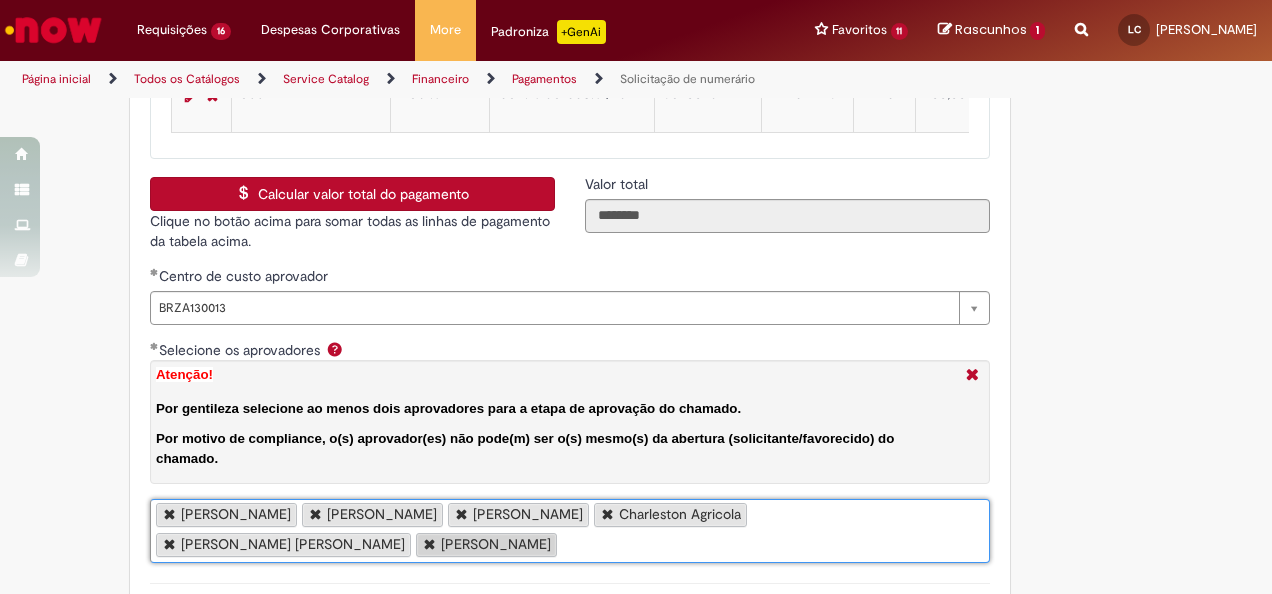 click on "Selecione os aprovadores Atenção!
Por gentileza selecione ao menos dois aprovadores para a etapa de aprovação do chamado.
Por motivo de compliance, o(s) aprovador(es) não pode(m) ser o(s) mesmo(s) da abertura (solicitante/favorecido) do chamado." at bounding box center [567, 546] 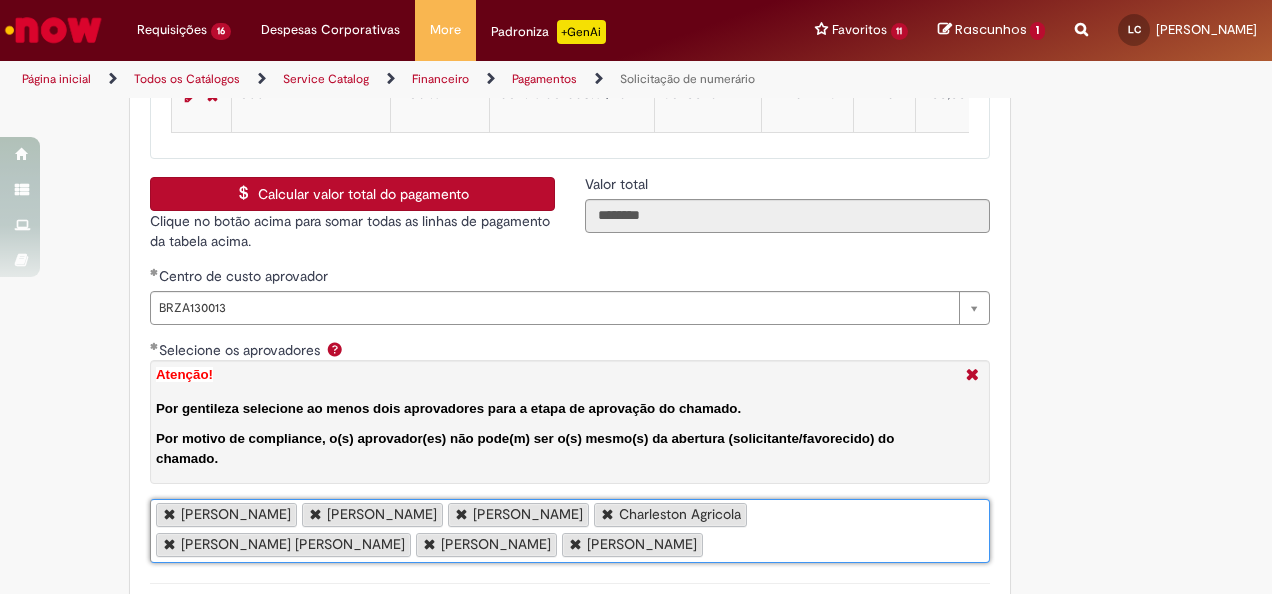 click on "[PERSON_NAME]           [PERSON_NAME]           [PERSON_NAME]           Charleston Agricola           [PERSON_NAME] [PERSON_NAME] Missio           [PERSON_NAME]" at bounding box center [570, 531] 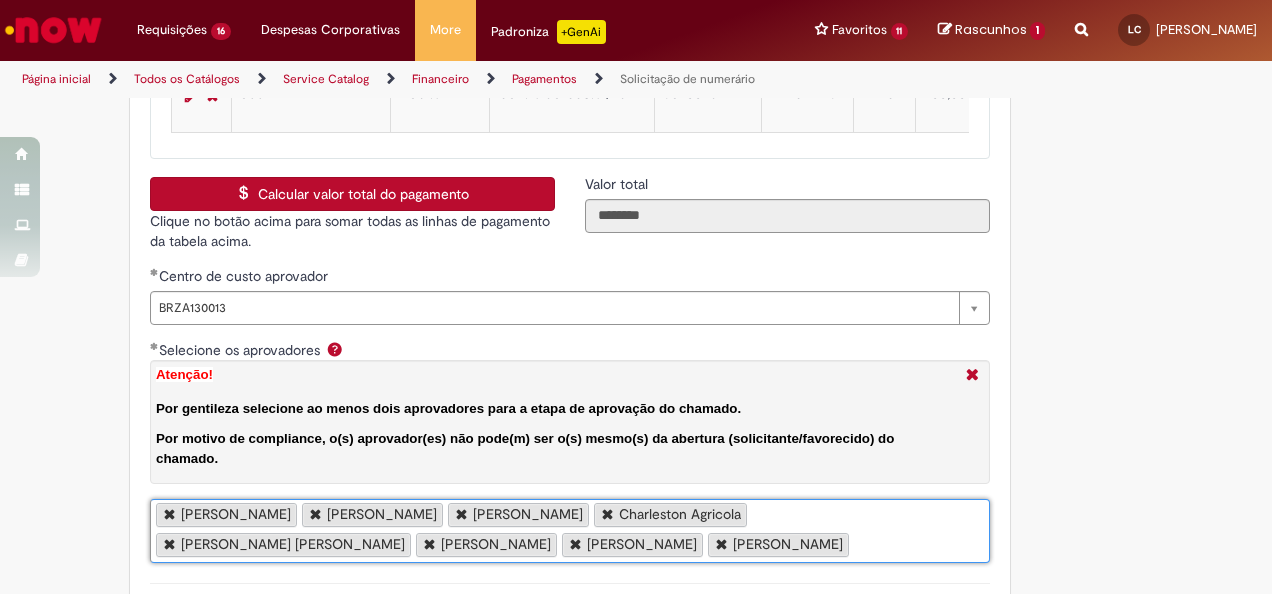 click on "[PERSON_NAME]           [PERSON_NAME]           [PERSON_NAME]           Charleston Agricola           [PERSON_NAME] Kalil [PERSON_NAME] Missio           [PERSON_NAME]" at bounding box center [570, 531] 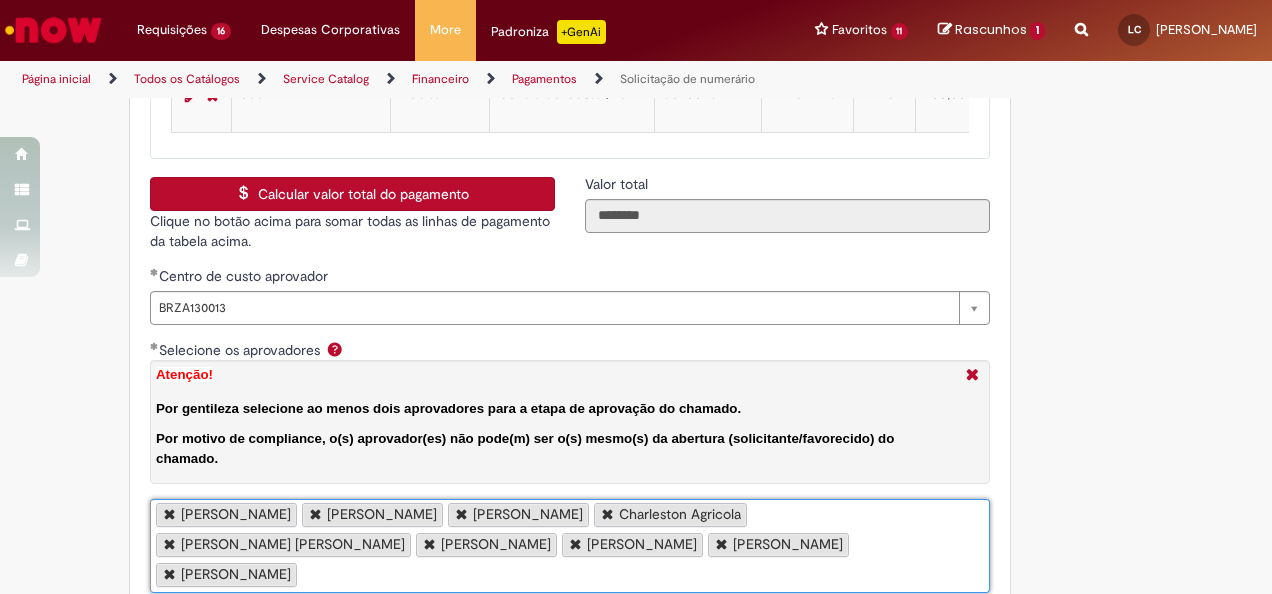 click on "[PERSON_NAME]           [PERSON_NAME]           [PERSON_NAME]           Charleston Agricola           [PERSON_NAME] [PERSON_NAME] Missio           [PERSON_NAME]           [PERSON_NAME]" at bounding box center (570, 546) 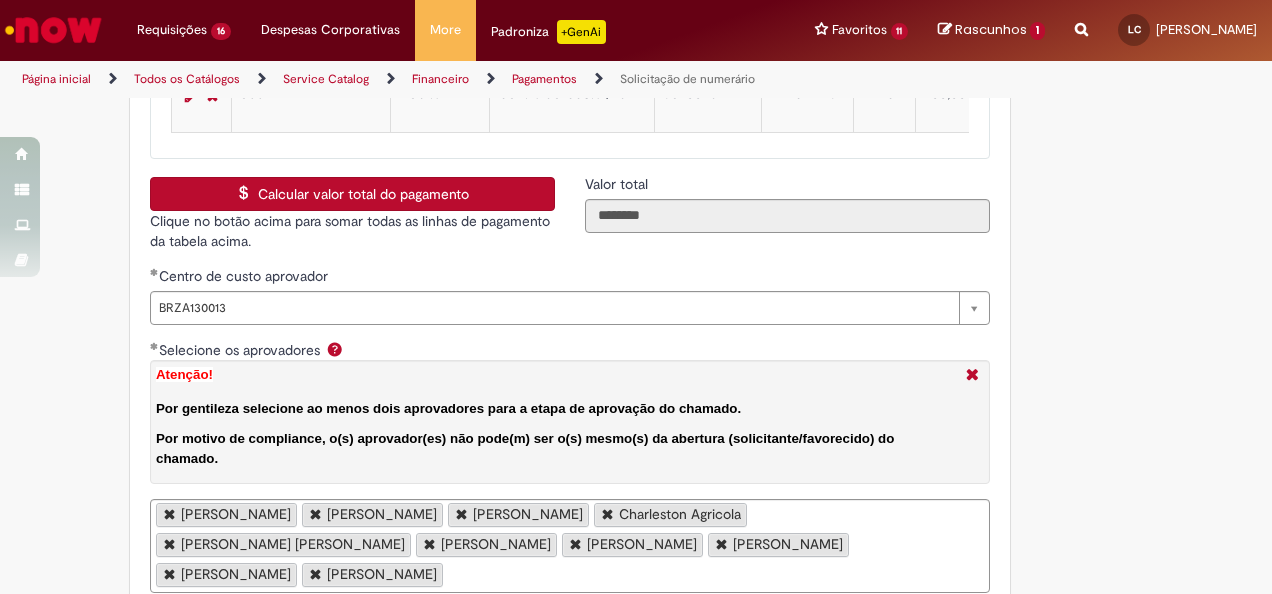 click on "[PERSON_NAME]           [PERSON_NAME]           [PERSON_NAME]           Charleston Agricola           [PERSON_NAME] [PERSON_NAME] Missio           [PERSON_NAME]           [PERSON_NAME] [PERSON_NAME]" at bounding box center [570, 546] 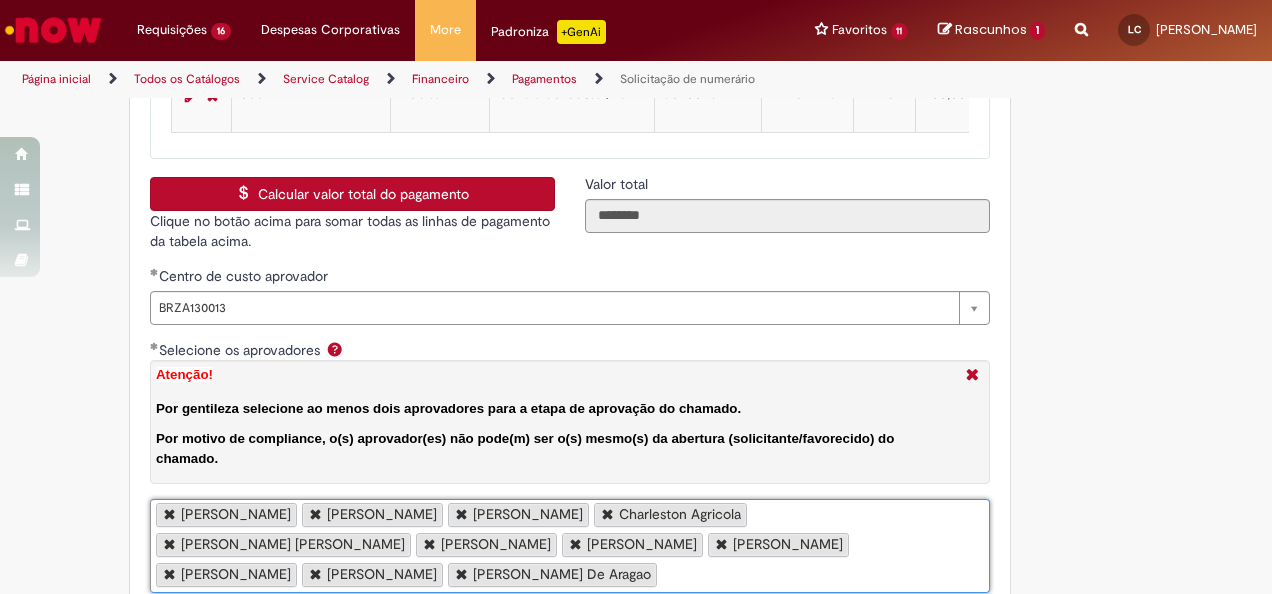 click on "[PERSON_NAME]           [PERSON_NAME]           [PERSON_NAME]           Charleston Agricola           [PERSON_NAME] [PERSON_NAME] Missio           [PERSON_NAME]           [PERSON_NAME] [PERSON_NAME]           [PERSON_NAME] [PERSON_NAME]" at bounding box center (570, 546) 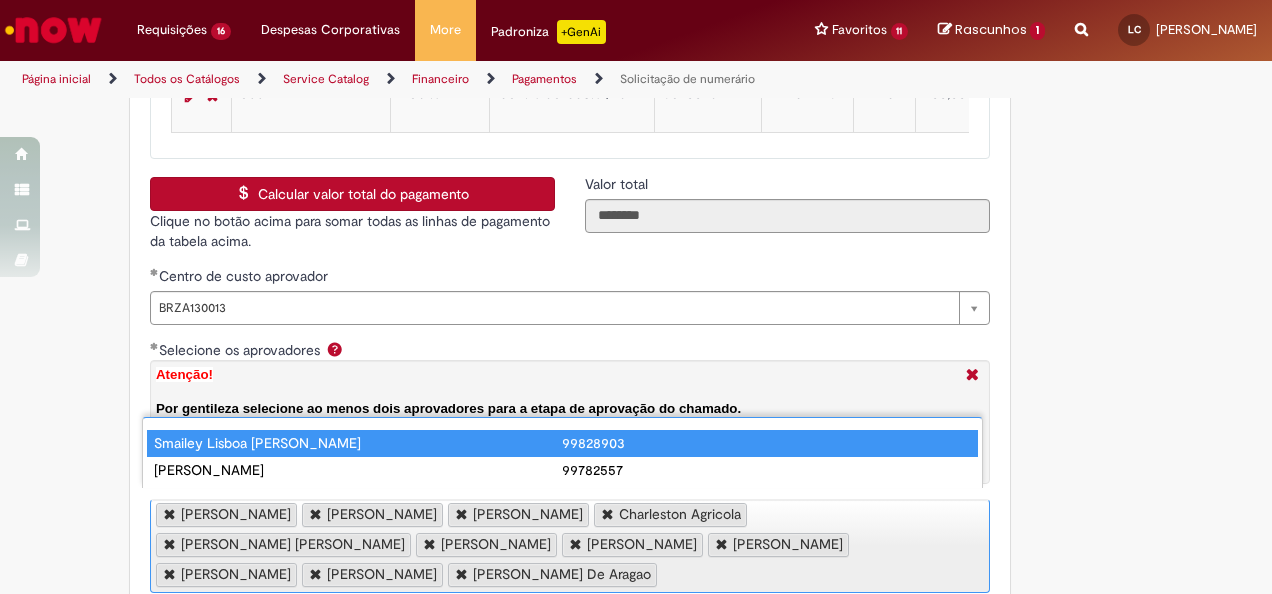 scroll, scrollTop: 4014, scrollLeft: 0, axis: vertical 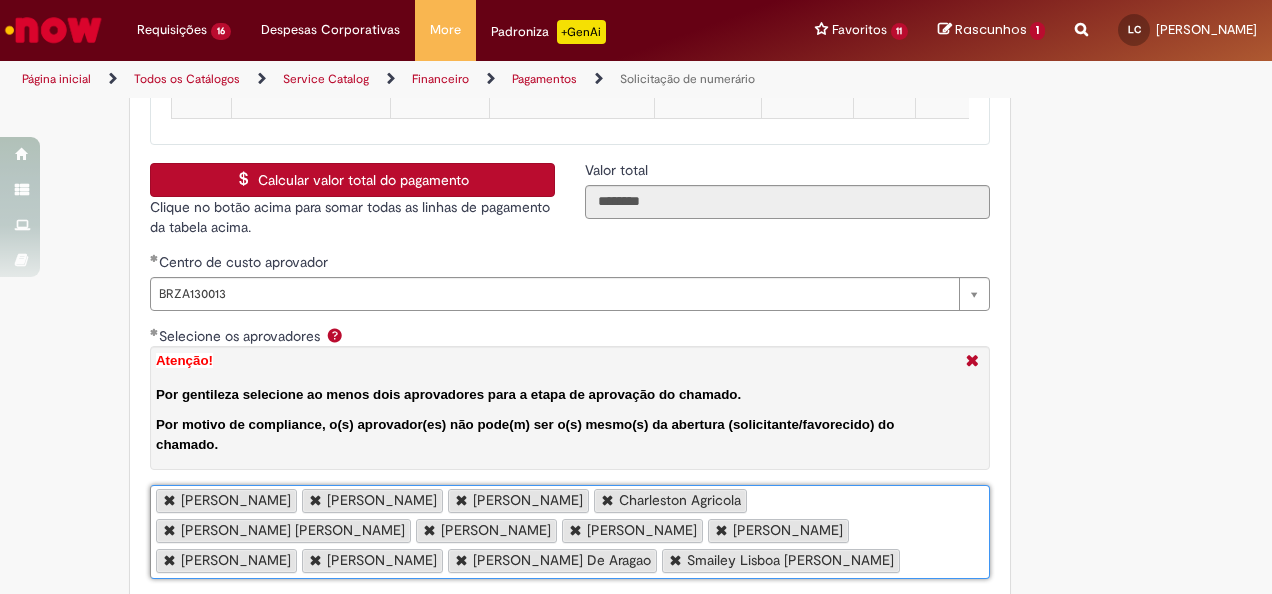click on "[PERSON_NAME]           [PERSON_NAME]           [PERSON_NAME]           Charleston Agricola           [PERSON_NAME] [PERSON_NAME] Missio           [PERSON_NAME]           [PERSON_NAME] [PERSON_NAME]           [PERSON_NAME] [PERSON_NAME]           Smailey [PERSON_NAME]" at bounding box center (570, 532) 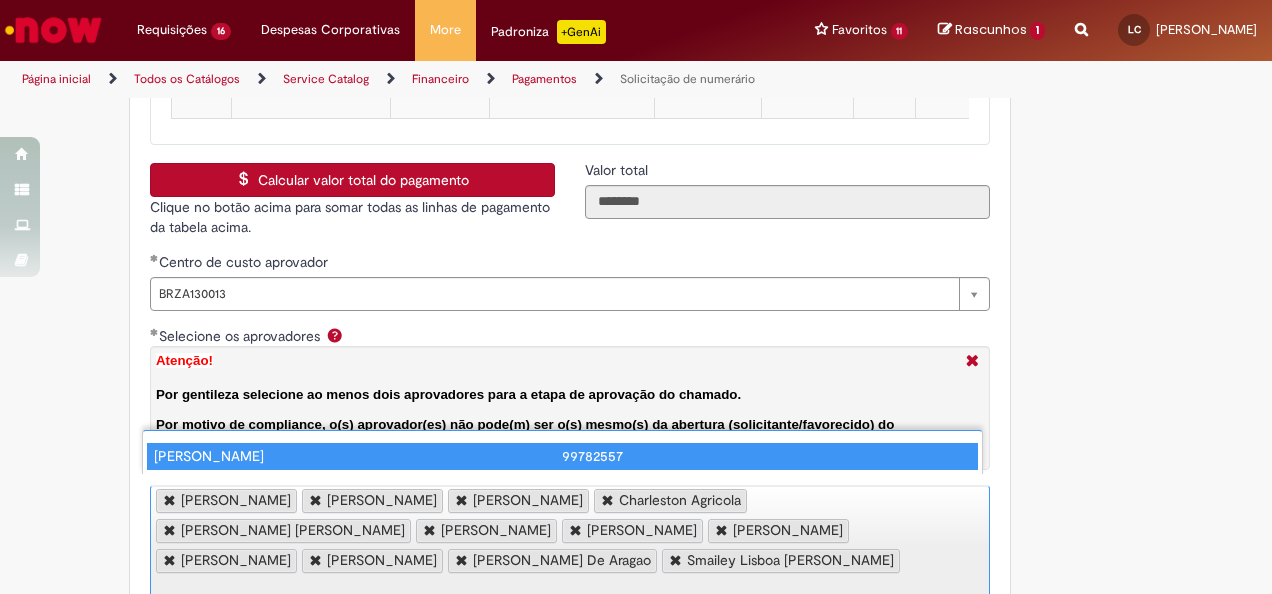 type on "**********" 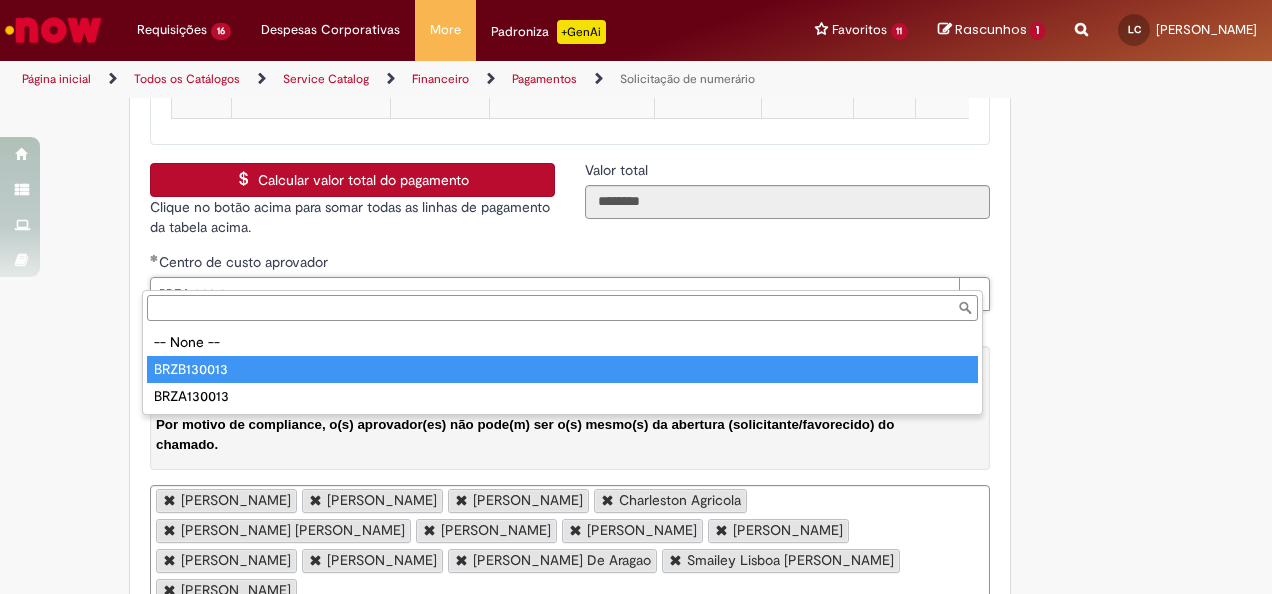 type on "**********" 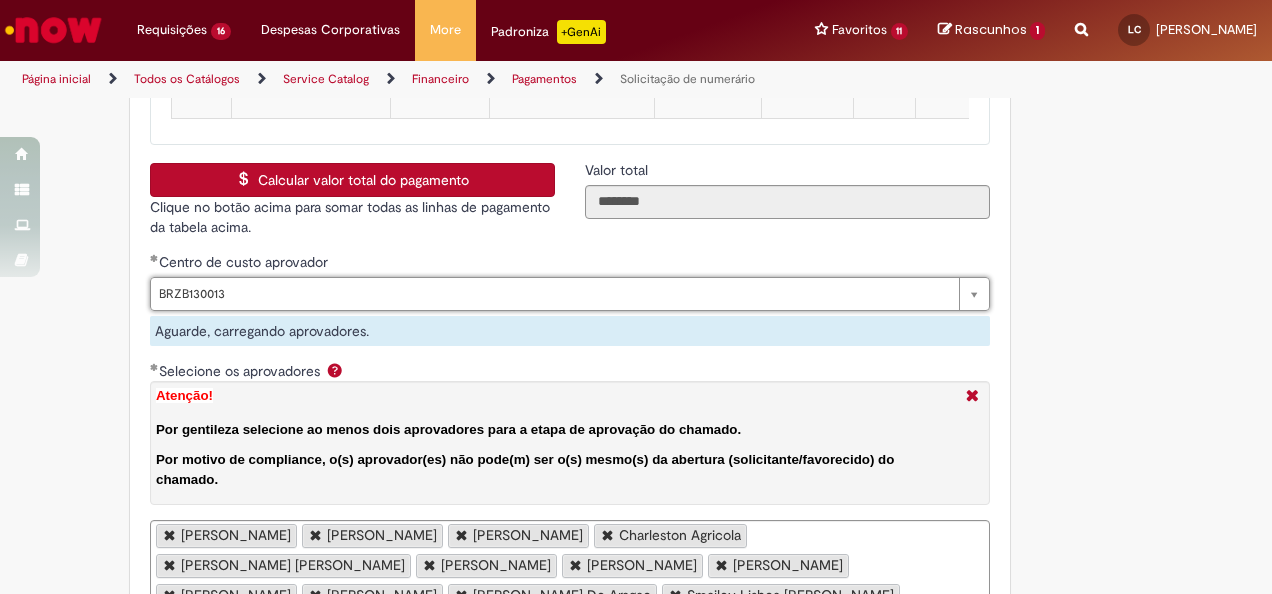 scroll, scrollTop: 0, scrollLeft: 74, axis: horizontal 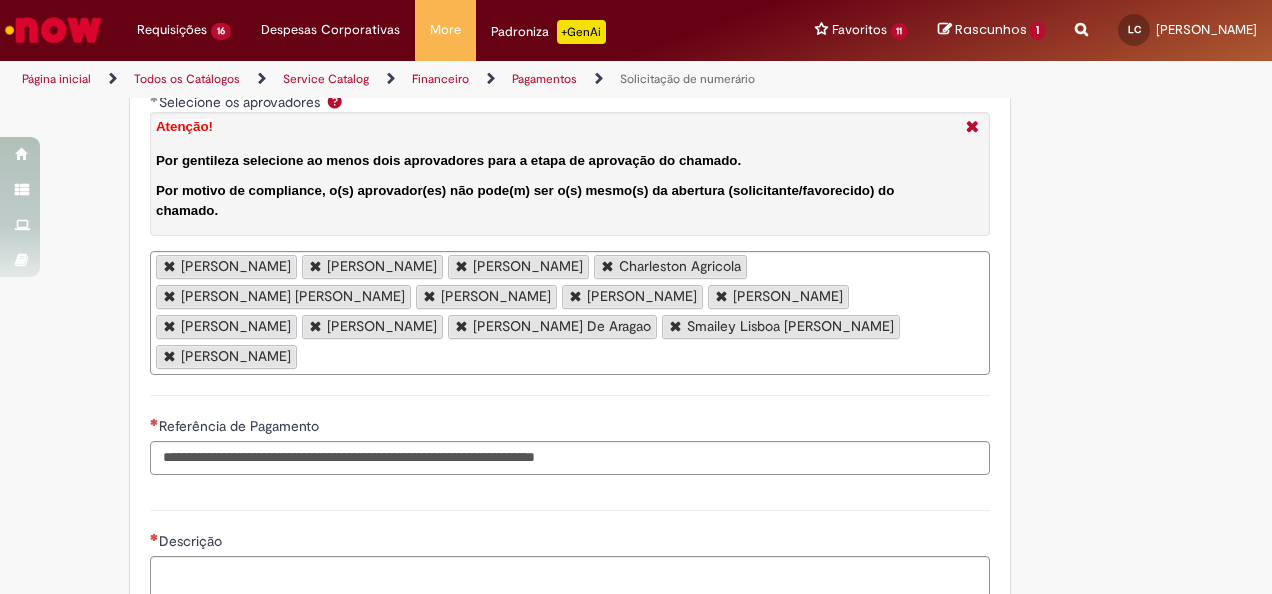 click on "[PERSON_NAME]           [PERSON_NAME]           [PERSON_NAME]           Charleston Agricola           [PERSON_NAME] [PERSON_NAME] Missio           [PERSON_NAME]           [PERSON_NAME] [PERSON_NAME]           [PERSON_NAME] [PERSON_NAME]           Smailey Lisboa [PERSON_NAME]" at bounding box center [570, 313] 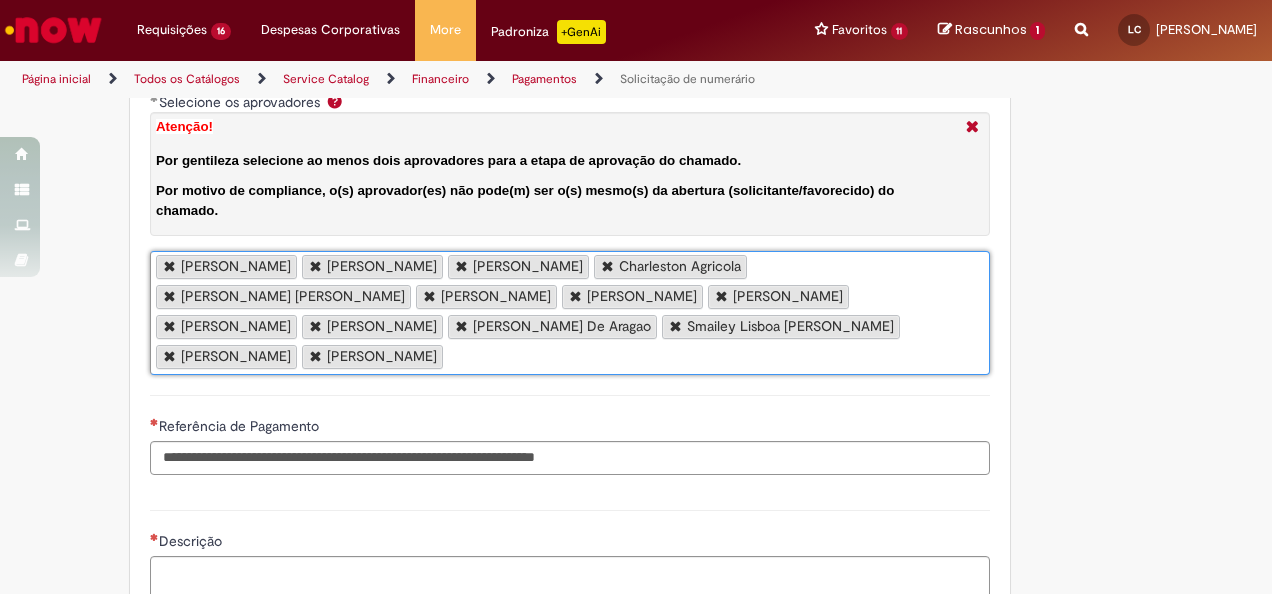 click on "Selecione os aprovadores Atenção!
Por gentileza selecione ao menos dois aprovadores para a etapa de aprovação do chamado.
Por motivo de compliance, o(s) aprovador(es) não pode(m) ser o(s) mesmo(s) da abertura (solicitante/favorecido) do chamado." at bounding box center (453, 358) 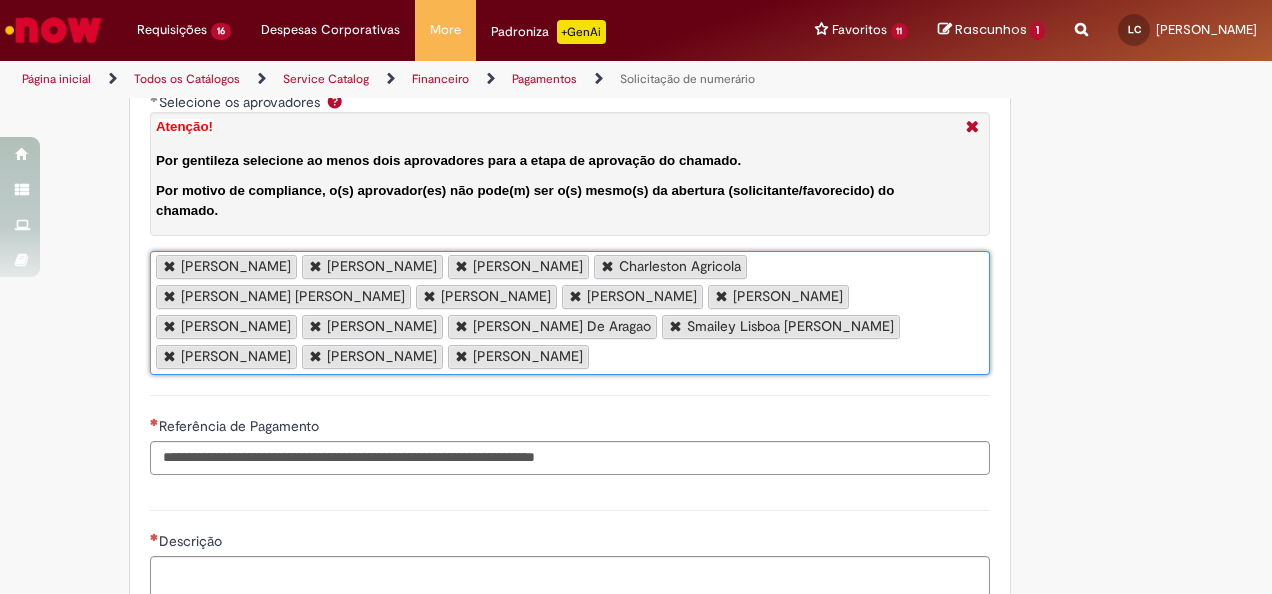 click on "Selecione os aprovadores Atenção!
Por gentileza selecione ao menos dois aprovadores para a etapa de aprovação do chamado.
Por motivo de compliance, o(s) aprovador(es) não pode(m) ser o(s) mesmo(s) da abertura (solicitante/favorecido) do chamado." at bounding box center (599, 358) 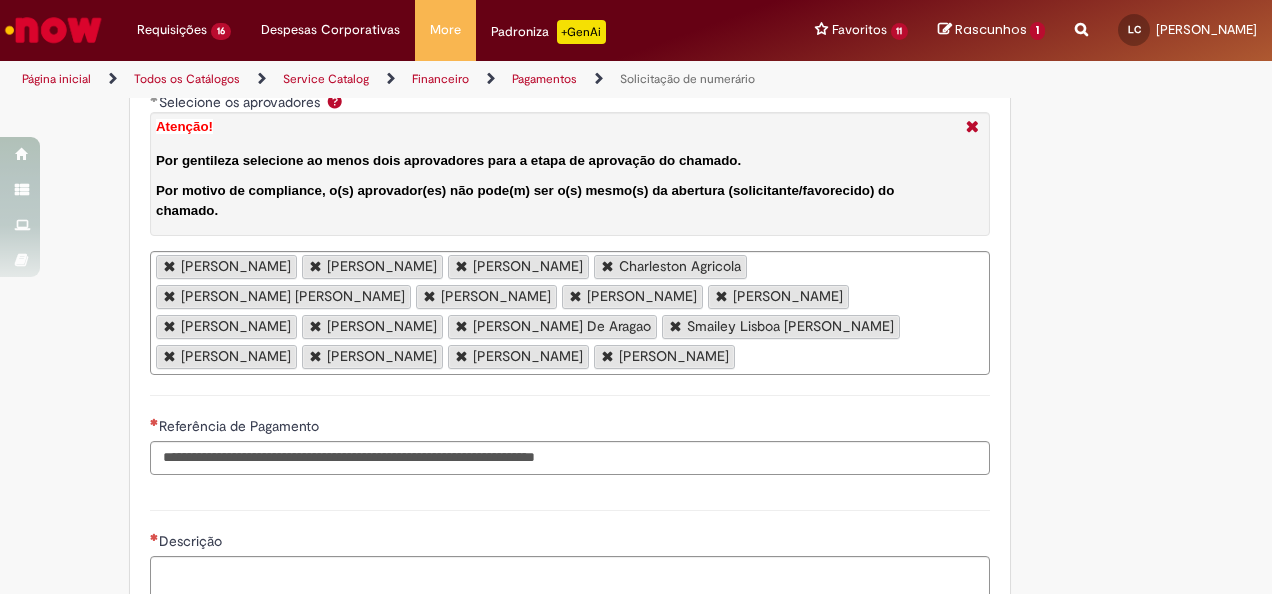 click on "[PERSON_NAME]           [PERSON_NAME]           [PERSON_NAME]           Charleston Agricola           [PERSON_NAME] [PERSON_NAME]           [PERSON_NAME] [PERSON_NAME]           [PERSON_NAME] [PERSON_NAME] Lisboa [PERSON_NAME] Poitena           [PERSON_NAME]" at bounding box center (570, 313) 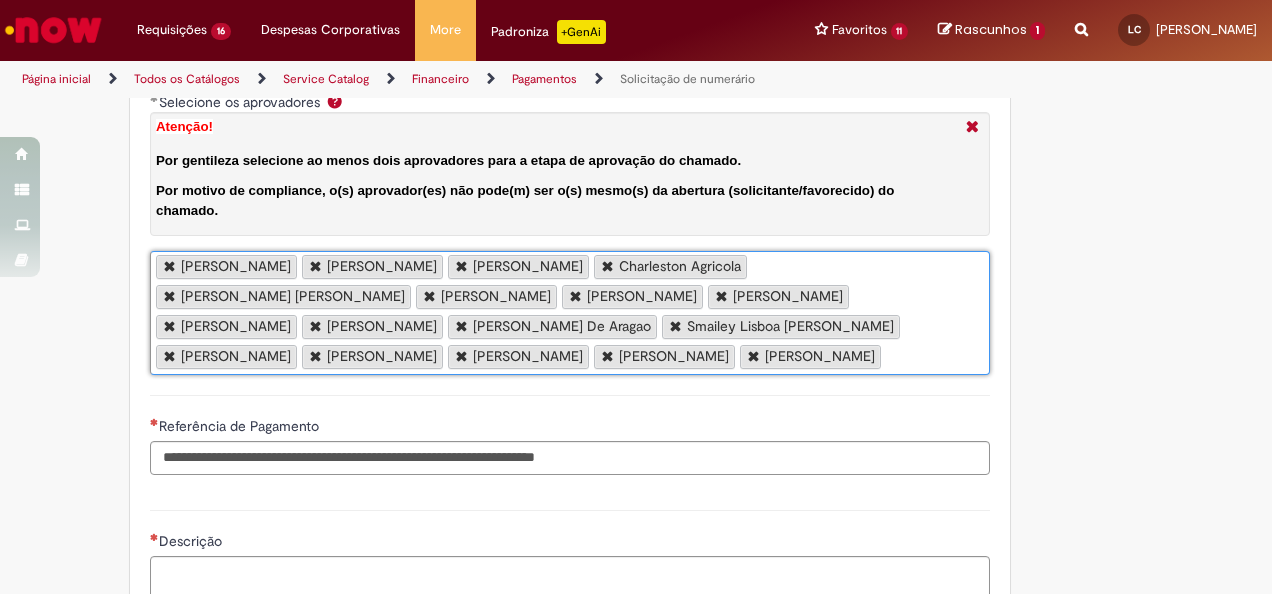 scroll, scrollTop: 0, scrollLeft: 0, axis: both 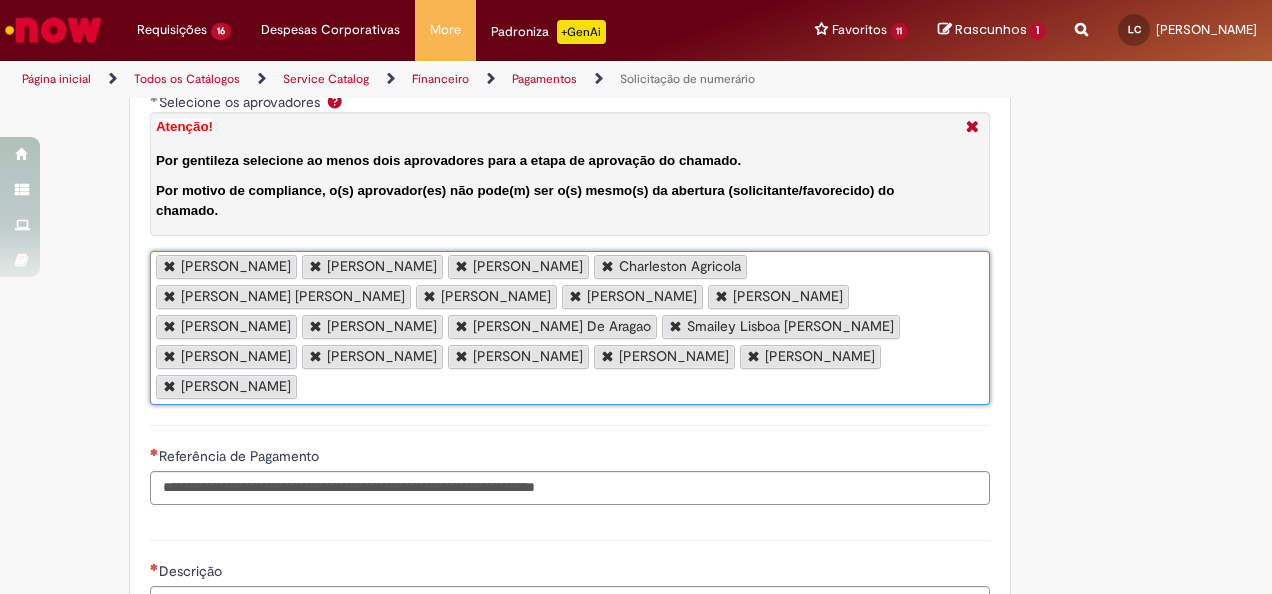click on "[PERSON_NAME]           [PERSON_NAME]           [PERSON_NAME]           Charleston Agricola           [PERSON_NAME] [PERSON_NAME] Missio           [PERSON_NAME]           [PERSON_NAME] [PERSON_NAME]           [PERSON_NAME] [PERSON_NAME] Lisboa [PERSON_NAME] [PERSON_NAME] Poitena           [PERSON_NAME]           [PERSON_NAME]           [PERSON_NAME] Marucci" at bounding box center (570, 328) 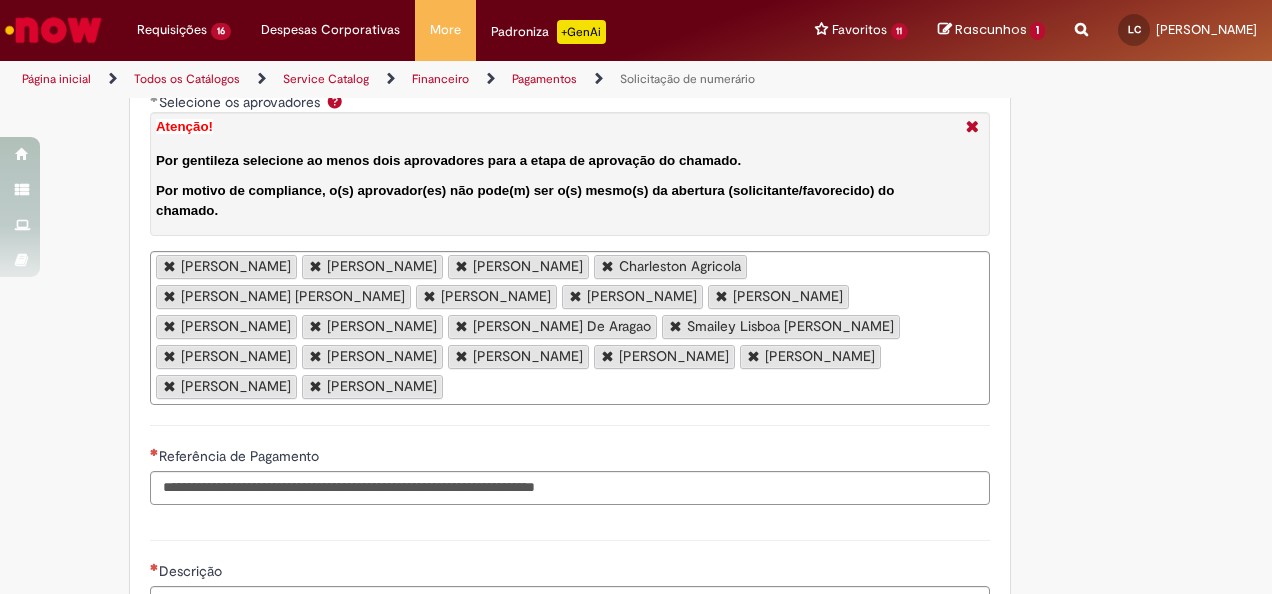 click on "[PERSON_NAME]           [PERSON_NAME]           [PERSON_NAME]           Charleston Agricola           [PERSON_NAME] [PERSON_NAME] Missio           [PERSON_NAME]           [PERSON_NAME] [PERSON_NAME]           [PERSON_NAME] [PERSON_NAME] Lisboa [PERSON_NAME] [PERSON_NAME] Poitena           [PERSON_NAME]           [PERSON_NAME]           [PERSON_NAME]" at bounding box center [570, 328] 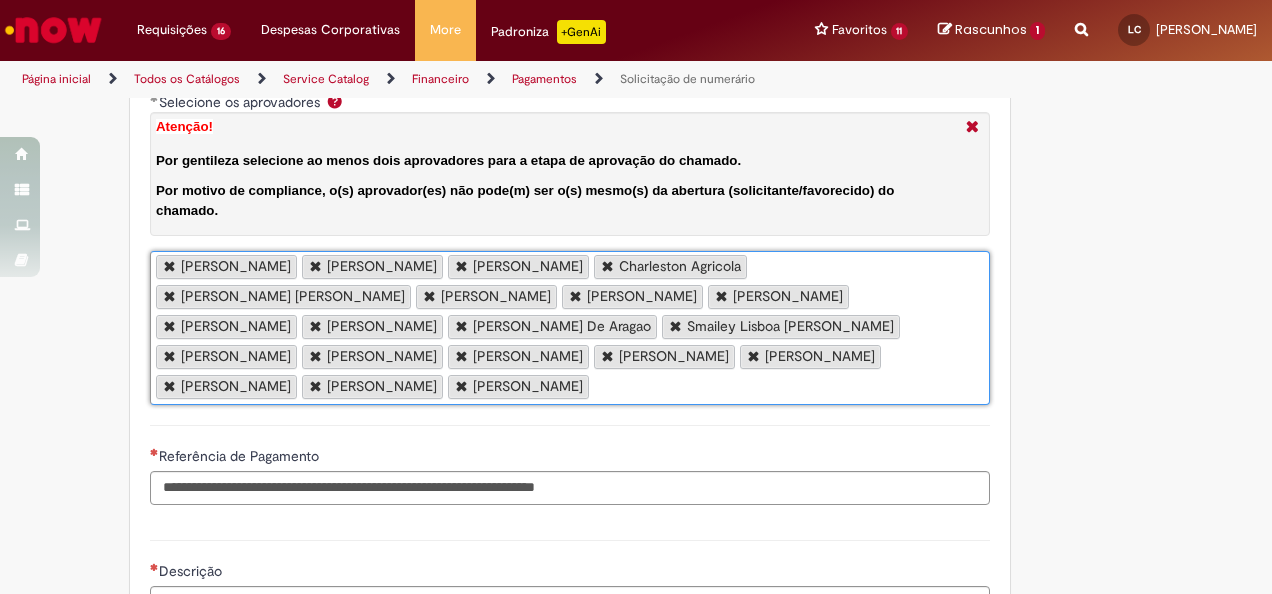 scroll, scrollTop: 0, scrollLeft: 0, axis: both 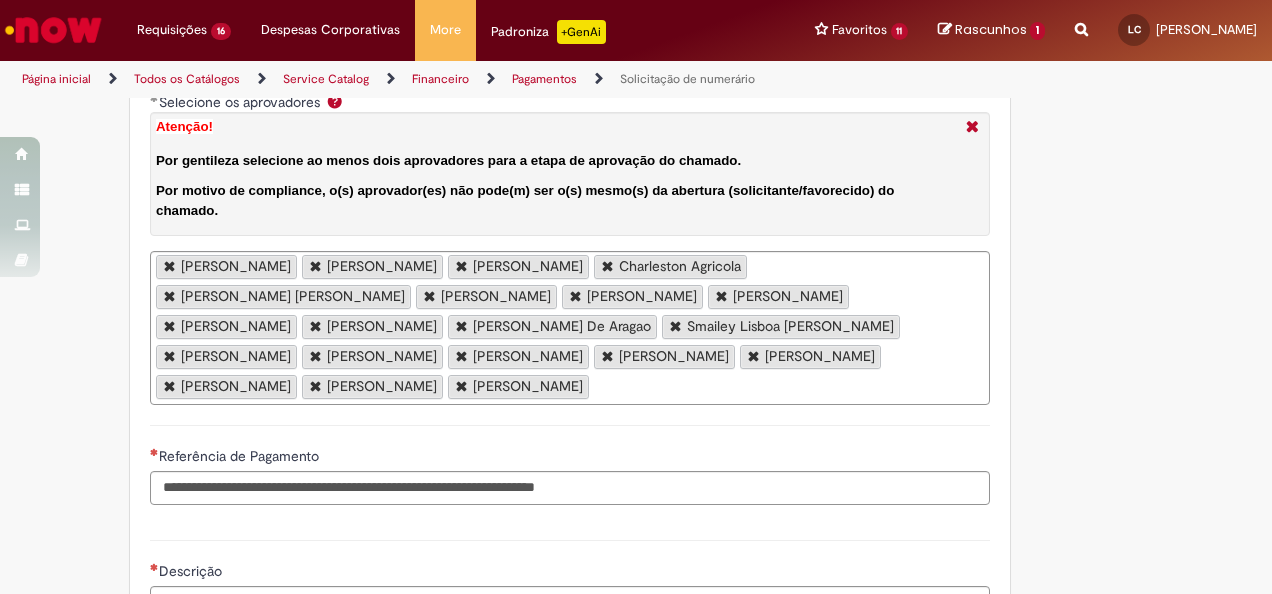 click on "[PERSON_NAME]           [PERSON_NAME]           [PERSON_NAME]           Charleston Agricola           [PERSON_NAME] [PERSON_NAME] Missio           [PERSON_NAME]           [PERSON_NAME] [PERSON_NAME]           [PERSON_NAME] [PERSON_NAME] Lisboa [PERSON_NAME] [PERSON_NAME] Poitena           [PERSON_NAME]           [PERSON_NAME]           [PERSON_NAME] [PERSON_NAME]           [PERSON_NAME]" at bounding box center [570, 328] 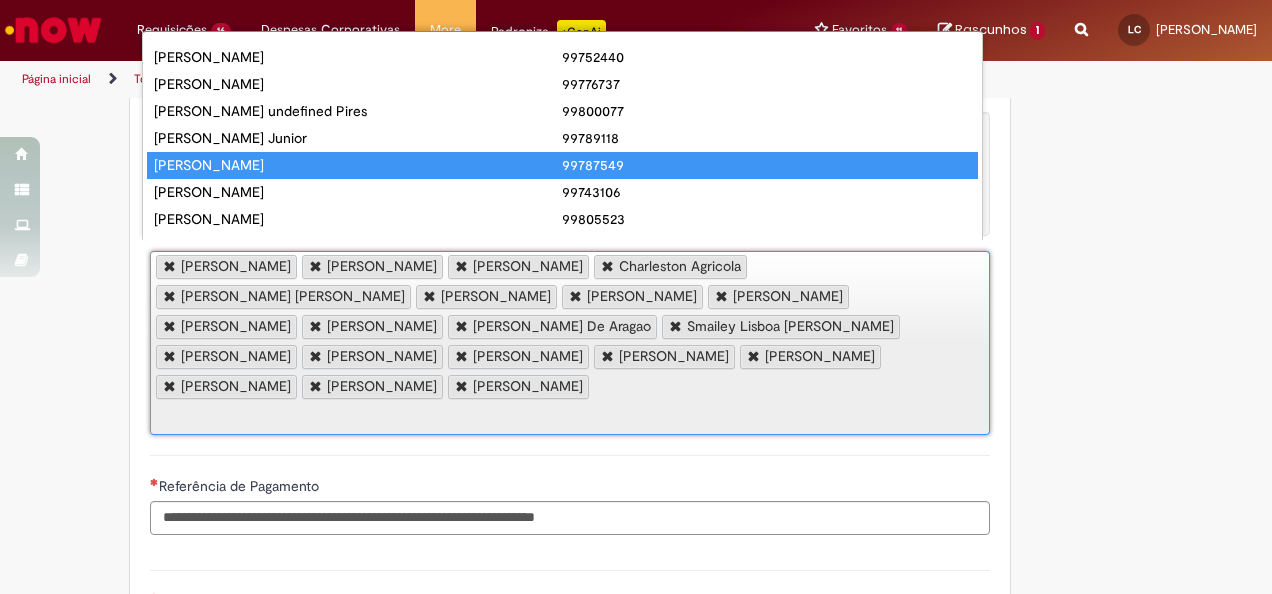 drag, startPoint x: 379, startPoint y: 163, endPoint x: 384, endPoint y: 177, distance: 14.866069 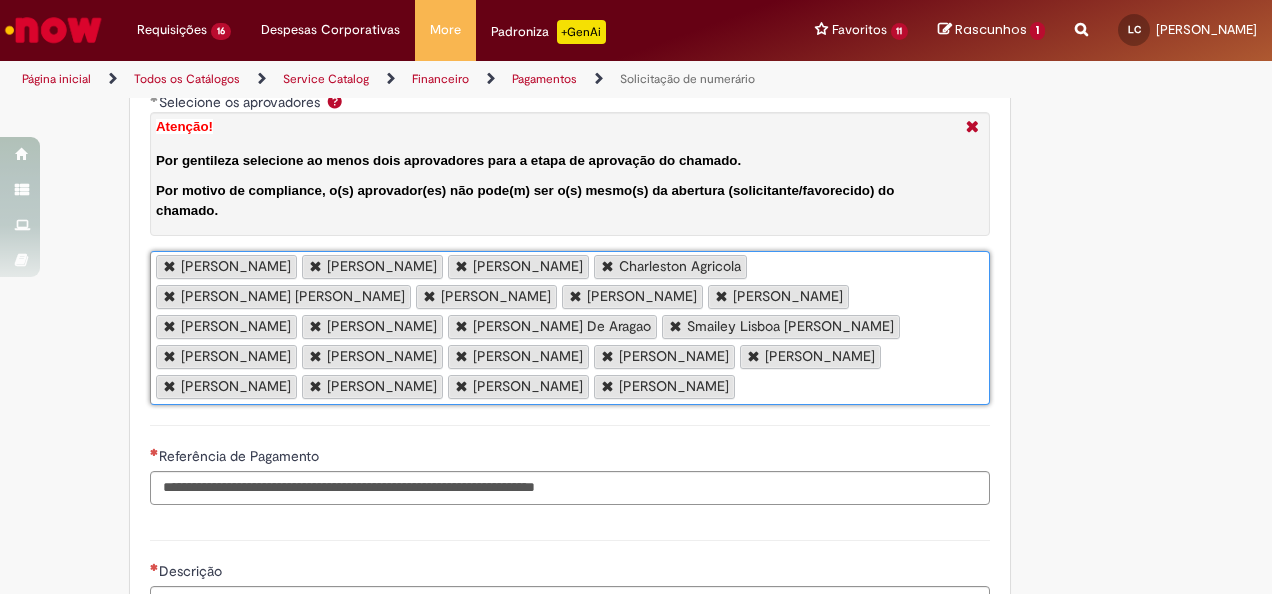 click on "[PERSON_NAME]           [PERSON_NAME]           [PERSON_NAME]           Charleston Agricola           [PERSON_NAME] [PERSON_NAME] Missio           [PERSON_NAME]           [PERSON_NAME] [PERSON_NAME]           [PERSON_NAME] [PERSON_NAME] Lisboa [PERSON_NAME] [PERSON_NAME] Poitena           [PERSON_NAME]           [PERSON_NAME]           [PERSON_NAME] [PERSON_NAME]           [PERSON_NAME]           [PERSON_NAME] E Souza" at bounding box center (570, 328) 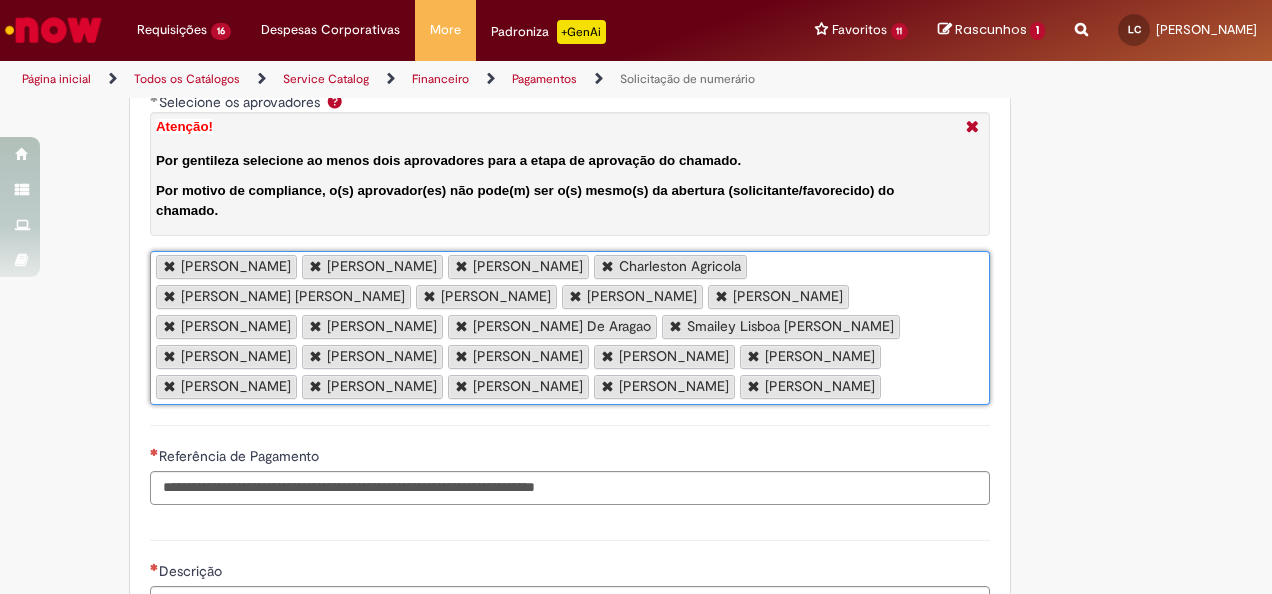 click on "Selecione os aprovadores Atenção!
Por gentileza selecione ao menos dois aprovadores para a etapa de aprovação do chamado.
Por motivo de compliance, o(s) aprovador(es) não pode(m) ser o(s) mesmo(s) da abertura (solicitante/favorecido) do chamado." at bounding box center (891, 388) 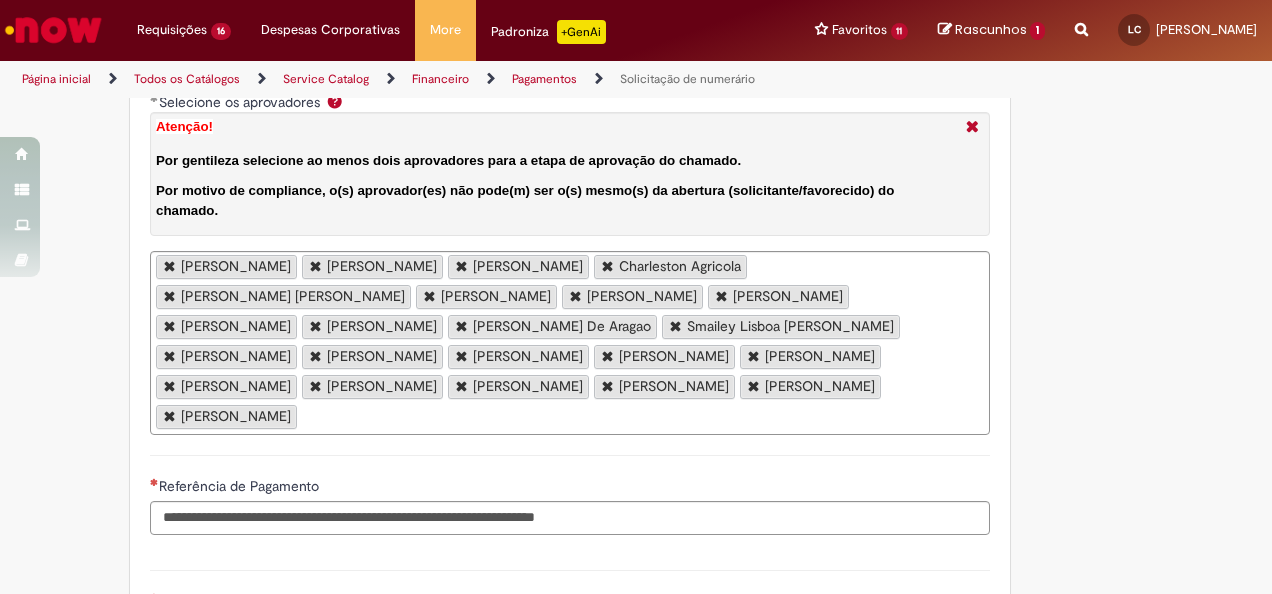 click on "[PERSON_NAME]           [PERSON_NAME]           [PERSON_NAME]           Charleston Agricola           [PERSON_NAME] [PERSON_NAME] Missio           [PERSON_NAME]           [PERSON_NAME]           [PERSON_NAME] [PERSON_NAME]           [PERSON_NAME] [PERSON_NAME]           Smailey Lisboa [PERSON_NAME]           [PERSON_NAME] Poitena           [PERSON_NAME]           [PERSON_NAME]           [PERSON_NAME] [PERSON_NAME]           [PERSON_NAME]           [PERSON_NAME] E Souza           [PERSON_NAME]           [PERSON_NAME]" at bounding box center (570, 343) 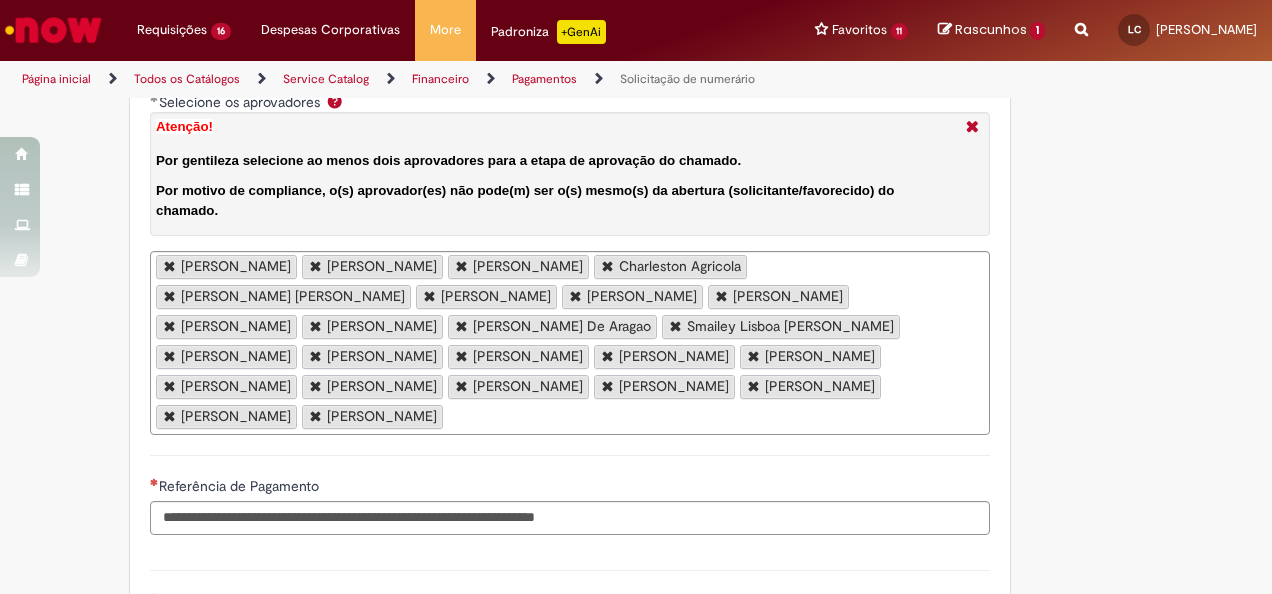click on "[PERSON_NAME]           [PERSON_NAME]           [PERSON_NAME]           Charleston Agricola           [PERSON_NAME] [PERSON_NAME] Missio           [PERSON_NAME]           [PERSON_NAME]           [PERSON_NAME] [PERSON_NAME]           [PERSON_NAME] [PERSON_NAME]           Smailey Lisboa [PERSON_NAME]           [PERSON_NAME] Poitena           [PERSON_NAME]           [PERSON_NAME]           [PERSON_NAME] [PERSON_NAME]           [PERSON_NAME]           [PERSON_NAME] E Souza           [PERSON_NAME]           [PERSON_NAME]           [PERSON_NAME]" at bounding box center (570, 343) 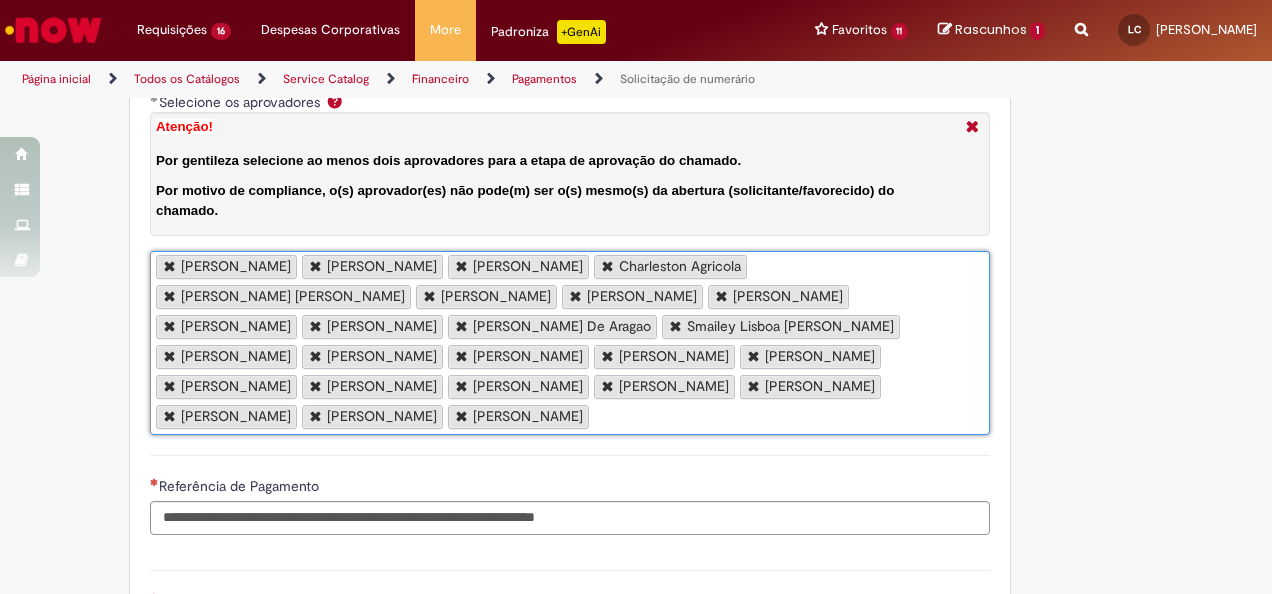 click on "Selecione os aprovadores Atenção!
Por gentileza selecione ao menos dois aprovadores para a etapa de aprovação do chamado.
Por motivo de compliance, o(s) aprovador(es) não pode(m) ser o(s) mesmo(s) da abertura (solicitante/favorecido) do chamado." at bounding box center [599, 418] 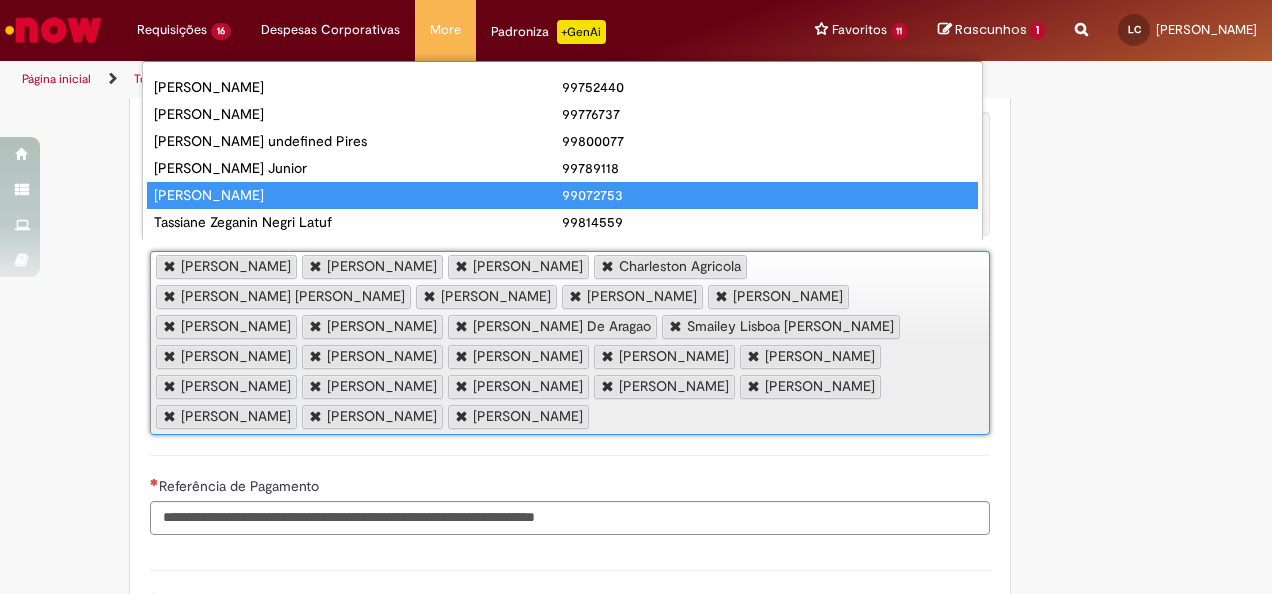 drag, startPoint x: 364, startPoint y: 199, endPoint x: 359, endPoint y: 187, distance: 13 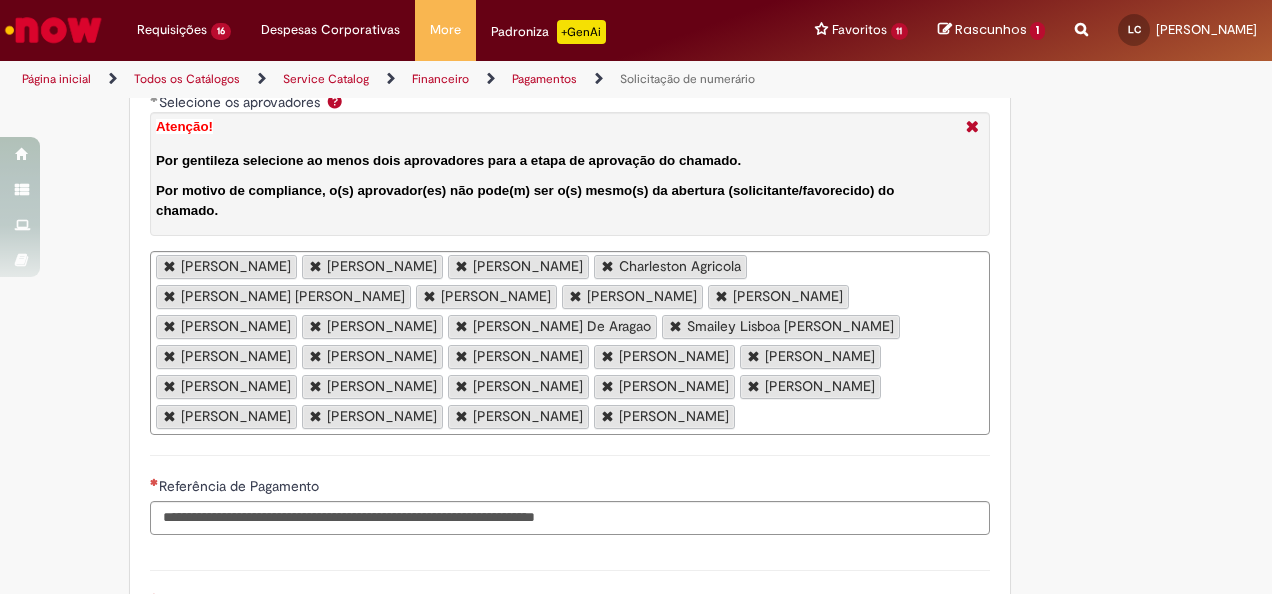 click on "[PERSON_NAME]           [PERSON_NAME]           [PERSON_NAME]           Charleston Agricola           [PERSON_NAME] [PERSON_NAME] Missio           [PERSON_NAME]           [PERSON_NAME]           [PERSON_NAME] [PERSON_NAME]           [PERSON_NAME] [PERSON_NAME]           Smailey Lisboa [PERSON_NAME]           [PERSON_NAME] Poitena           [PERSON_NAME]           [PERSON_NAME]           [PERSON_NAME] [PERSON_NAME]           [PERSON_NAME]           [PERSON_NAME] E Souza           [PERSON_NAME]           [PERSON_NAME]           [PERSON_NAME]           [PERSON_NAME]" at bounding box center [570, 343] 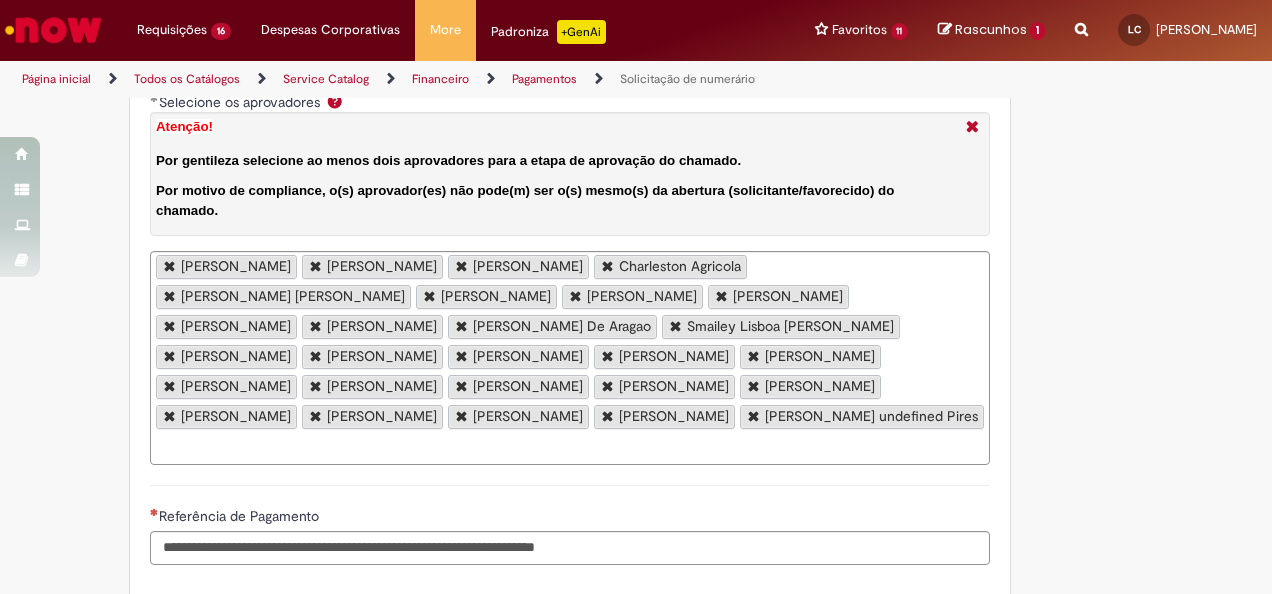 click on "[PERSON_NAME]           [PERSON_NAME]           [PERSON_NAME]           Charleston Agricola           [PERSON_NAME] [PERSON_NAME] Missio           [PERSON_NAME]           [PERSON_NAME]           [PERSON_NAME] [PERSON_NAME]           [PERSON_NAME] [PERSON_NAME]           Smailey Lisboa [PERSON_NAME]           [PERSON_NAME] Poitena           [PERSON_NAME]           [PERSON_NAME]           [PERSON_NAME] [PERSON_NAME]           [PERSON_NAME]           [PERSON_NAME] E Souza           [PERSON_NAME]           [PERSON_NAME]           [PERSON_NAME]           [PERSON_NAME]           [PERSON_NAME] undefined Pires" at bounding box center [570, 358] 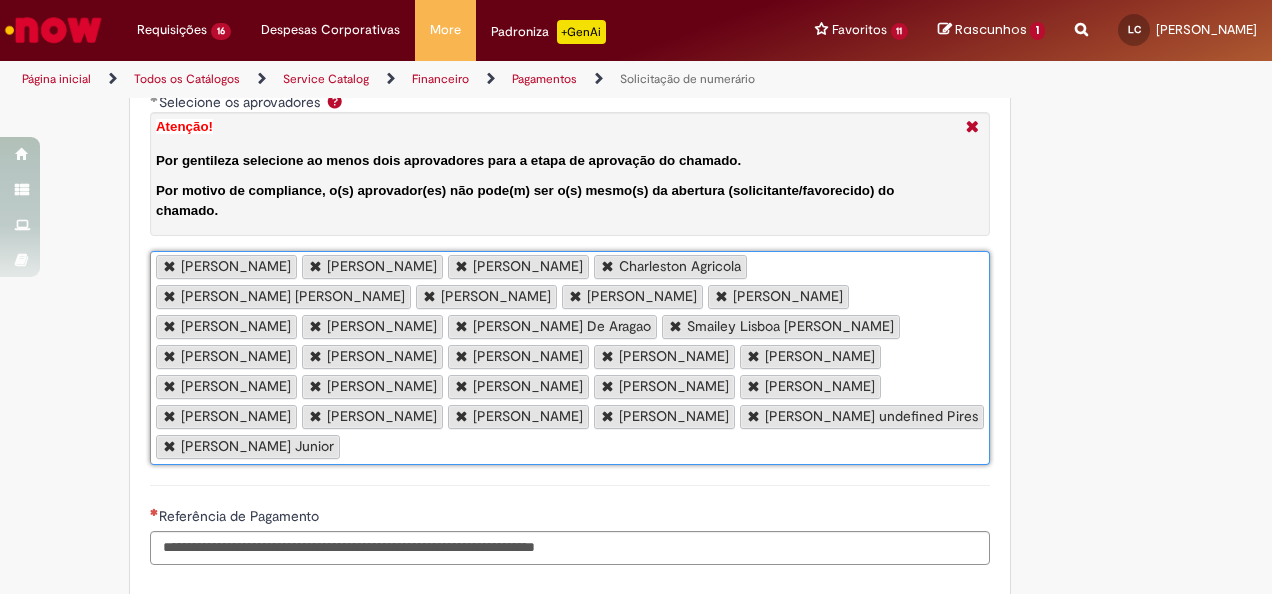 click on "Selecione os aprovadores Atenção!
Por gentileza selecione ao menos dois aprovadores para a etapa de aprovação do chamado.
Por motivo de compliance, o(s) aprovador(es) não pode(m) ser o(s) mesmo(s) da abertura (solicitante/favorecido) do chamado." at bounding box center (350, 448) 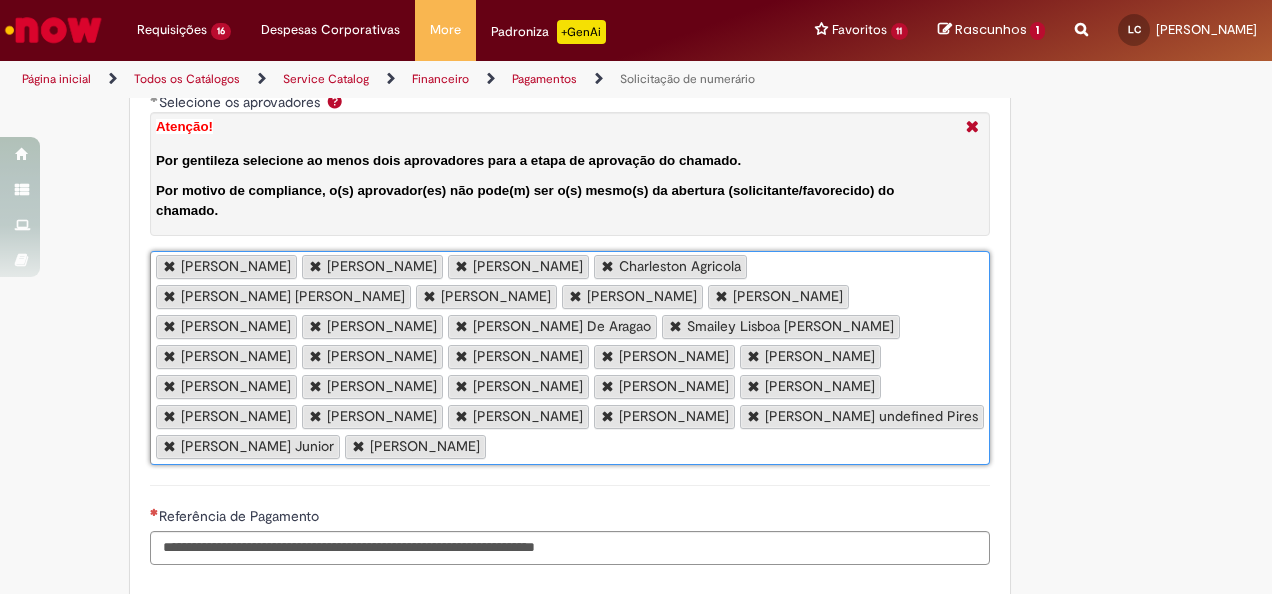 click on "Selecione os aprovadores Atenção!
Por gentileza selecione ao menos dois aprovadores para a etapa de aprovação do chamado.
Por motivo de compliance, o(s) aprovador(es) não pode(m) ser o(s) mesmo(s) da abertura (solicitante/favorecido) do chamado." at bounding box center (496, 448) 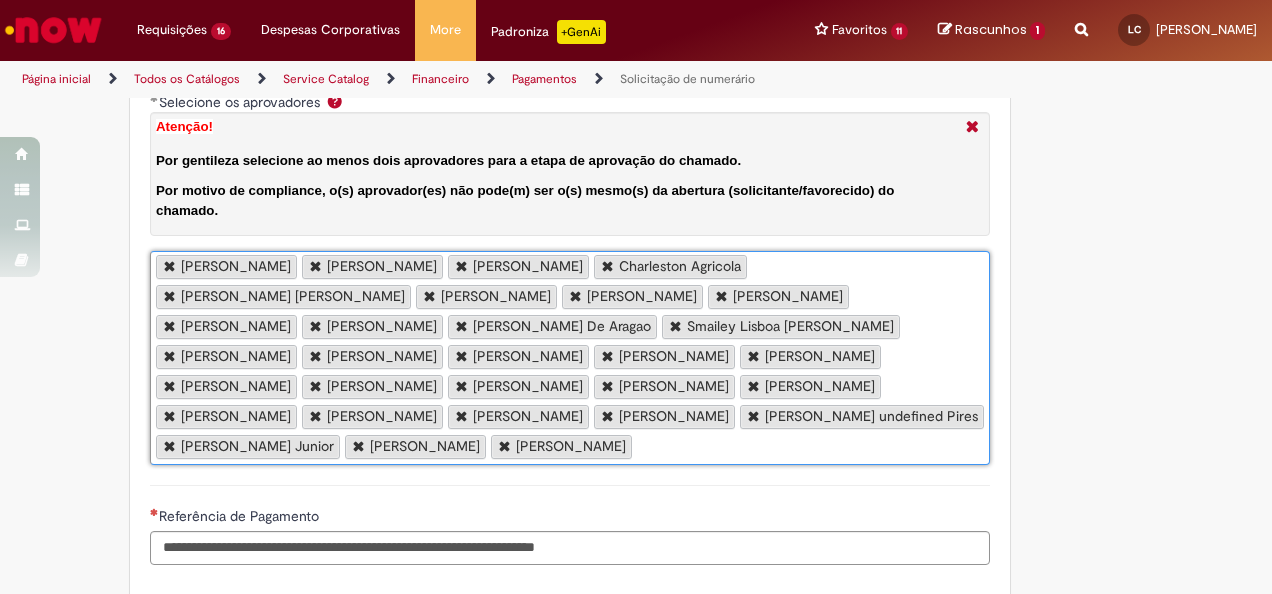 click on "[PERSON_NAME]           [PERSON_NAME]           [PERSON_NAME]           Charleston Agricola           [PERSON_NAME] [PERSON_NAME] Missio           [PERSON_NAME]           [PERSON_NAME]           [PERSON_NAME] [PERSON_NAME]           [PERSON_NAME] [PERSON_NAME]           Smailey Lisboa [PERSON_NAME]           [PERSON_NAME] Poitena           [PERSON_NAME]           [PERSON_NAME]           [PERSON_NAME] [PERSON_NAME]           [PERSON_NAME]           [PERSON_NAME] E Souza           [PERSON_NAME]           [PERSON_NAME]           [PERSON_NAME]           [PERSON_NAME]           [PERSON_NAME] undefined [PERSON_NAME] [PERSON_NAME] Junior" at bounding box center (570, 358) 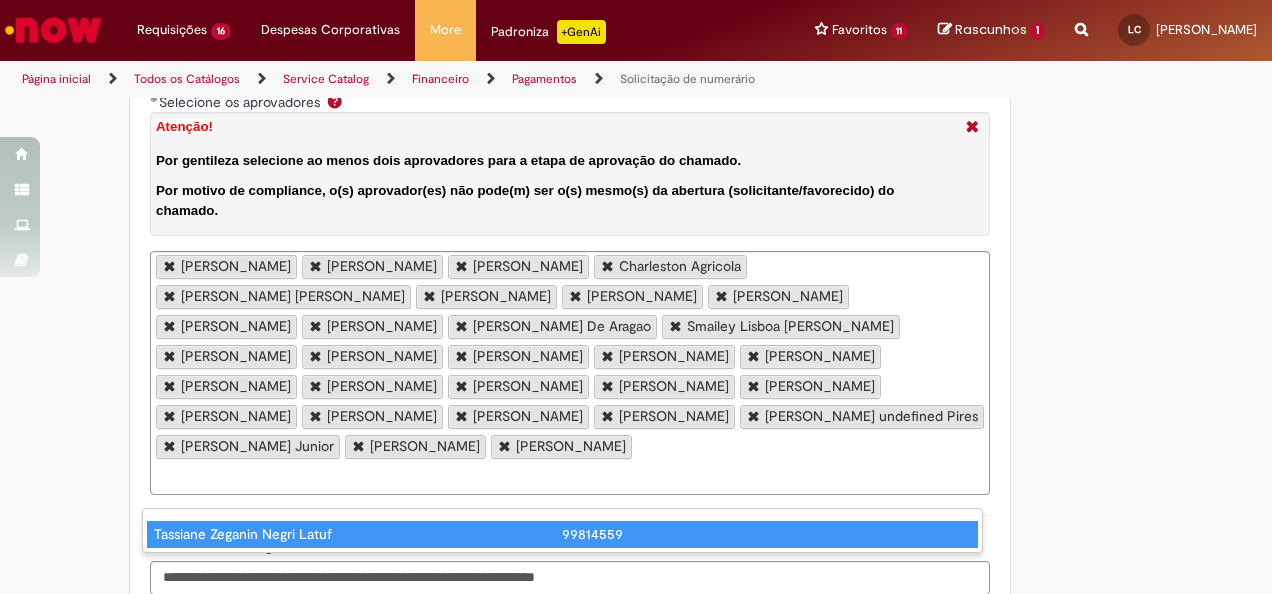 type on "**********" 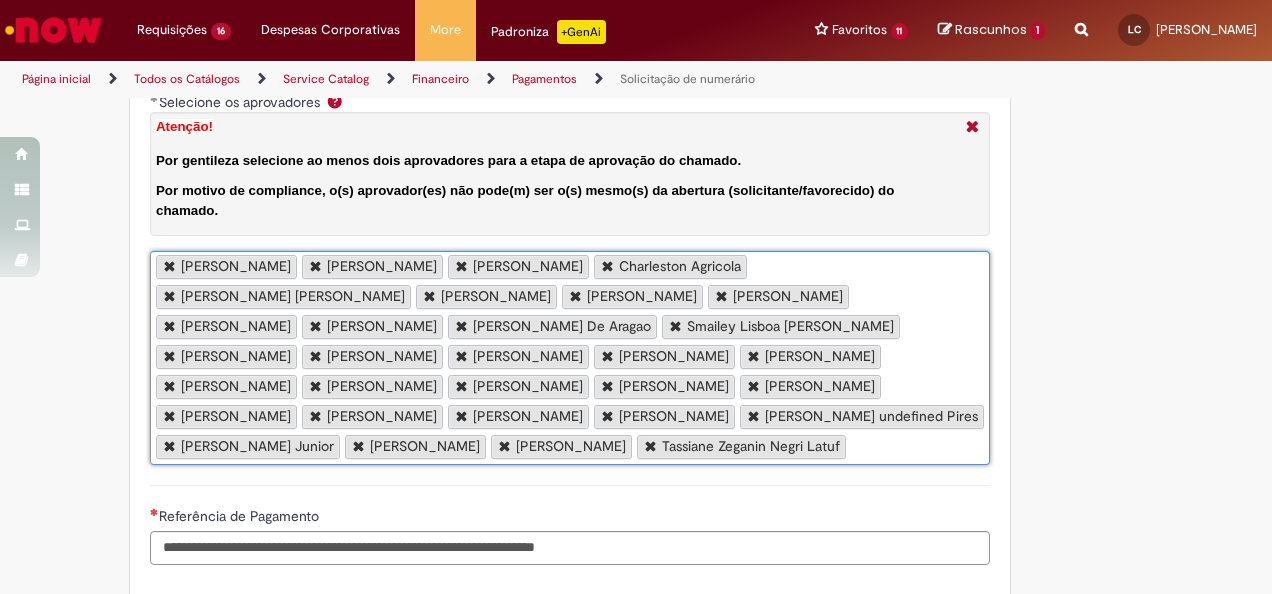 scroll, scrollTop: 4348, scrollLeft: 0, axis: vertical 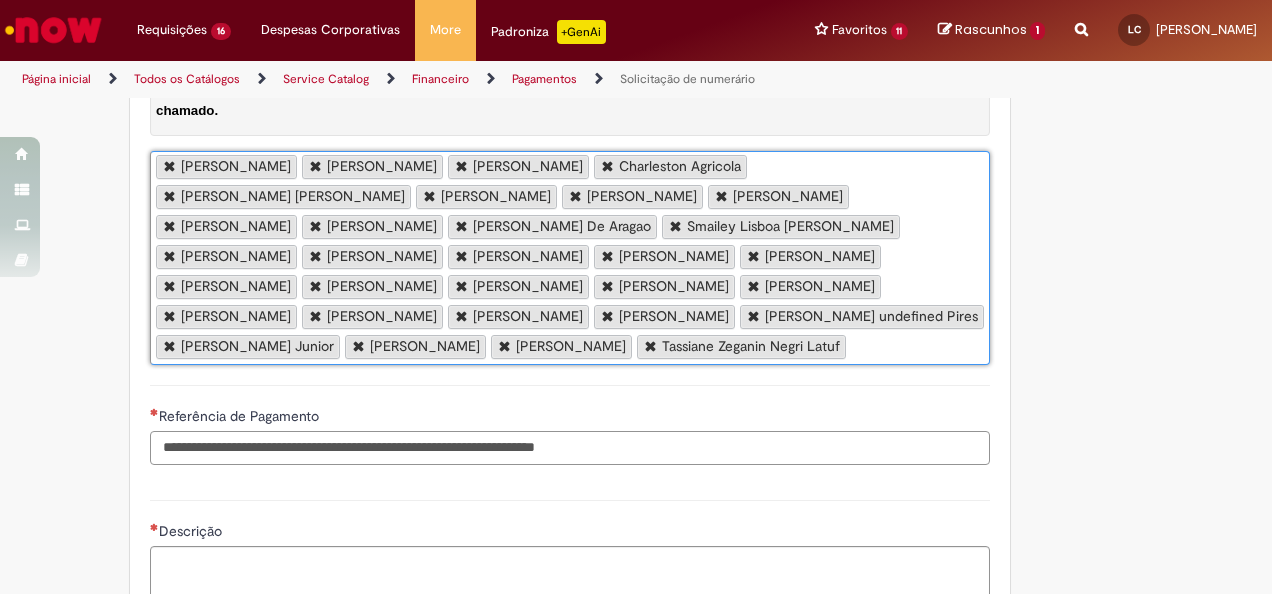 click on "Referência de Pagamento" at bounding box center [570, 448] 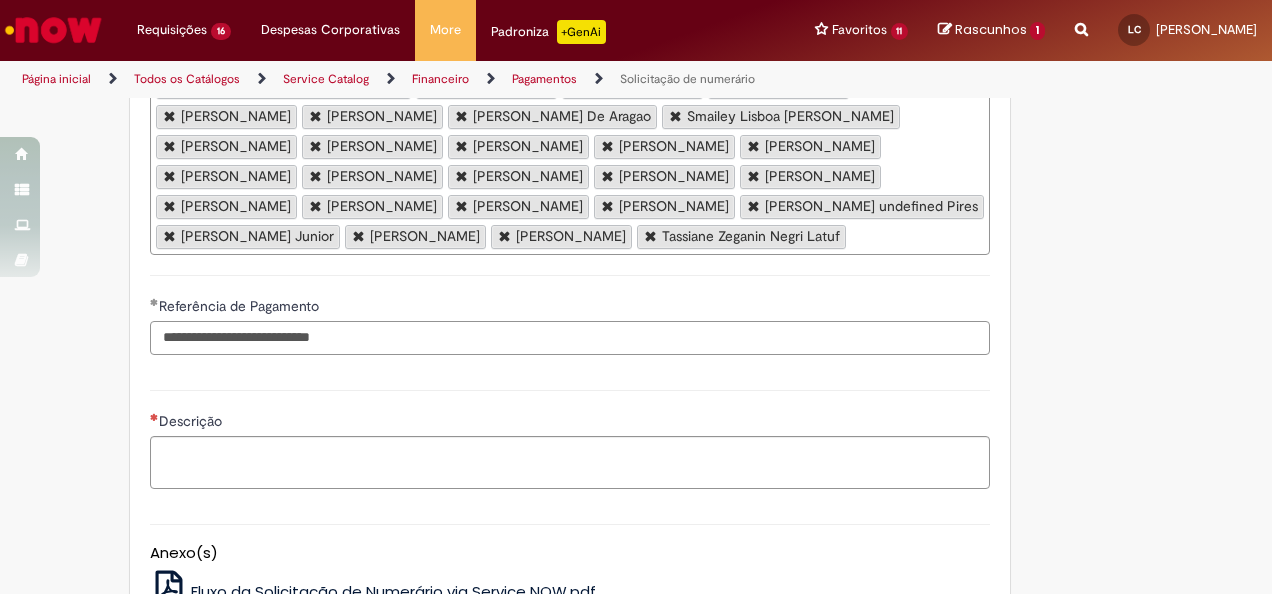 scroll, scrollTop: 4648, scrollLeft: 0, axis: vertical 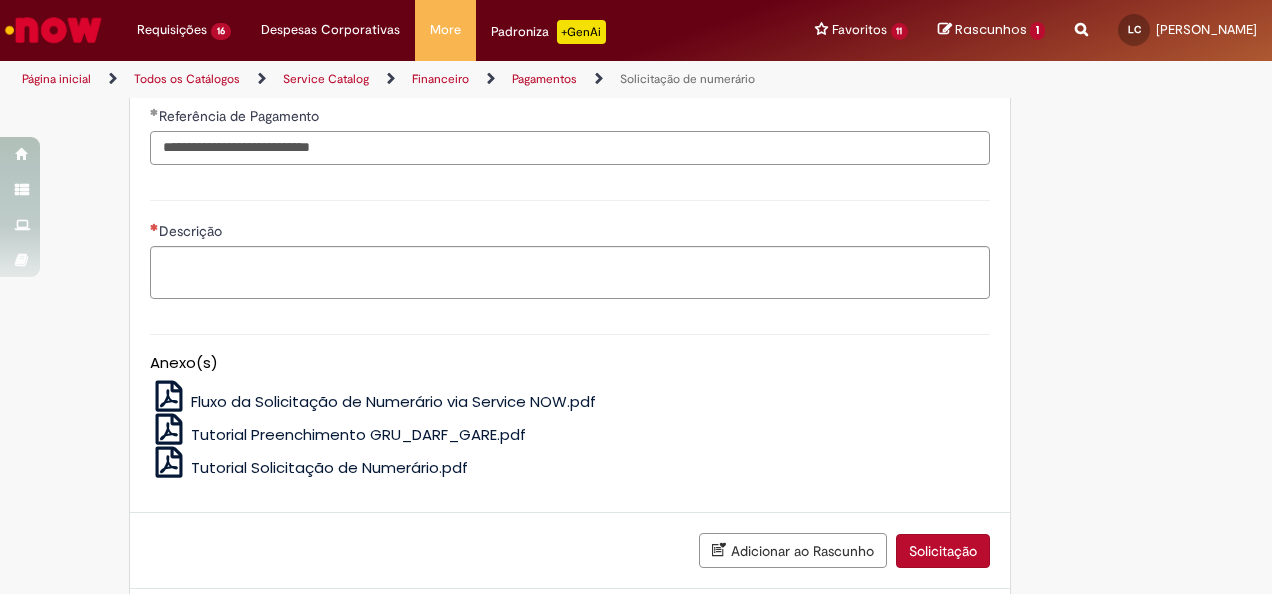 type on "**********" 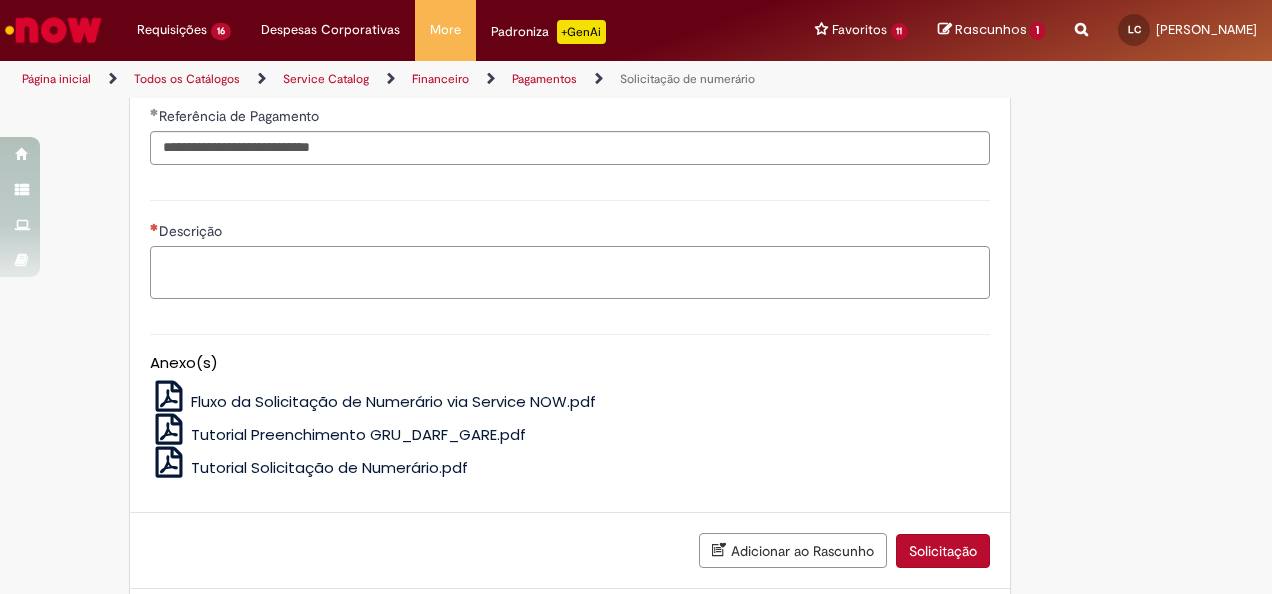 click on "Descrição" at bounding box center [570, 272] 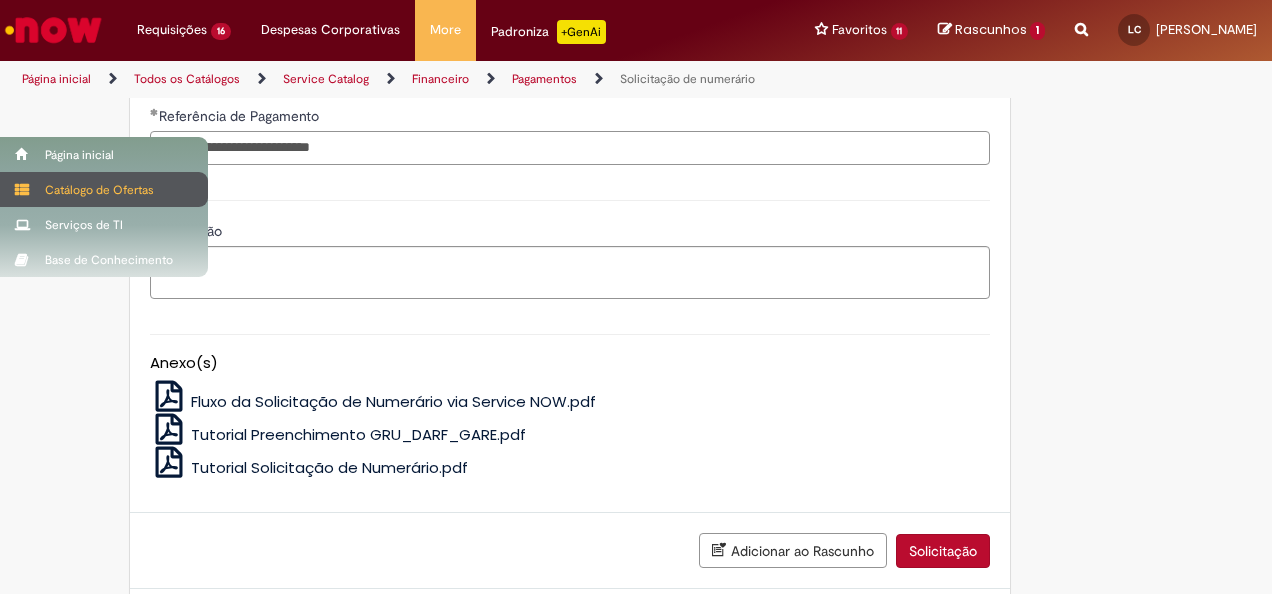 drag, startPoint x: 34, startPoint y: 193, endPoint x: 2, endPoint y: 189, distance: 32.24903 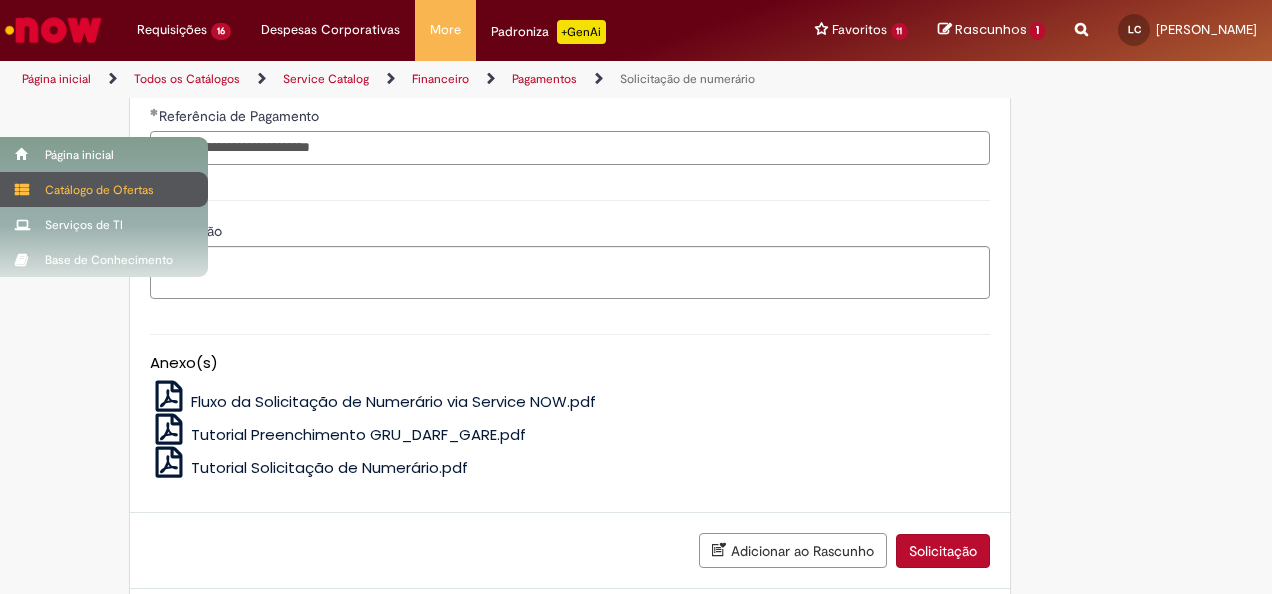 click on "Pular para o conteúdo da página
Requisições   16
Exibir Todas as Solicitações
Compras rápidas (Speed Buy)
39m atrás 39 minutos atrás  R13275724
Compras rápidas (Speed Buy)
44m atrás 44 minutos atrás  R13275679
Compras rápidas (Speed Buy)
2h atrás 2 horas atrás  R13274830
Solicitação de numerário
4d atrás 4 dias atrás  R13253920
Compras rápidas (Speed Buy)
7d atrás 7 dias atrás  R13243640
Compras rápidas (Speed Buy)
7d atrás 7 dias atrás  R13240662
Compras rápidas (Speed Buy)
8d atrás 8 dias atrás  R13239942
Compras rápidas (Speed Buy)
8d atrás 8 dias atrás  R13239842
Compras rápidas (Speed Buy)
8d atrás 8 dias atrás  R13239732" at bounding box center [636, 297] 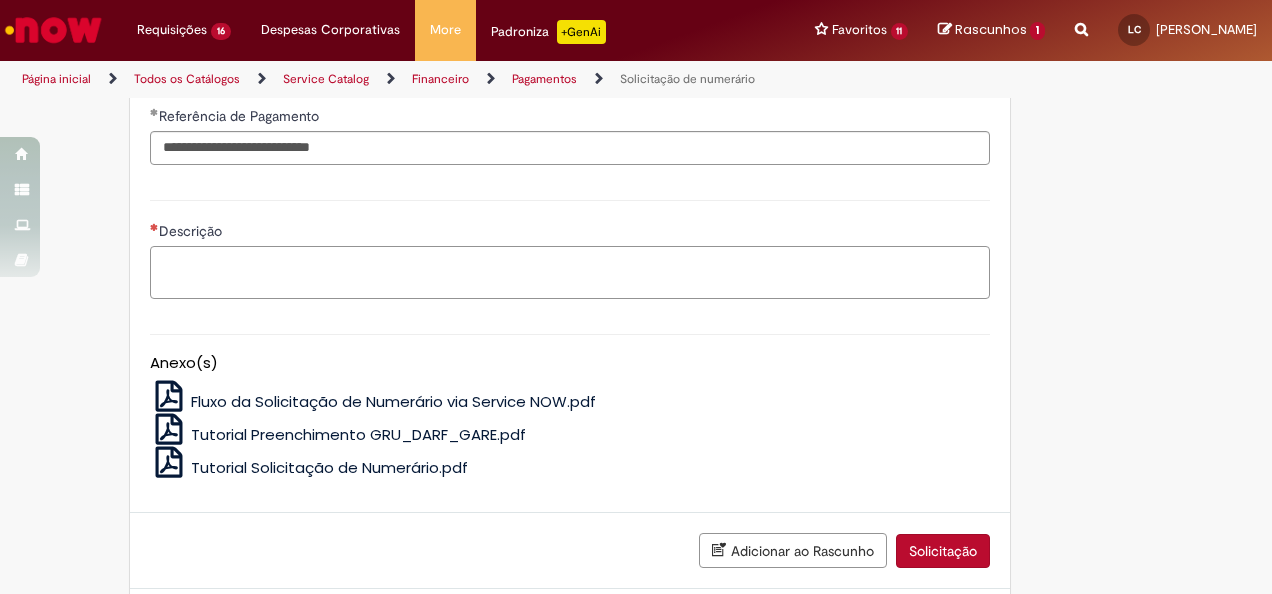 click on "Descrição" at bounding box center (570, 272) 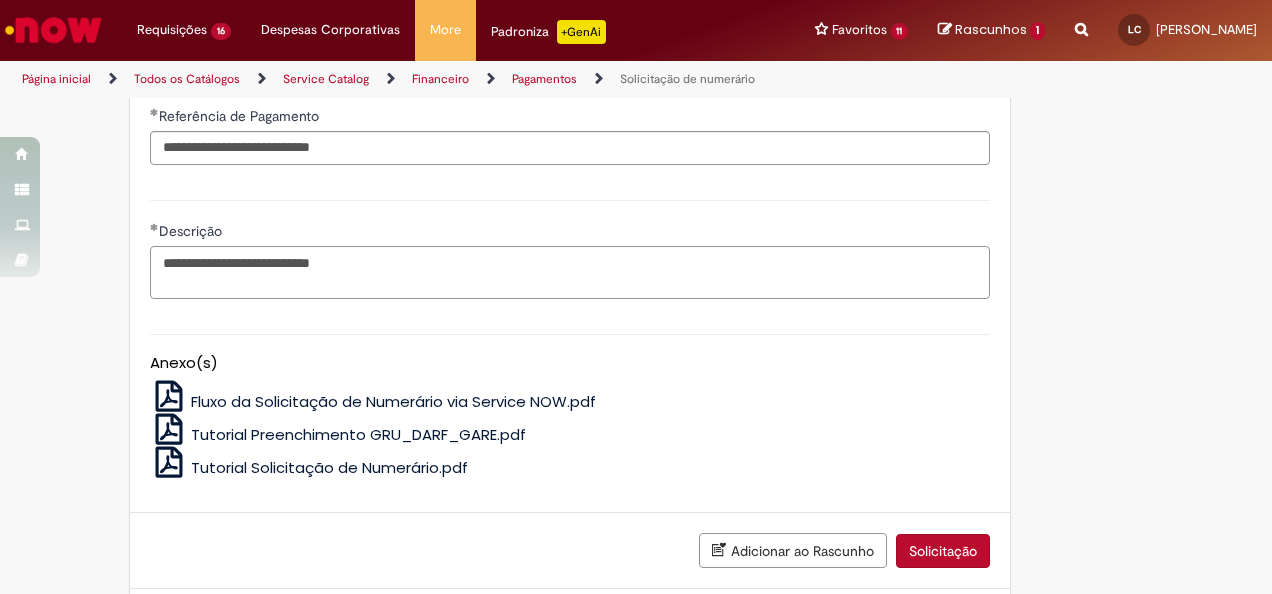 scroll, scrollTop: 4748, scrollLeft: 0, axis: vertical 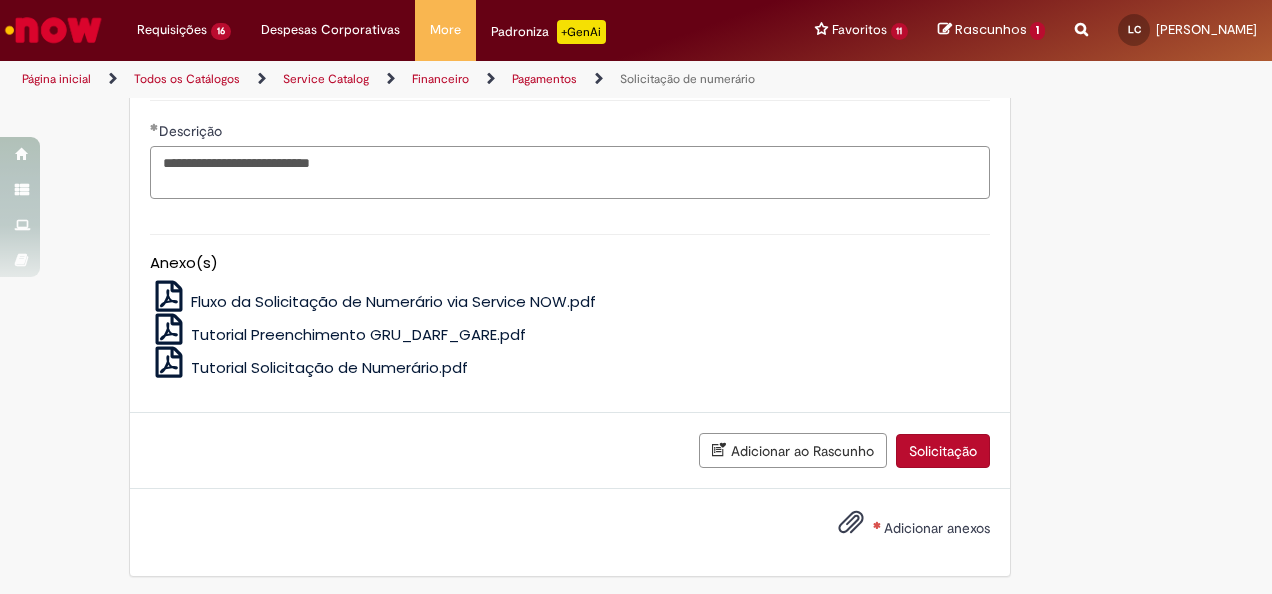 click on "**********" at bounding box center (570, 172) 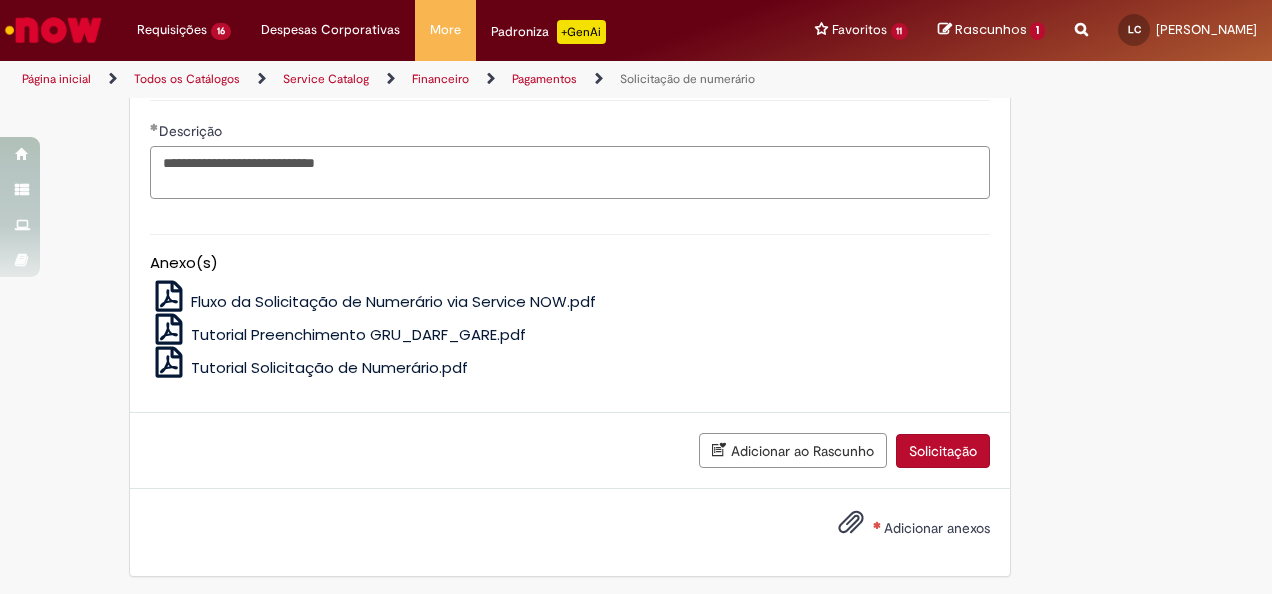 type on "**********" 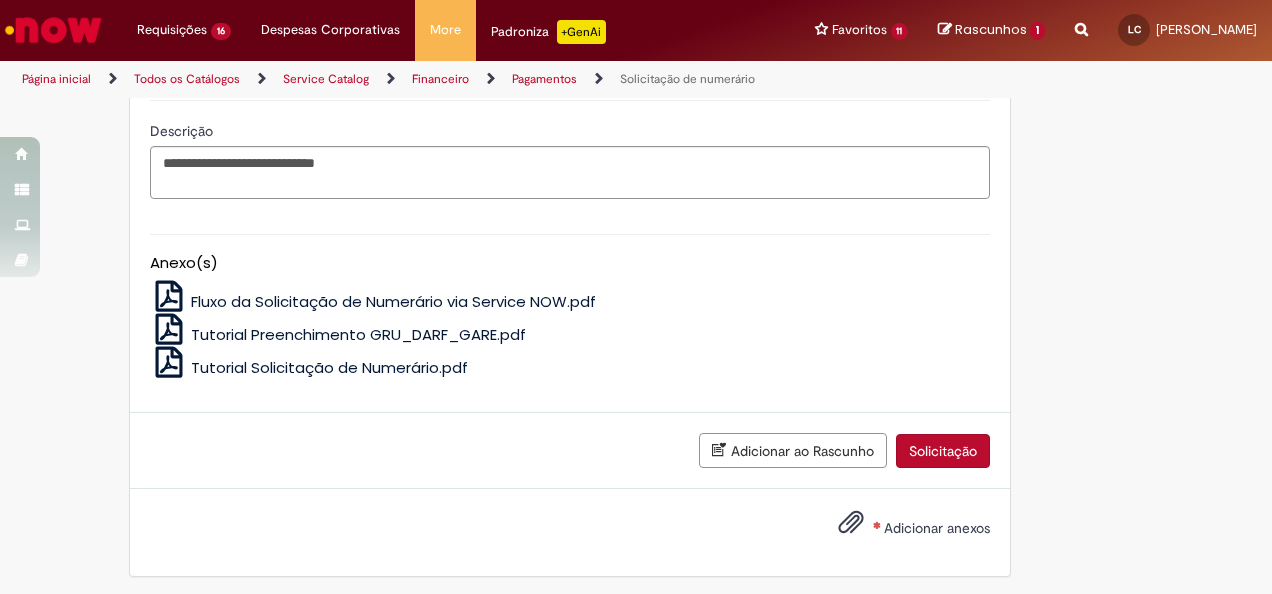 click on "Adicionar anexos" at bounding box center [899, 529] 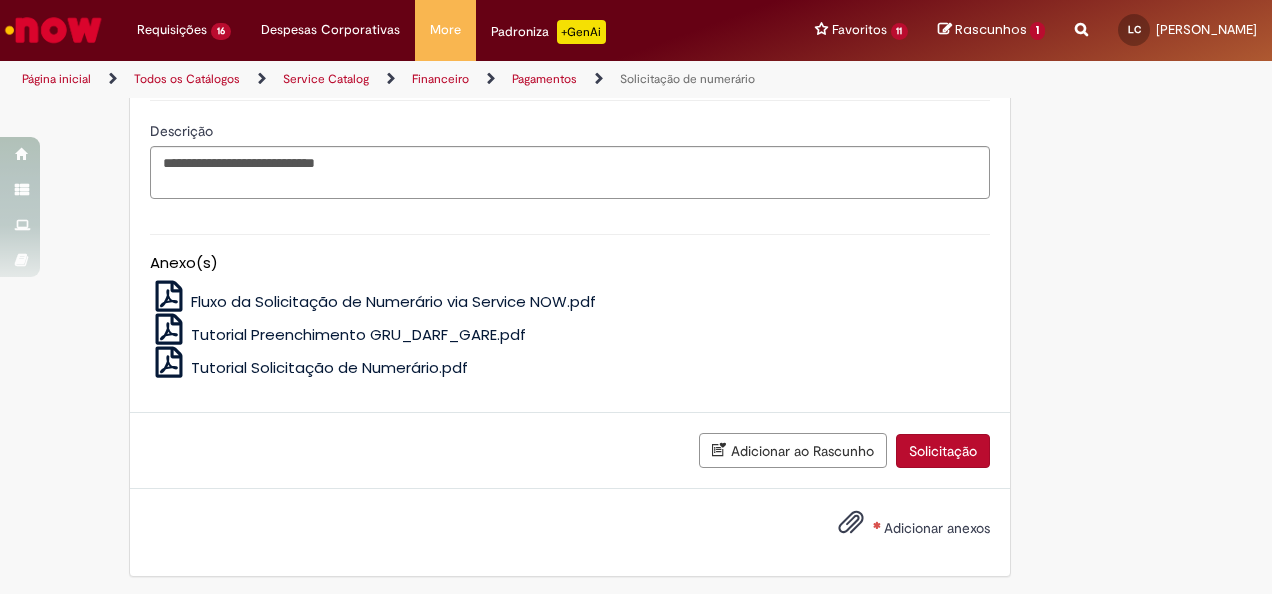 click on "Adicionar anexos" at bounding box center [0, 0] 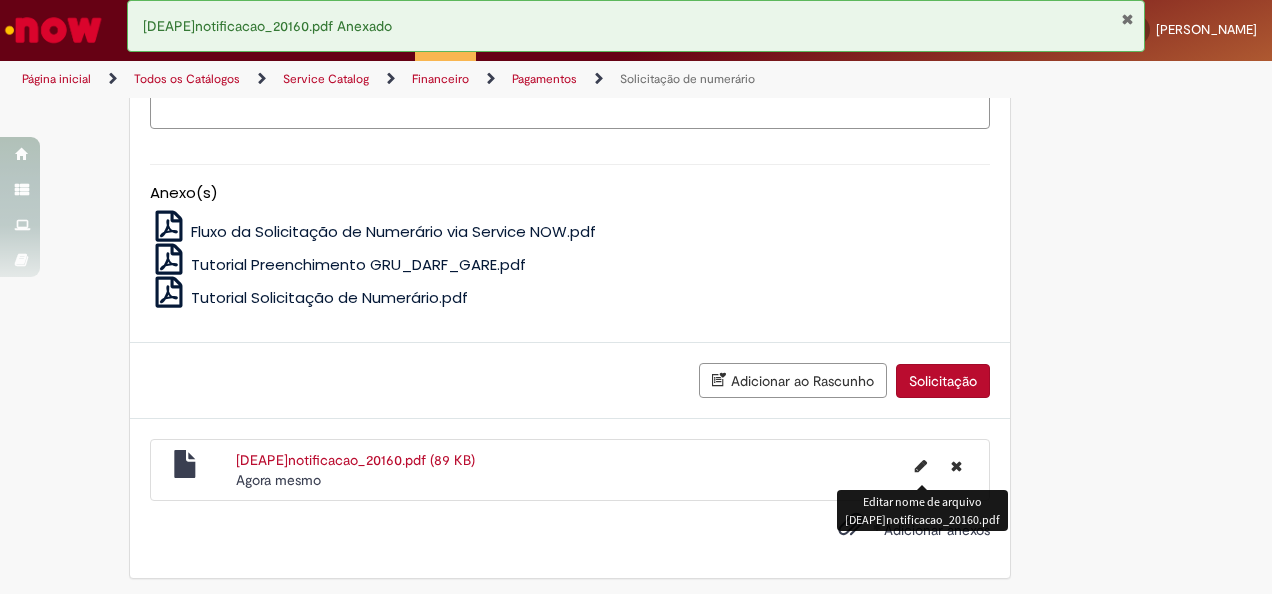 scroll, scrollTop: 4868, scrollLeft: 0, axis: vertical 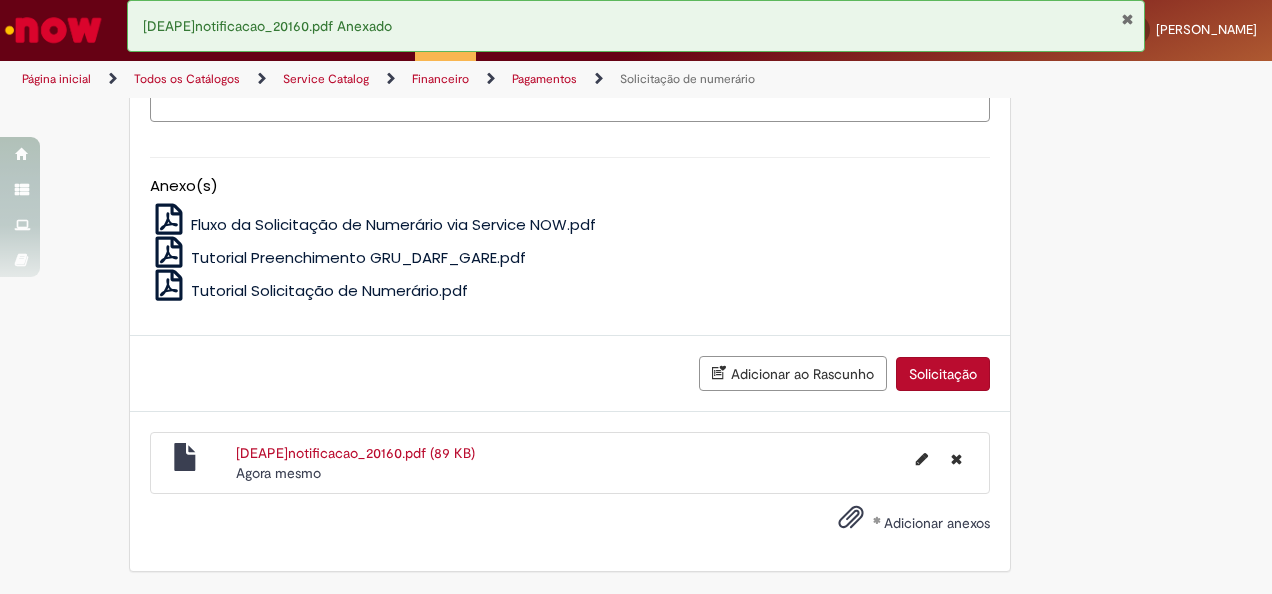 click on "Adicionar anexos" at bounding box center [937, 524] 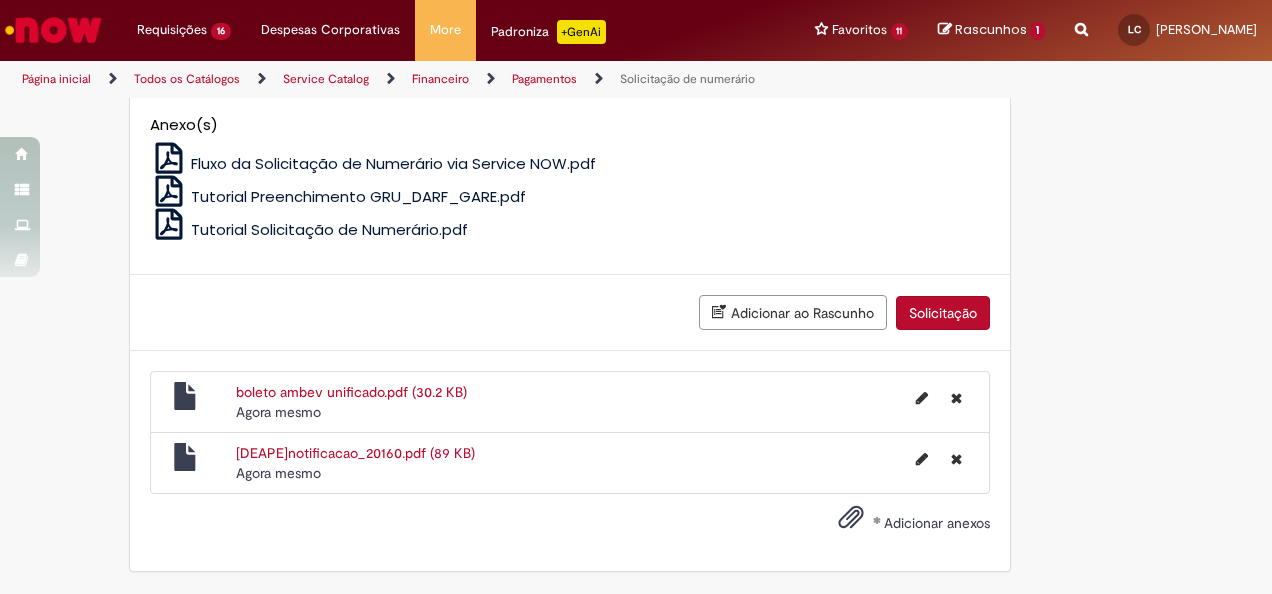 scroll, scrollTop: 4928, scrollLeft: 0, axis: vertical 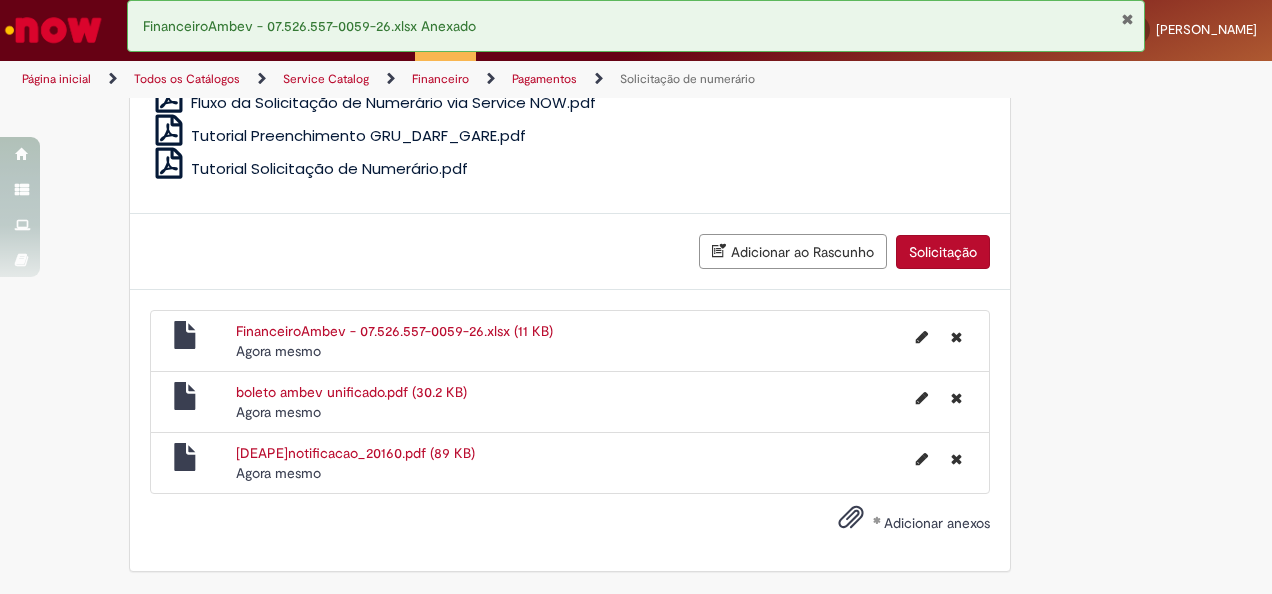 click on "Adicionar anexos" at bounding box center [937, 524] 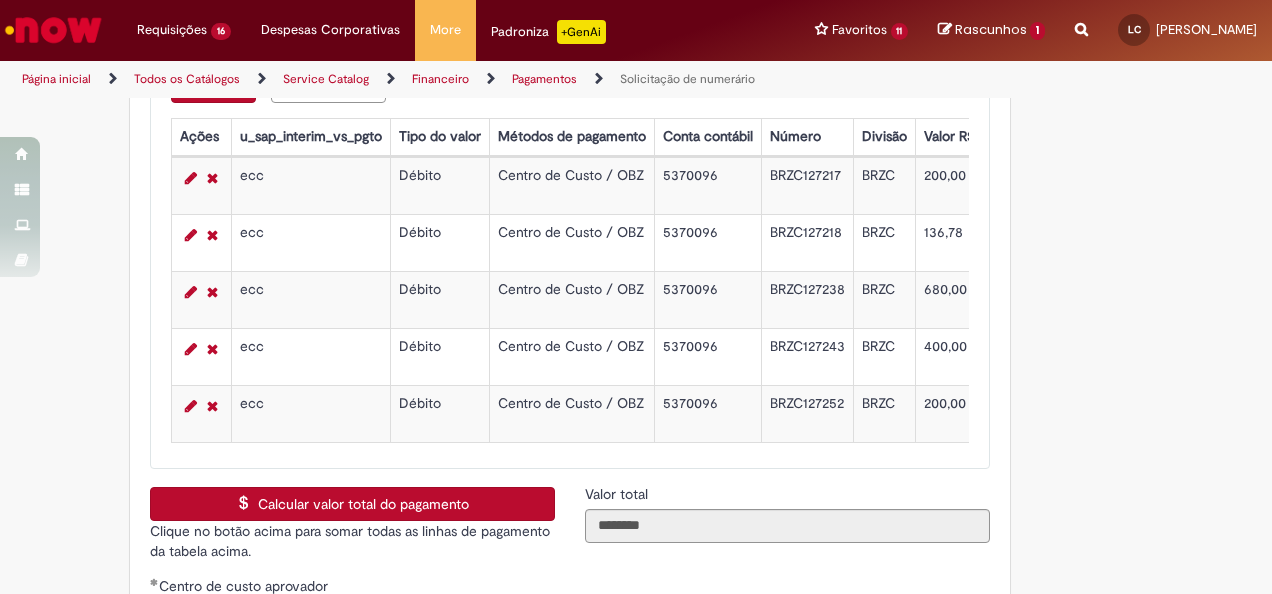 scroll, scrollTop: 3689, scrollLeft: 0, axis: vertical 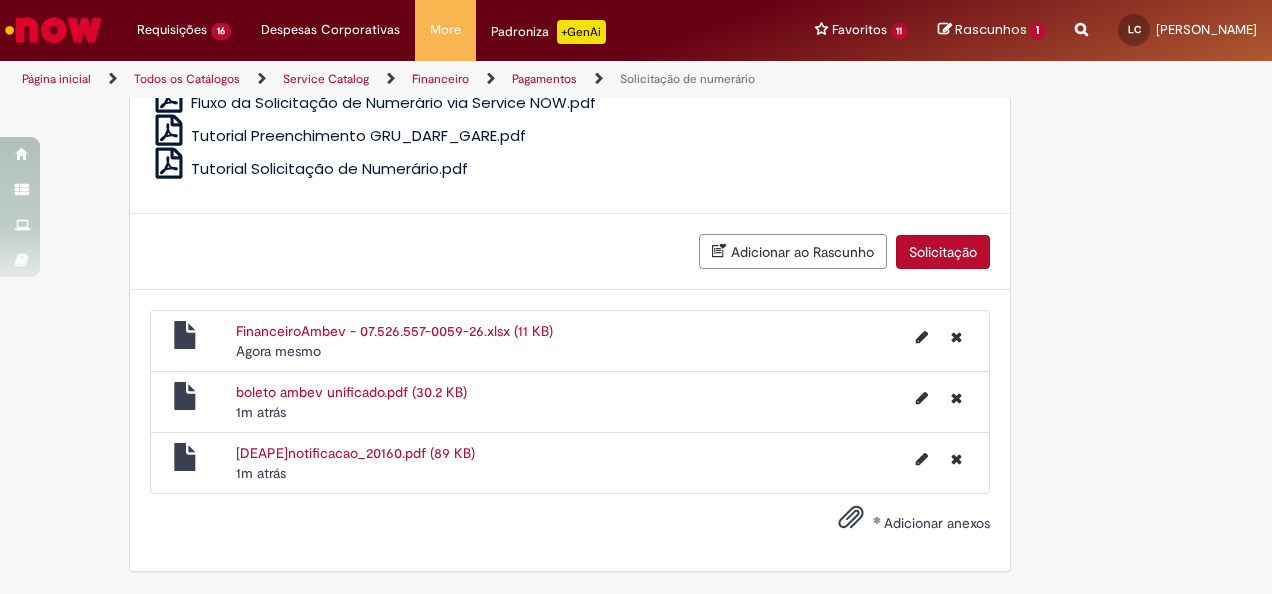 click on "Solicitação" at bounding box center (943, 252) 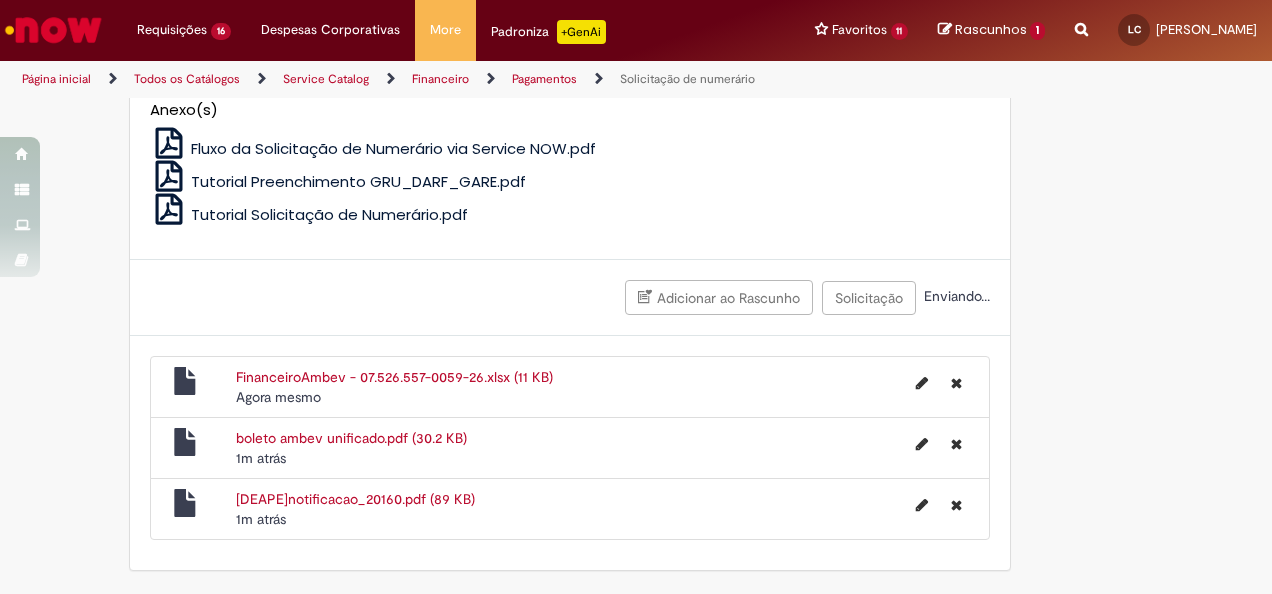 scroll, scrollTop: 4944, scrollLeft: 0, axis: vertical 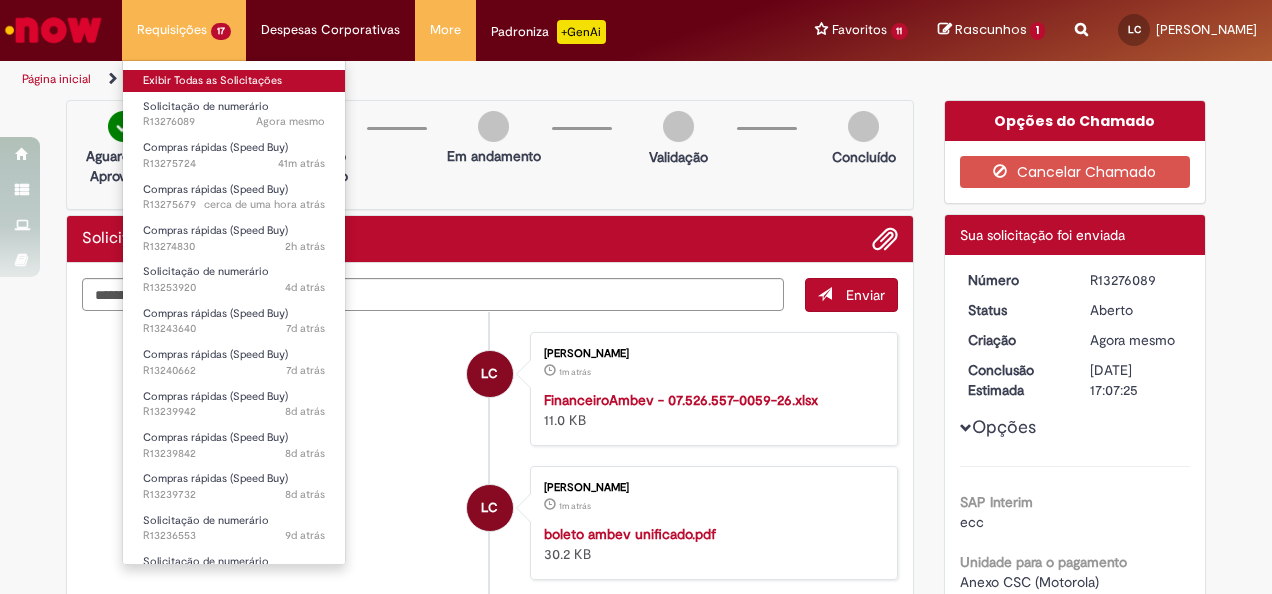 click on "Exibir Todas as Solicitações" at bounding box center [234, 81] 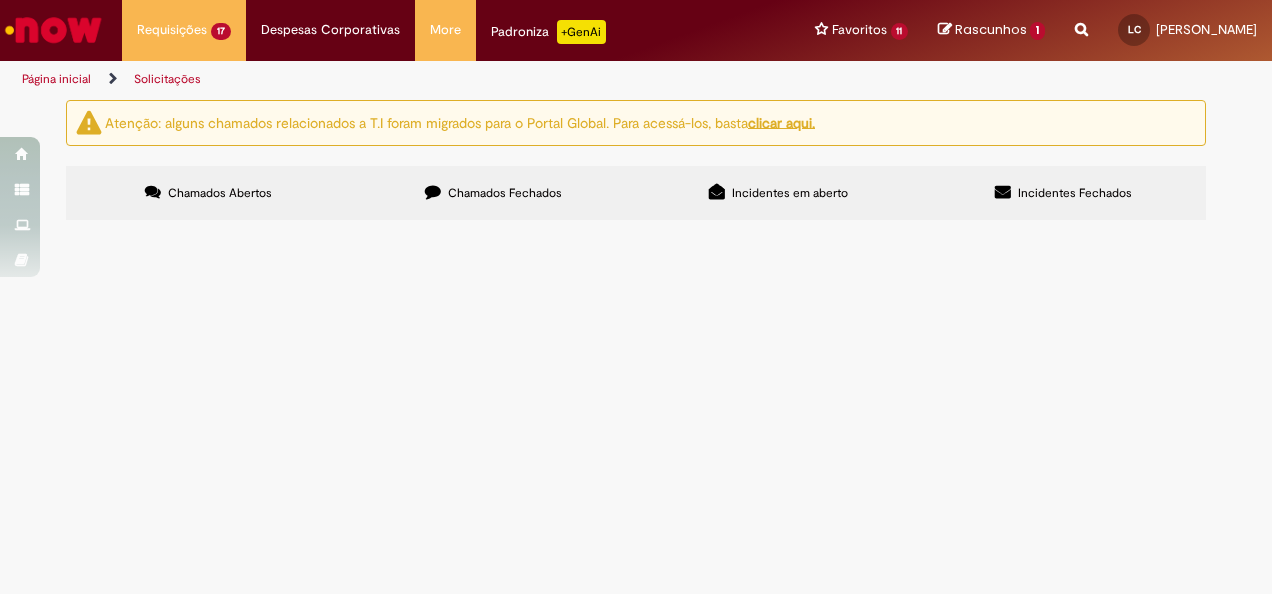 click on "TECLADO E MOUSE" at bounding box center (0, 0) 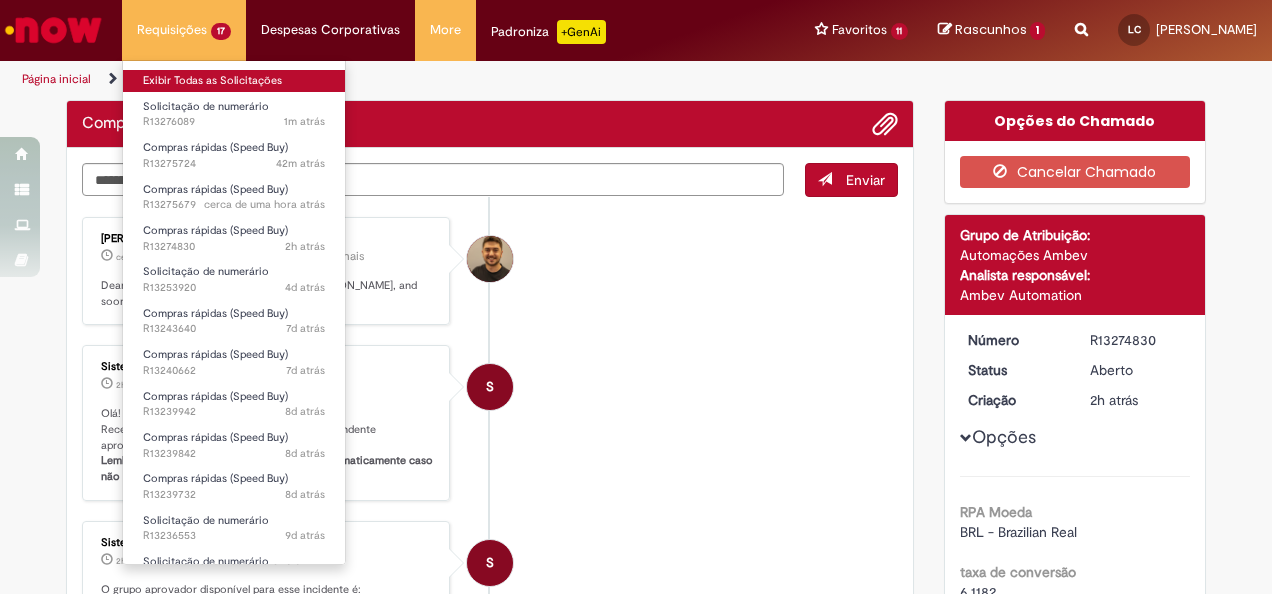 click on "Exibir Todas as Solicitações" at bounding box center (234, 81) 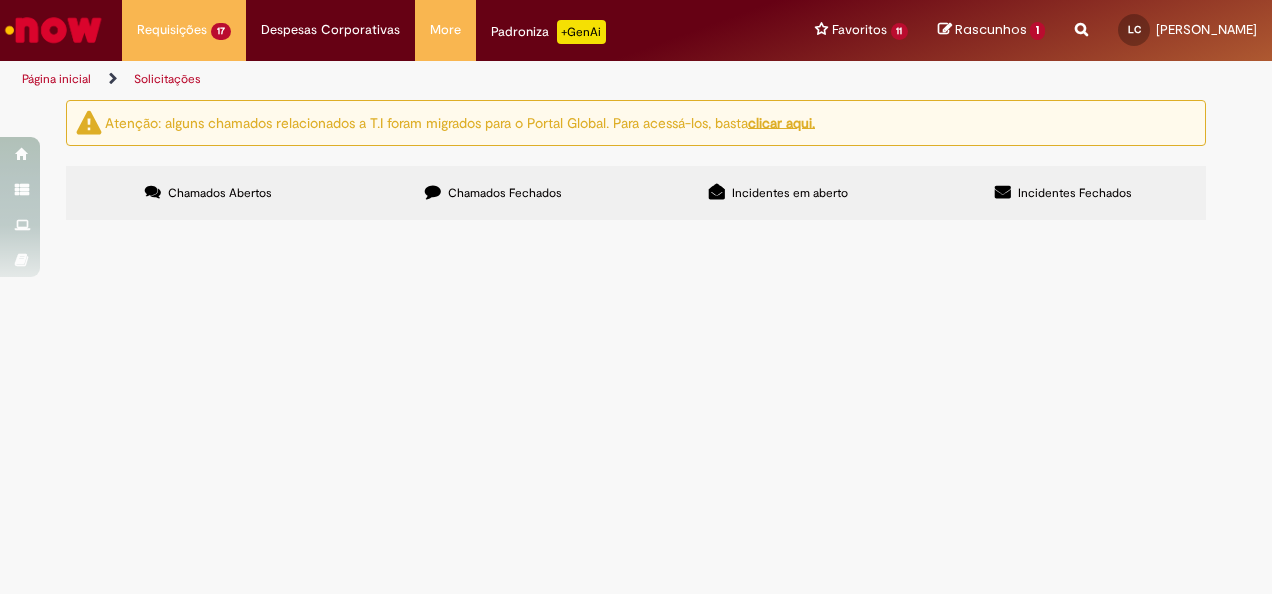 click on "BOLETO UNICAMP - ESTAGIÁRIOS" at bounding box center [0, 0] 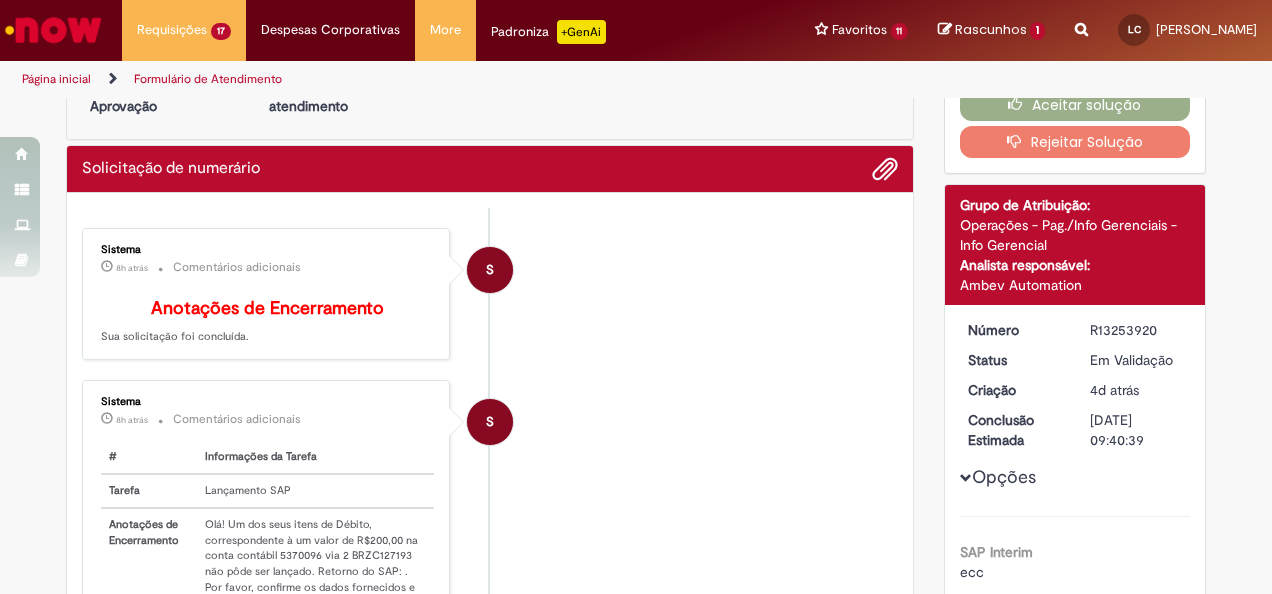 scroll, scrollTop: 0, scrollLeft: 0, axis: both 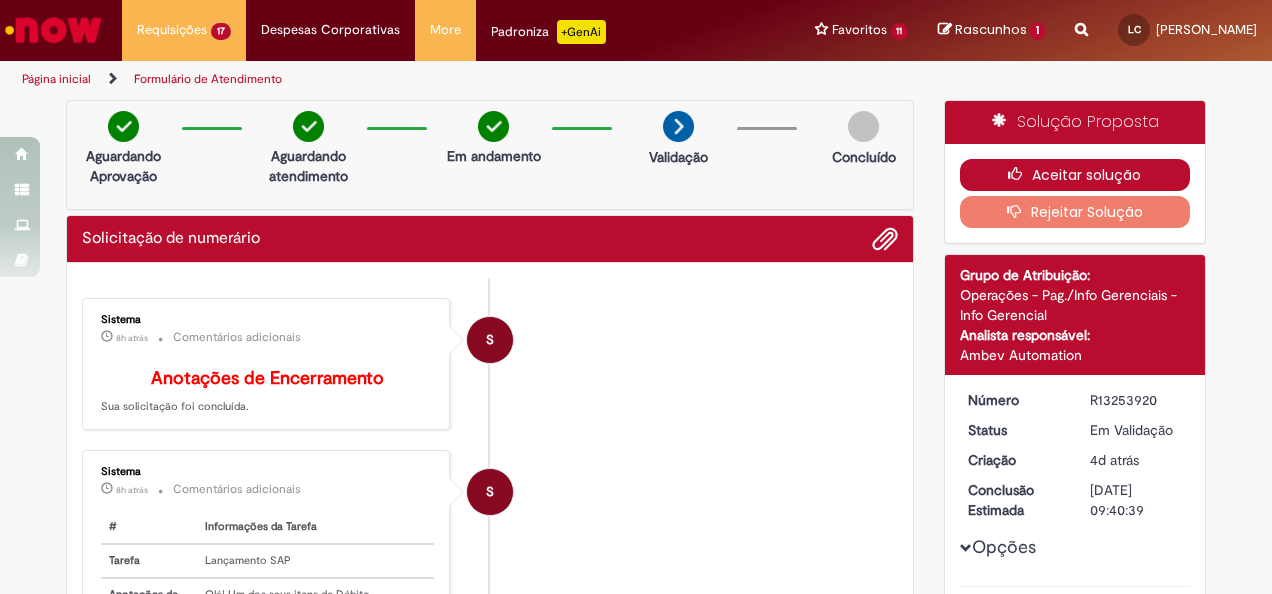 click at bounding box center [1020, 174] 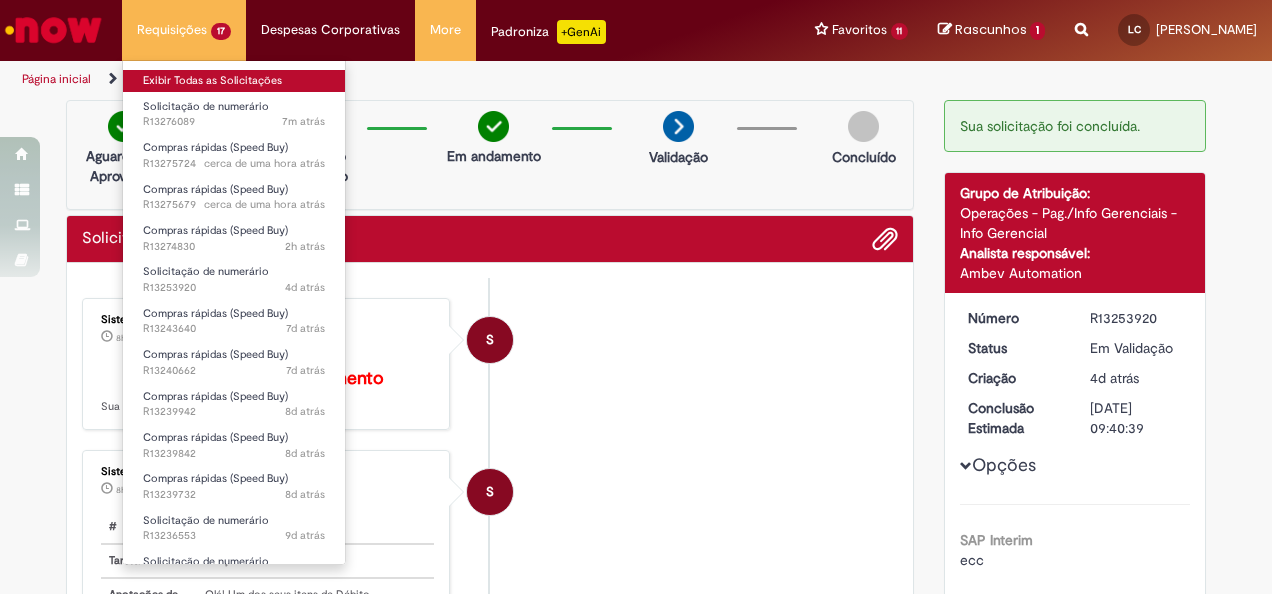 click on "Exibir Todas as Solicitações" at bounding box center [234, 81] 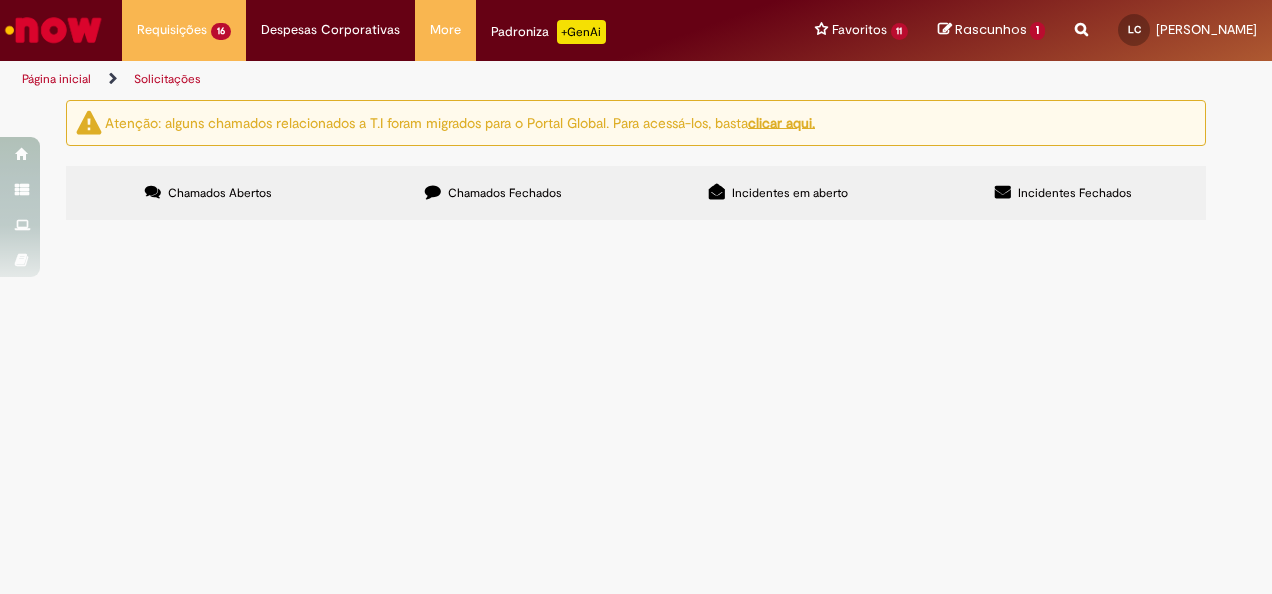 scroll, scrollTop: 0, scrollLeft: 0, axis: both 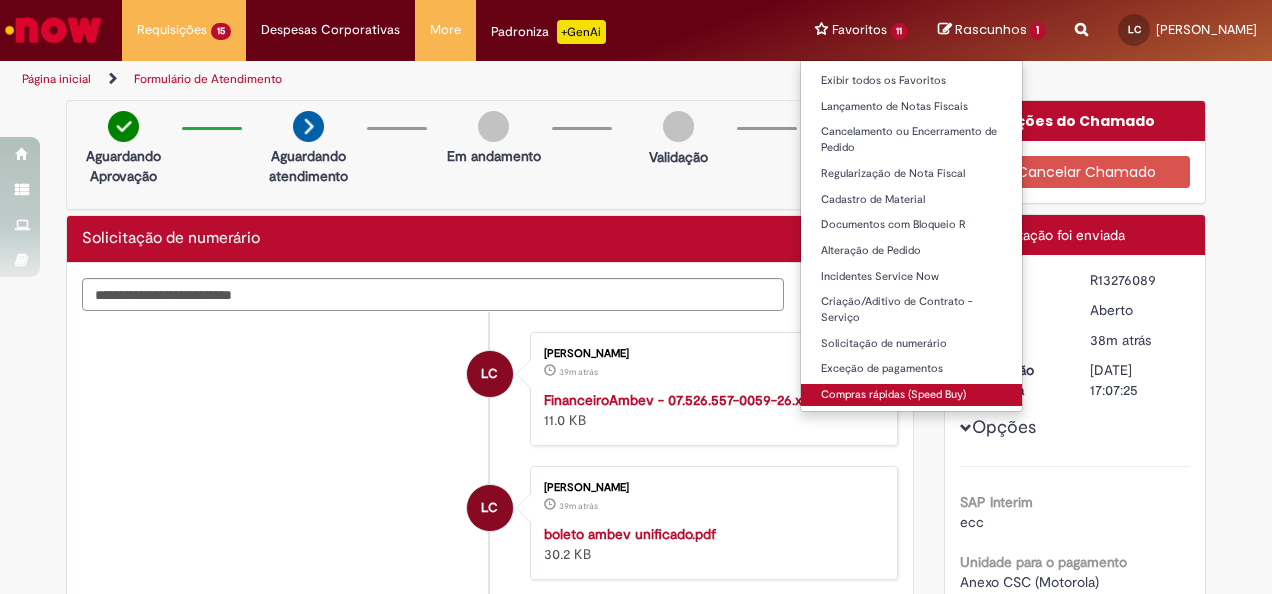 click on "Compras rápidas (Speed Buy)" at bounding box center (912, 395) 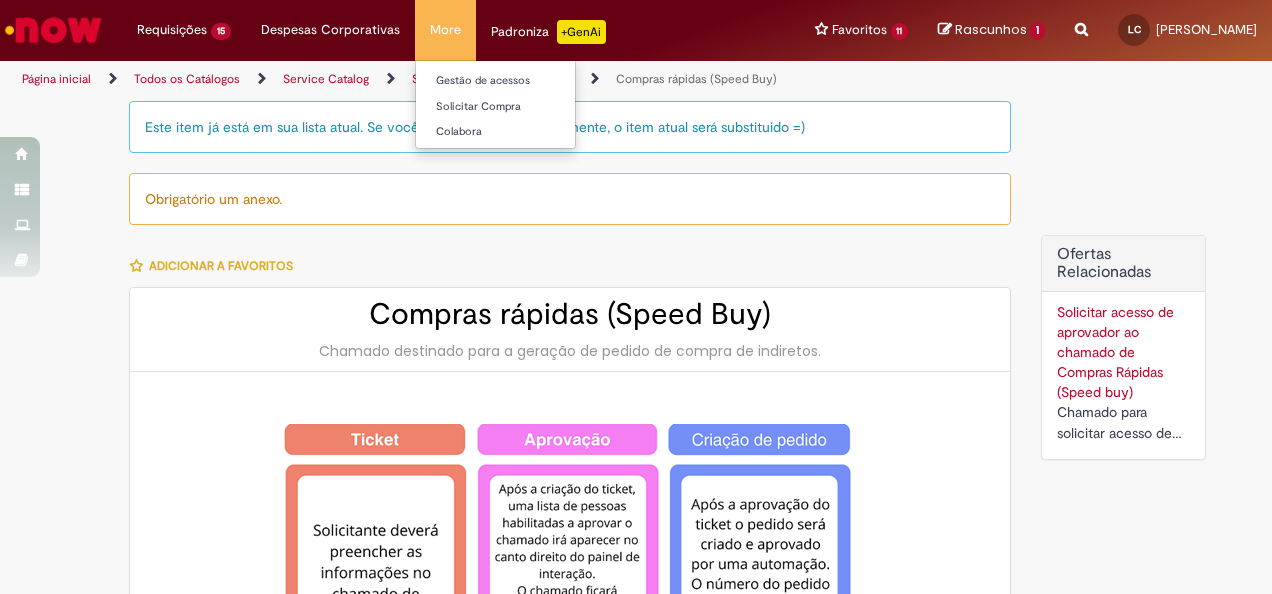 type on "*******" 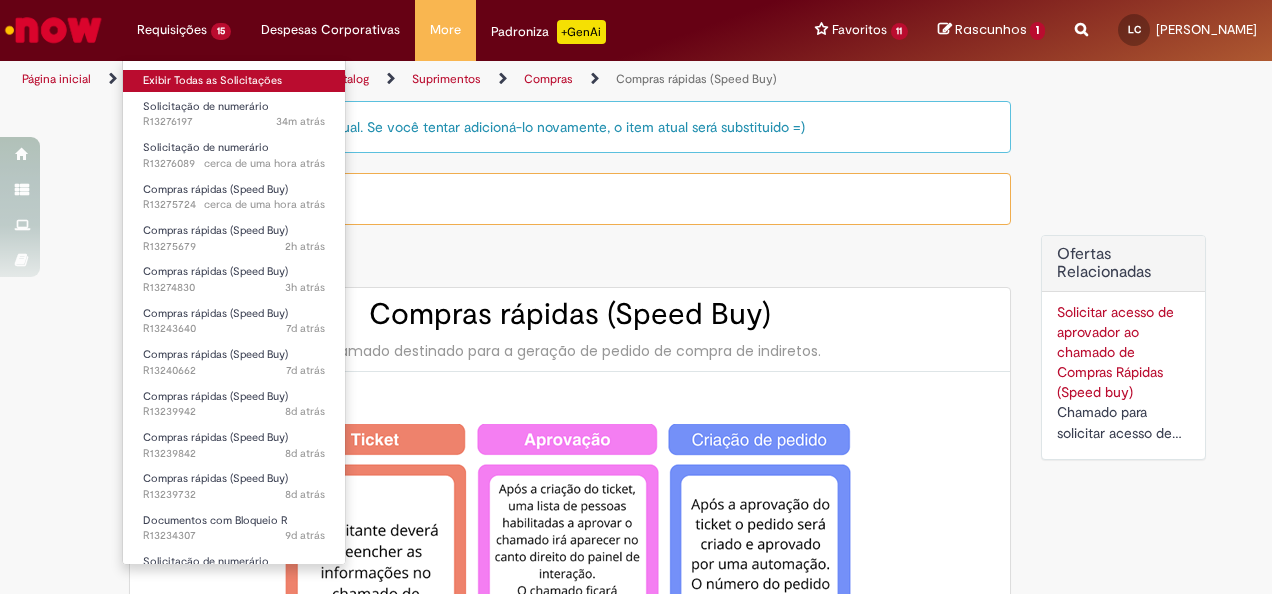 click on "Exibir Todas as Solicitações" at bounding box center [234, 81] 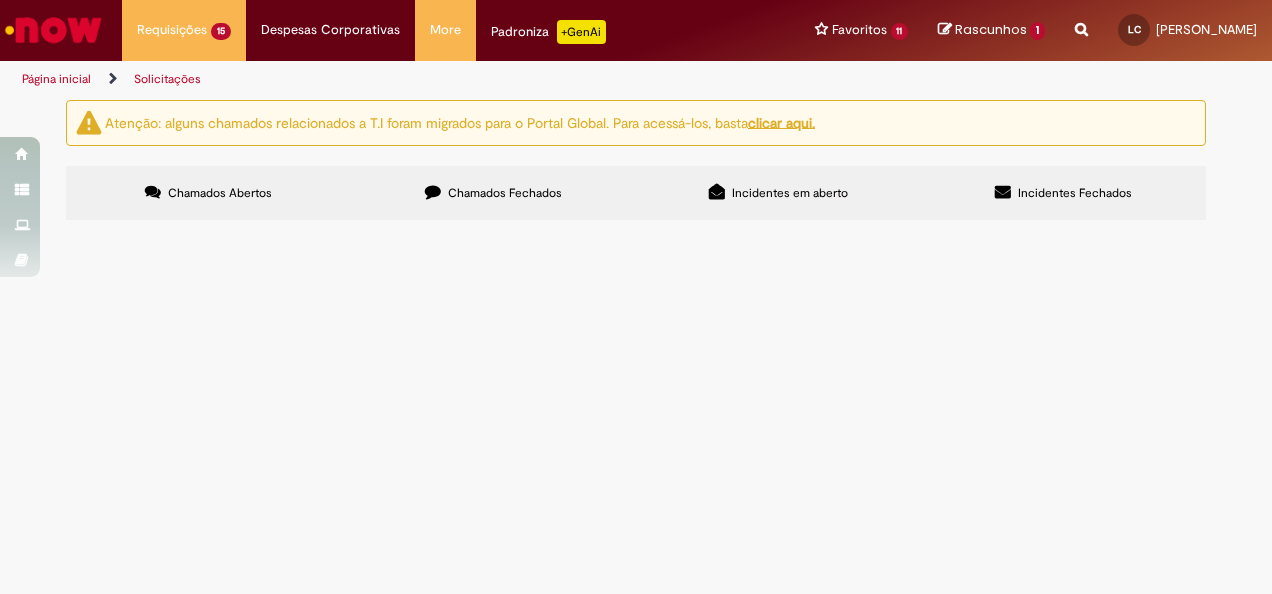 scroll, scrollTop: 100, scrollLeft: 0, axis: vertical 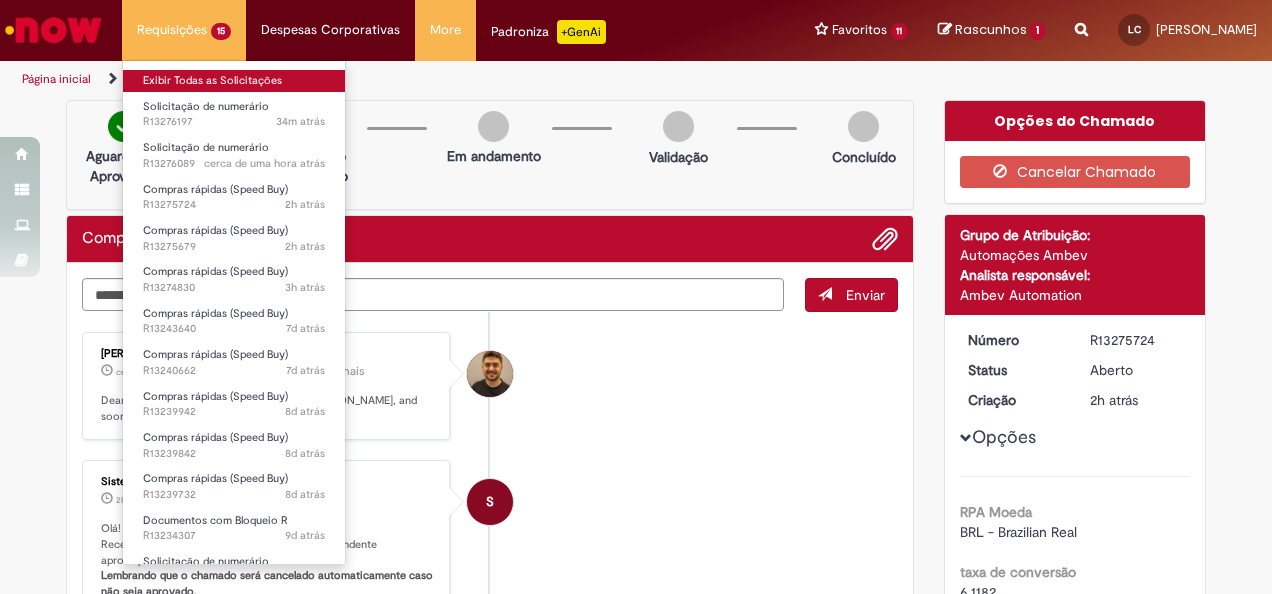 click on "Exibir Todas as Solicitações" at bounding box center (234, 81) 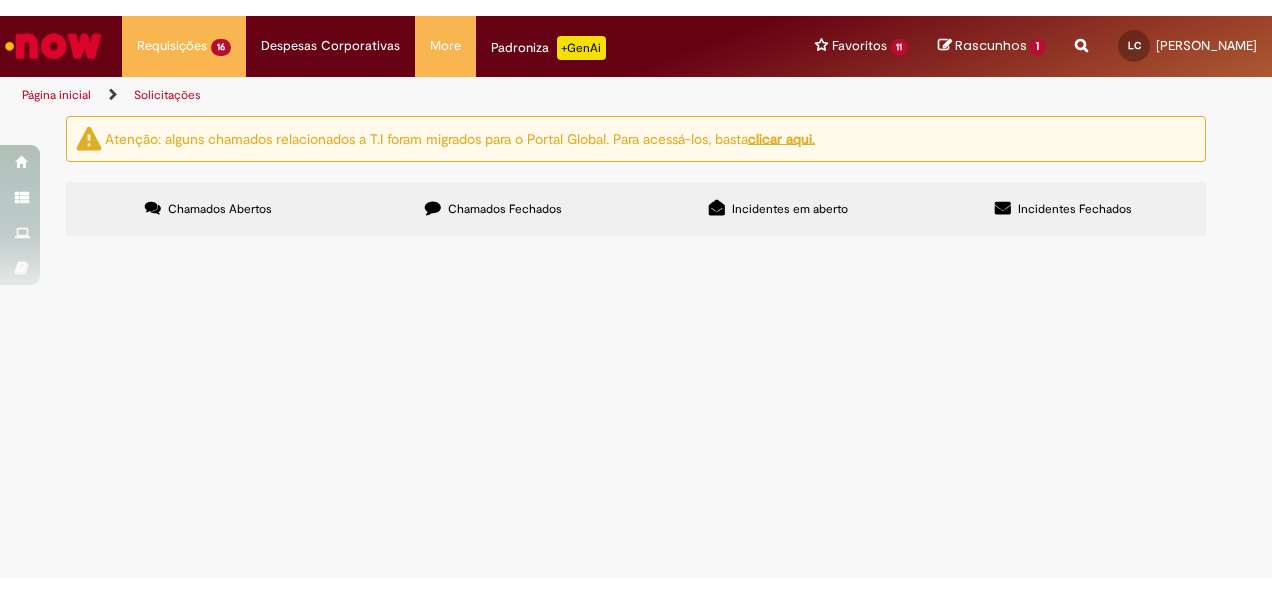 scroll, scrollTop: 0, scrollLeft: 0, axis: both 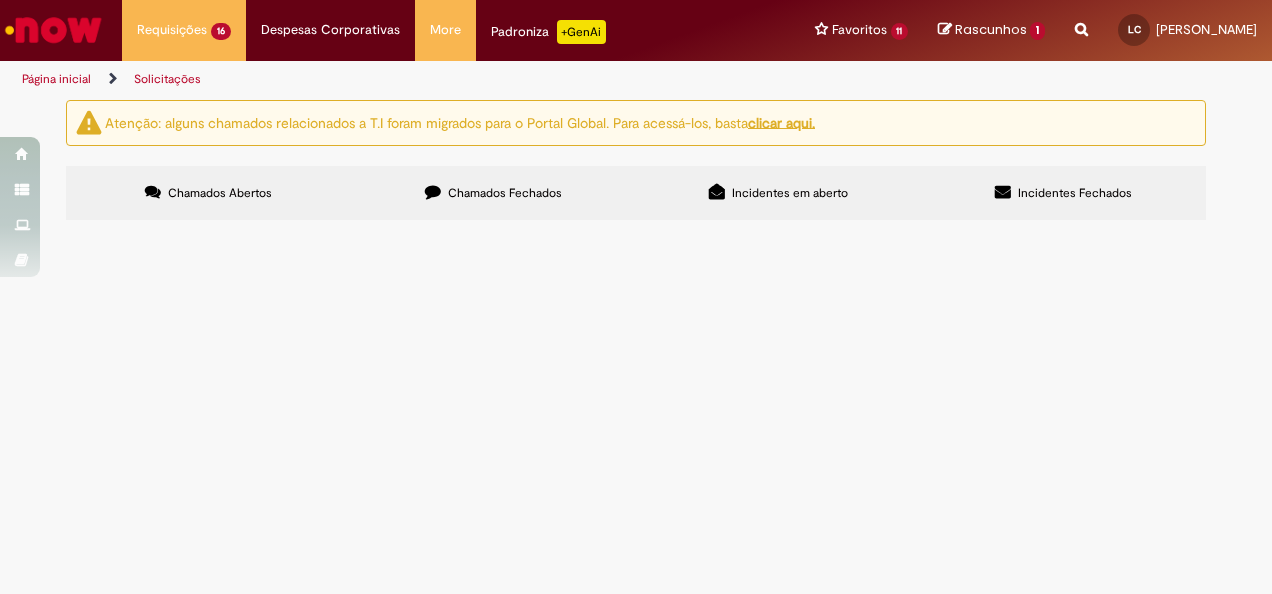 click on "BOLETO UNICAMP - ESTAGIÁRIOS" at bounding box center (0, 0) 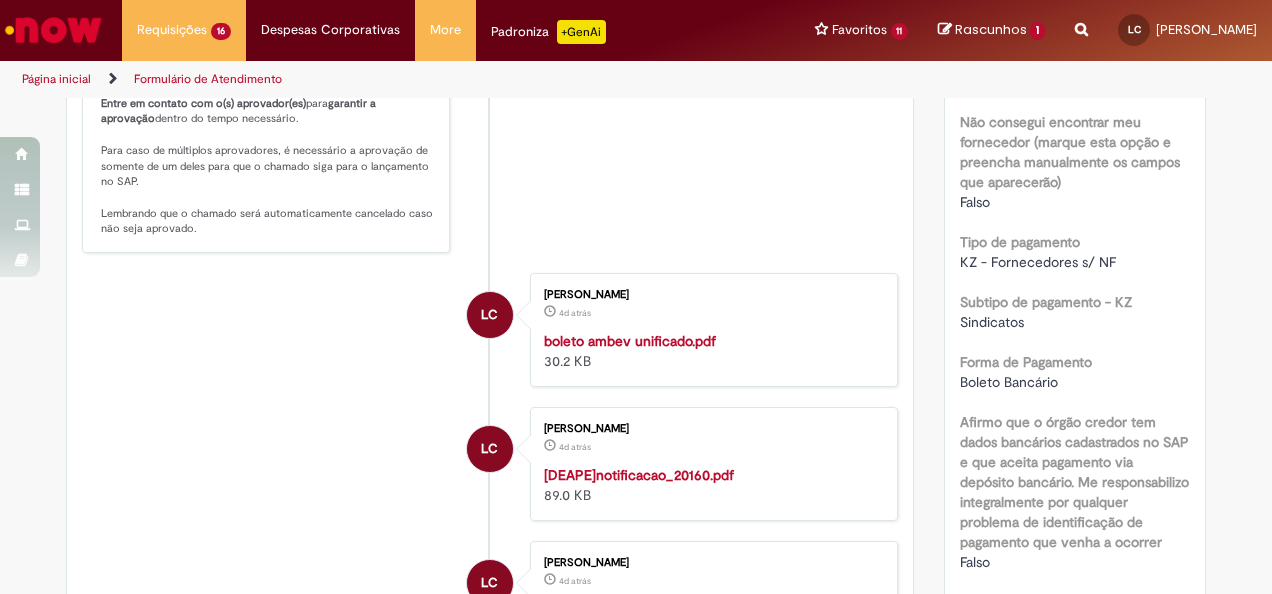 scroll, scrollTop: 1214, scrollLeft: 0, axis: vertical 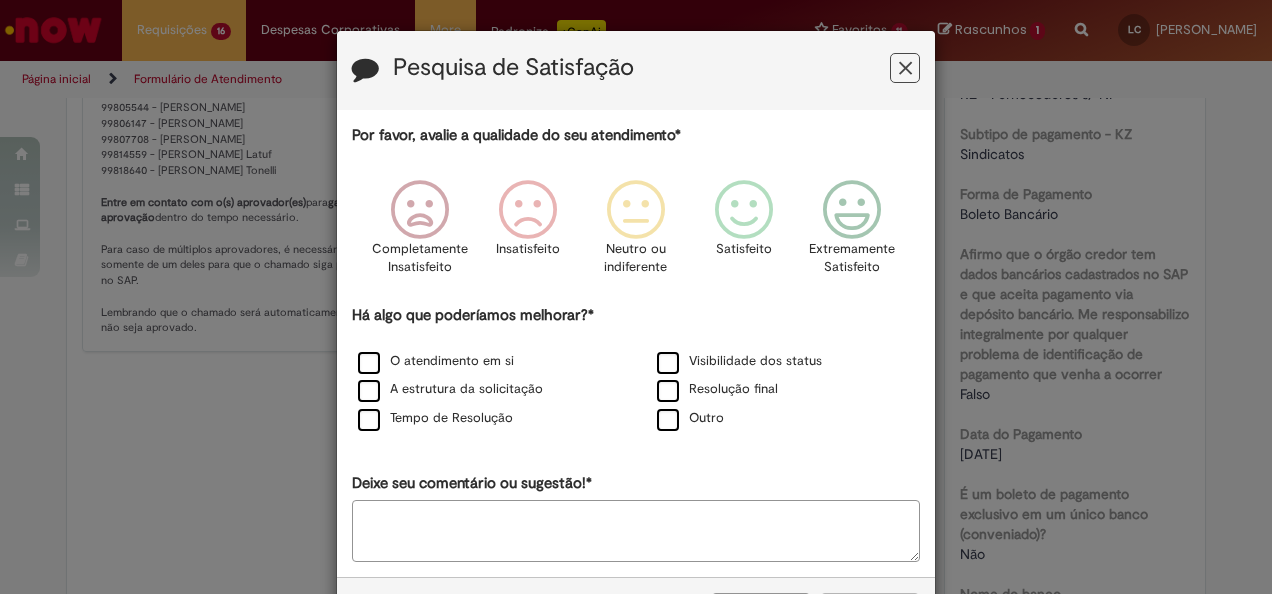 click at bounding box center [905, 68] 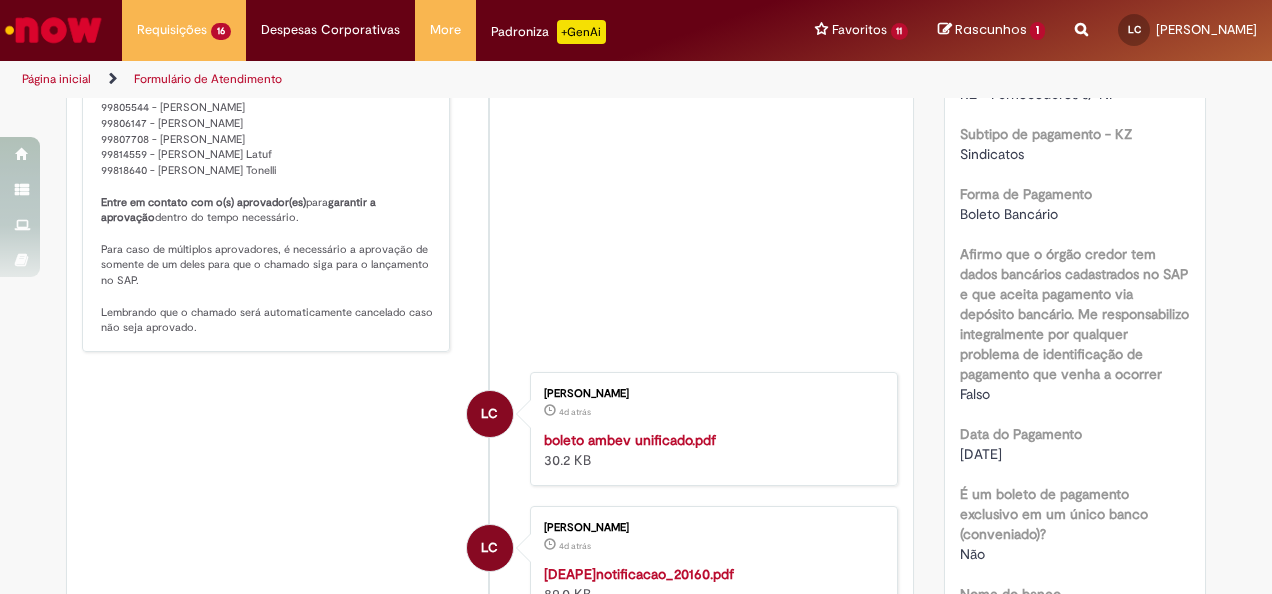 click on "S
Sistema
3d atrás 3 dias atrás     Comentários adicionais
Seu chamado teve a documentação validada e foi enviado para aprovação da(s) seguinte(s) pessoa(s): Entre em contato com o(s) aprovador(es)  para  garantir a aprovação  dentro do tempo necessário. Para caso de múltiplos aprovadores, é necessário a aprovação de somente de um deles para que o chamado siga para o lançamento no SAP. Lembrando que o chamado será automaticamente cancelado caso não seja aprovado." at bounding box center (490, 62) 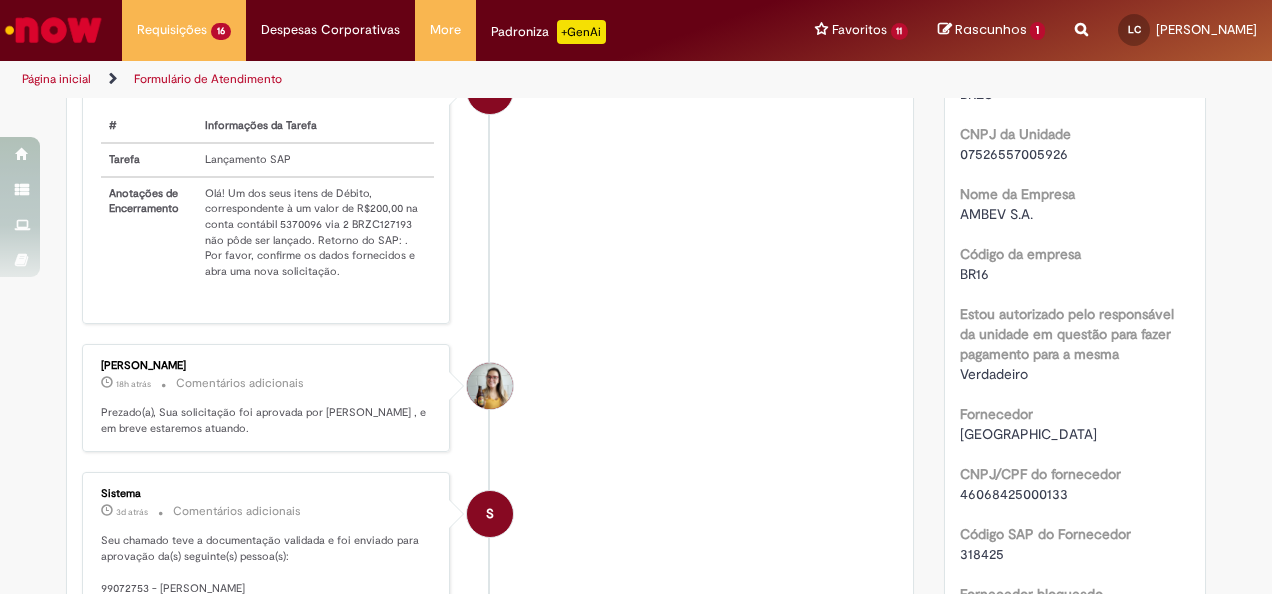 scroll, scrollTop: 0, scrollLeft: 0, axis: both 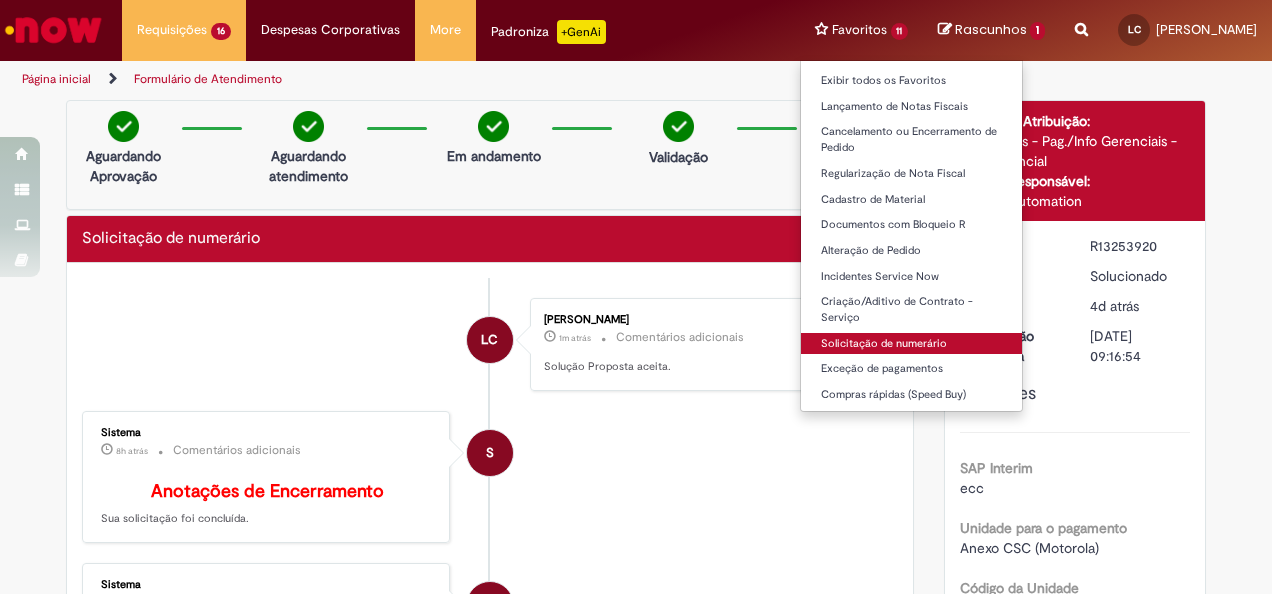 click on "Solicitação de numerário" at bounding box center [912, 344] 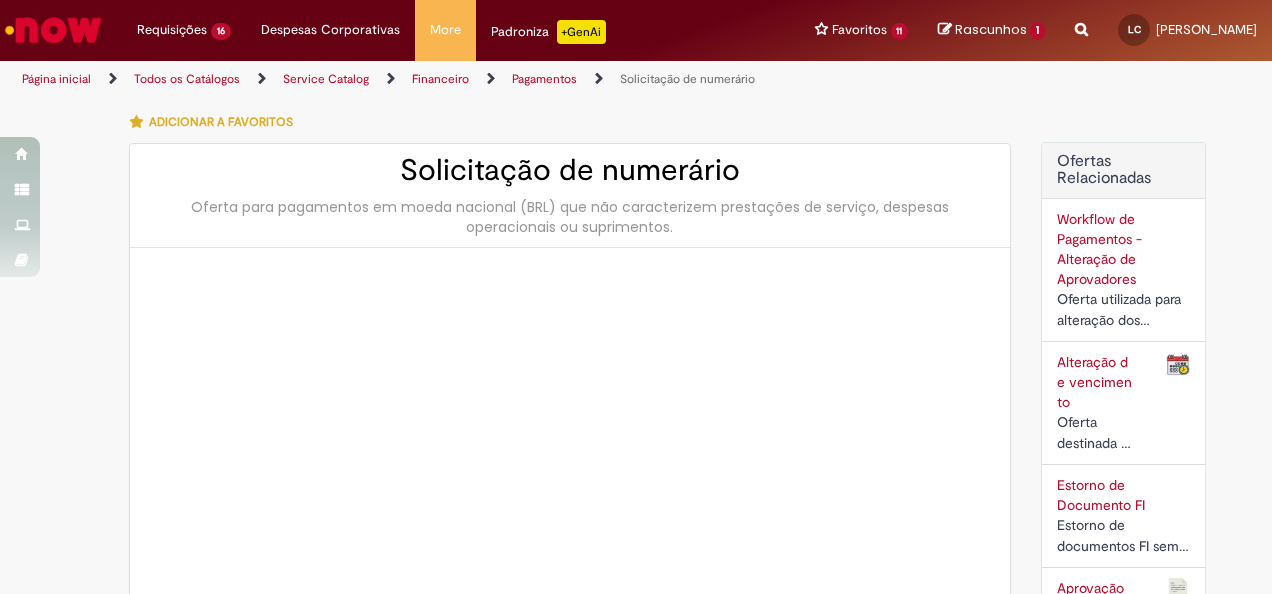 type on "*******" 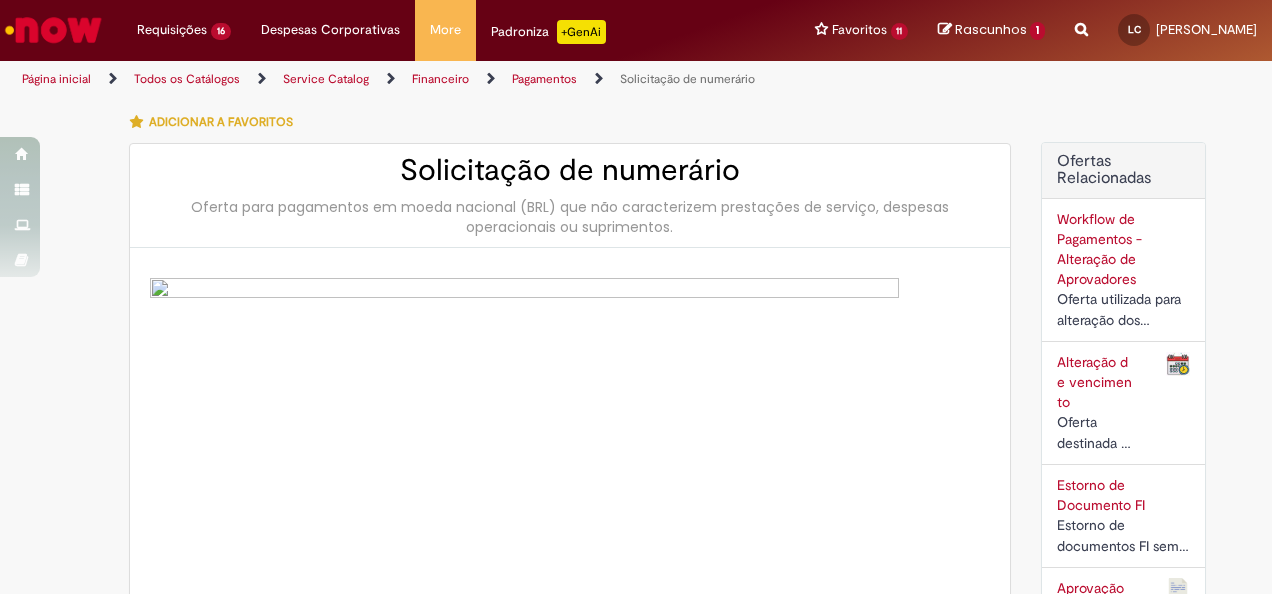 type on "**********" 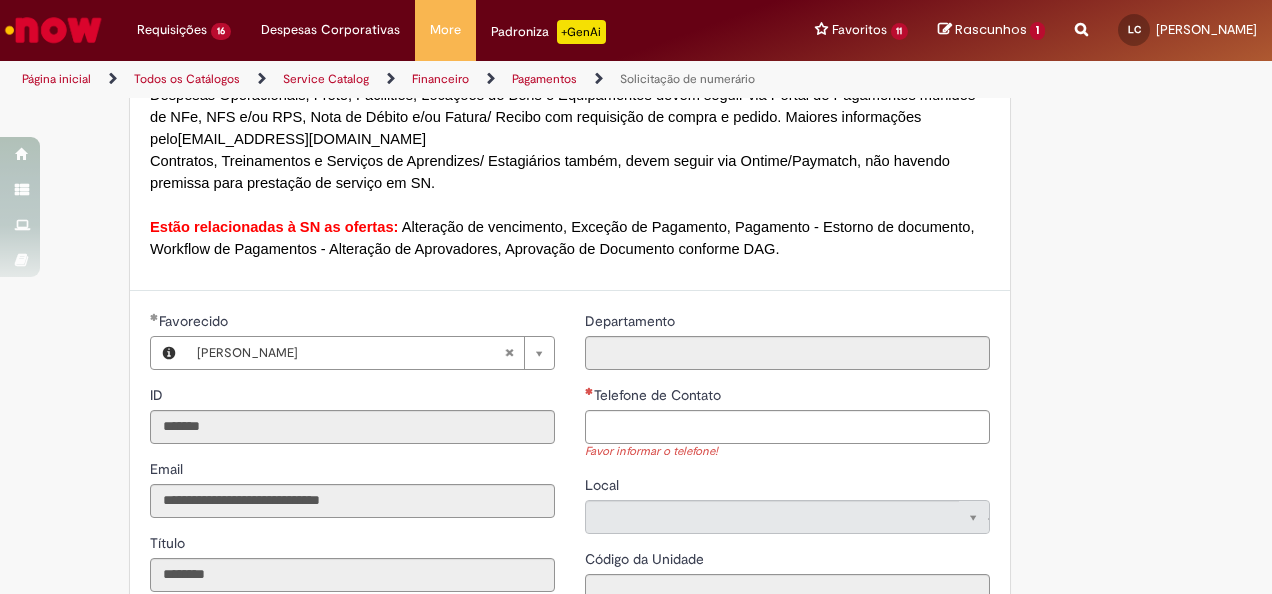 scroll, scrollTop: 1600, scrollLeft: 0, axis: vertical 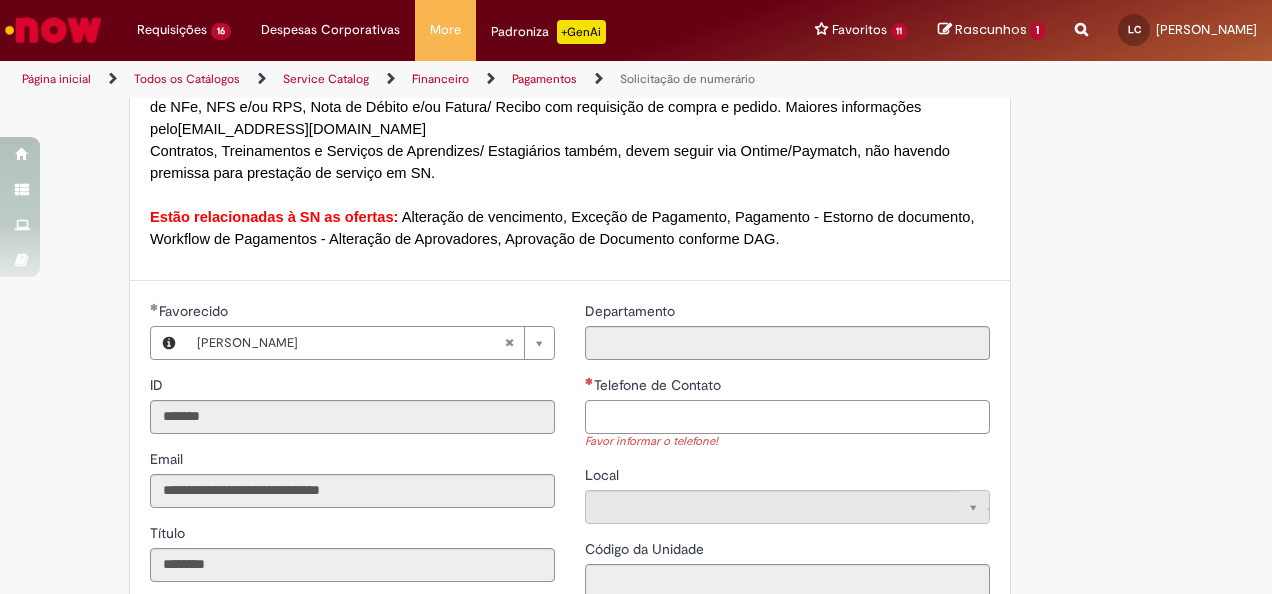 click on "Telefone de Contato" at bounding box center (787, 417) 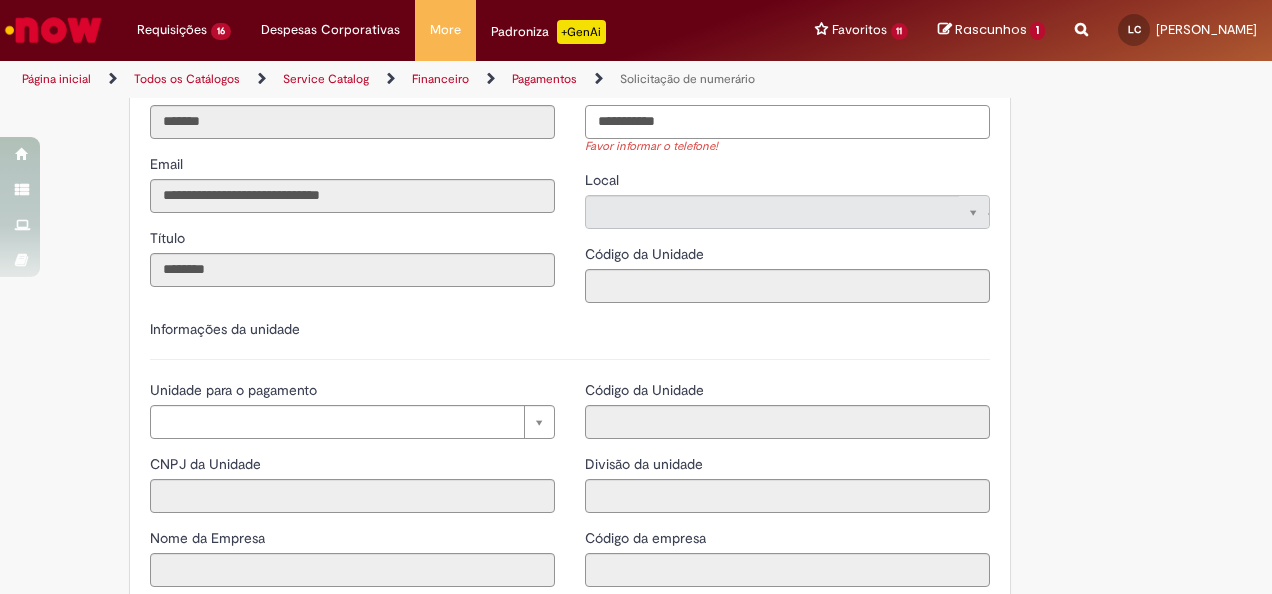 scroll, scrollTop: 1900, scrollLeft: 0, axis: vertical 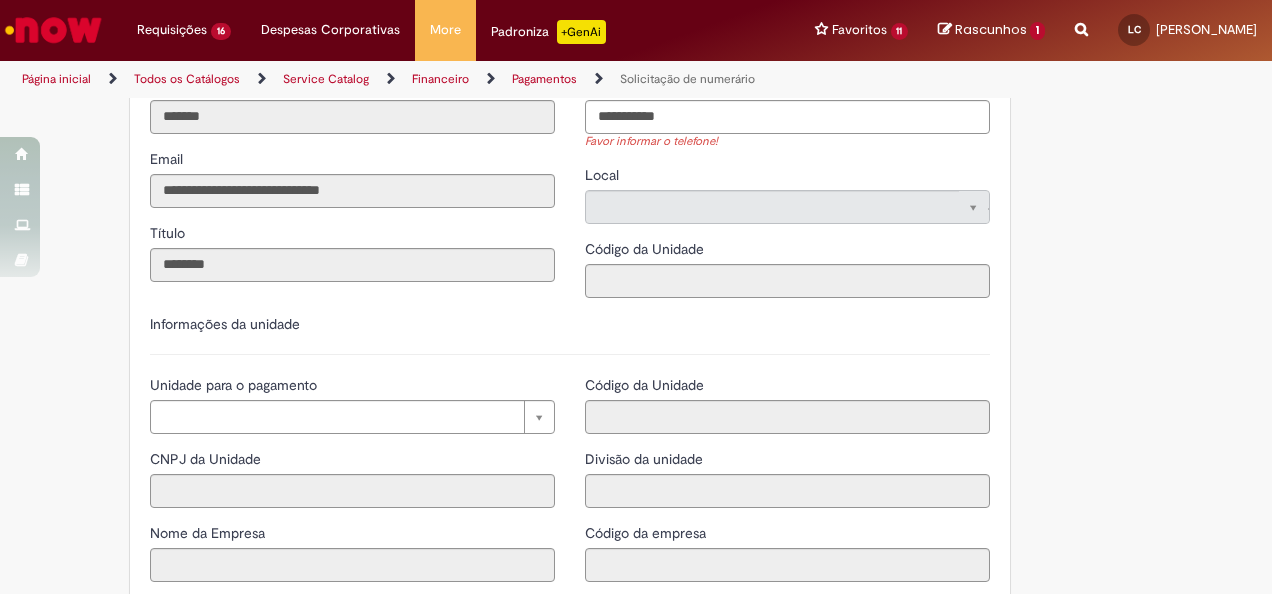 type on "**********" 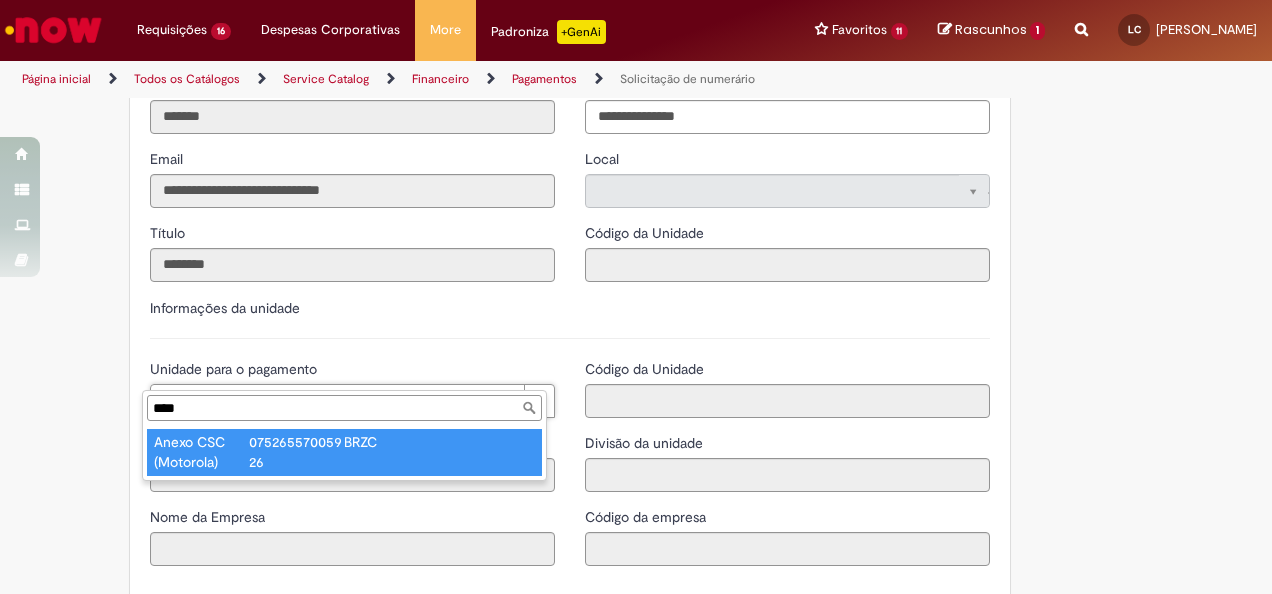 type on "****" 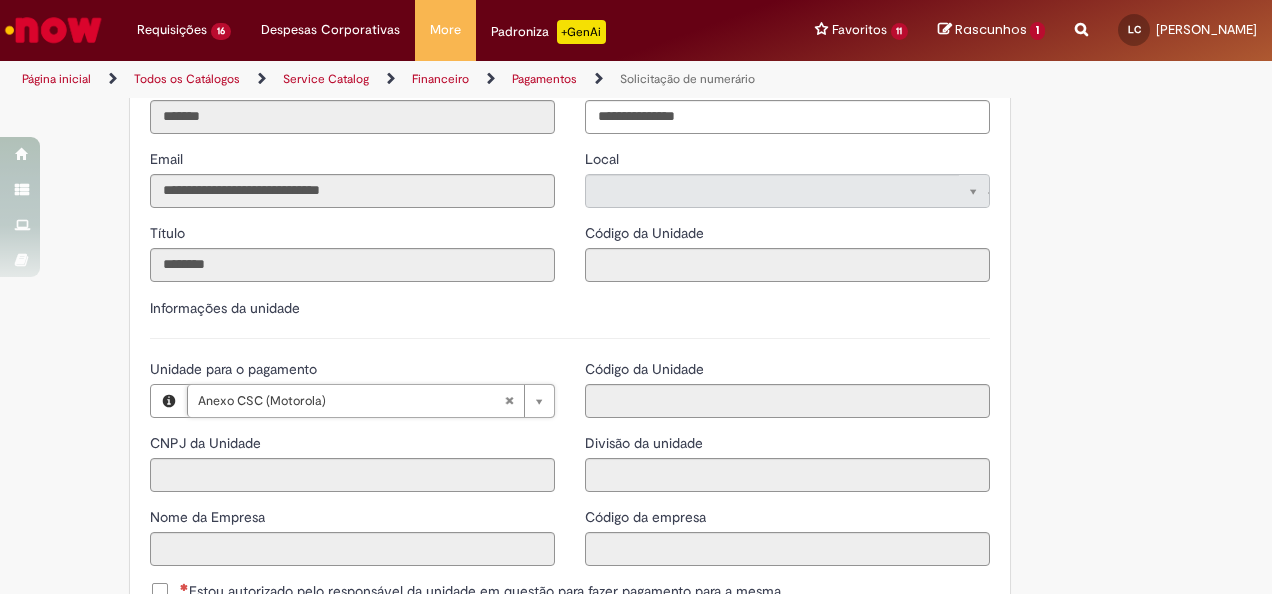 type on "**********" 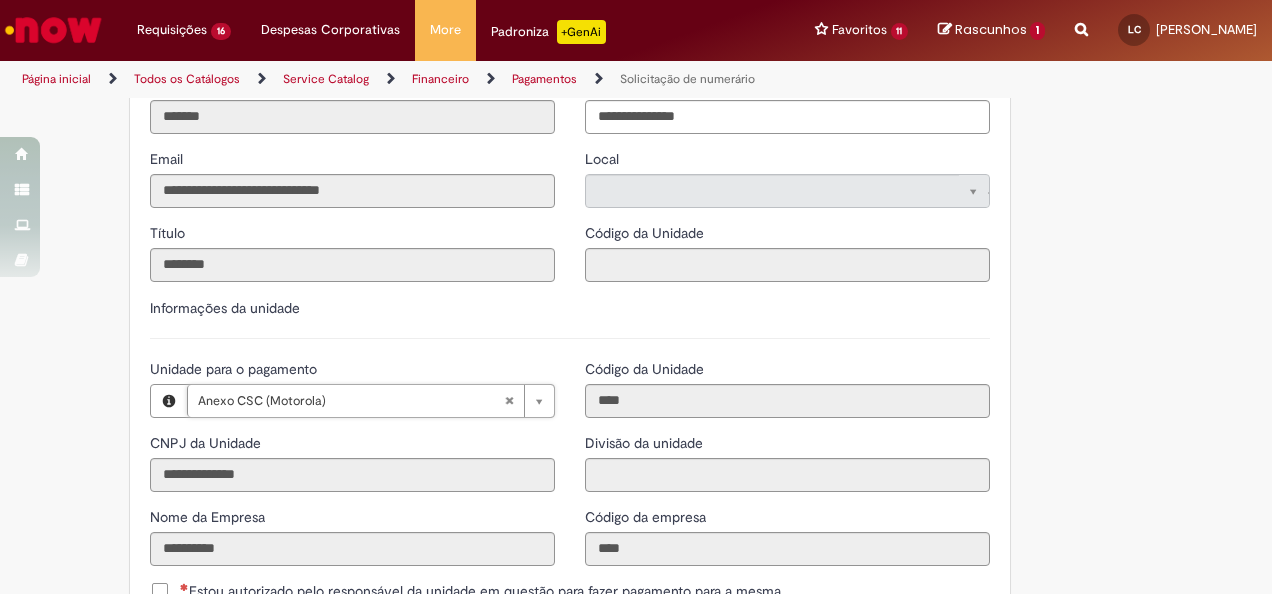 scroll, scrollTop: 2100, scrollLeft: 0, axis: vertical 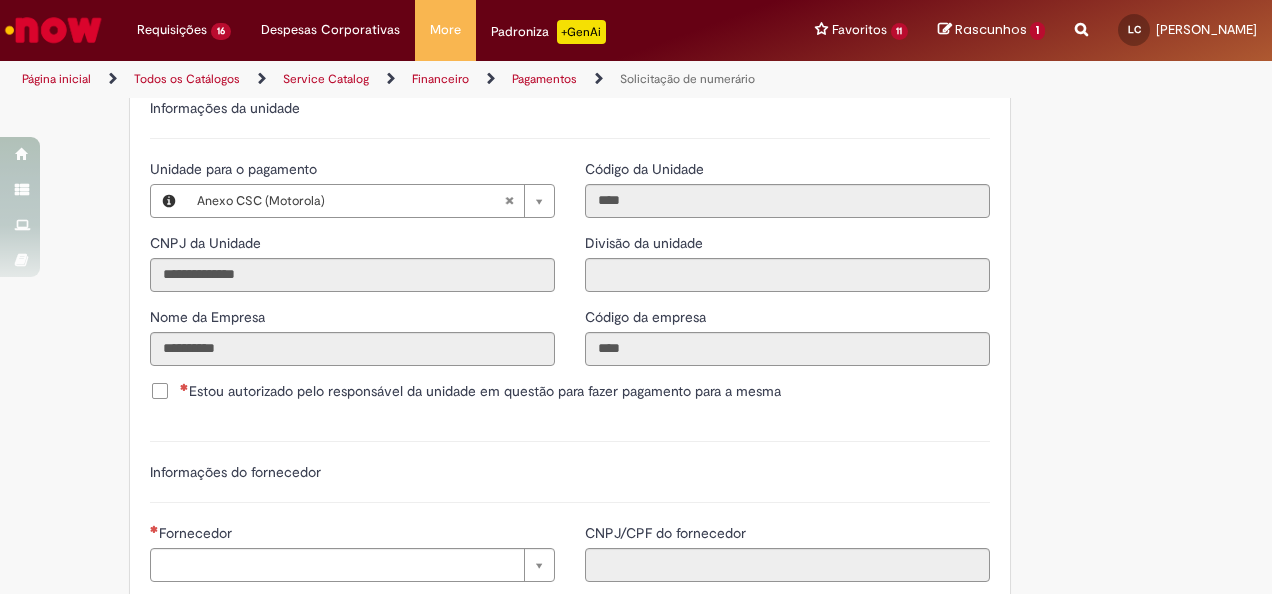 click on "Estou autorizado pelo responsável da unidade em questão para fazer pagamento para a mesma" at bounding box center [480, 391] 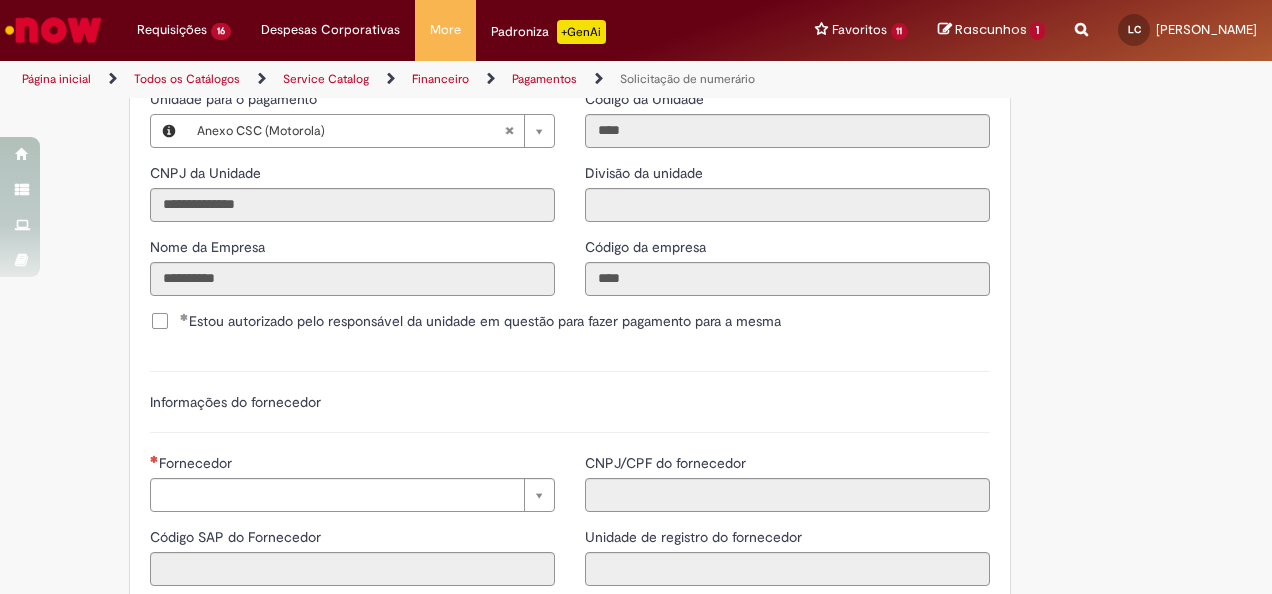 scroll, scrollTop: 2200, scrollLeft: 0, axis: vertical 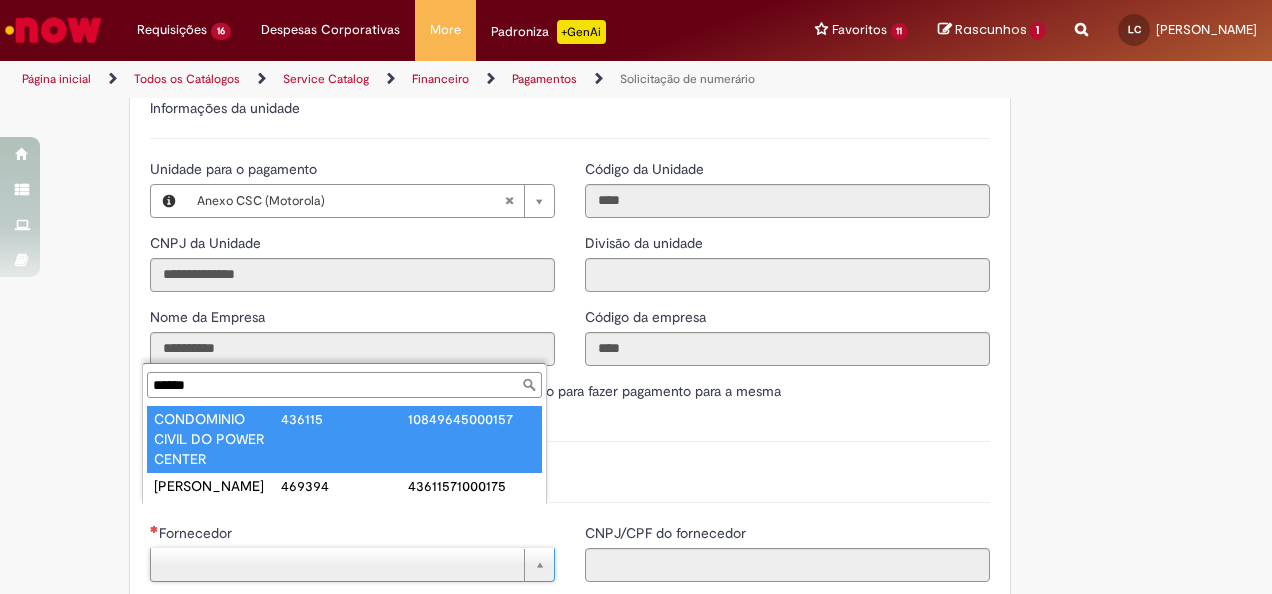 type on "******" 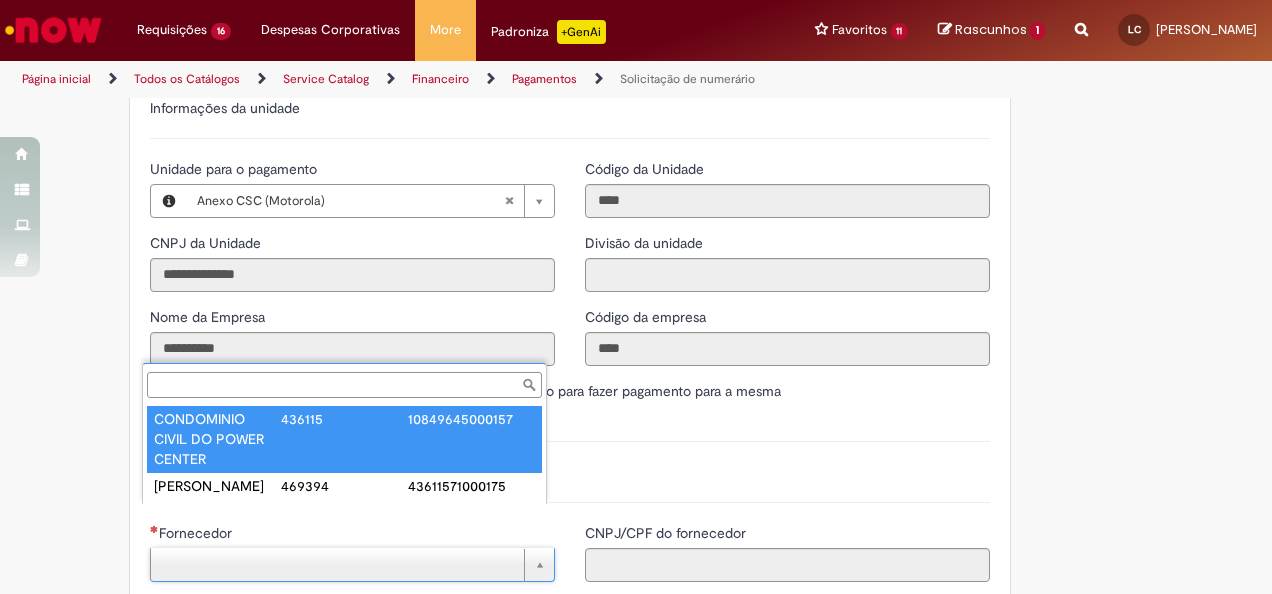 type on "******" 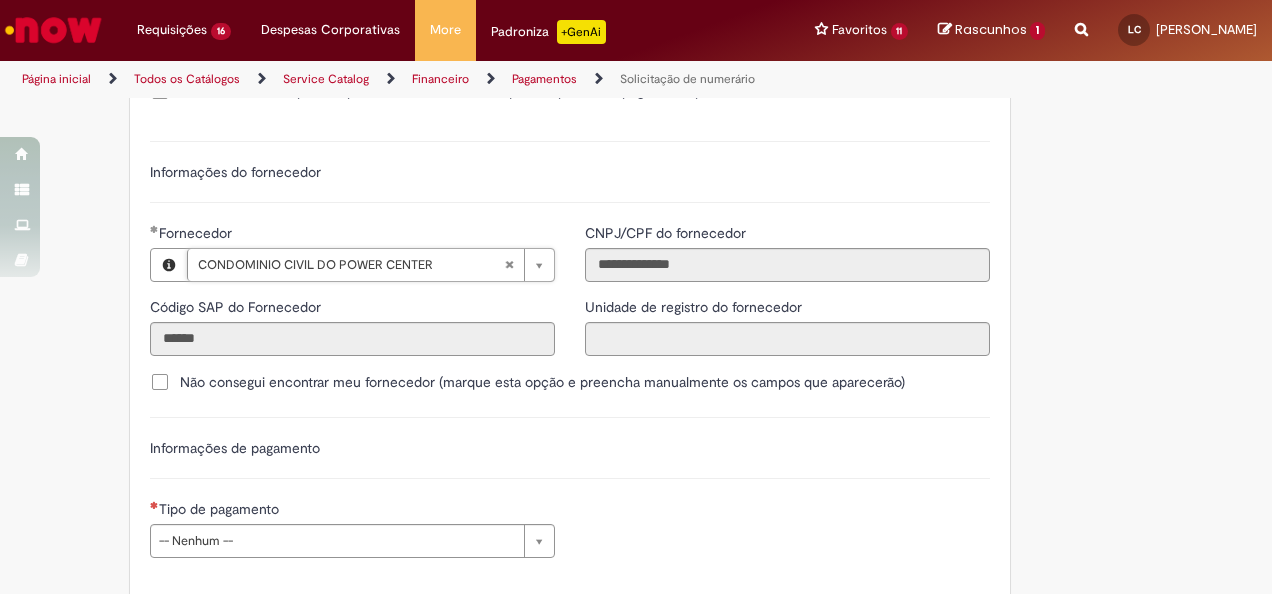 scroll, scrollTop: 2500, scrollLeft: 0, axis: vertical 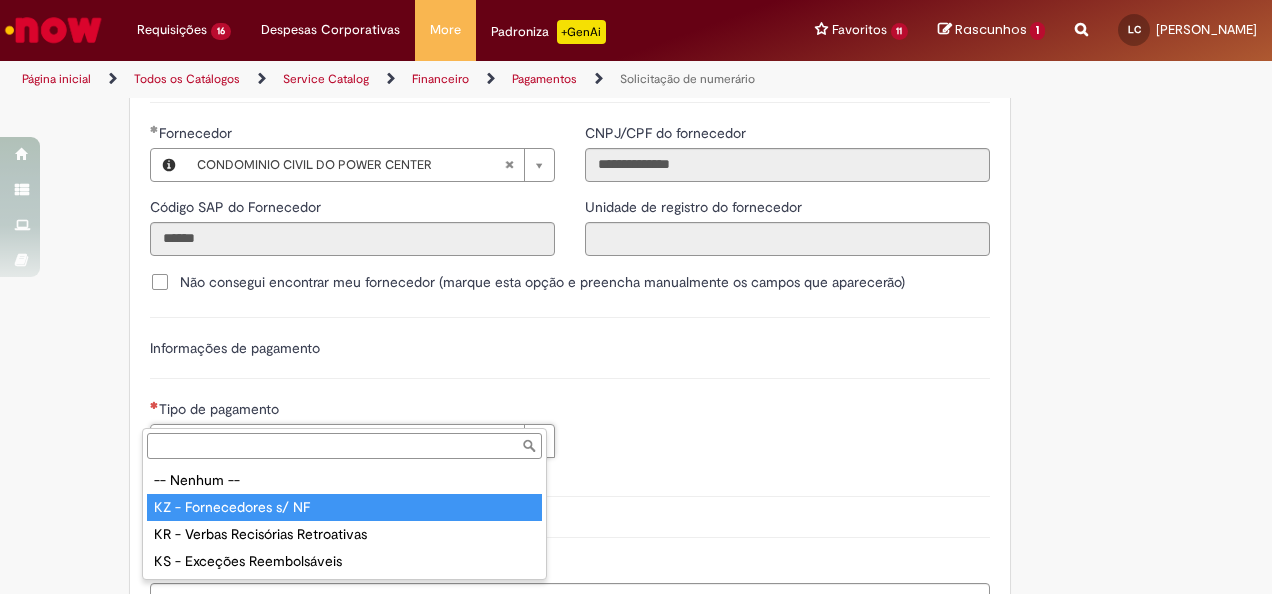 type on "**********" 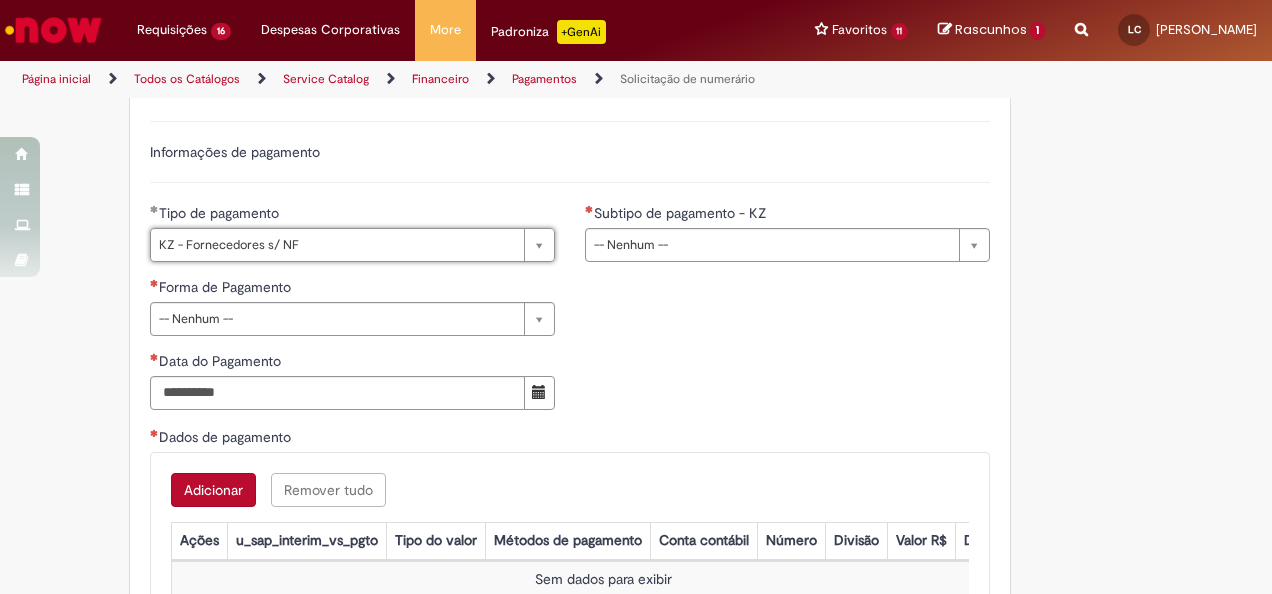 scroll, scrollTop: 2700, scrollLeft: 0, axis: vertical 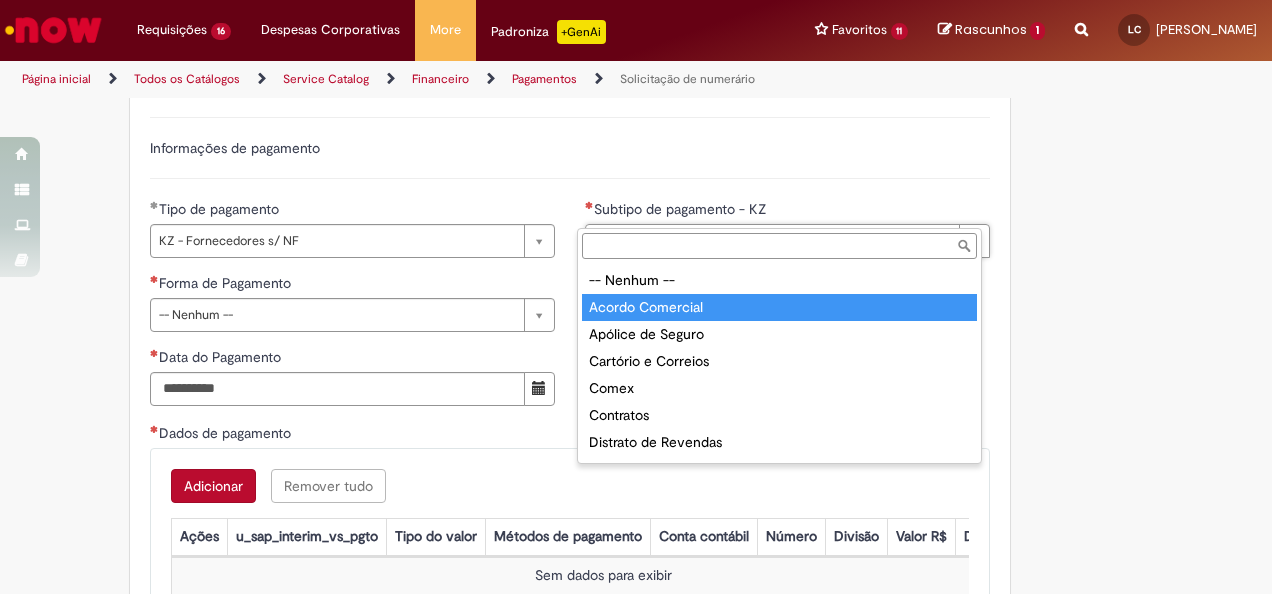type on "**********" 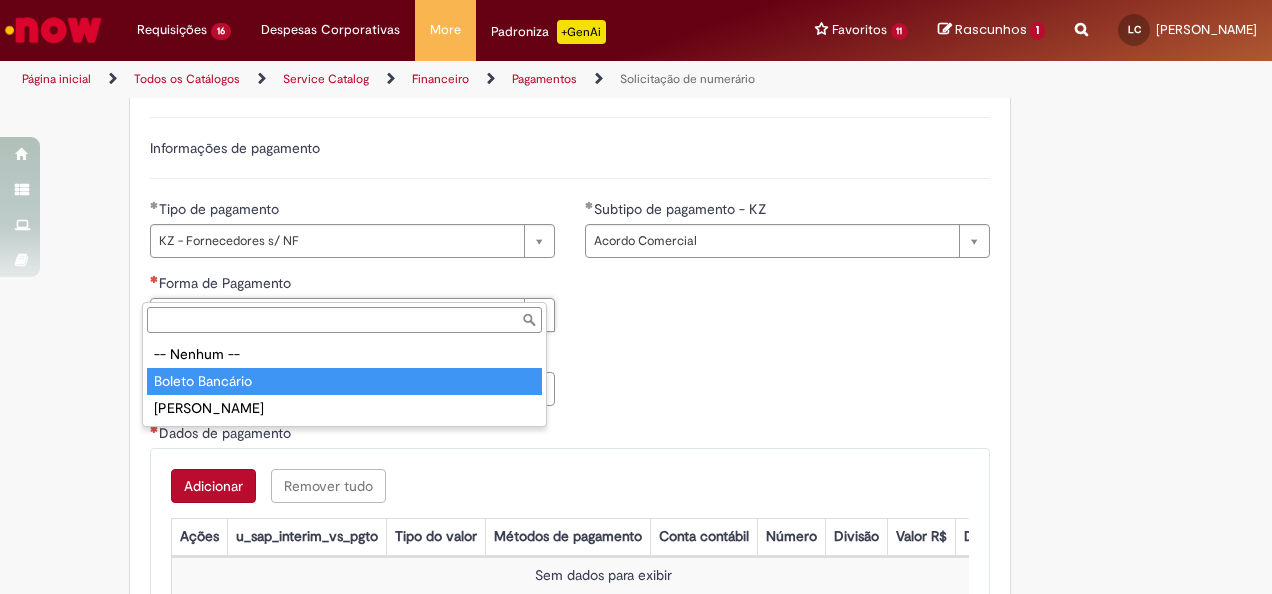 type on "**********" 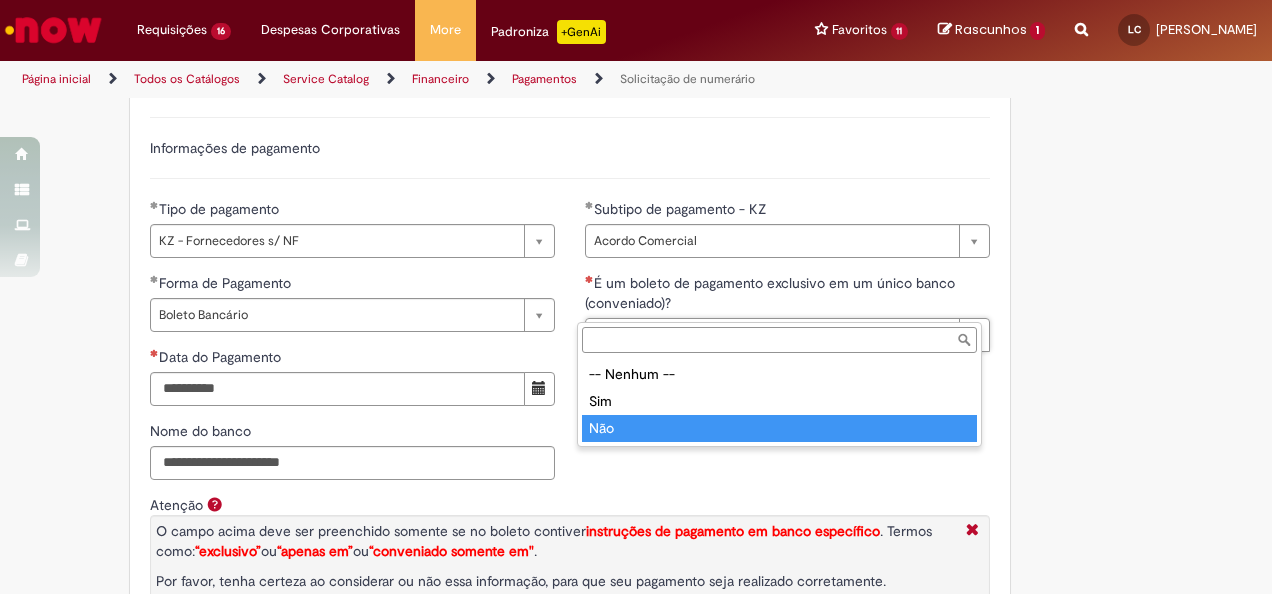 type on "***" 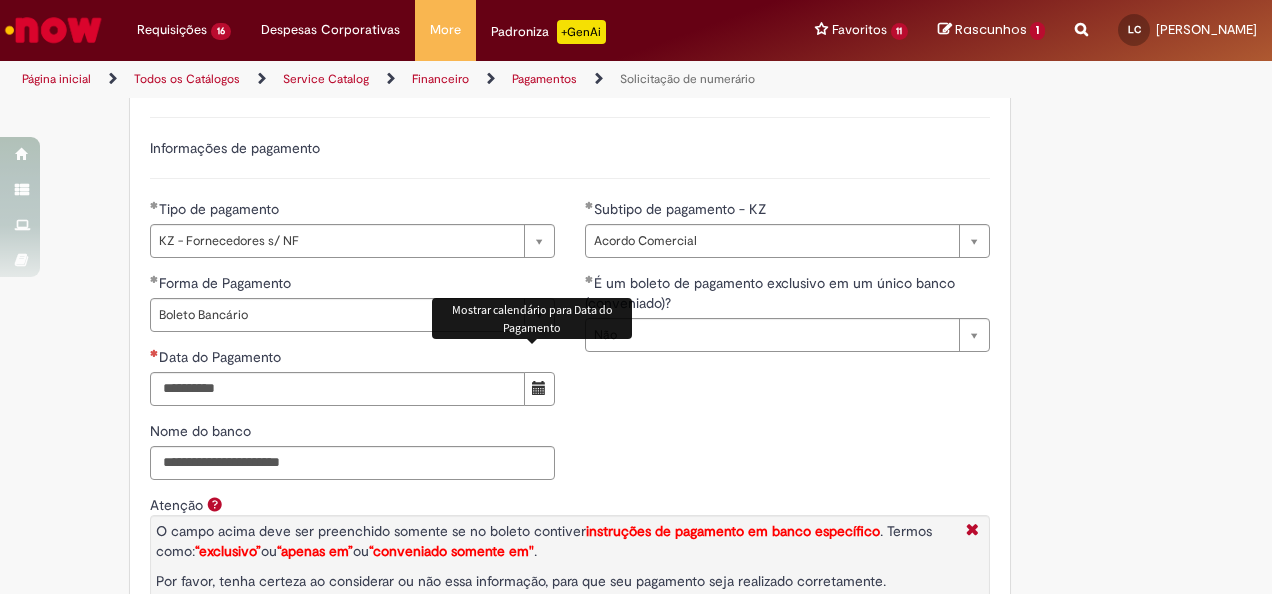 click at bounding box center [539, 388] 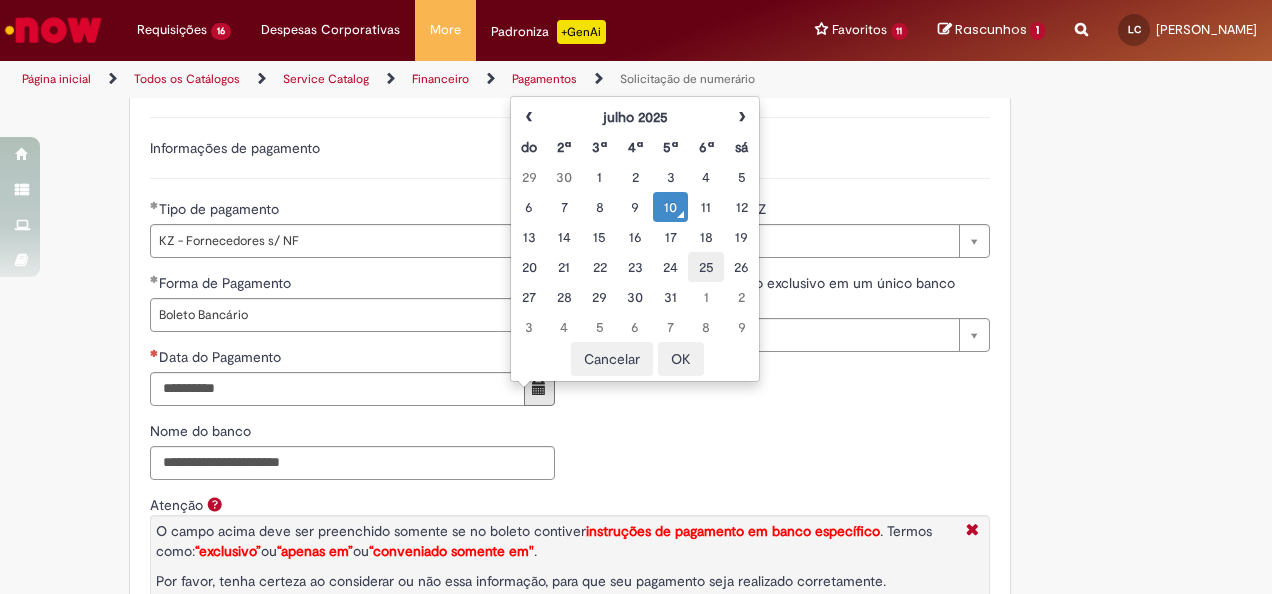 click on "25" at bounding box center (705, 267) 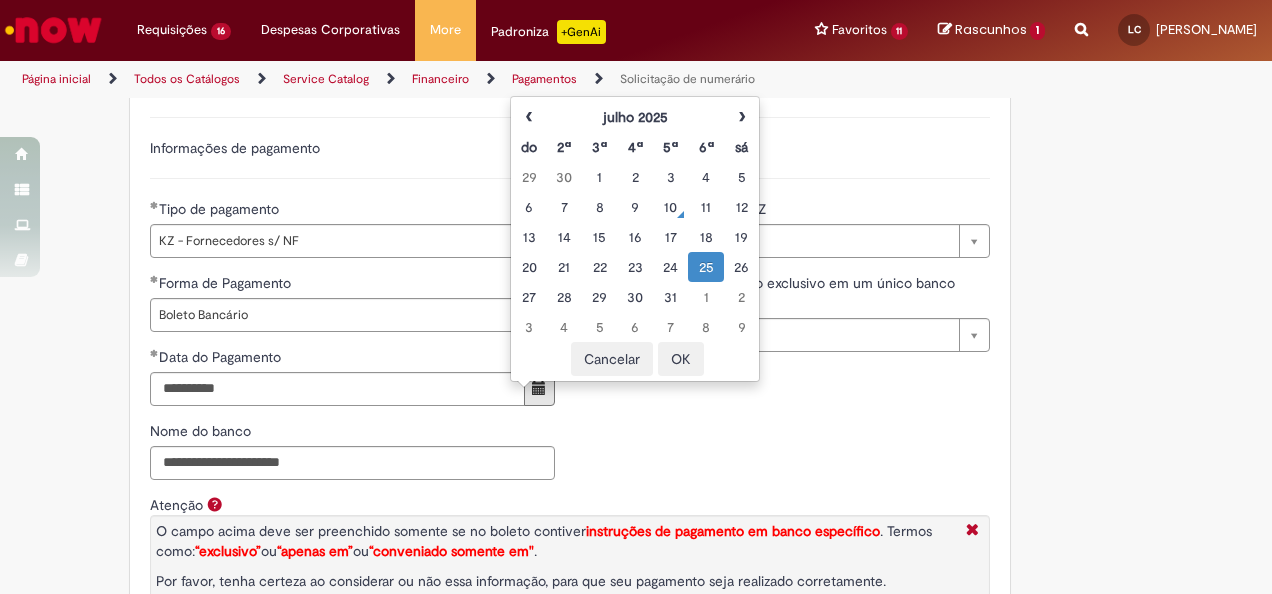 click on "OK" at bounding box center (681, 359) 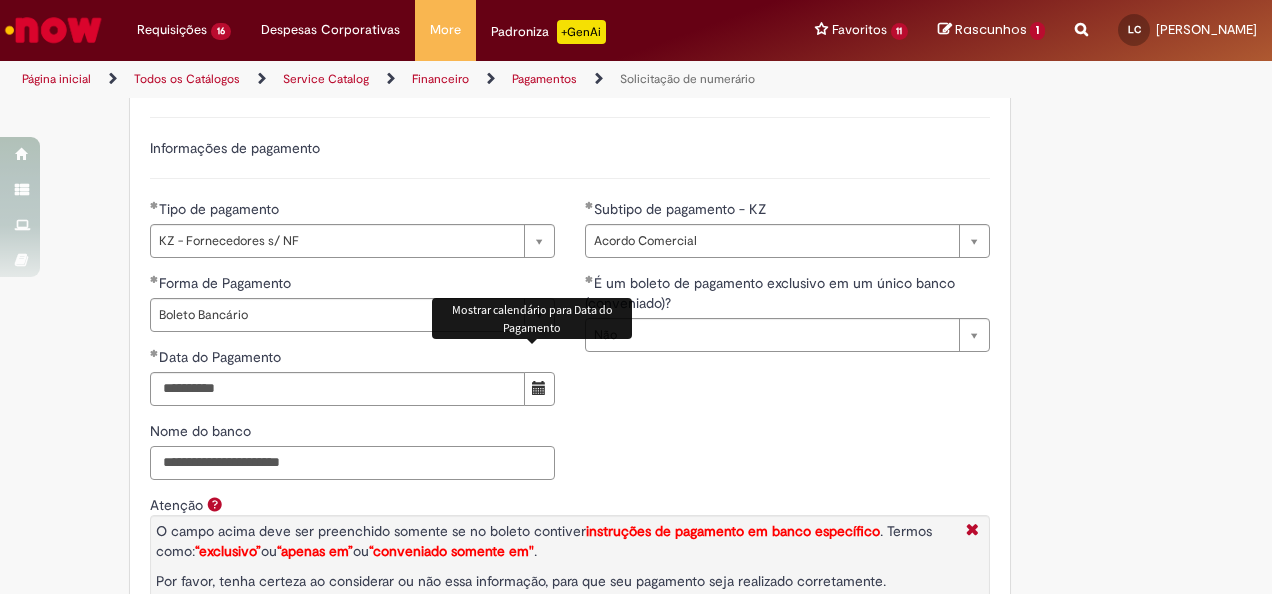 click on "Nome do banco" at bounding box center [352, 463] 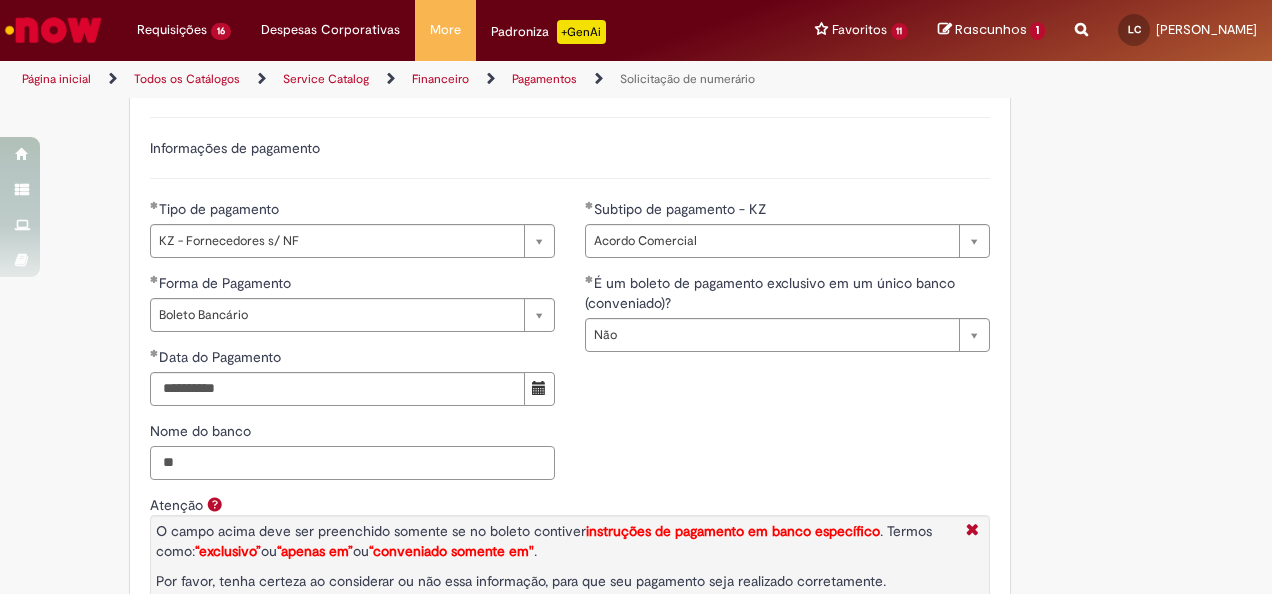 type on "*" 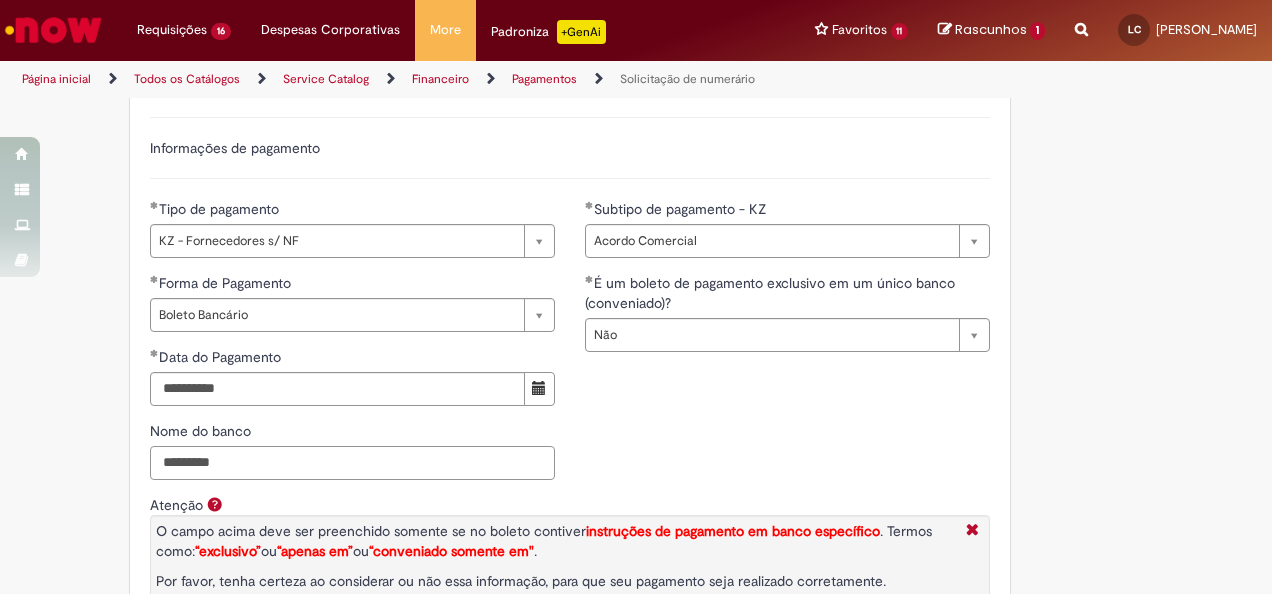type on "*********" 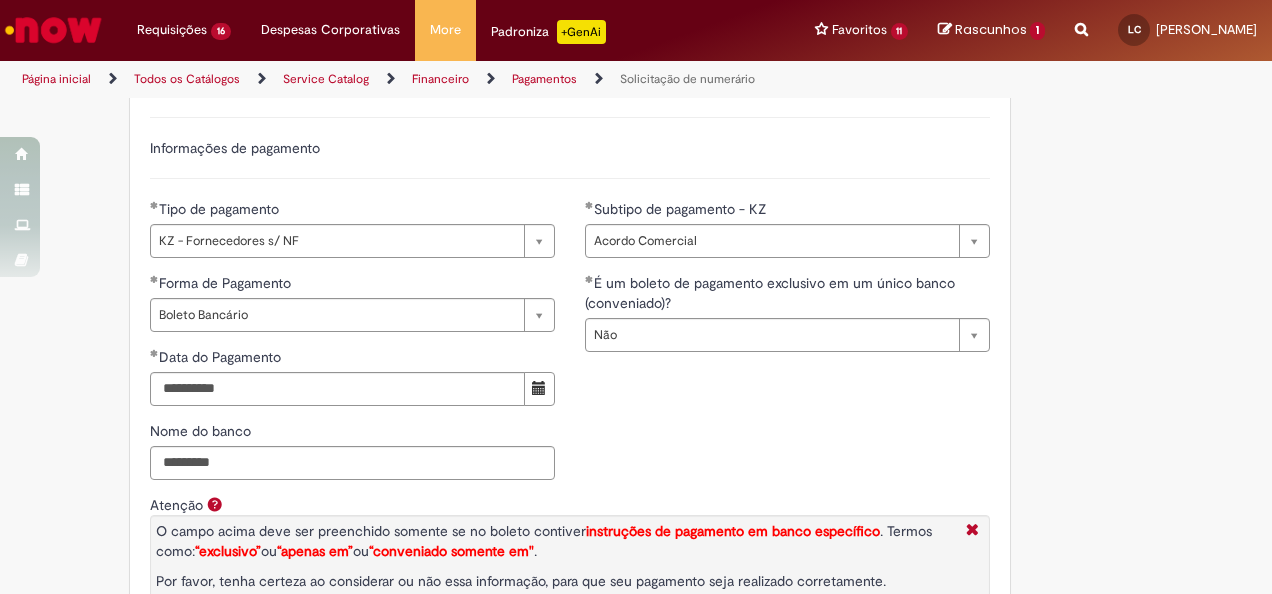 click on "**********" at bounding box center [570, 384] 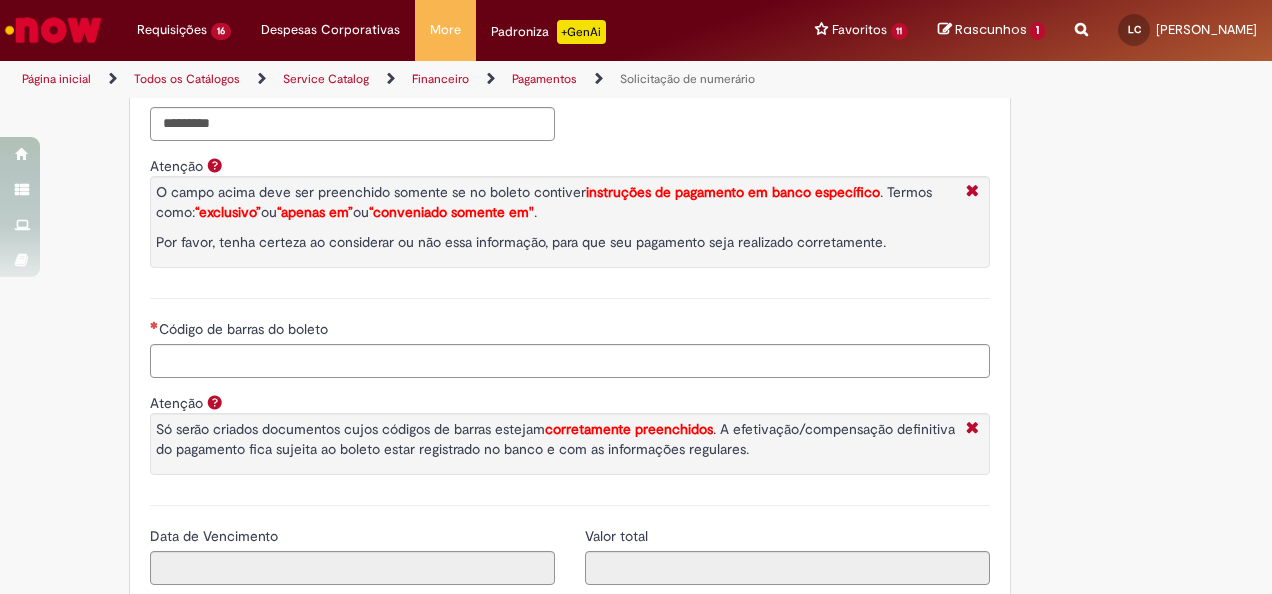 scroll, scrollTop: 3100, scrollLeft: 0, axis: vertical 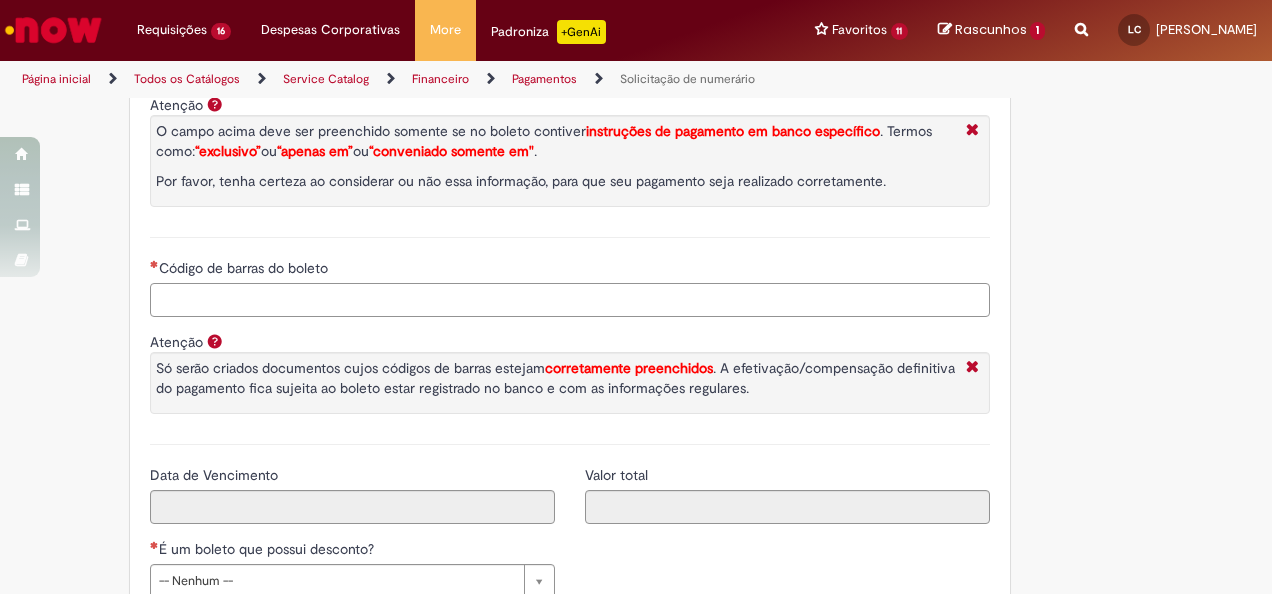 click on "Código de barras do boleto" at bounding box center [570, 300] 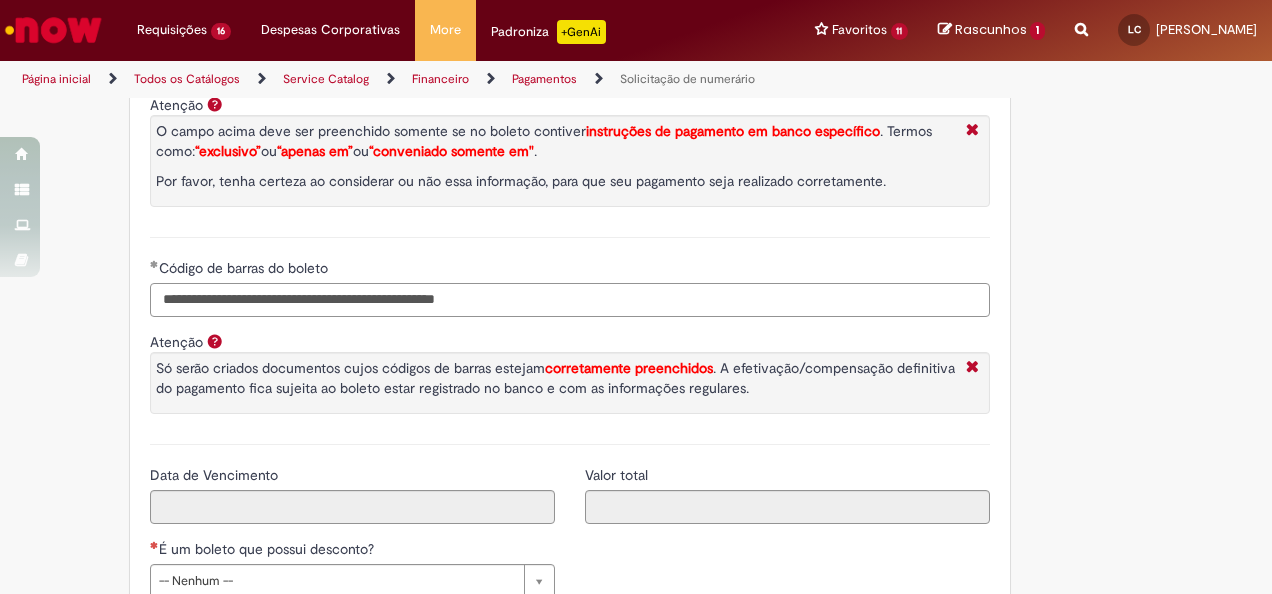 drag, startPoint x: 194, startPoint y: 269, endPoint x: 470, endPoint y: 276, distance: 276.08875 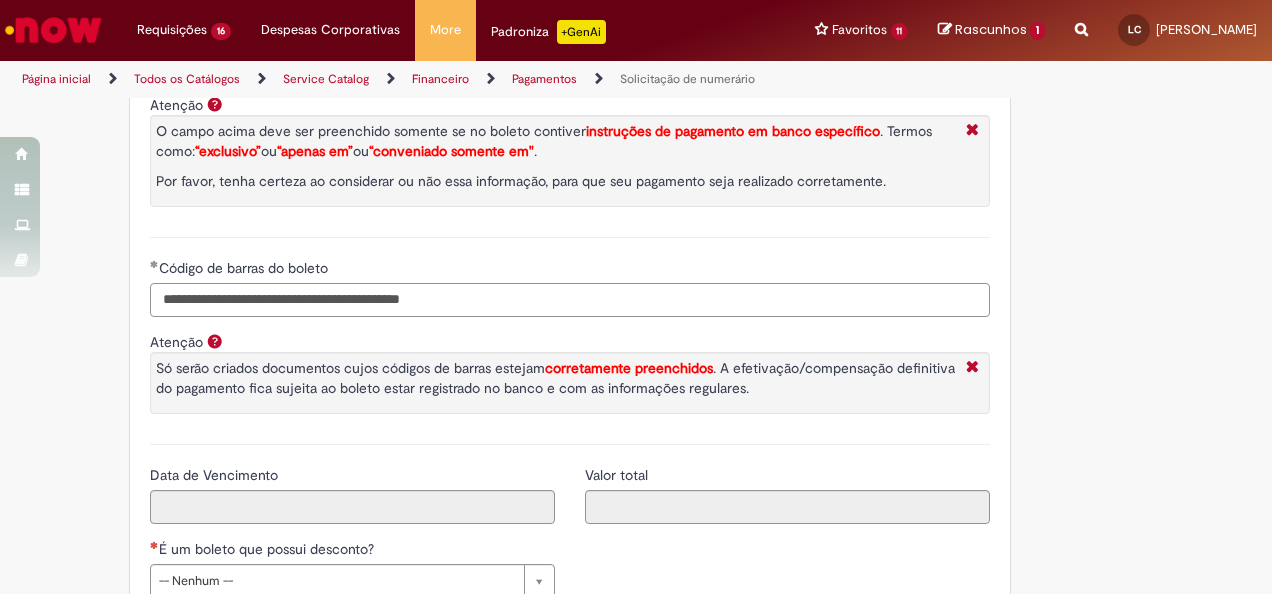 type on "**********" 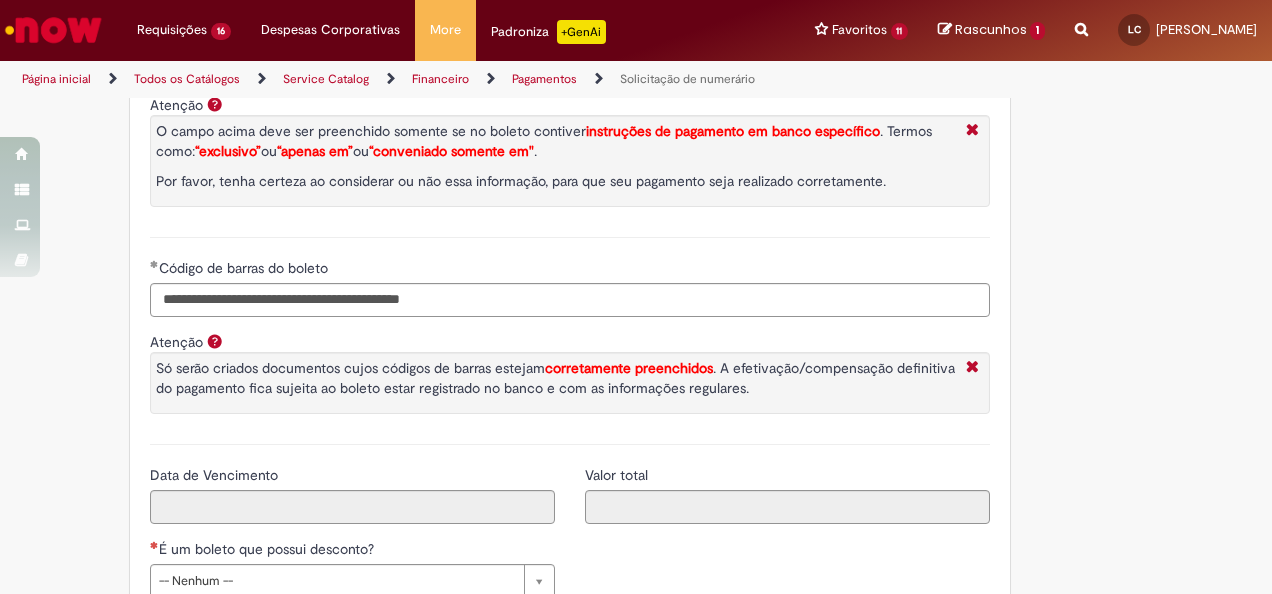 click on "**********" at bounding box center [570, 361] 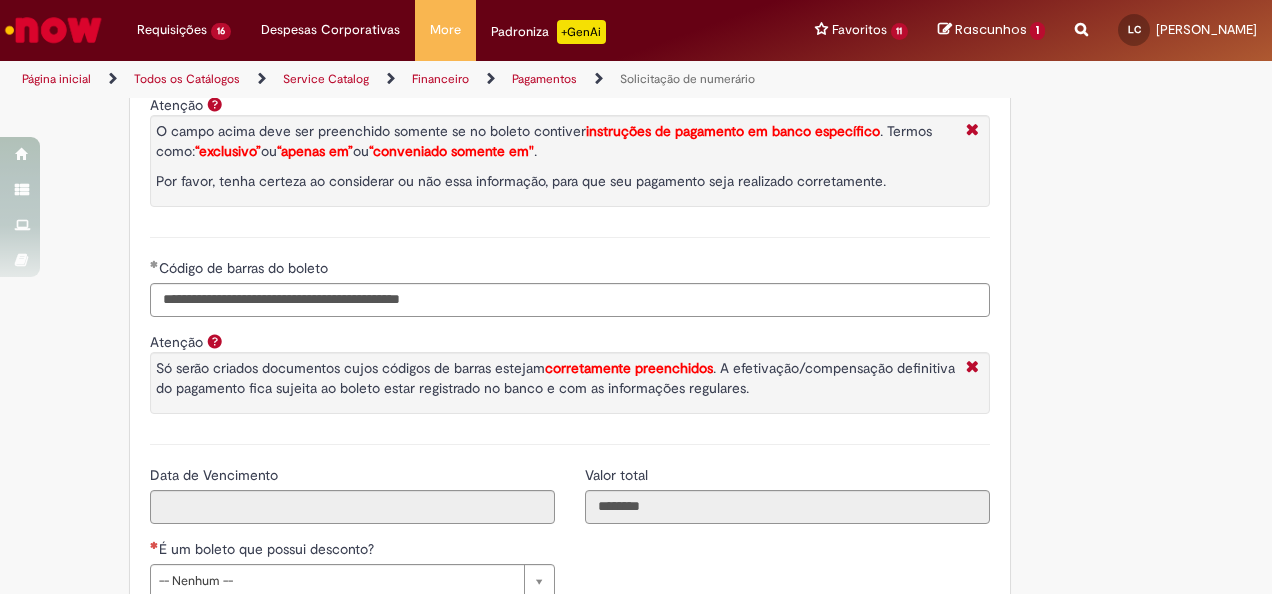 type on "**********" 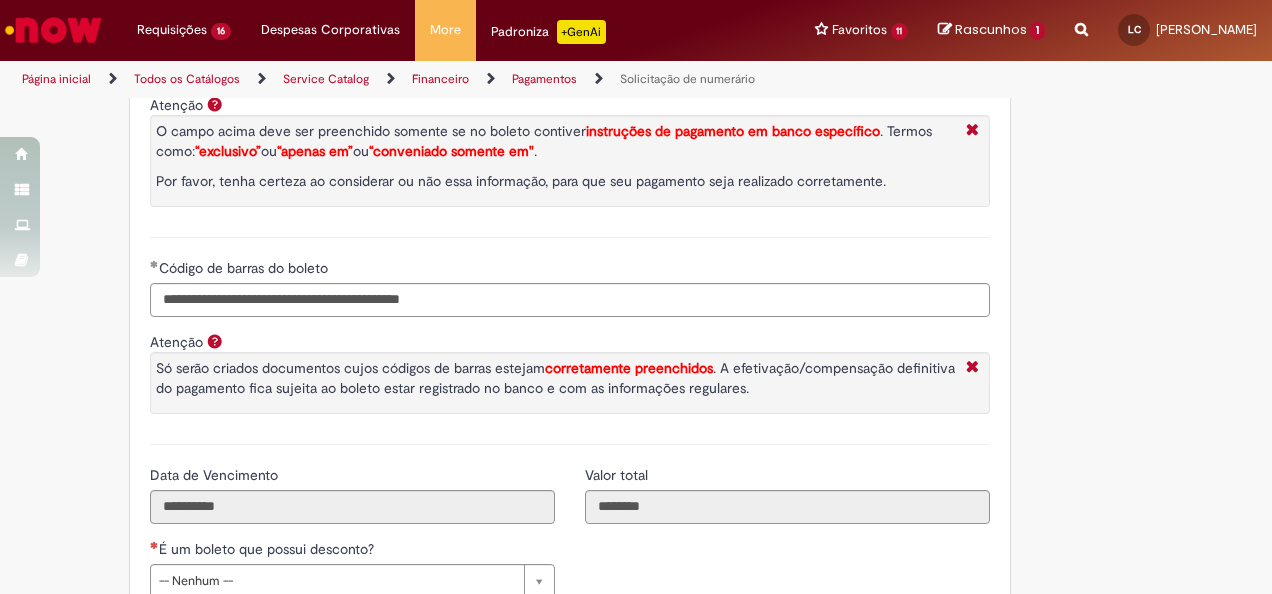 scroll, scrollTop: 3200, scrollLeft: 0, axis: vertical 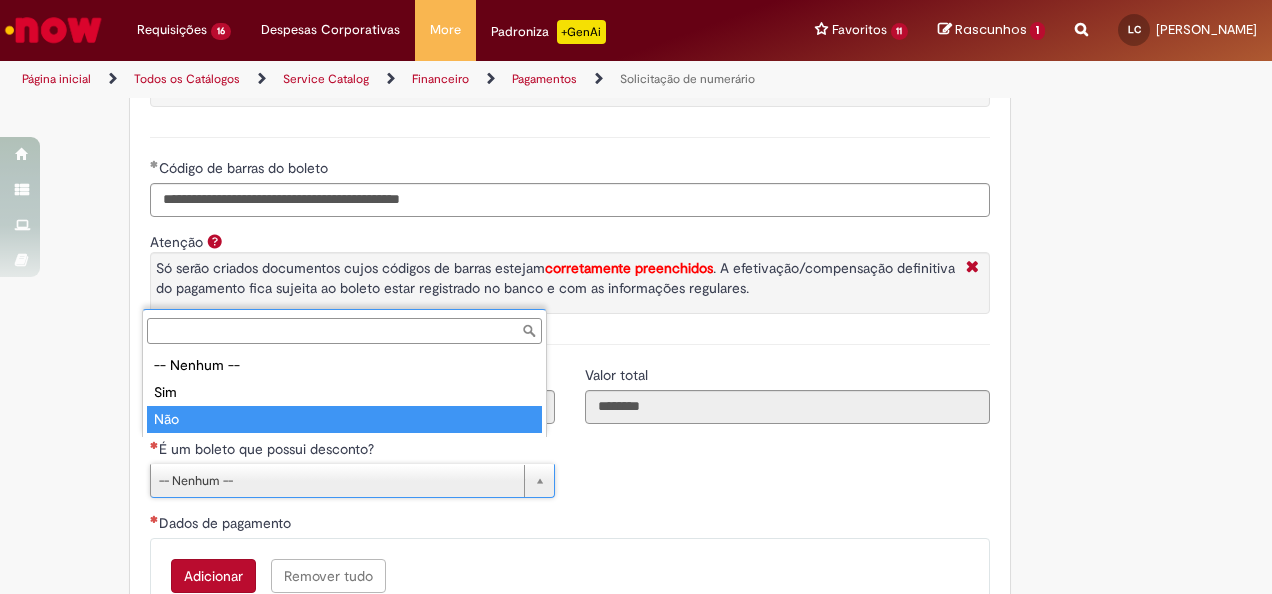 type on "***" 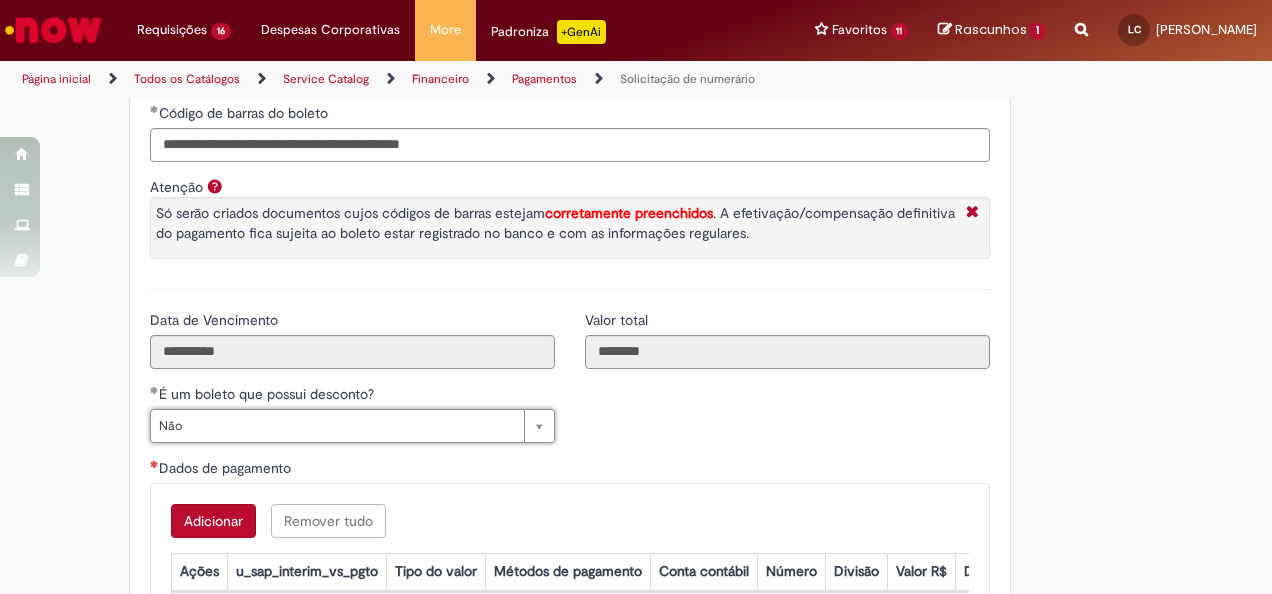 scroll, scrollTop: 3400, scrollLeft: 0, axis: vertical 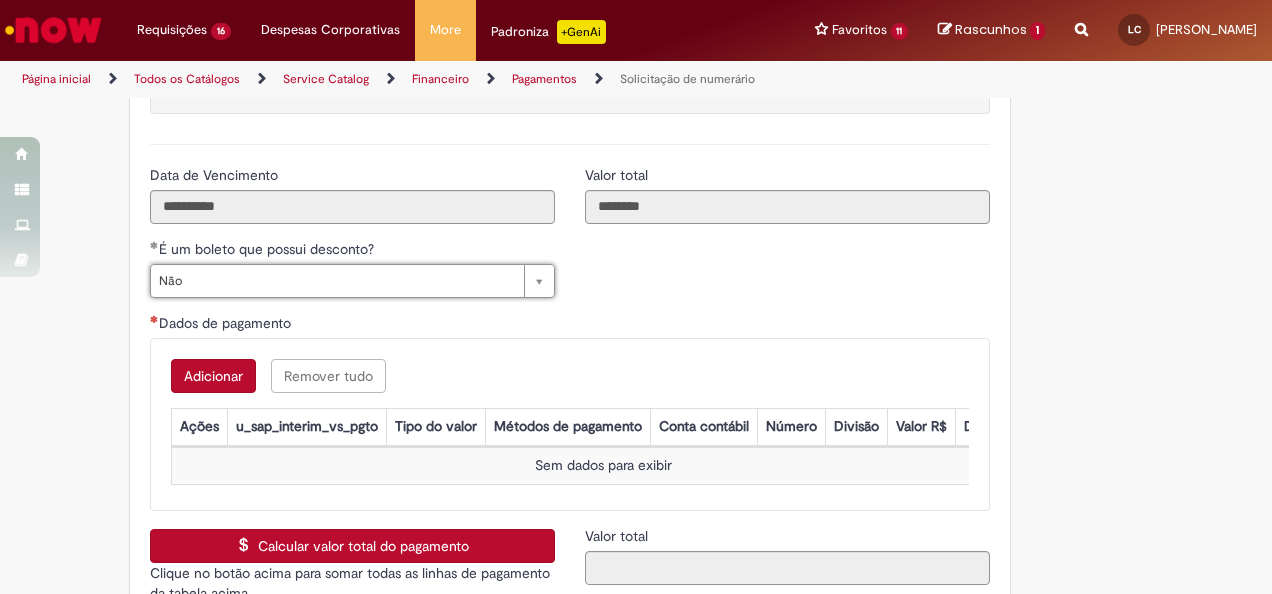 click on "Adicionar" at bounding box center (213, 376) 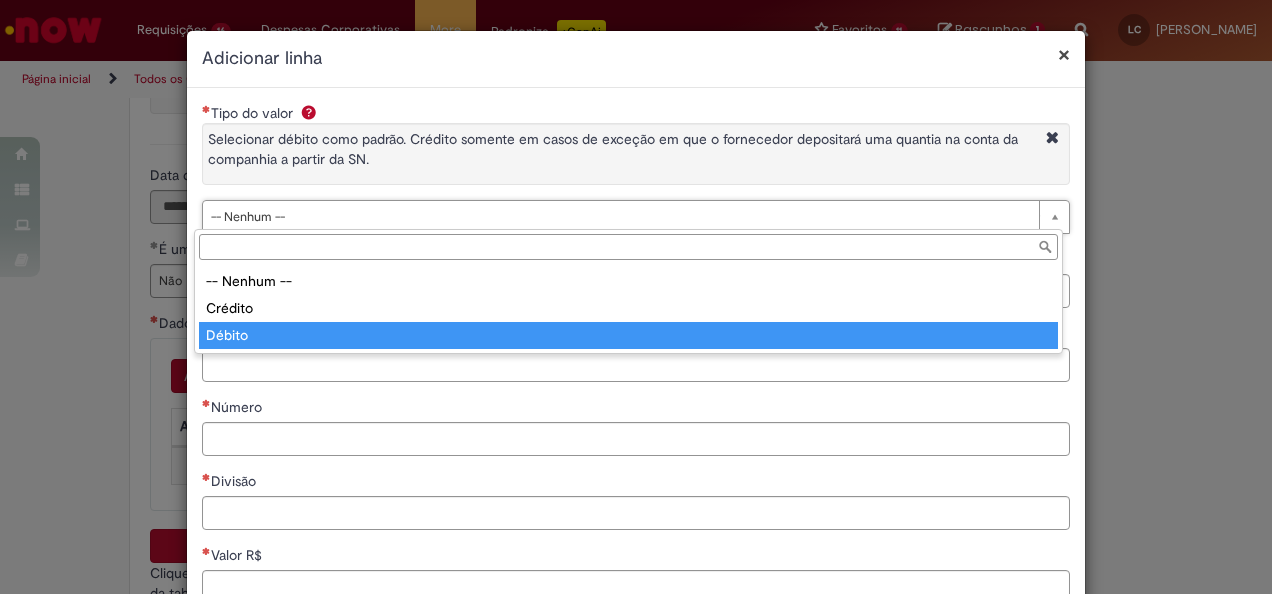 type on "******" 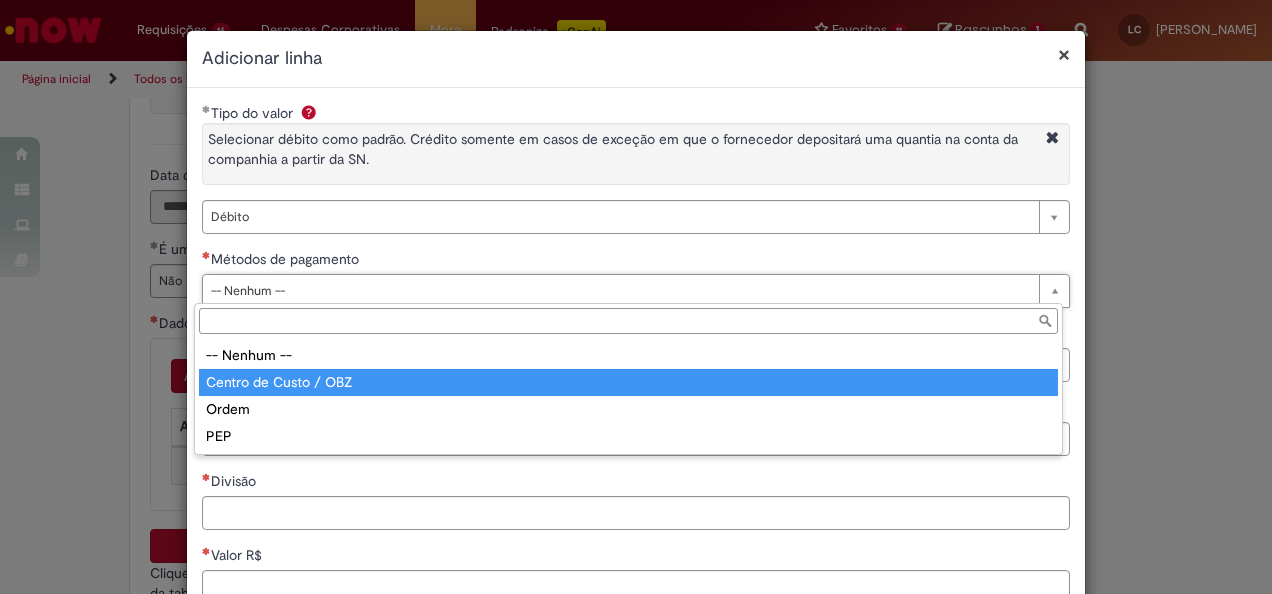 type on "**********" 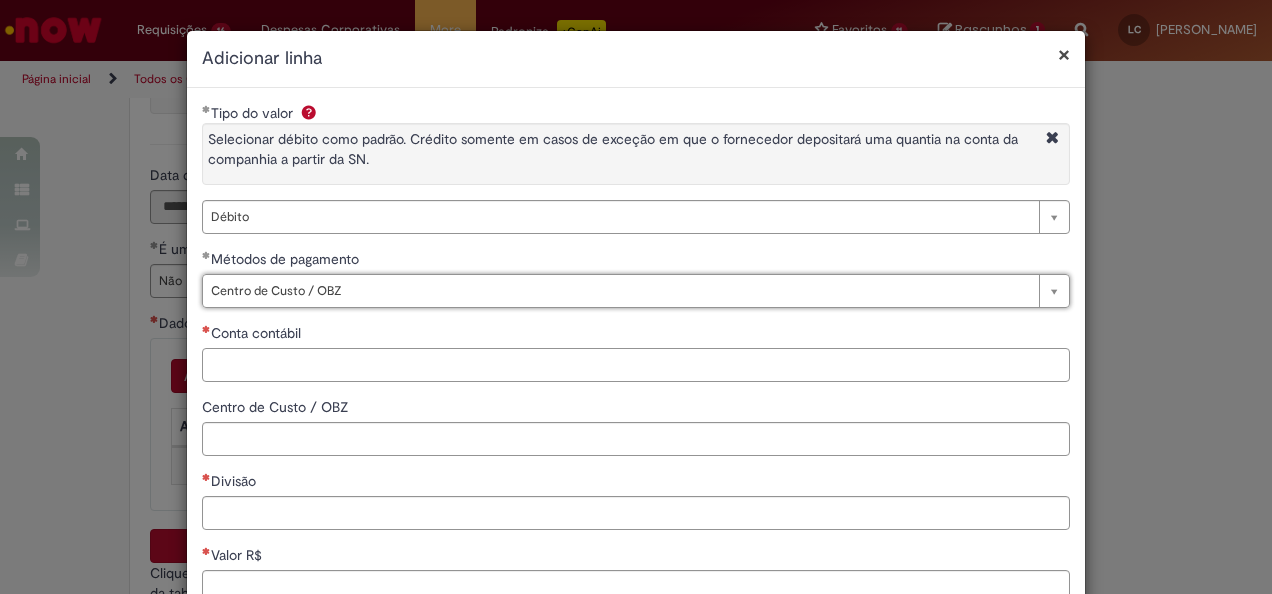 click on "Conta contábil" at bounding box center (636, 365) 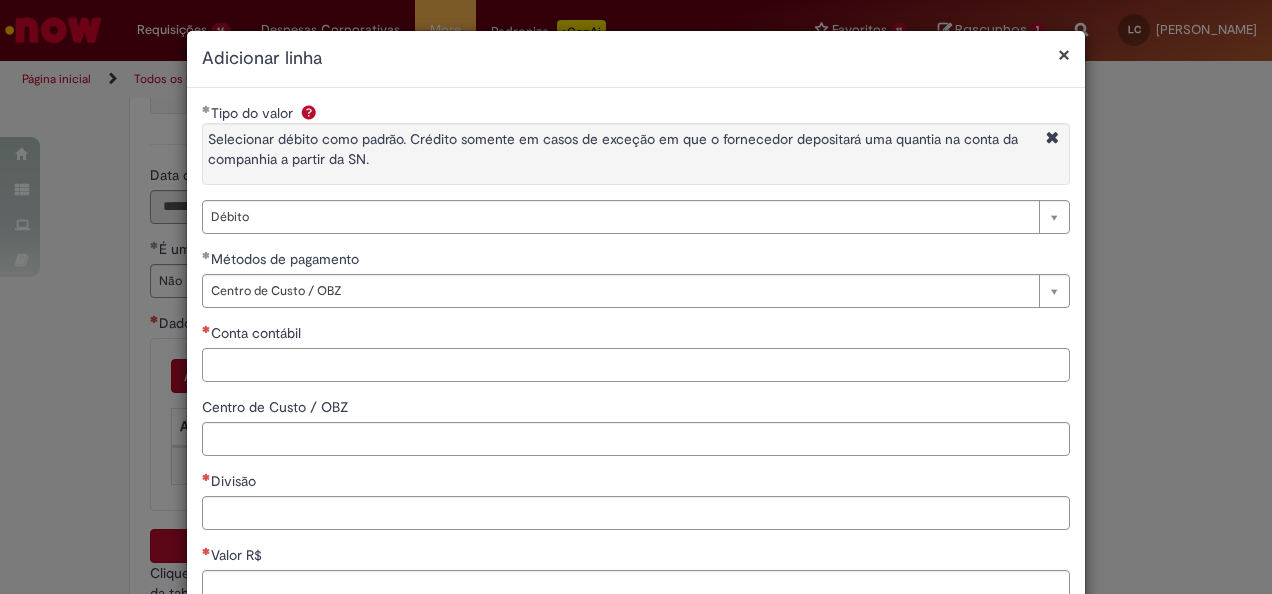 paste on "*******" 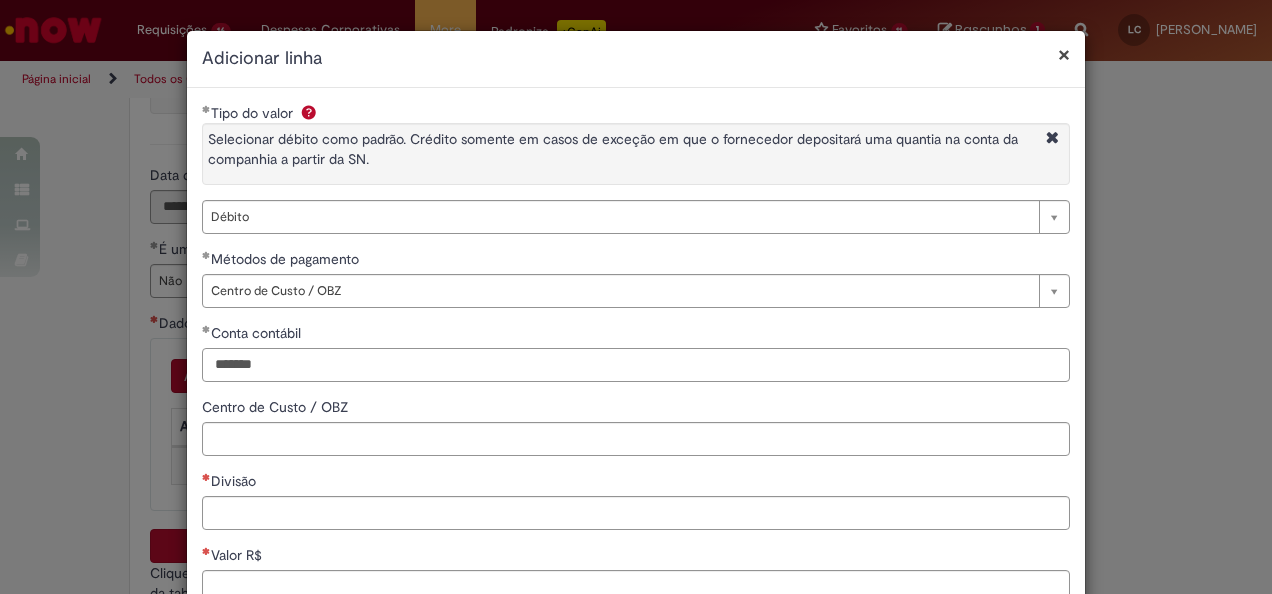 type on "*******" 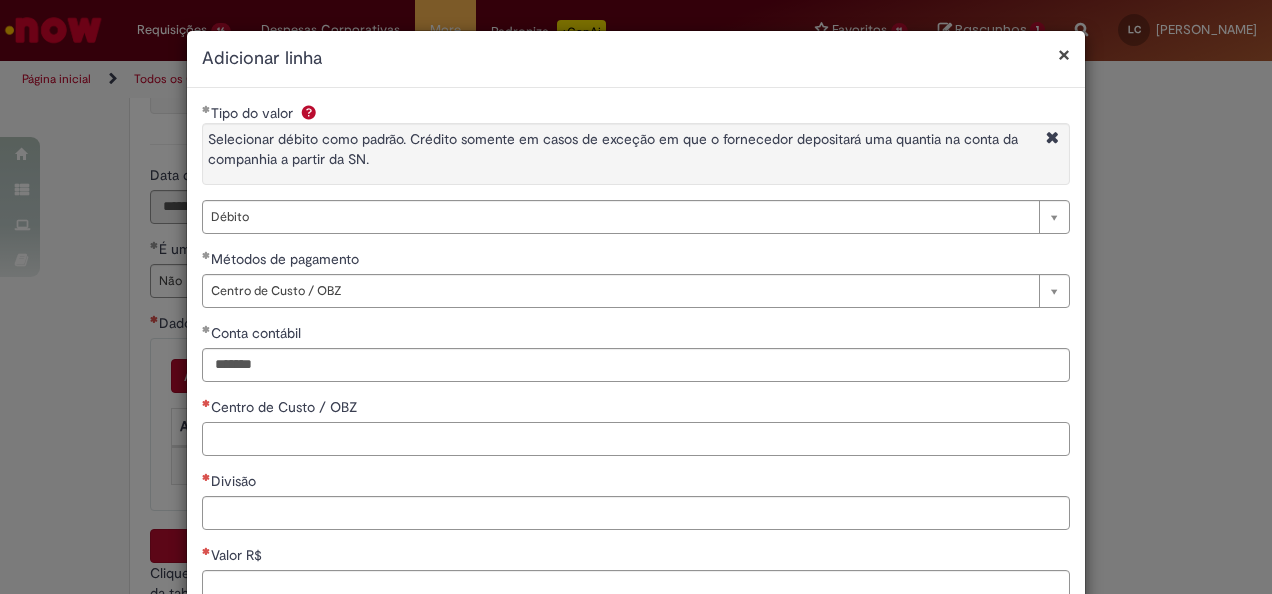 paste on "**********" 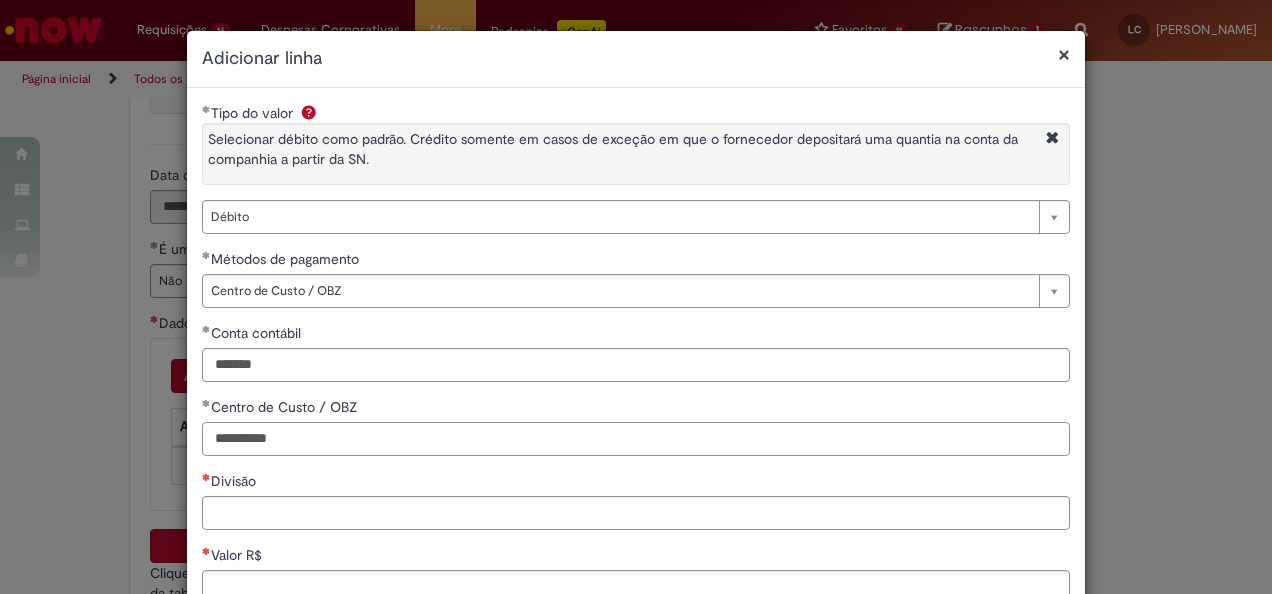 type on "**********" 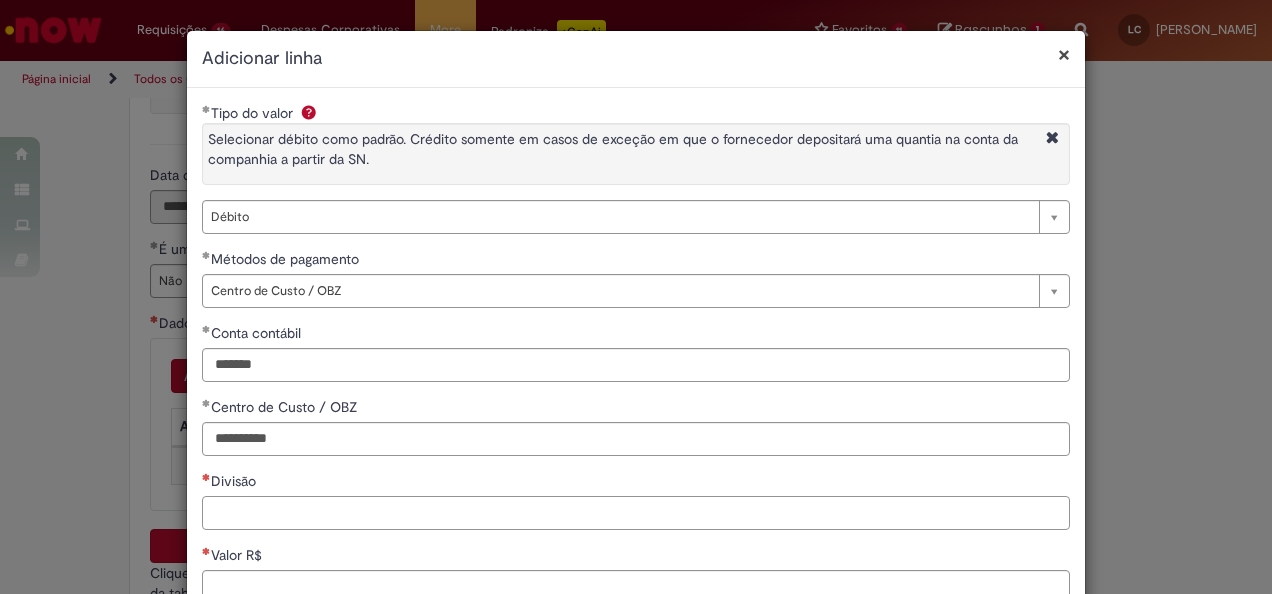 click on "Divisão" at bounding box center [636, 513] 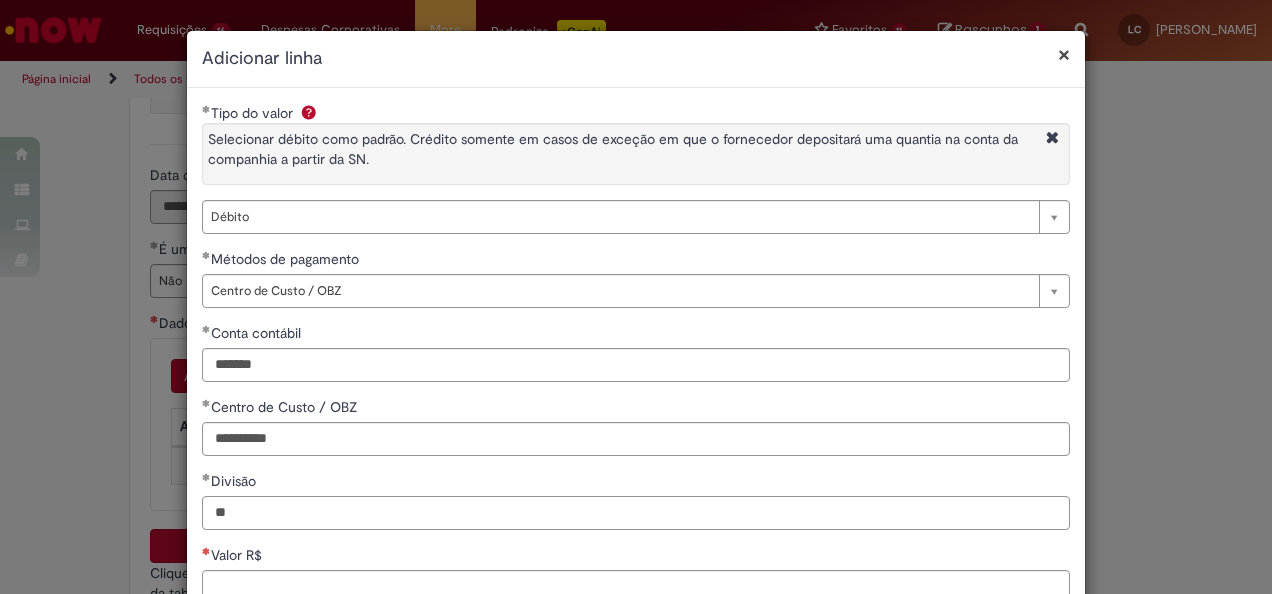 type on "*" 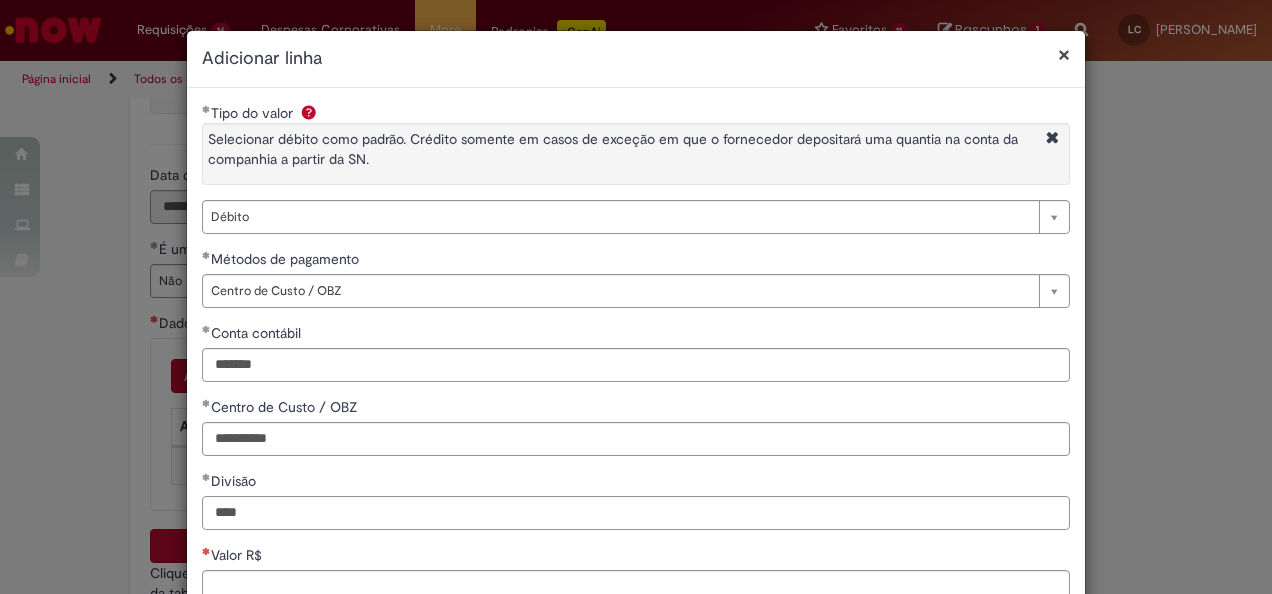 scroll, scrollTop: 100, scrollLeft: 0, axis: vertical 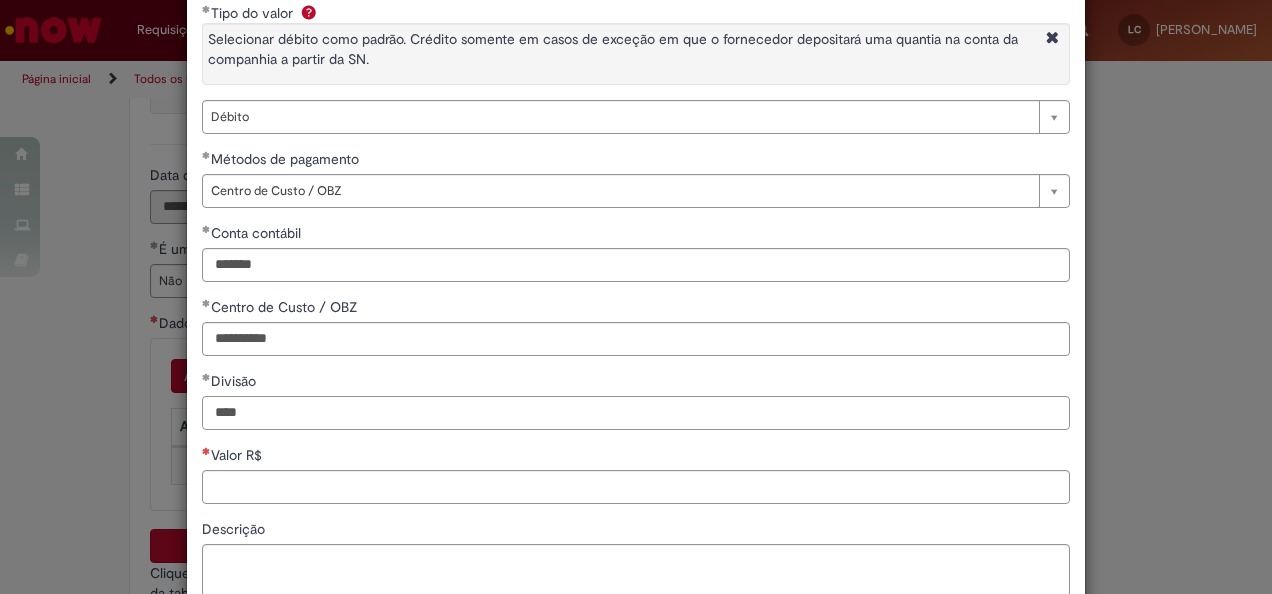 type on "****" 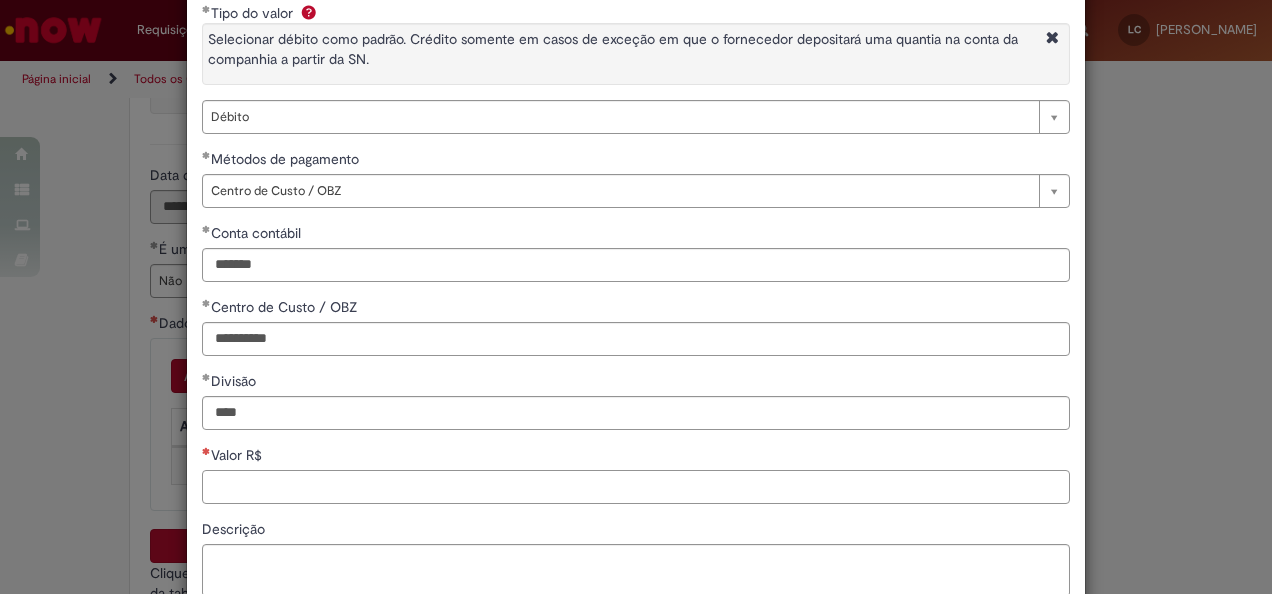 click on "Valor R$" at bounding box center (636, 487) 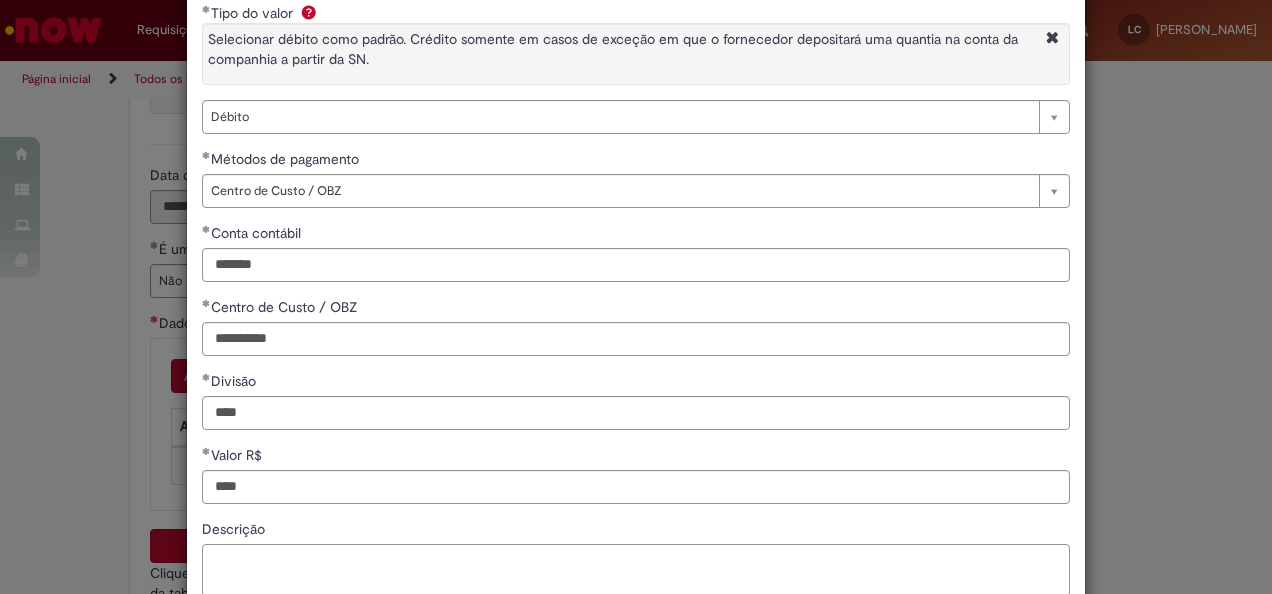 type on "********" 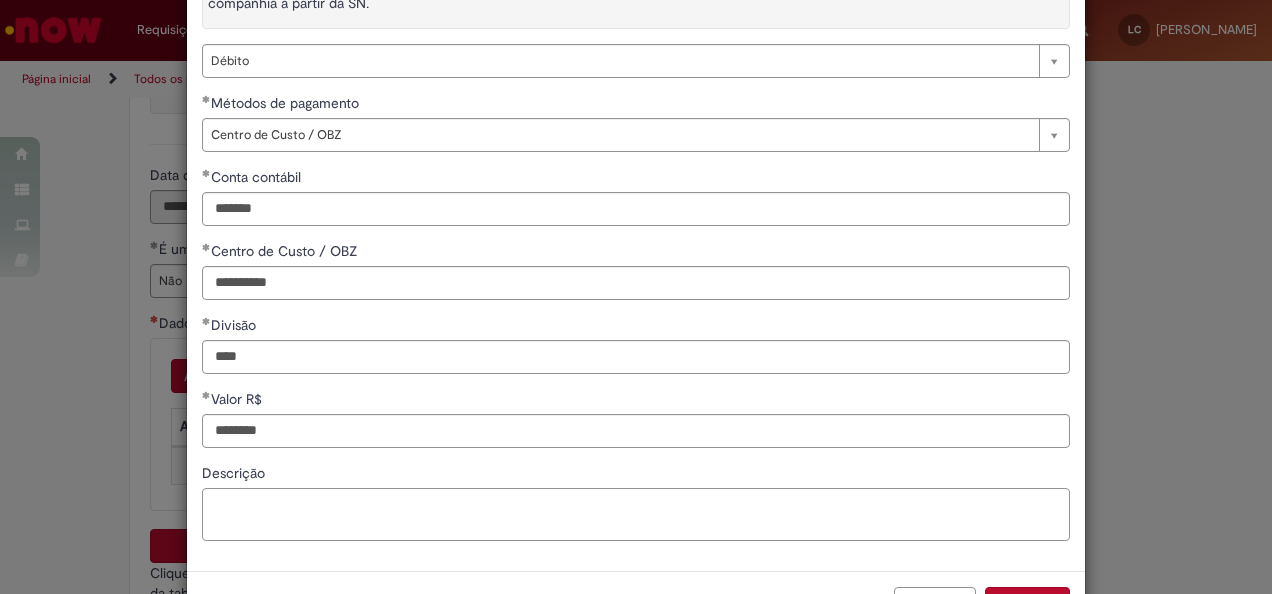scroll, scrollTop: 200, scrollLeft: 0, axis: vertical 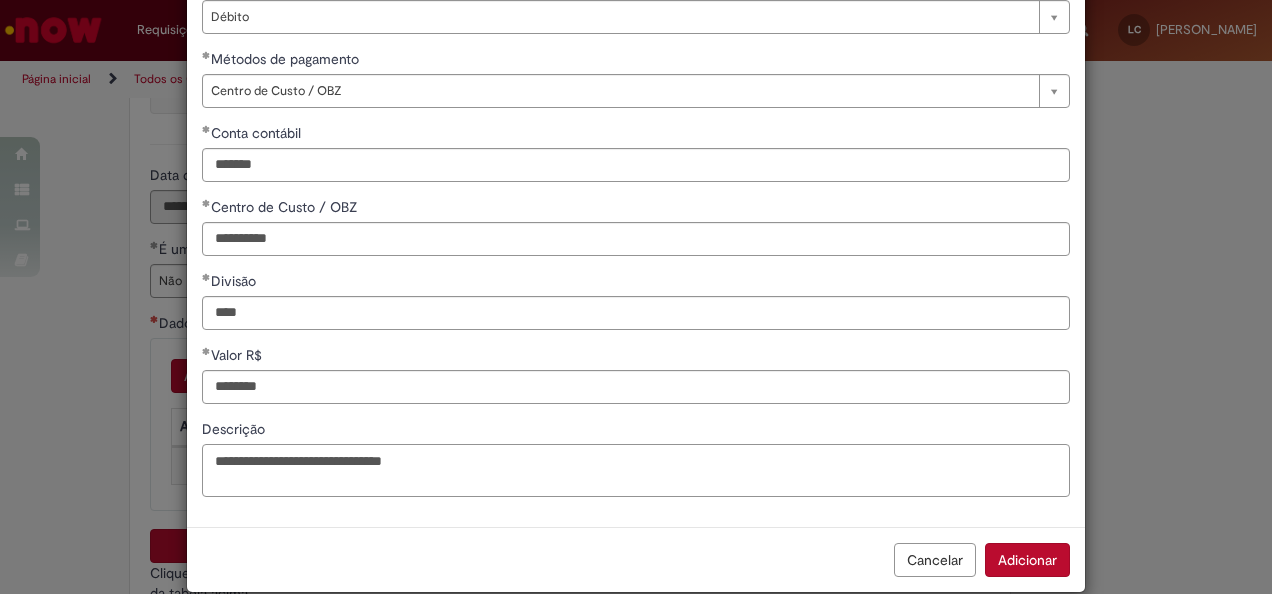 drag, startPoint x: 544, startPoint y: 456, endPoint x: 18, endPoint y: 419, distance: 527.29974 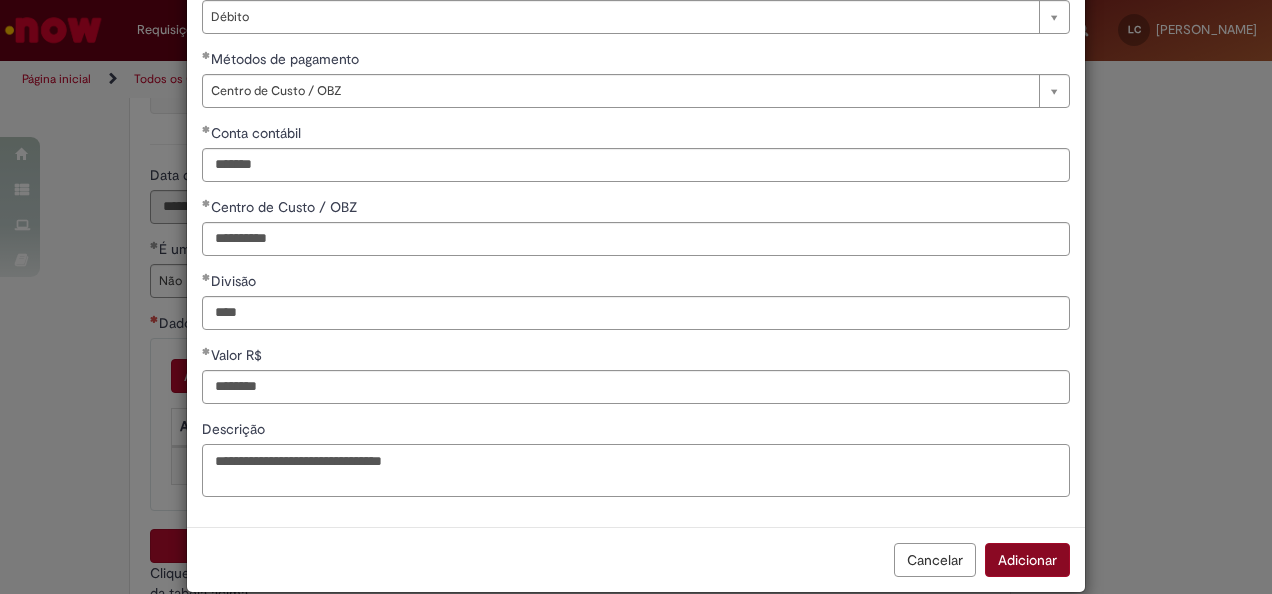 type on "**********" 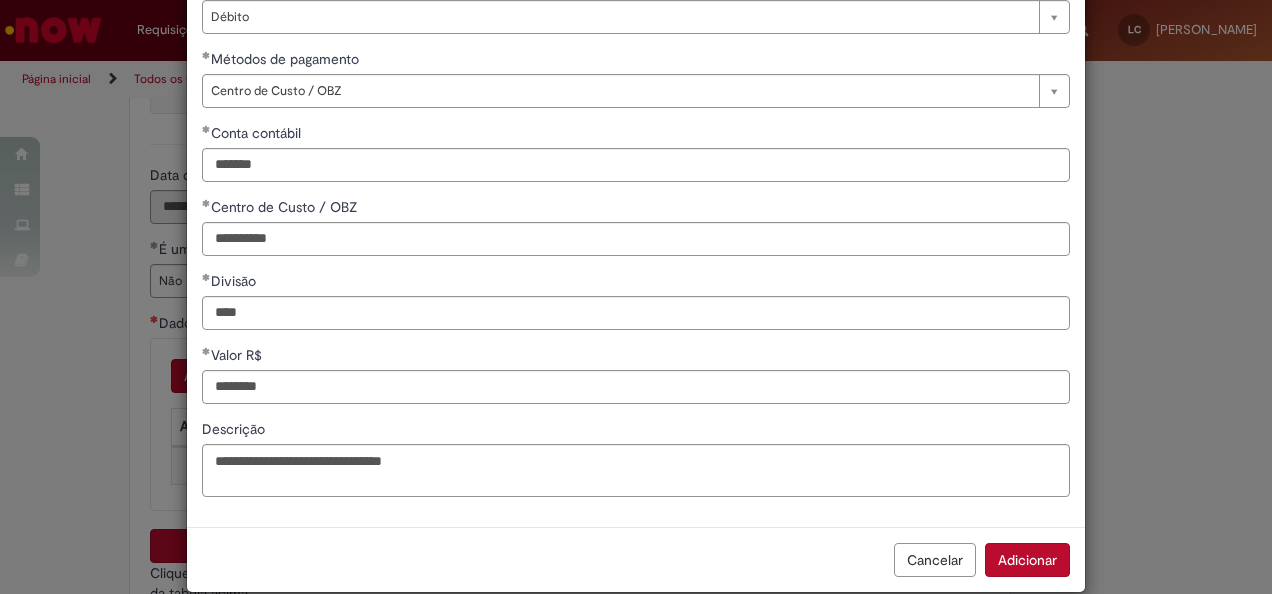 click on "Adicionar" at bounding box center (1027, 560) 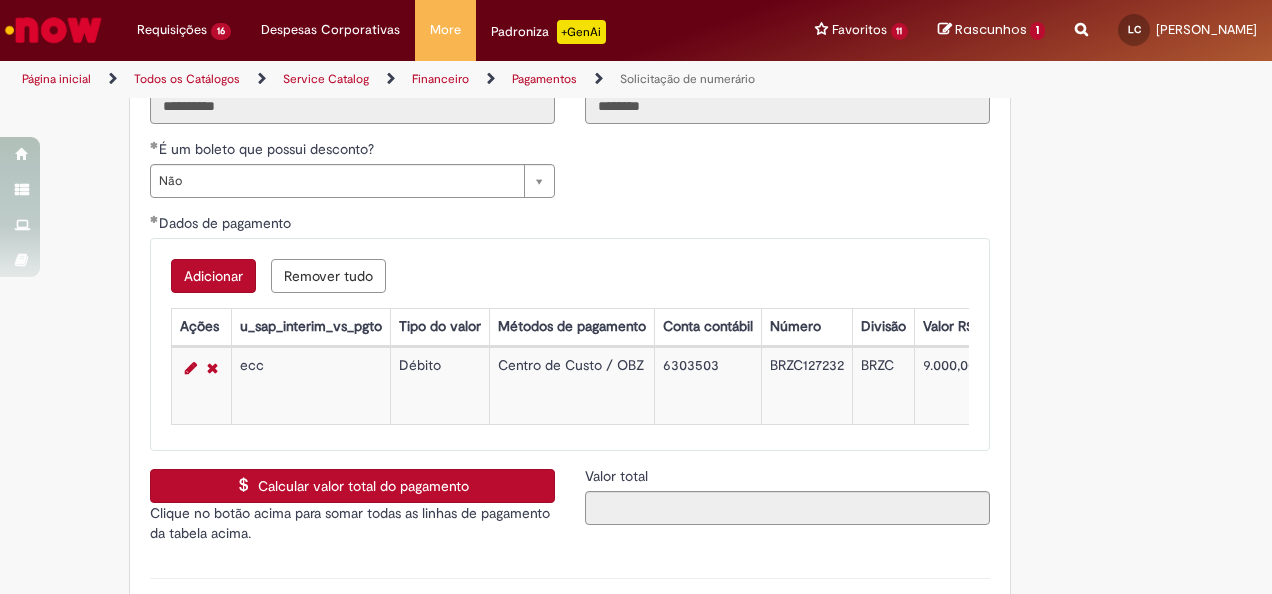 click on "Calcular valor total do pagamento" at bounding box center [352, 486] 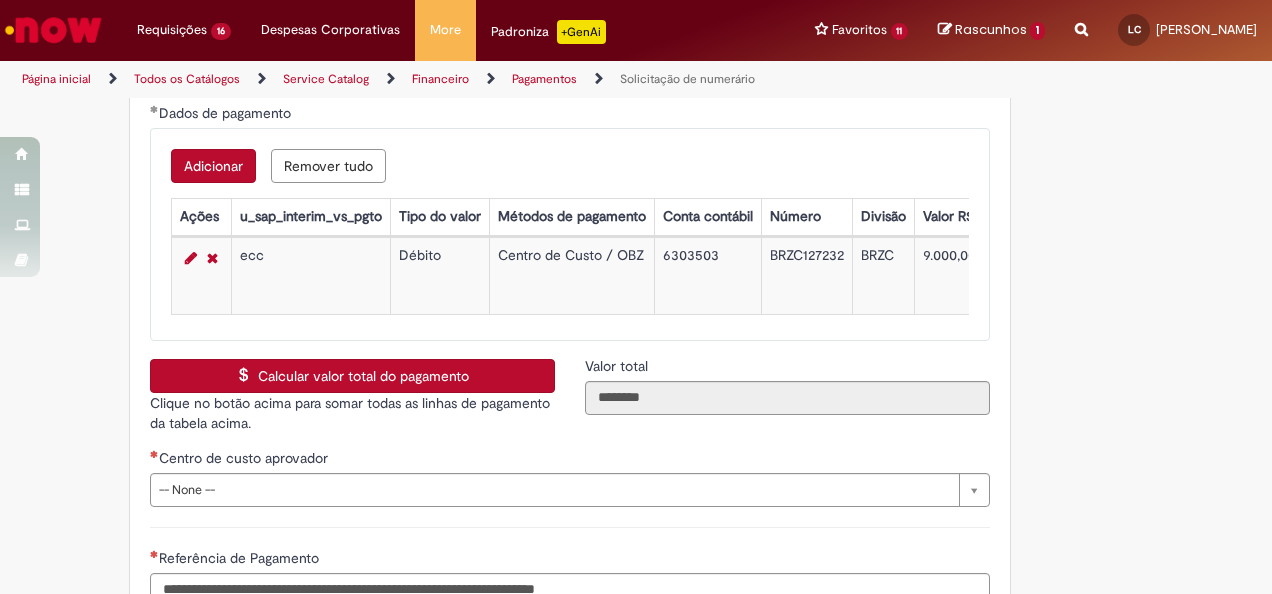 scroll, scrollTop: 3700, scrollLeft: 0, axis: vertical 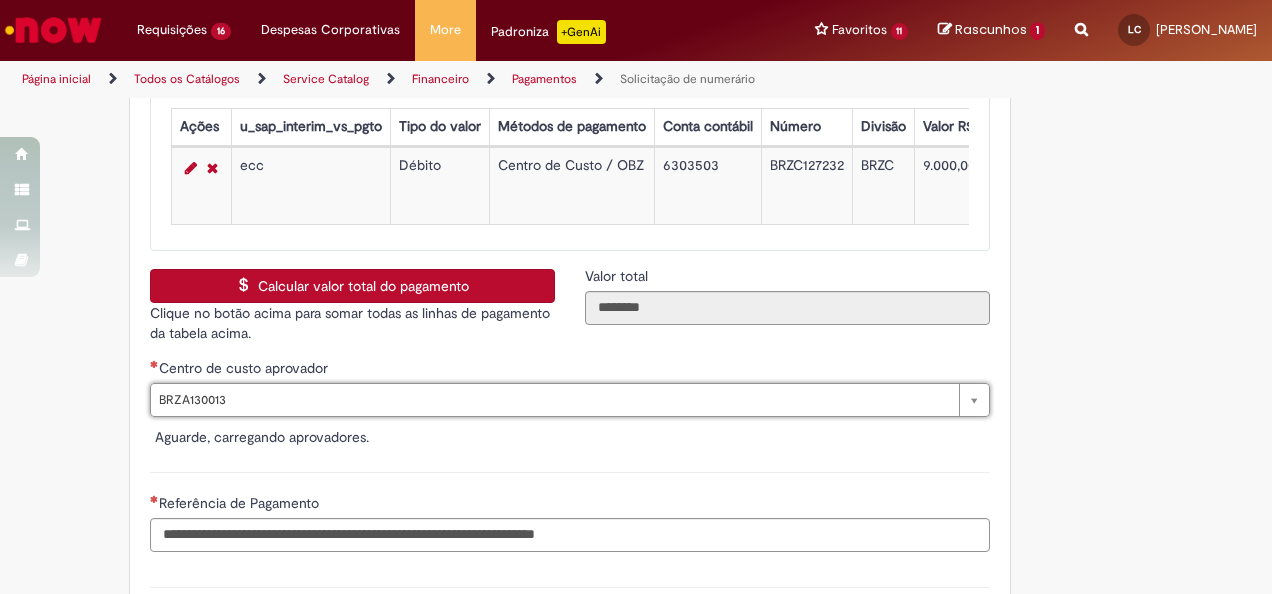 type on "**********" 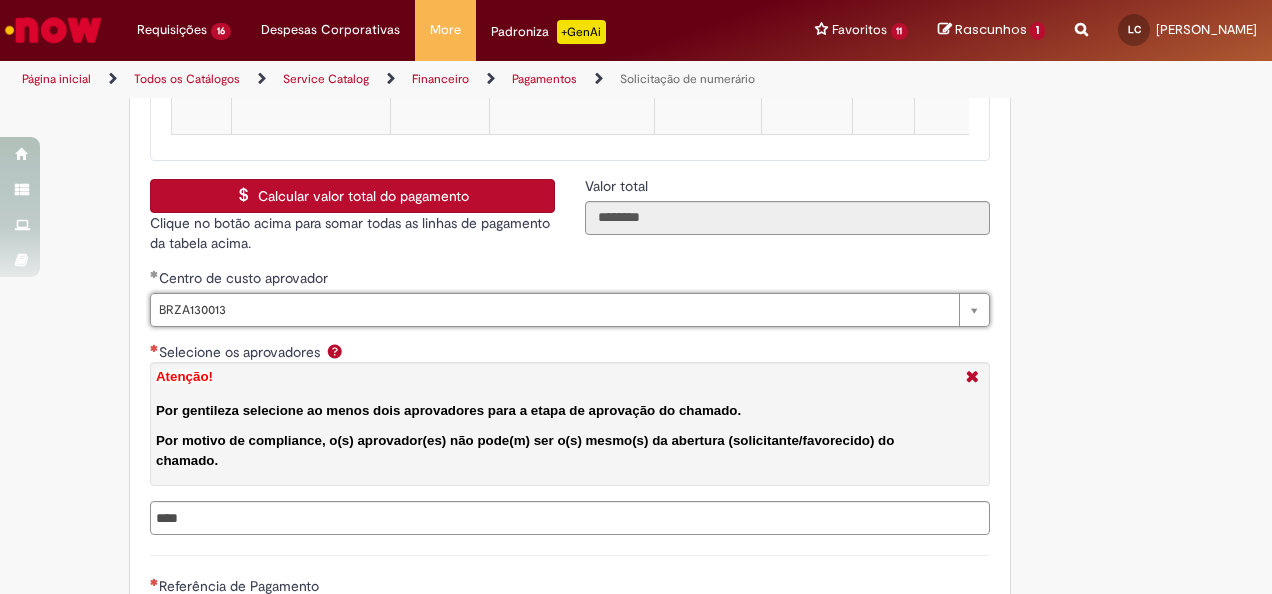 scroll, scrollTop: 3800, scrollLeft: 0, axis: vertical 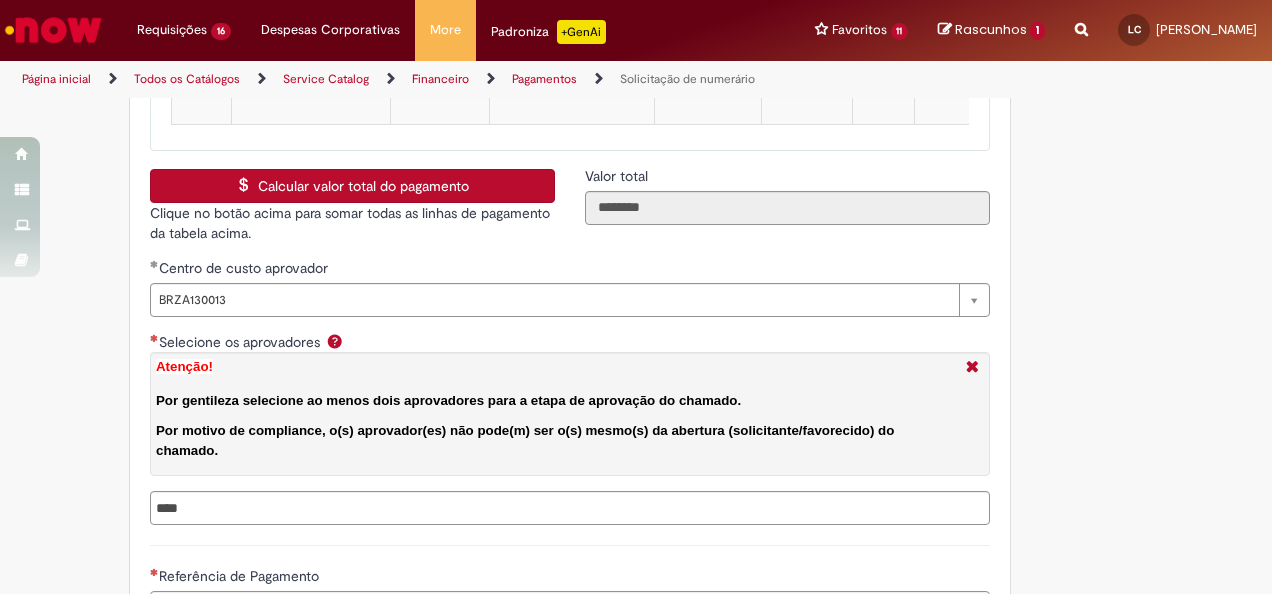 click at bounding box center (570, 508) 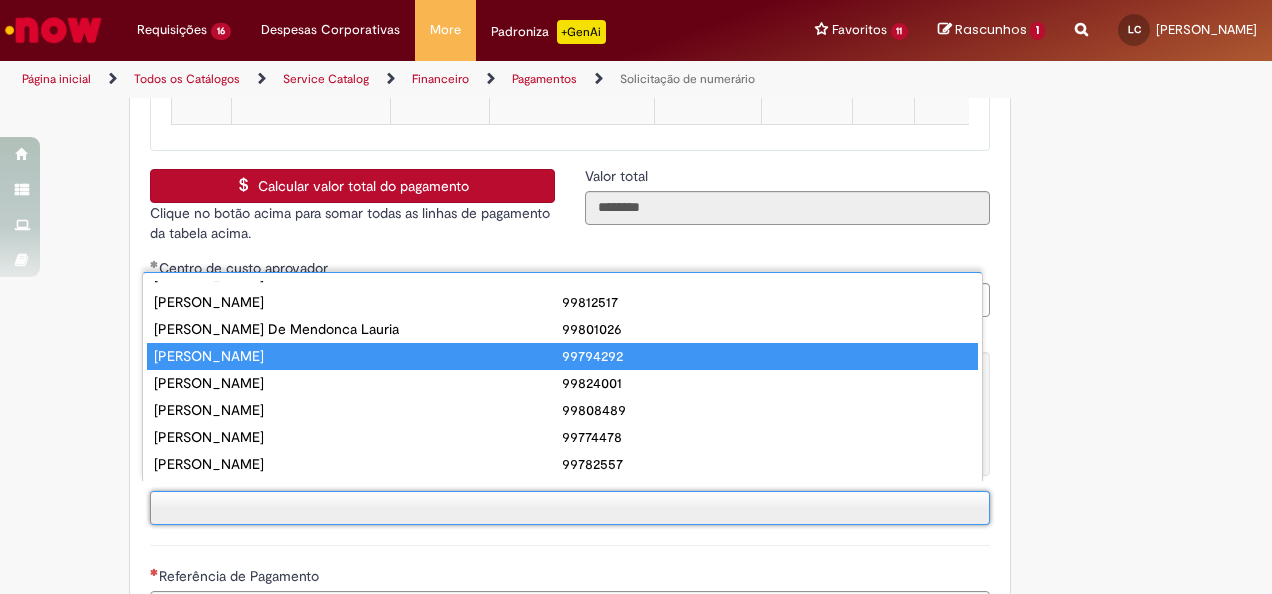 scroll, scrollTop: 0, scrollLeft: 0, axis: both 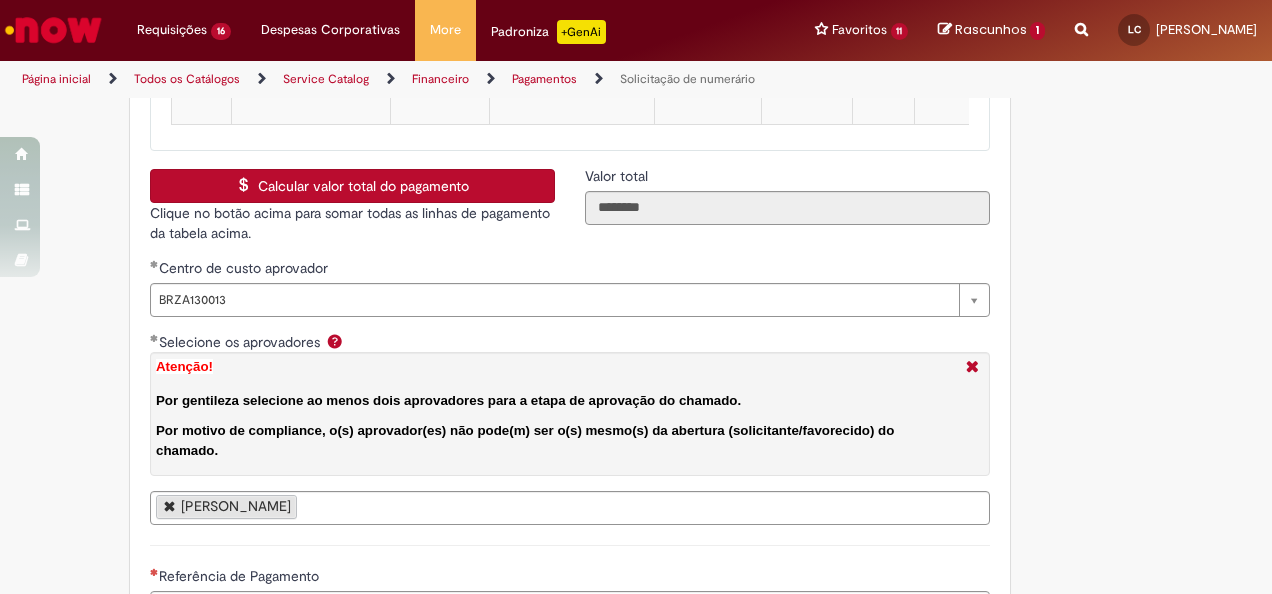 click on "Alexandre Martins Esber" at bounding box center [570, 508] 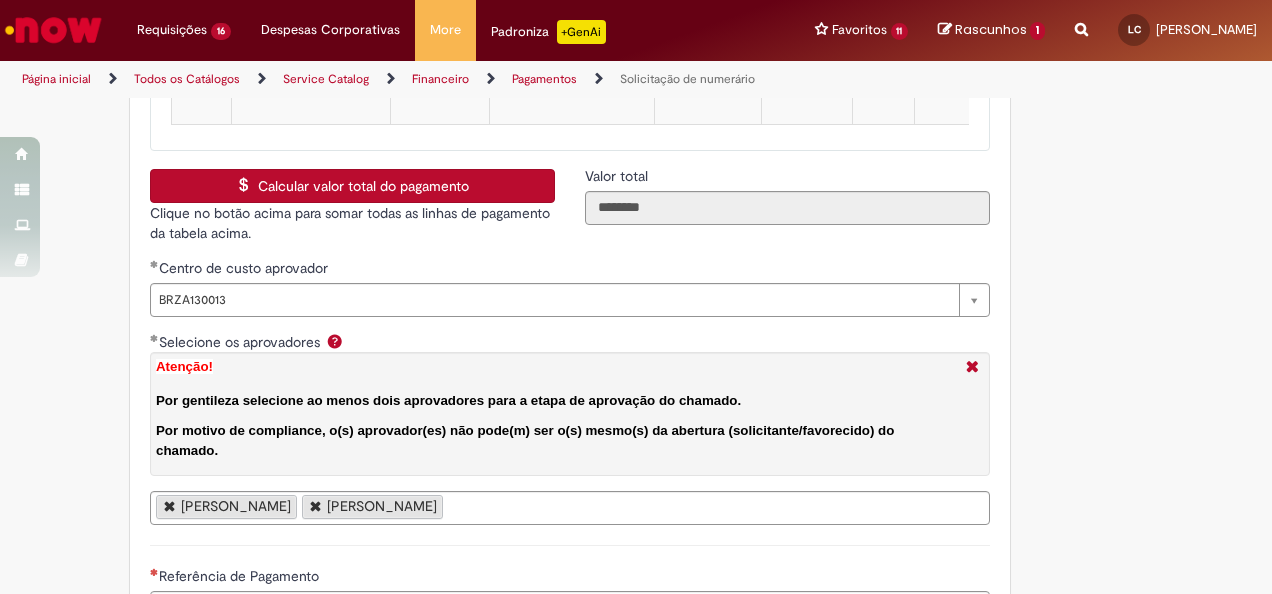 click on "Alexandre Martins Esber           Rafael Lepori Martinez" at bounding box center (570, 508) 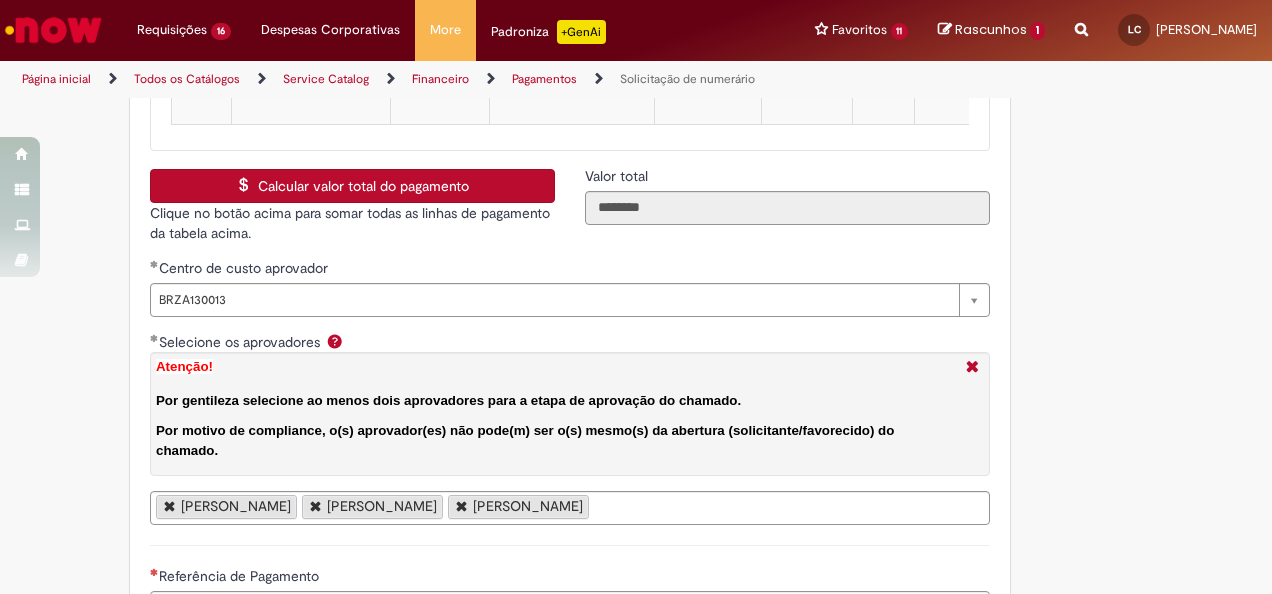 click on "Alexandre Martins Esber           Rafael Lepori Martinez           Milton Miranda Filho" at bounding box center [570, 508] 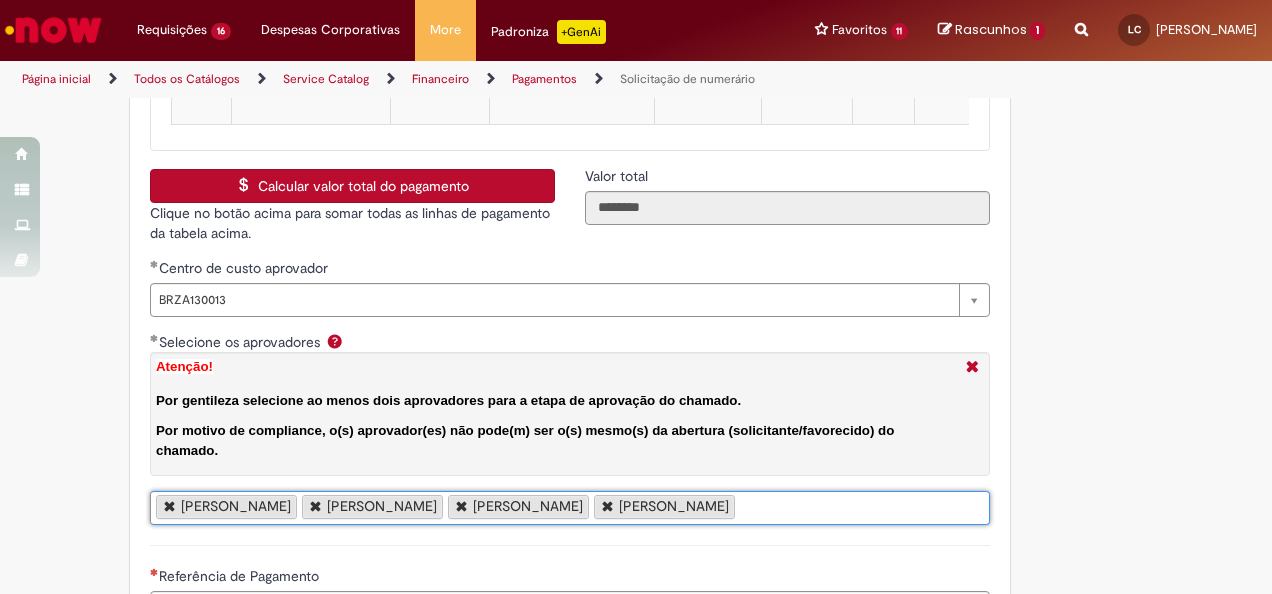 click on "Selecione os aprovadores Atenção!
Por gentileza selecione ao menos dois aprovadores para a etapa de aprovação do chamado.
Por motivo de compliance, o(s) aprovador(es) não pode(m) ser o(s) mesmo(s) da abertura (solicitante/favorecido) do chamado." at bounding box center [745, 508] 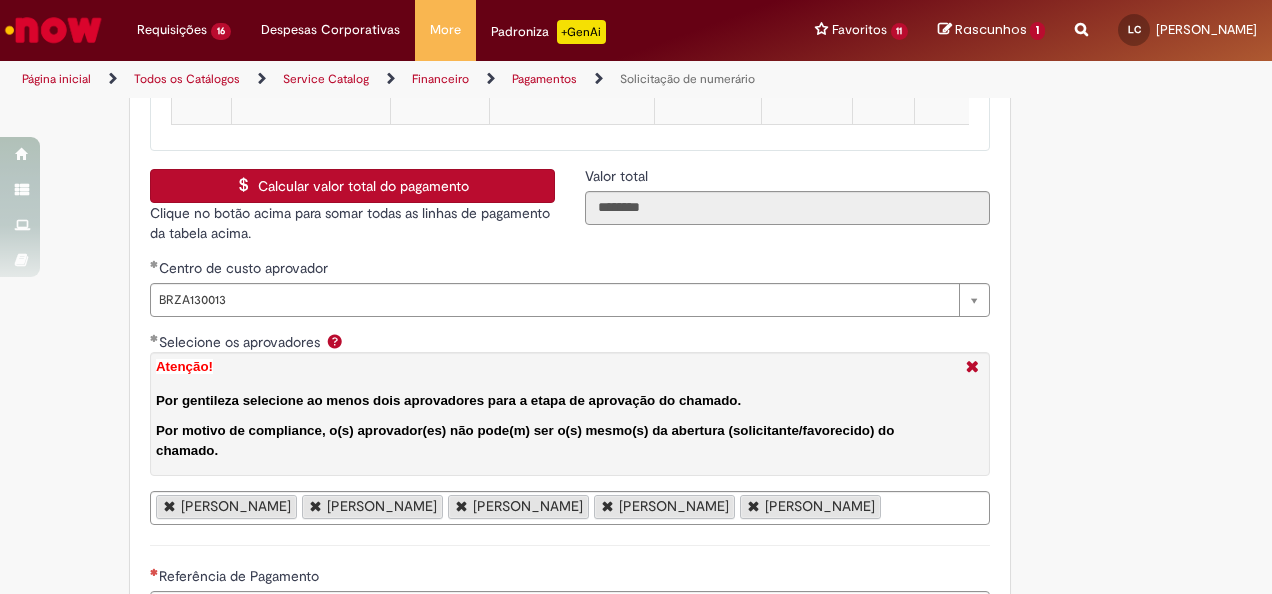 click on "Alexandre Martins Esber           Rafael Lepori Martinez           Milton Miranda Filho           Luiz Gustavo Leal Machado Talarico           Ravi Almeida Versiani" at bounding box center [570, 508] 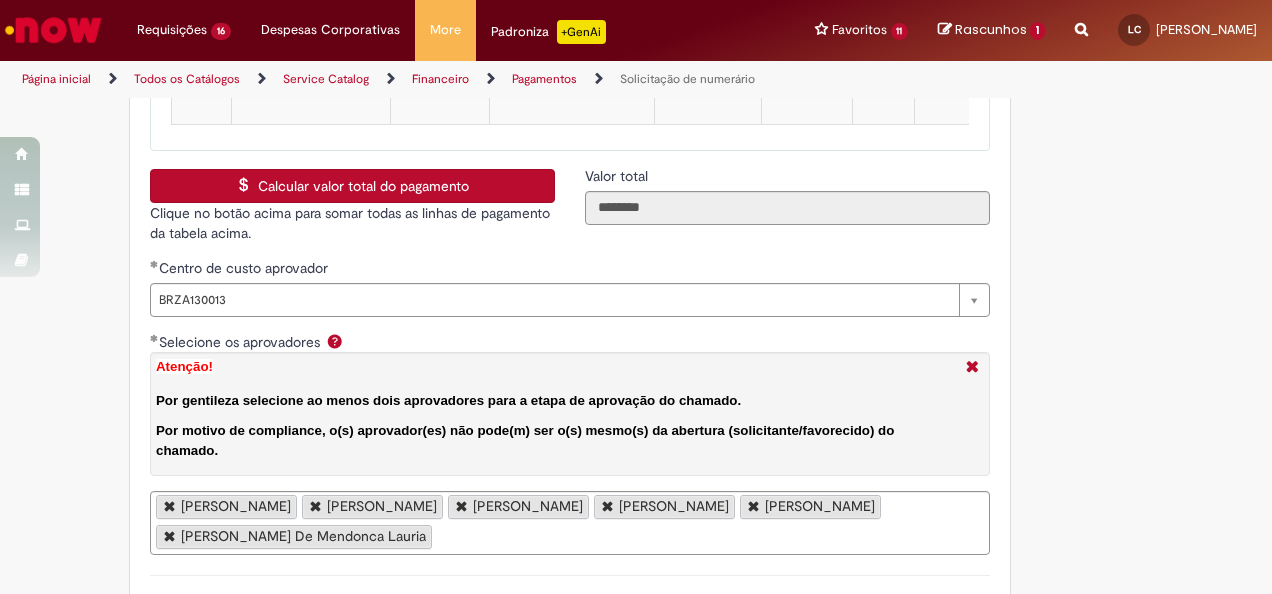 click on "Alexandre Martins Esber           Rafael Lepori Martinez           Milton Miranda Filho           Luiz Gustavo Leal Machado Talarico           Ravi Almeida Versiani           Lucas Baggi De Mendonca Lauria" at bounding box center (570, 523) 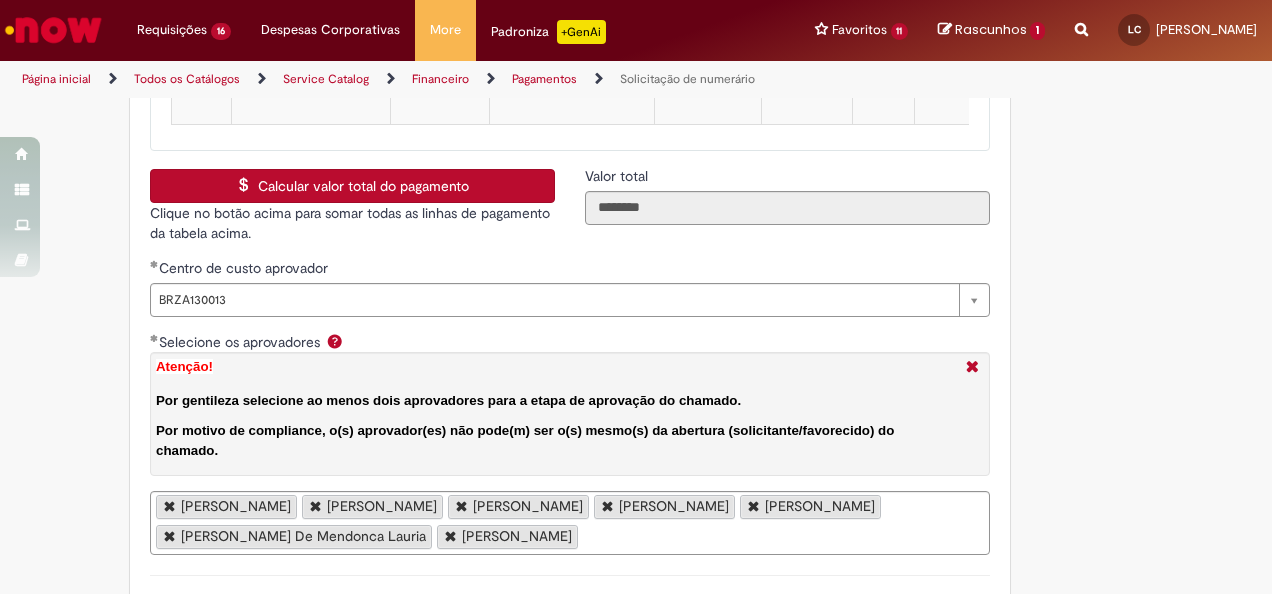 click on "Alexandre Martins Esber           Rafael Lepori Martinez           Milton Miranda Filho           Luiz Gustavo Leal Machado Talarico           Ravi Almeida Versiani           Lucas Baggi De Mendonca Lauria           Vinicius Pereira Inacio Da Silva" at bounding box center [570, 523] 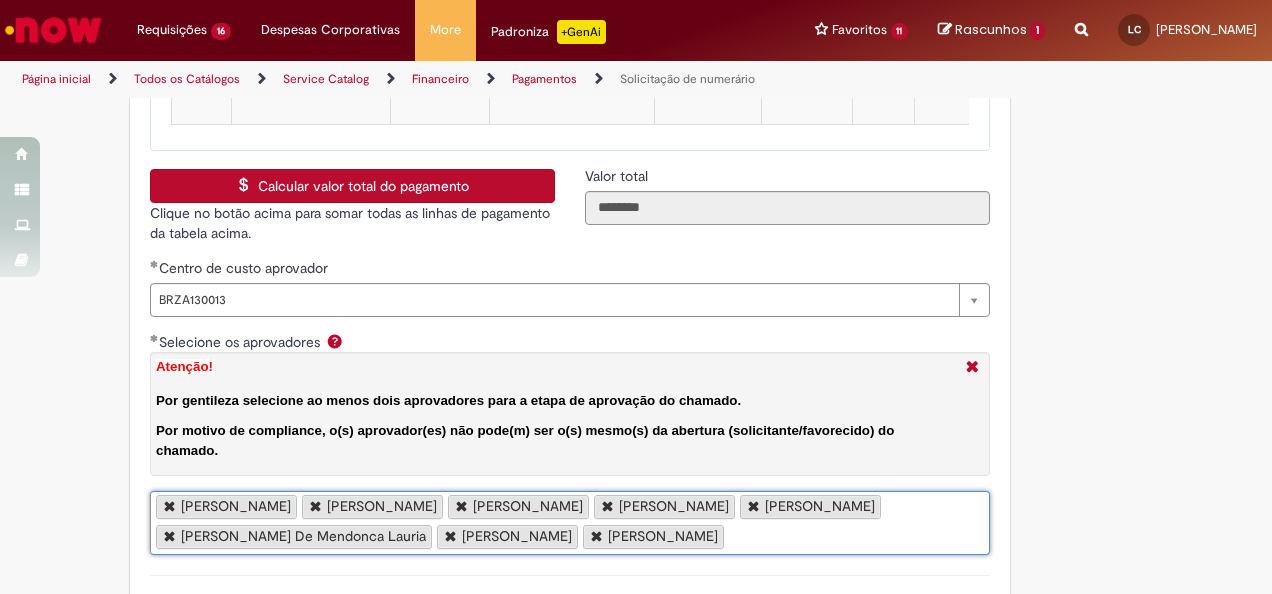 click on "Alexandre Martins Esber           Rafael Lepori Martinez           Milton Miranda Filho           Luiz Gustavo Leal Machado Talarico           Ravi Almeida Versiani           Lucas Baggi De Mendonca Lauria           Vinicius Pereira Inacio Da Silva           Jamile Jorge Ramos Sarchis" at bounding box center [570, 523] 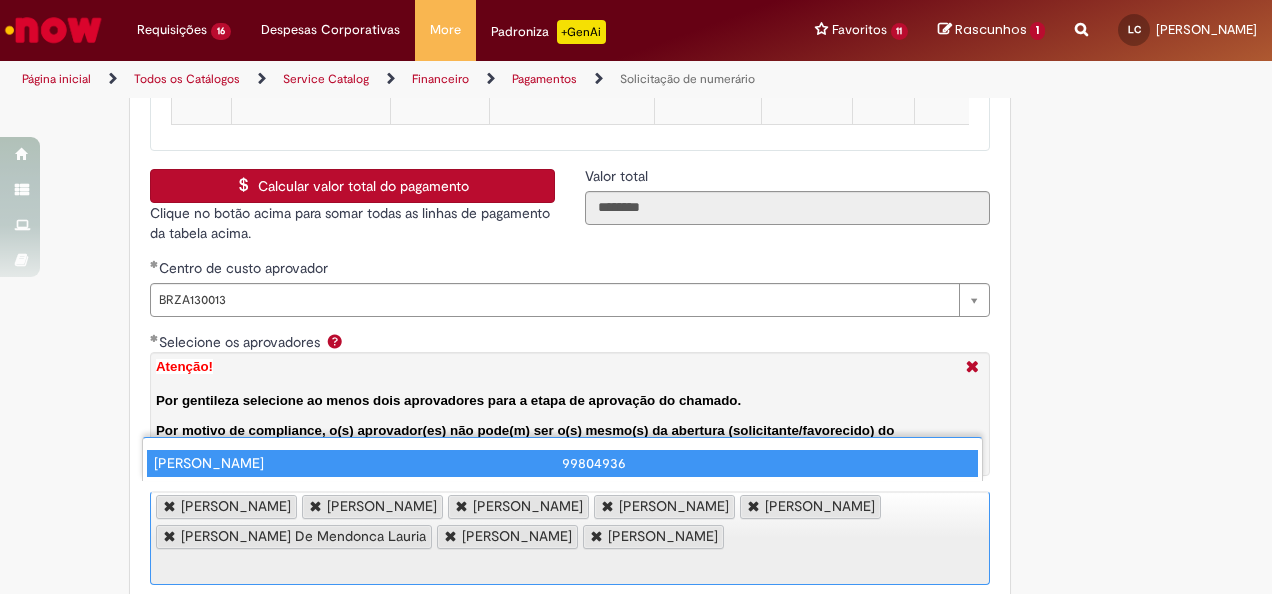 type on "**********" 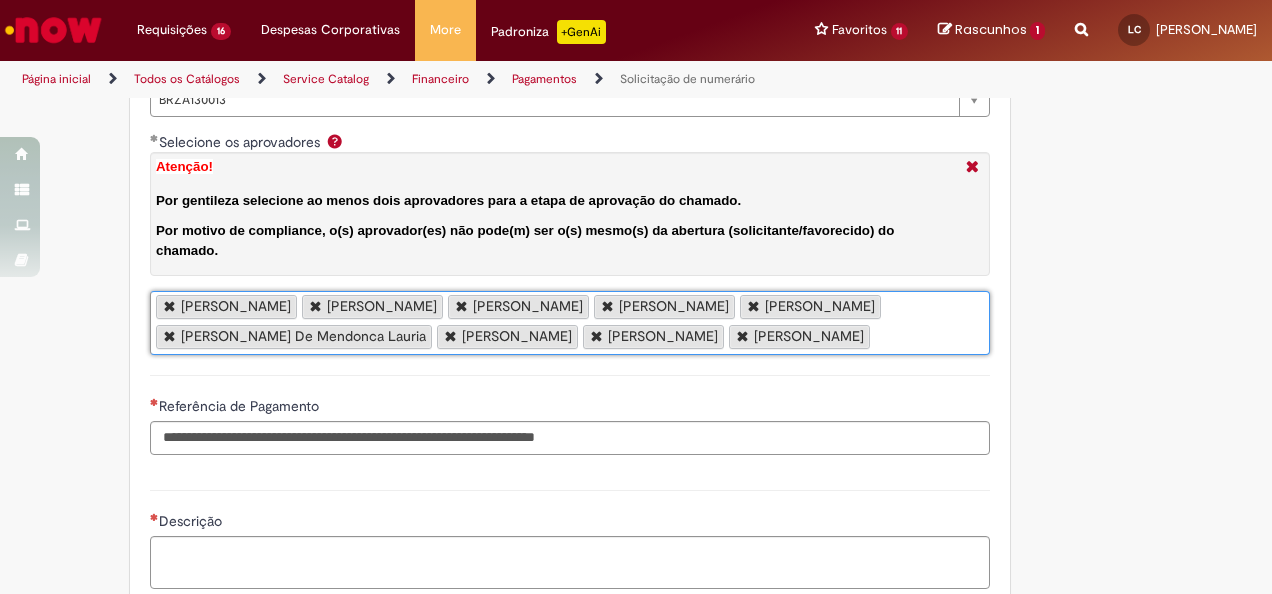 scroll, scrollTop: 3900, scrollLeft: 0, axis: vertical 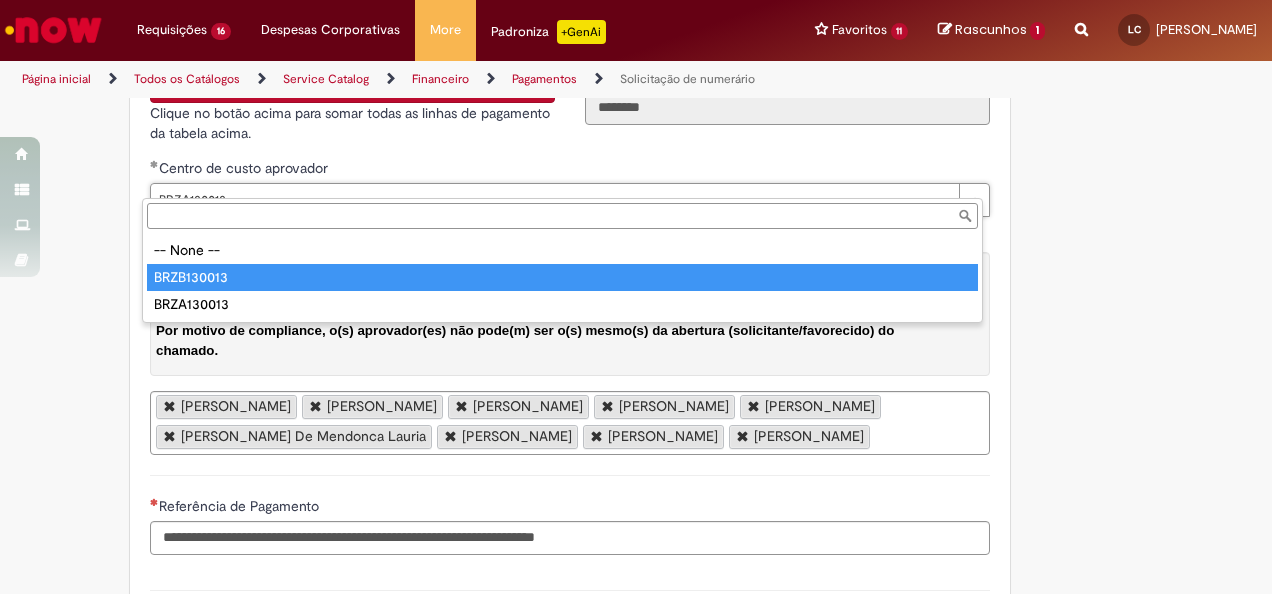type on "**********" 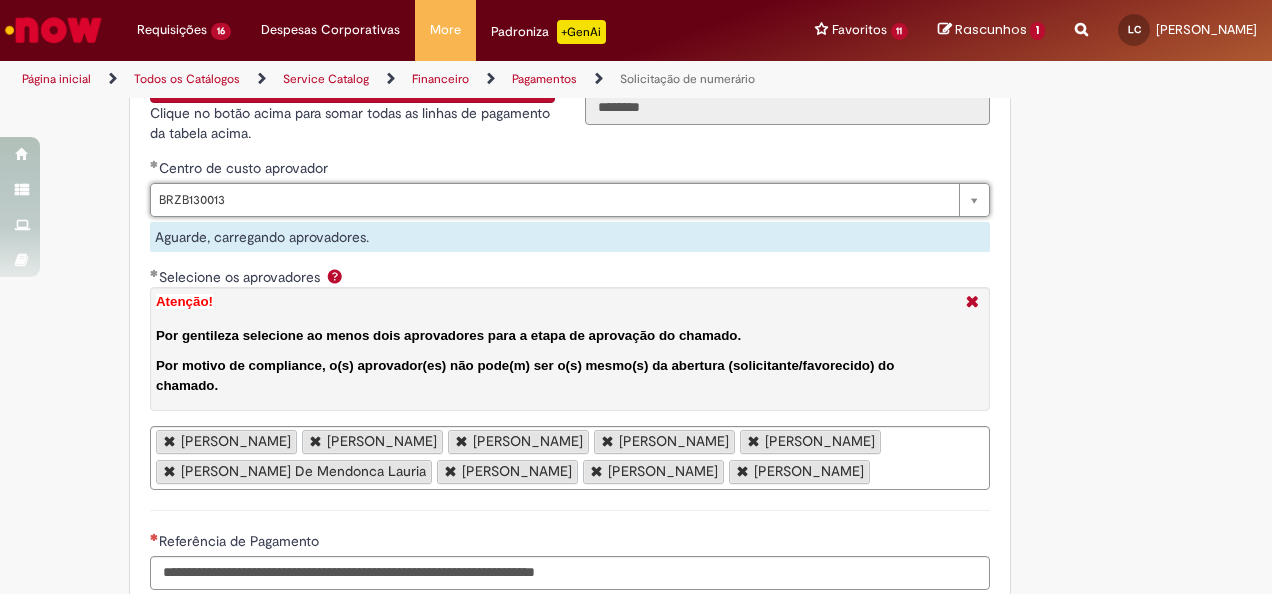 scroll, scrollTop: 0, scrollLeft: 74, axis: horizontal 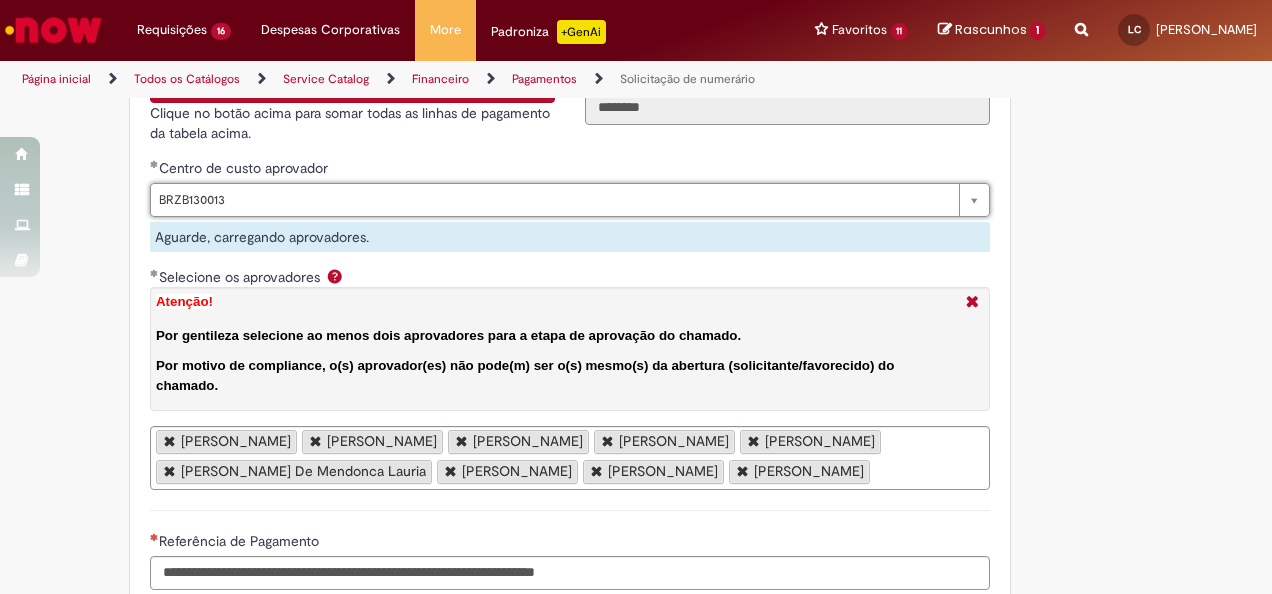 click on "Atenção!" at bounding box center [556, 301] 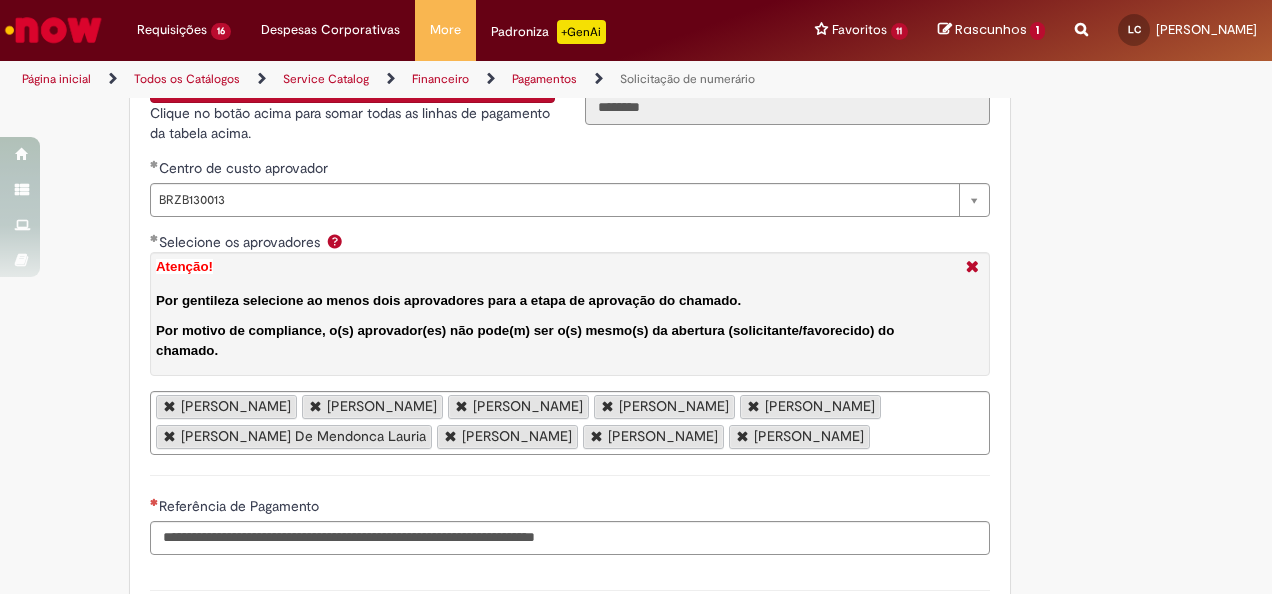click on "Rafael Lepori Martinez" at bounding box center [372, 407] 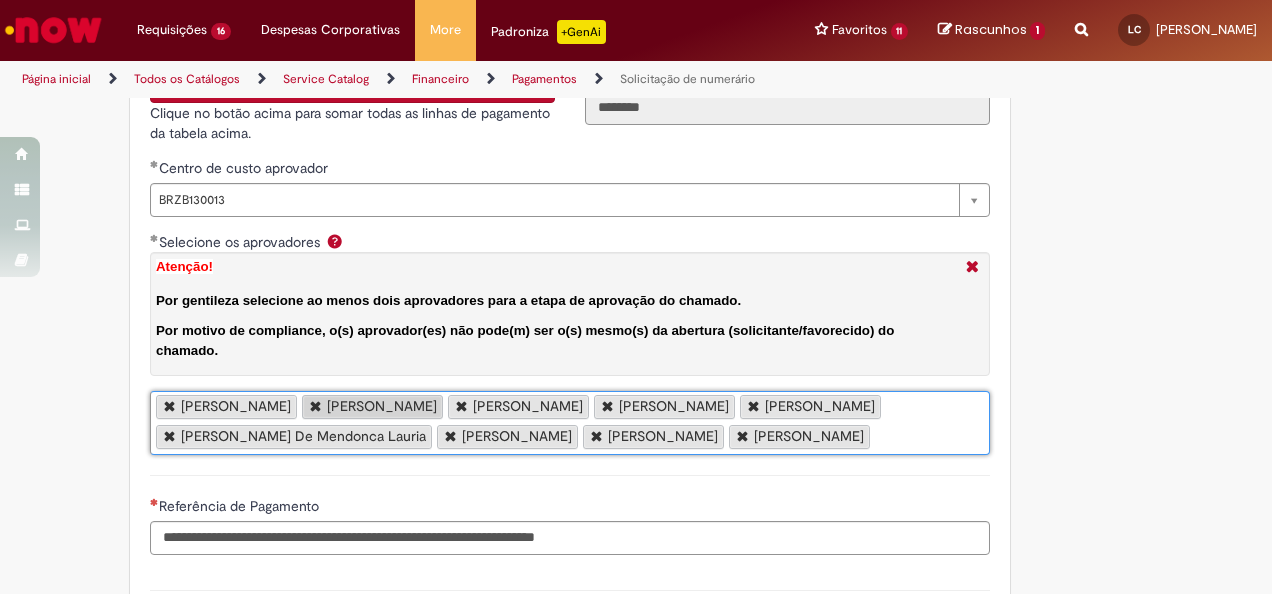 click on "Alexandre Martins Esber           Rafael Lepori Martinez           Milton Miranda Filho           Luiz Gustavo Leal Machado Talarico           Ravi Almeida Versiani           Lucas Baggi De Mendonca Lauria           Vinicius Pereira Inacio Da Silva           Jamile Jorge Ramos Sarchis           Indianara Dias De Oliveira" at bounding box center [570, 423] 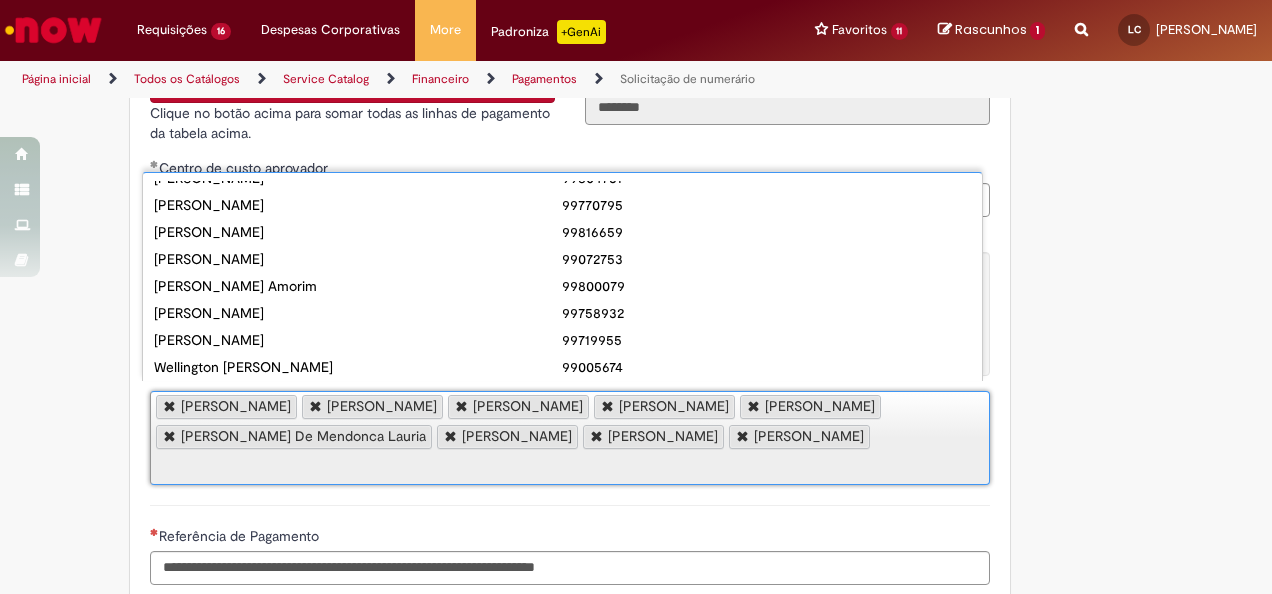 scroll, scrollTop: 266, scrollLeft: 0, axis: vertical 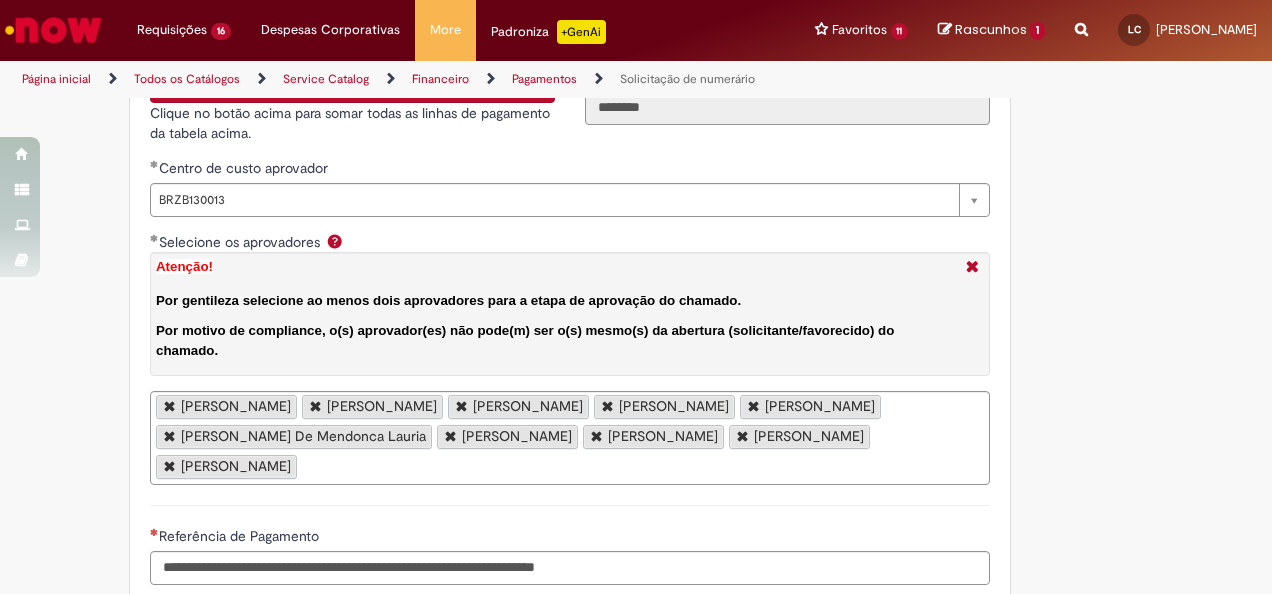 click on "Alexandre Martins Esber           Rafael Lepori Martinez           Milton Miranda Filho           Luiz Gustavo Leal Machado Talarico           Ravi Almeida Versiani           Lucas Baggi De Mendonca Lauria           Vinicius Pereira Inacio Da Silva           Jamile Jorge Ramos Sarchis           Indianara Dias De Oliveira           Romero Domingues Bezerra de Melo" at bounding box center (570, 438) 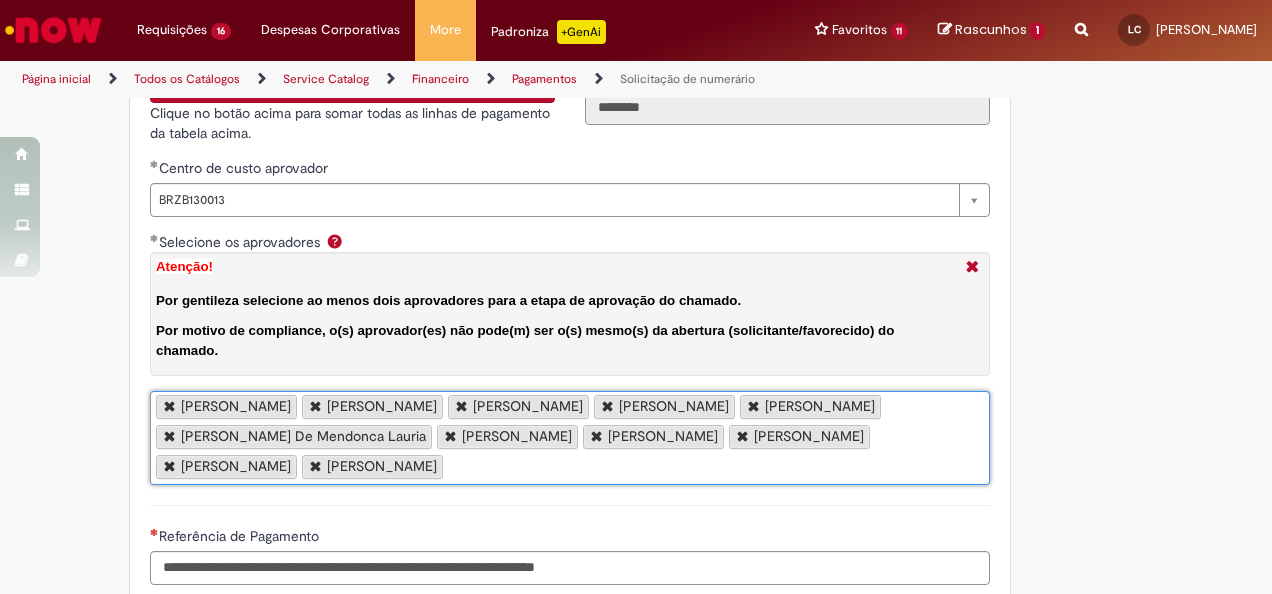 click on "Selecione os aprovadores Atenção!
Por gentileza selecione ao menos dois aprovadores para a etapa de aprovação do chamado.
Por motivo de compliance, o(s) aprovador(es) não pode(m) ser o(s) mesmo(s) da abertura (solicitante/favorecido) do chamado." at bounding box center [453, 468] 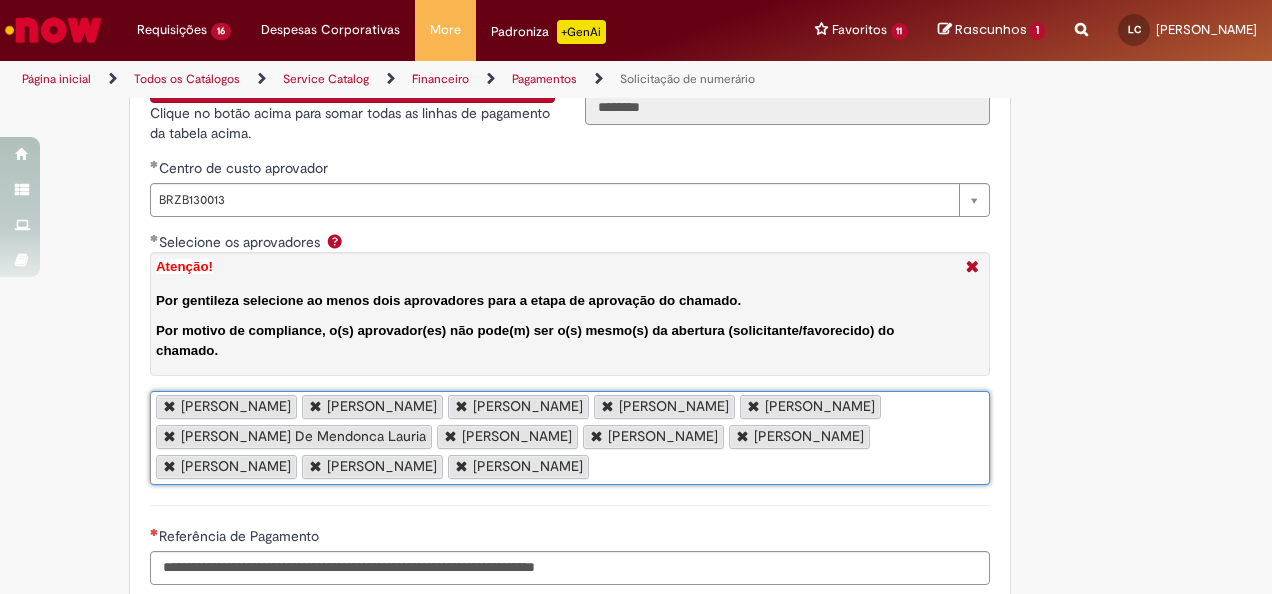 click on "Alexandre Martins Esber           Rafael Lepori Martinez           Milton Miranda Filho           Luiz Gustavo Leal Machado Talarico           Ravi Almeida Versiani           Lucas Baggi De Mendonca Lauria           Vinicius Pereira Inacio Da Silva           Jamile Jorge Ramos Sarchis           Indianara Dias De Oliveira           Romero Domingues Bezerra de Melo           Flavia Dias Martins           Henrique De Mesquita Mansano" at bounding box center [570, 438] 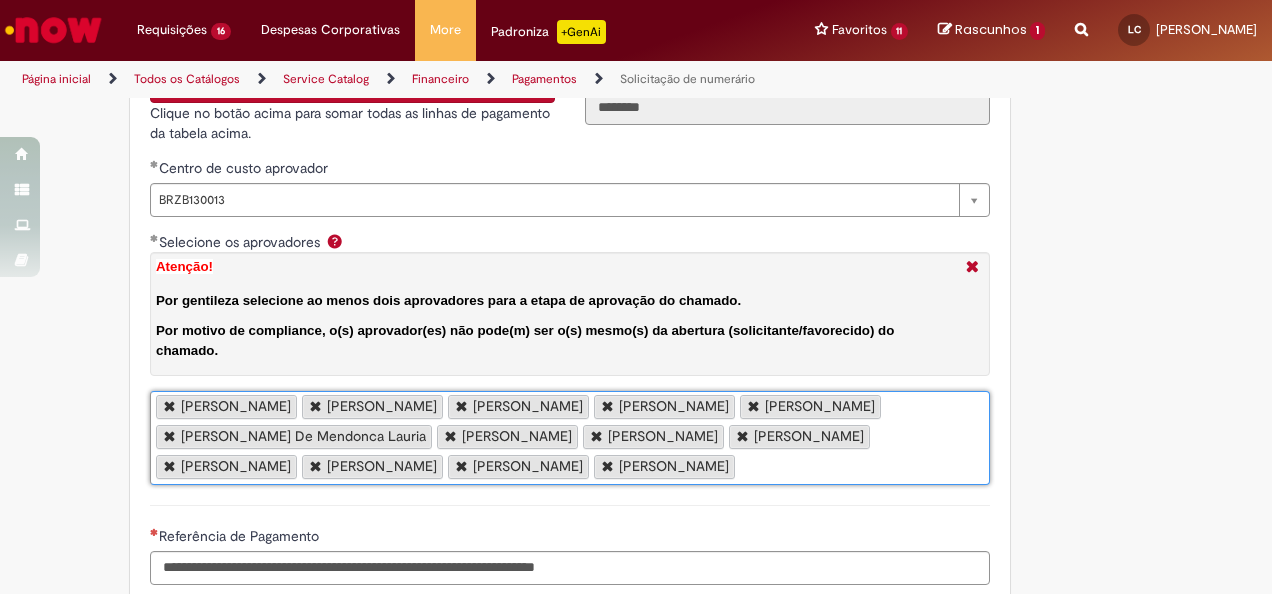 click on "Alexandre Martins Esber           Rafael Lepori Martinez           Milton Miranda Filho           Luiz Gustavo Leal Machado Talarico           Ravi Almeida Versiani           Lucas Baggi De Mendonca Lauria           Vinicius Pereira Inacio Da Silva           Jamile Jorge Ramos Sarchis           Indianara Dias De Oliveira           Romero Domingues Bezerra de Melo           Flavia Dias Martins           Henrique De Mesquita Mansano           Juliana Marques Gomes" at bounding box center [570, 438] 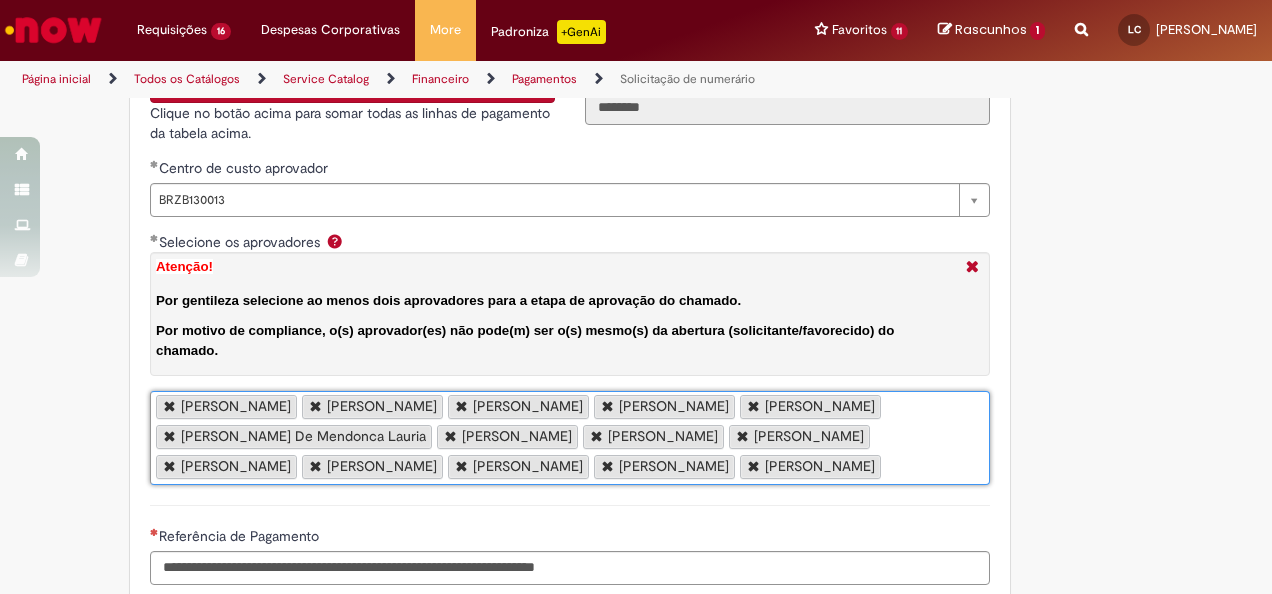click on "Alexandre Martins Esber           Rafael Lepori Martinez           Milton Miranda Filho           Luiz Gustavo Leal Machado Talarico           Ravi Almeida Versiani           Lucas Baggi De Mendonca Lauria           Vinicius Pereira Inacio Da Silva           Jamile Jorge Ramos Sarchis           Indianara Dias De Oliveira           Romero Domingues Bezerra de Melo           Flavia Dias Martins           Henrique De Mesquita Mansano           Juliana Marques Gomes           Manoel Barbosa Albuquerque Neto" at bounding box center (570, 438) 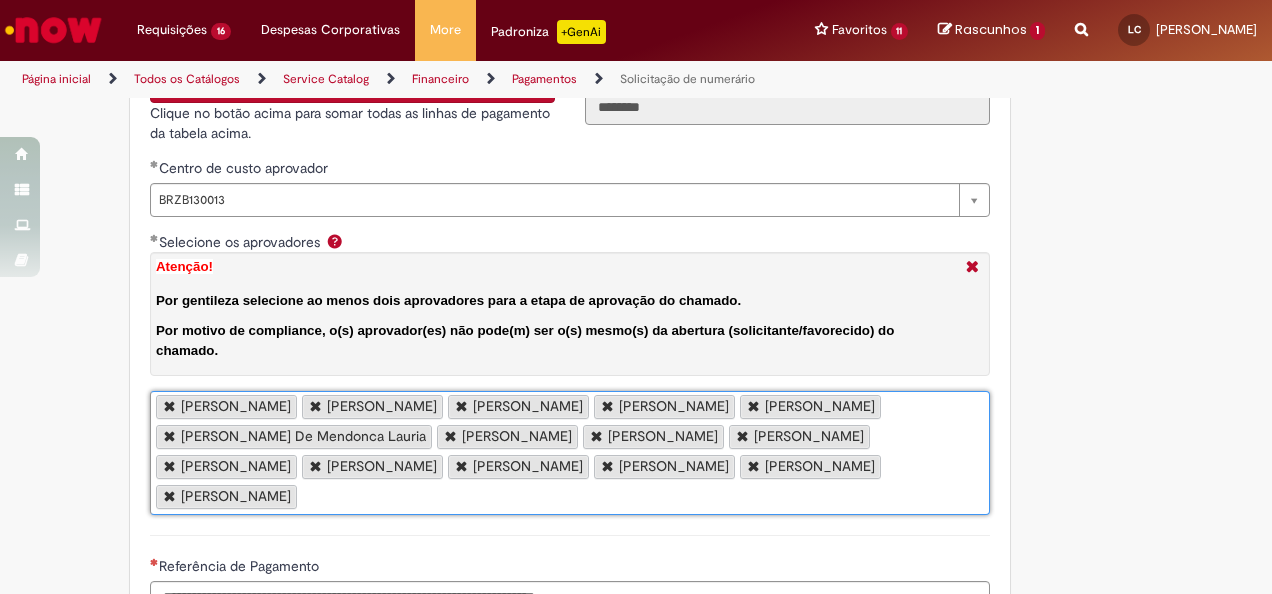 click on "Alexandre Martins Esber           Rafael Lepori Martinez           Milton Miranda Filho           Luiz Gustavo Leal Machado Talarico           Ravi Almeida Versiani           Lucas Baggi De Mendonca Lauria           Vinicius Pereira Inacio Da Silva           Jamile Jorge Ramos Sarchis           Indianara Dias De Oliveira           Romero Domingues Bezerra de Melo           Flavia Dias Martins           Henrique De Mesquita Mansano           Juliana Marques Gomes           Manoel Barbosa Albuquerque Neto           Carolina Luisa Falk Braz" at bounding box center (570, 453) 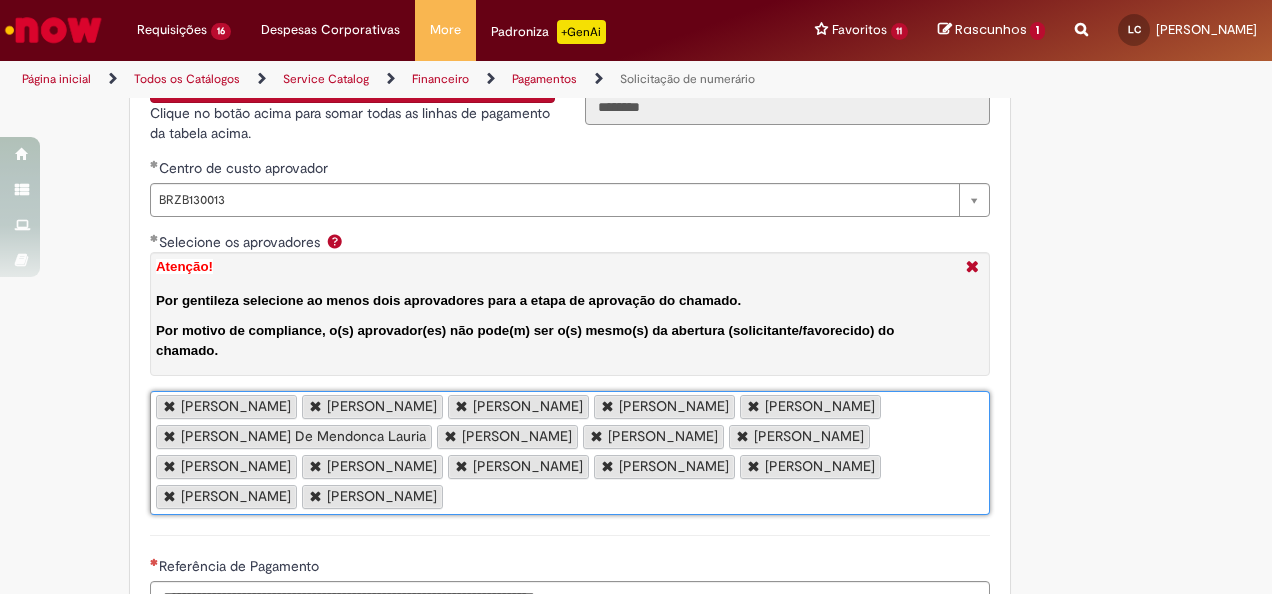 click on "Alexandre Martins Esber           Rafael Lepori Martinez           Milton Miranda Filho           Luiz Gustavo Leal Machado Talarico           Ravi Almeida Versiani           Lucas Baggi De Mendonca Lauria           Vinicius Pereira Inacio Da Silva           Jamile Jorge Ramos Sarchis           Indianara Dias De Oliveira           Romero Domingues Bezerra de Melo           Flavia Dias Martins           Henrique De Mesquita Mansano           Juliana Marques Gomes           Manoel Barbosa Albuquerque Neto           Carolina Luisa Falk Braz           Mario Cesar Berto" at bounding box center [570, 453] 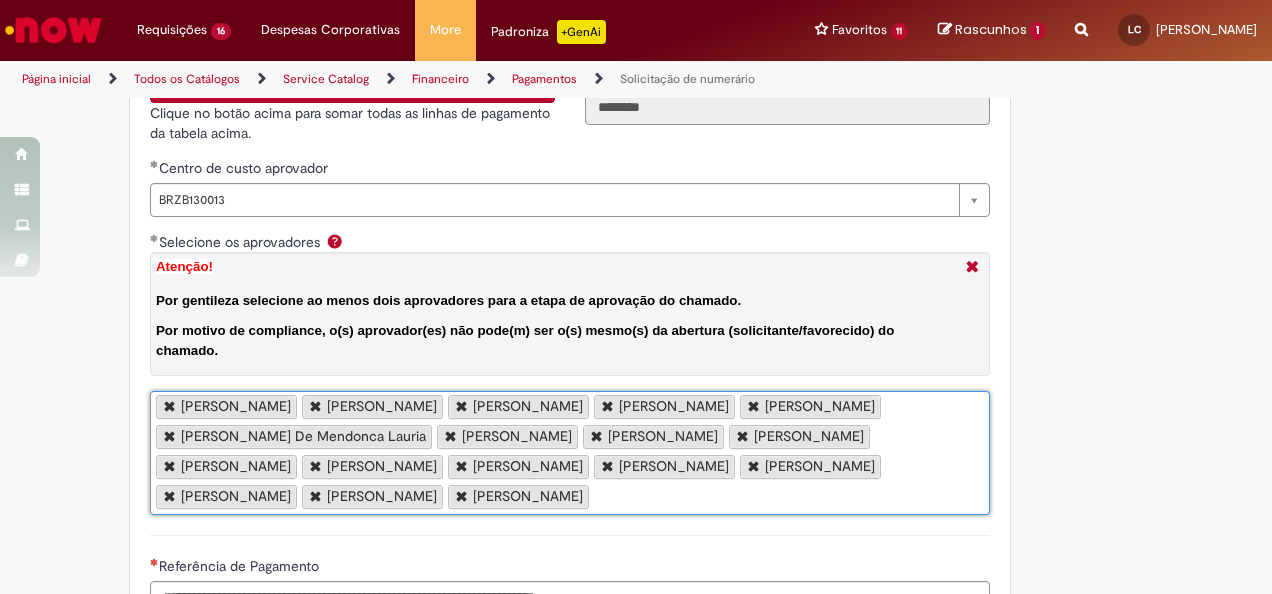 click on "Selecione os aprovadores Atenção!
Por gentileza selecione ao menos dois aprovadores para a etapa de aprovação do chamado.
Por motivo de compliance, o(s) aprovador(es) não pode(m) ser o(s) mesmo(s) da abertura (solicitante/favorecido) do chamado." at bounding box center (599, 498) 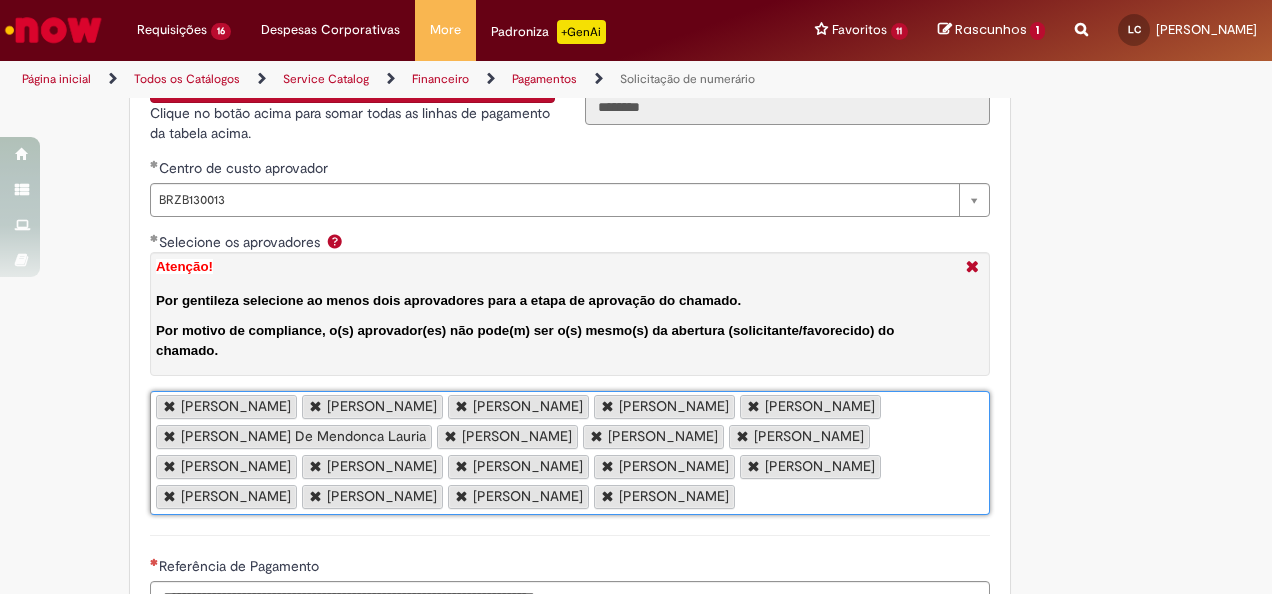 click on "Alexandre Martins Esber           Rafael Lepori Martinez           Milton Miranda Filho           Luiz Gustavo Leal Machado Talarico           Ravi Almeida Versiani           Lucas Baggi De Mendonca Lauria           Vinicius Pereira Inacio Da Silva           Jamile Jorge Ramos Sarchis           Indianara Dias De Oliveira           Romero Domingues Bezerra de Melo           Flavia Dias Martins           Henrique De Mesquita Mansano           Juliana Marques Gomes           Manoel Barbosa Albuquerque Neto           Carolina Luisa Falk Braz           Mario Cesar Berto           Luiz Henrique Costa Carrara           Matheus Farabotti Pinto" at bounding box center (570, 453) 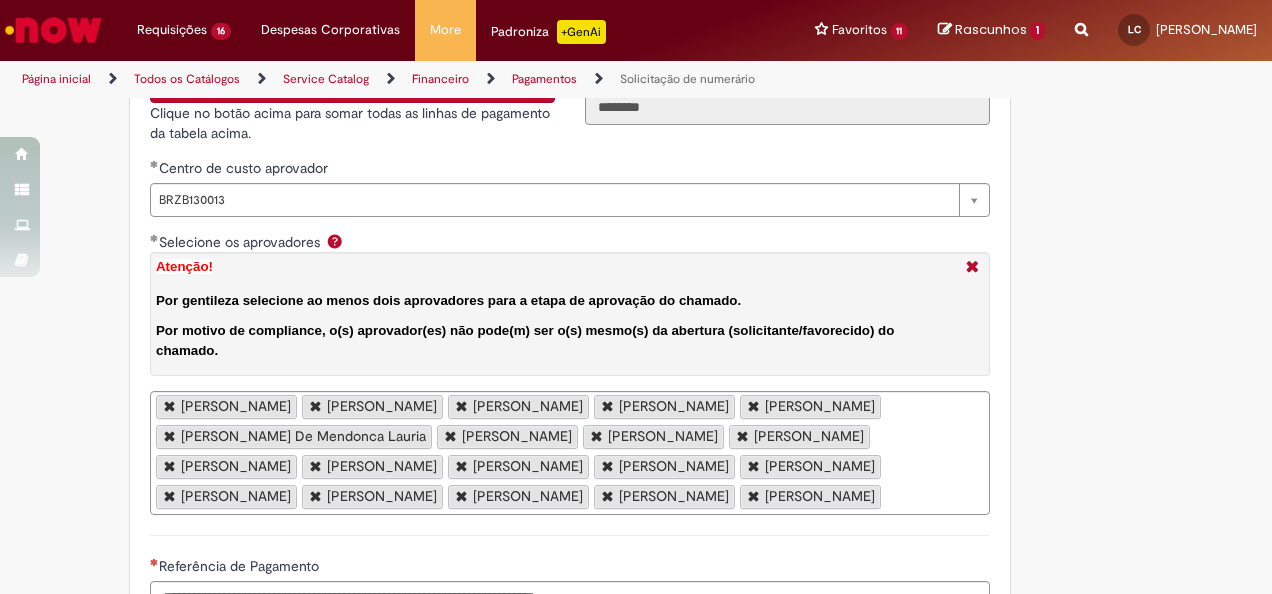 click on "Alexandre Martins Esber           Rafael Lepori Martinez           Milton Miranda Filho           Luiz Gustavo Leal Machado Talarico           Ravi Almeida Versiani           Lucas Baggi De Mendonca Lauria           Vinicius Pereira Inacio Da Silva           Jamile Jorge Ramos Sarchis           Indianara Dias De Oliveira           Romero Domingues Bezerra de Melo           Flavia Dias Martins           Henrique De Mesquita Mansano           Juliana Marques Gomes           Manoel Barbosa Albuquerque Neto           Carolina Luisa Falk Braz           Mario Cesar Berto           Luiz Henrique Costa Carrara           Matheus Farabotti Pinto           Mauricio De Camargo" at bounding box center (570, 453) 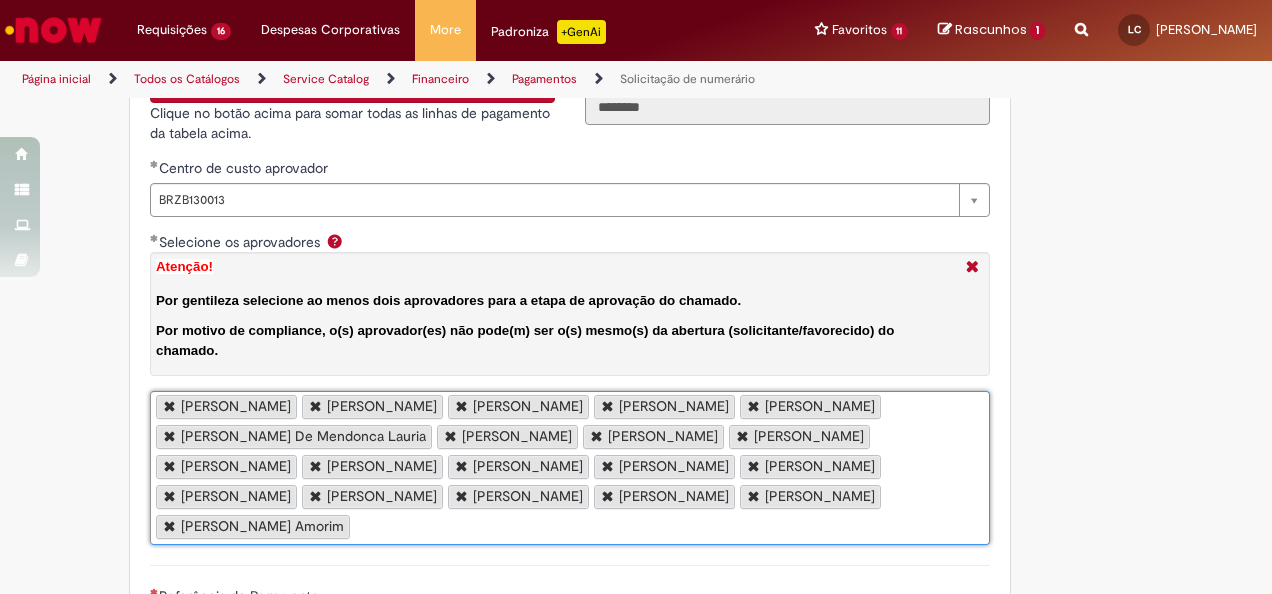 click on "Alexandre Martins Esber           Rafael Lepori Martinez           Milton Miranda Filho           Luiz Gustavo Leal Machado Talarico           Ravi Almeida Versiani           Lucas Baggi De Mendonca Lauria           Vinicius Pereira Inacio Da Silva           Jamile Jorge Ramos Sarchis           Indianara Dias De Oliveira           Romero Domingues Bezerra de Melo           Flavia Dias Martins           Henrique De Mesquita Mansano           Juliana Marques Gomes           Manoel Barbosa Albuquerque Neto           Carolina Luisa Falk Braz           Mario Cesar Berto           Luiz Henrique Costa Carrara           Matheus Farabotti Pinto           Mauricio De Camargo           Nathalia Pontes Amorim" at bounding box center (570, 468) 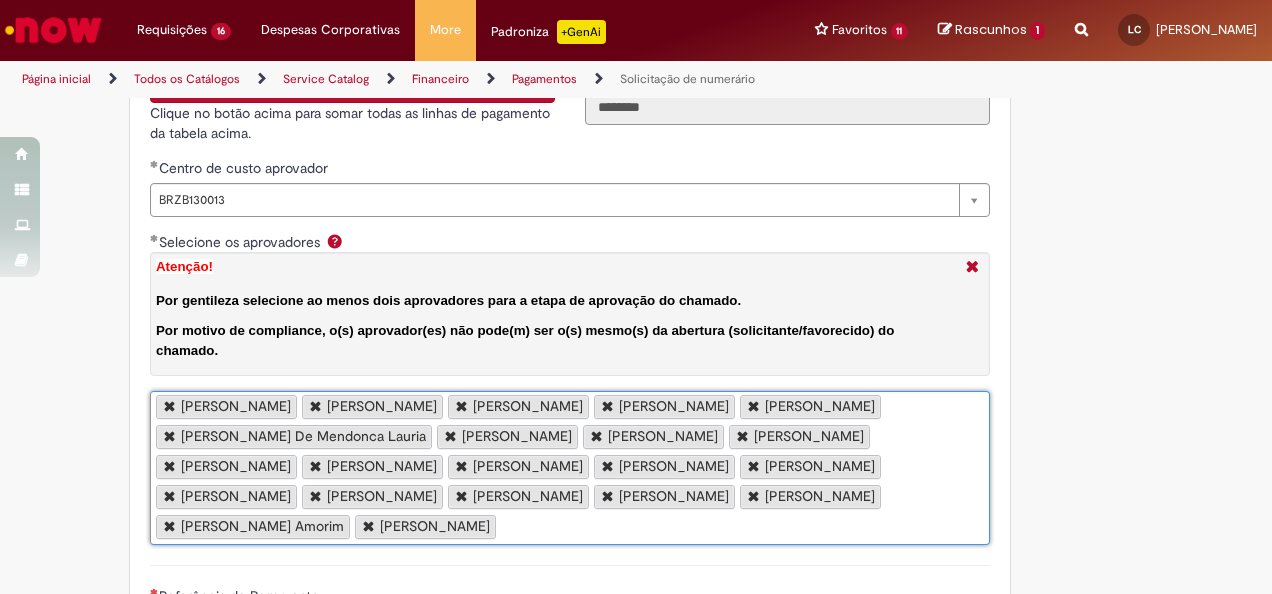 click on "Alexandre Martins Esber           Rafael Lepori Martinez           Milton Miranda Filho           Luiz Gustavo Leal Machado Talarico           Ravi Almeida Versiani           Lucas Baggi De Mendonca Lauria           Vinicius Pereira Inacio Da Silva           Jamile Jorge Ramos Sarchis           Indianara Dias De Oliveira           Romero Domingues Bezerra de Melo           Flavia Dias Martins           Henrique De Mesquita Mansano           Juliana Marques Gomes           Manoel Barbosa Albuquerque Neto           Carolina Luisa Falk Braz           Mario Cesar Berto           Luiz Henrique Costa Carrara           Matheus Farabotti Pinto           Mauricio De Camargo           Nathalia Pontes Amorim           Beatriz Guardia Olmos" at bounding box center (570, 468) 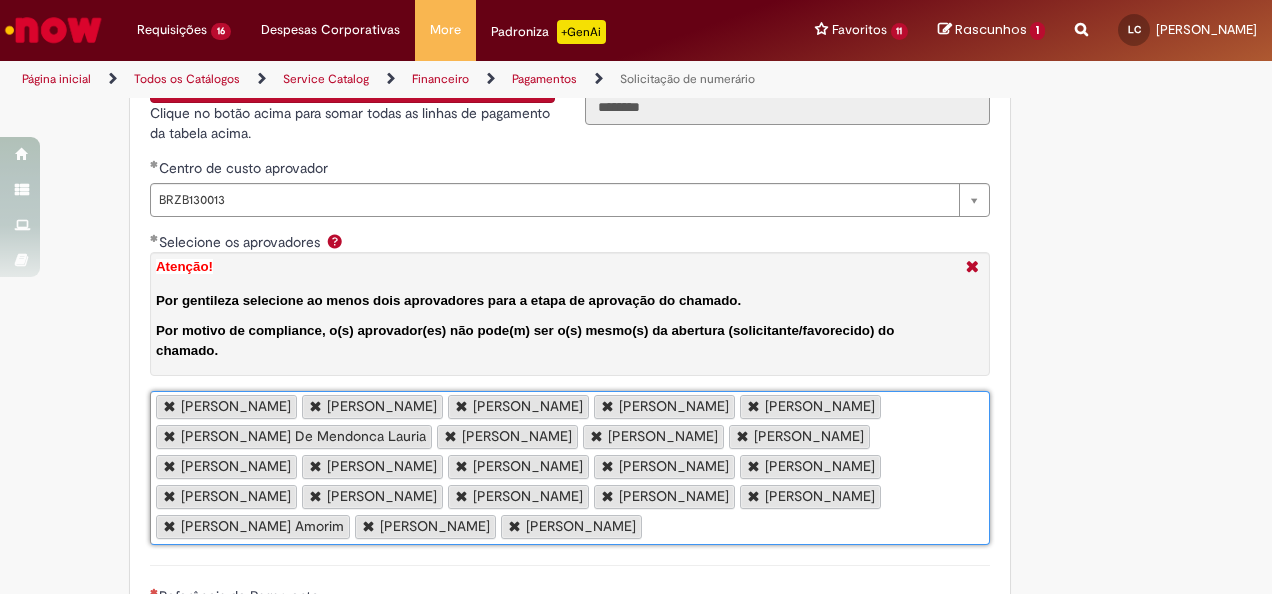 click on "Selecione os aprovadores Atenção!
Por gentileza selecione ao menos dois aprovadores para a etapa de aprovação do chamado.
Por motivo de compliance, o(s) aprovador(es) não pode(m) ser o(s) mesmo(s) da abertura (solicitante/favorecido) do chamado." at bounding box center [652, 528] 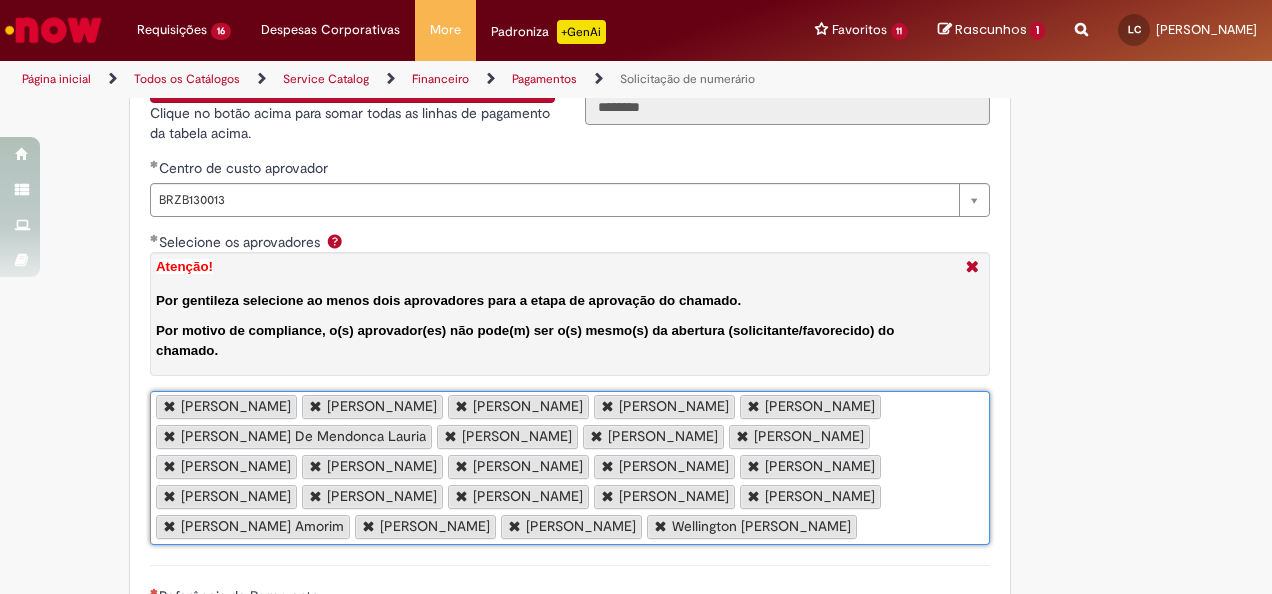 click on "Alexandre Martins Esber           Rafael Lepori Martinez           Milton Miranda Filho           Luiz Gustavo Leal Machado Talarico           Ravi Almeida Versiani           Lucas Baggi De Mendonca Lauria           Vinicius Pereira Inacio Da Silva           Jamile Jorge Ramos Sarchis           Indianara Dias De Oliveira           Romero Domingues Bezerra de Melo           Flavia Dias Martins           Henrique De Mesquita Mansano           Juliana Marques Gomes           Manoel Barbosa Albuquerque Neto           Carolina Luisa Falk Braz           Mario Cesar Berto           Luiz Henrique Costa Carrara           Matheus Farabotti Pinto           Mauricio De Camargo           Nathalia Pontes Amorim           Beatriz Guardia Olmos           Ana Carolina De Carvalho Gilberti           Wellington Koji Hayashida" at bounding box center (570, 468) 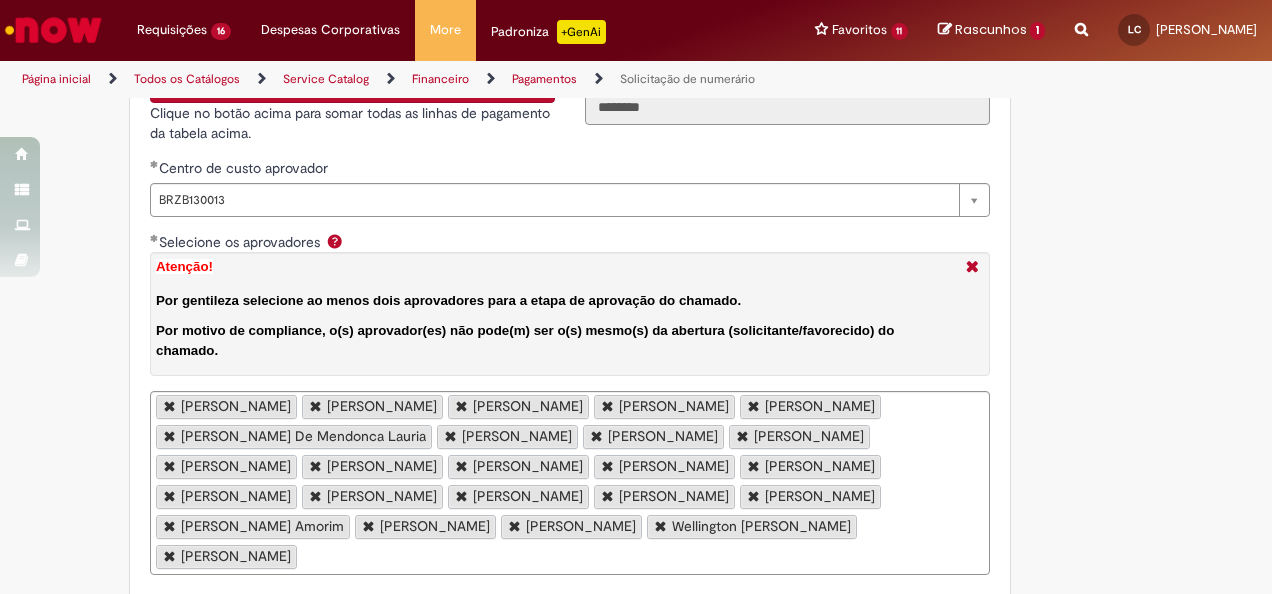 click on "Alexandre Martins Esber           Rafael Lepori Martinez           Milton Miranda Filho           Luiz Gustavo Leal Machado Talarico           Ravi Almeida Versiani           Lucas Baggi De Mendonca Lauria           Vinicius Pereira Inacio Da Silva           Jamile Jorge Ramos Sarchis           Indianara Dias De Oliveira           Romero Domingues Bezerra de Melo           Flavia Dias Martins           Henrique De Mesquita Mansano           Juliana Marques Gomes           Manoel Barbosa Albuquerque Neto           Carolina Luisa Falk Braz           Mario Cesar Berto           Luiz Henrique Costa Carrara           Matheus Farabotti Pinto           Mauricio De Camargo           Nathalia Pontes Amorim           Beatriz Guardia Olmos           Ana Carolina De Carvalho Gilberti           Wellington Koji Hayashida           Tatiane Cristina Vigiarelli" at bounding box center (570, 483) 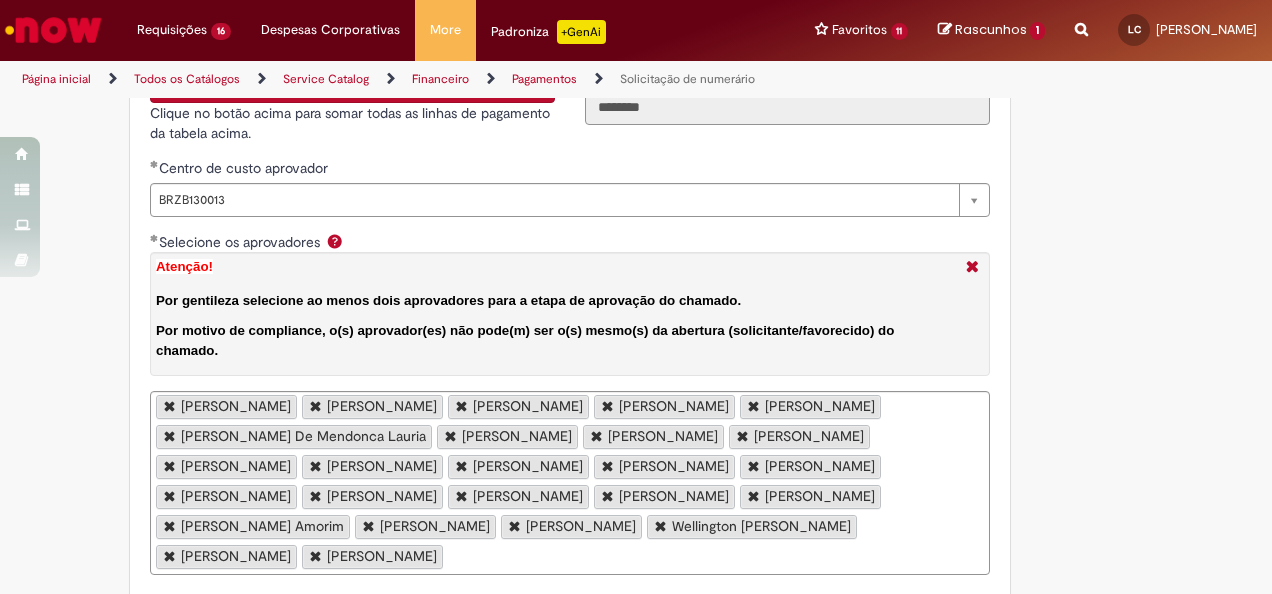 click on "Alexandre Martins Esber           Rafael Lepori Martinez           Milton Miranda Filho           Luiz Gustavo Leal Machado Talarico           Ravi Almeida Versiani           Lucas Baggi De Mendonca Lauria           Vinicius Pereira Inacio Da Silva           Jamile Jorge Ramos Sarchis           Indianara Dias De Oliveira           Romero Domingues Bezerra de Melo           Flavia Dias Martins           Henrique De Mesquita Mansano           Juliana Marques Gomes           Manoel Barbosa Albuquerque Neto           Carolina Luisa Falk Braz           Mario Cesar Berto           Luiz Henrique Costa Carrara           Matheus Farabotti Pinto           Mauricio De Camargo           Nathalia Pontes Amorim           Beatriz Guardia Olmos           Ana Carolina De Carvalho Gilberti           Wellington Koji Hayashida           Tatiane Cristina Vigiarelli           Aline Maria Silva Pereira" at bounding box center [570, 483] 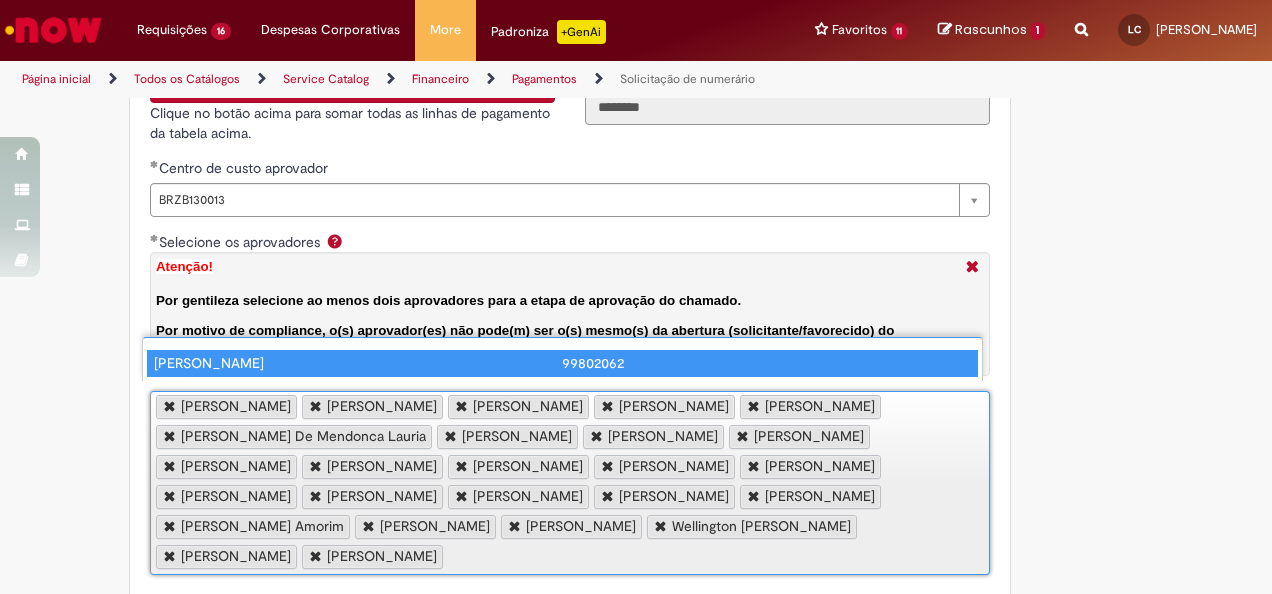 type on "**********" 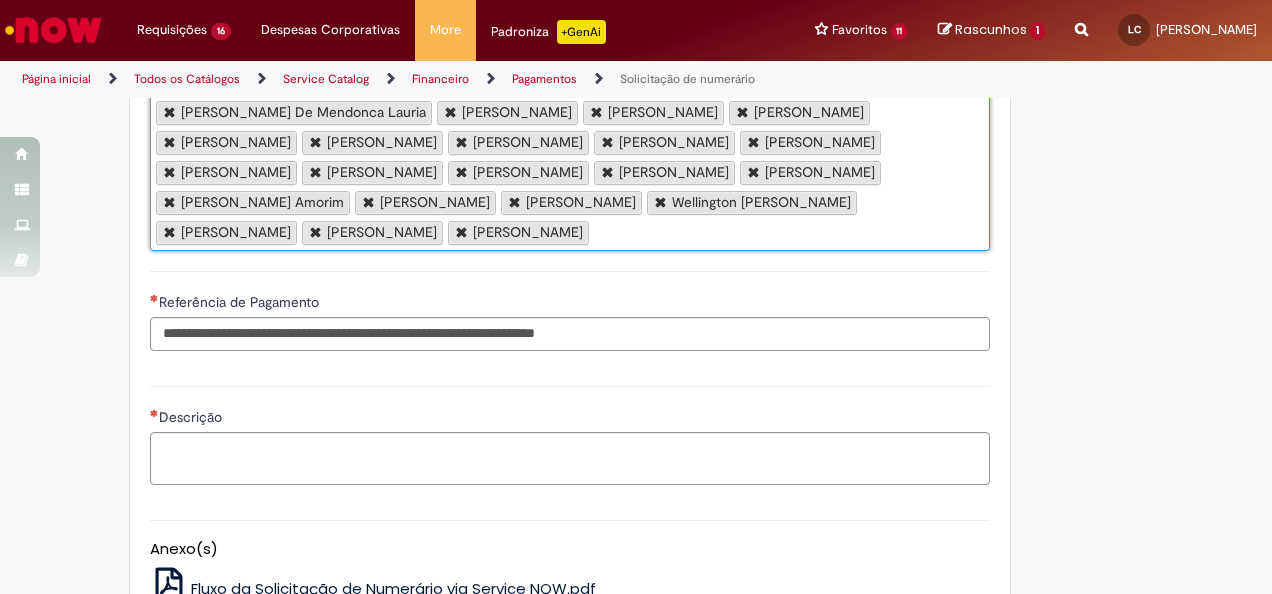 scroll, scrollTop: 4227, scrollLeft: 0, axis: vertical 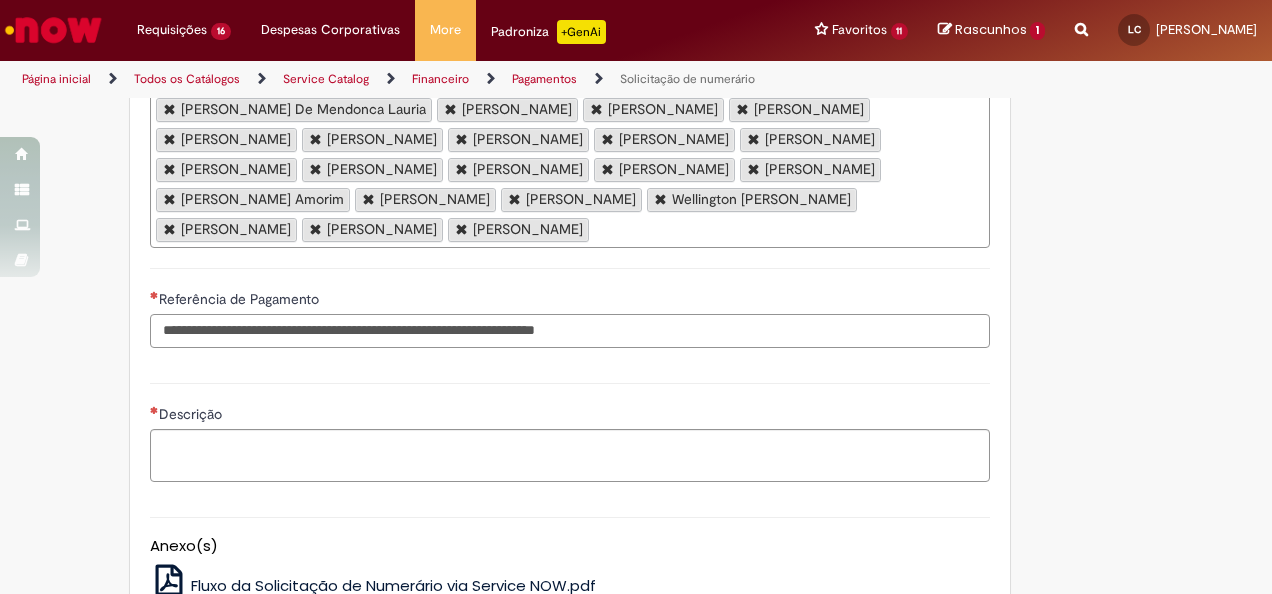 click on "Referência de Pagamento" at bounding box center [570, 331] 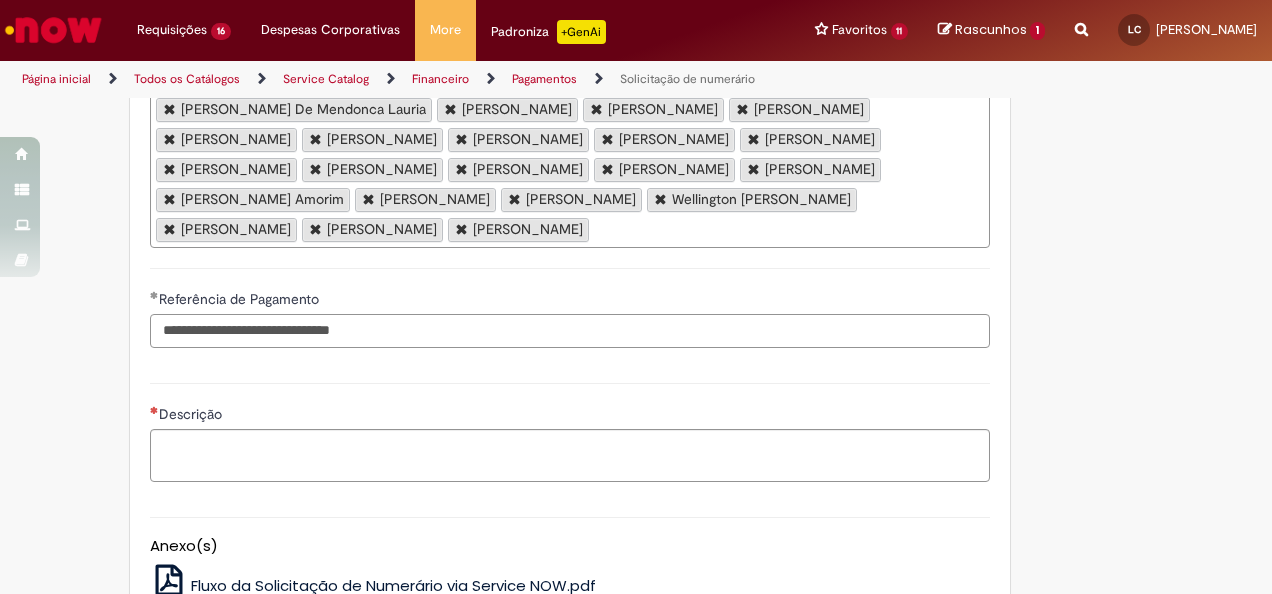 click on "**********" at bounding box center (570, 331) 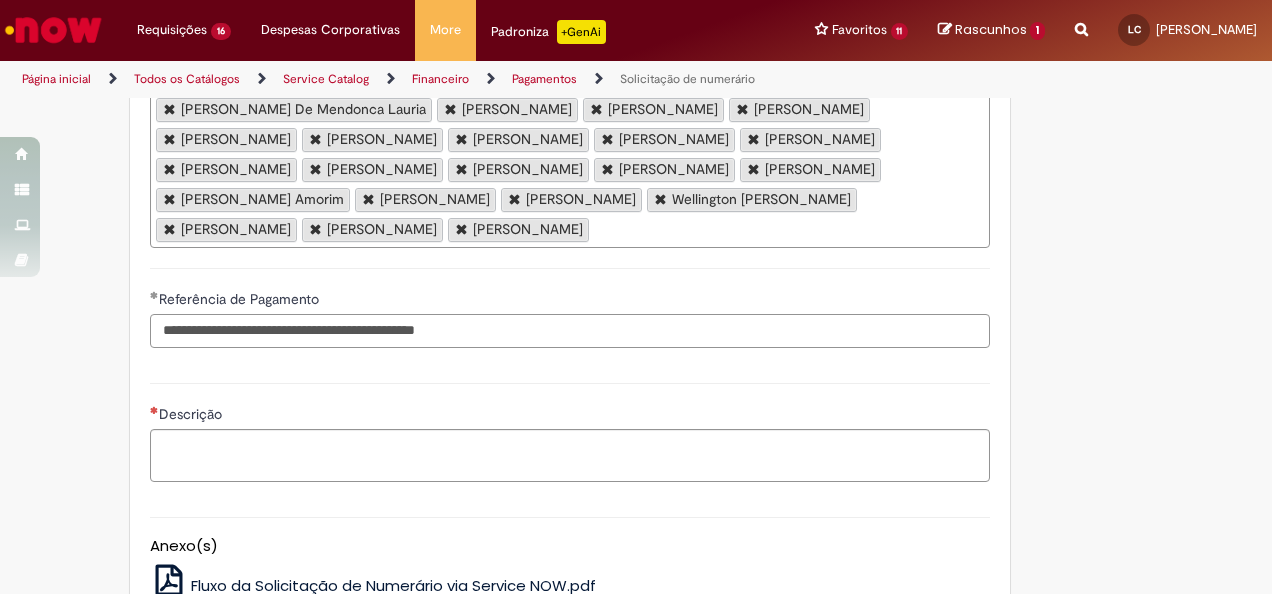 drag, startPoint x: 569, startPoint y: 374, endPoint x: -4, endPoint y: 361, distance: 573.14746 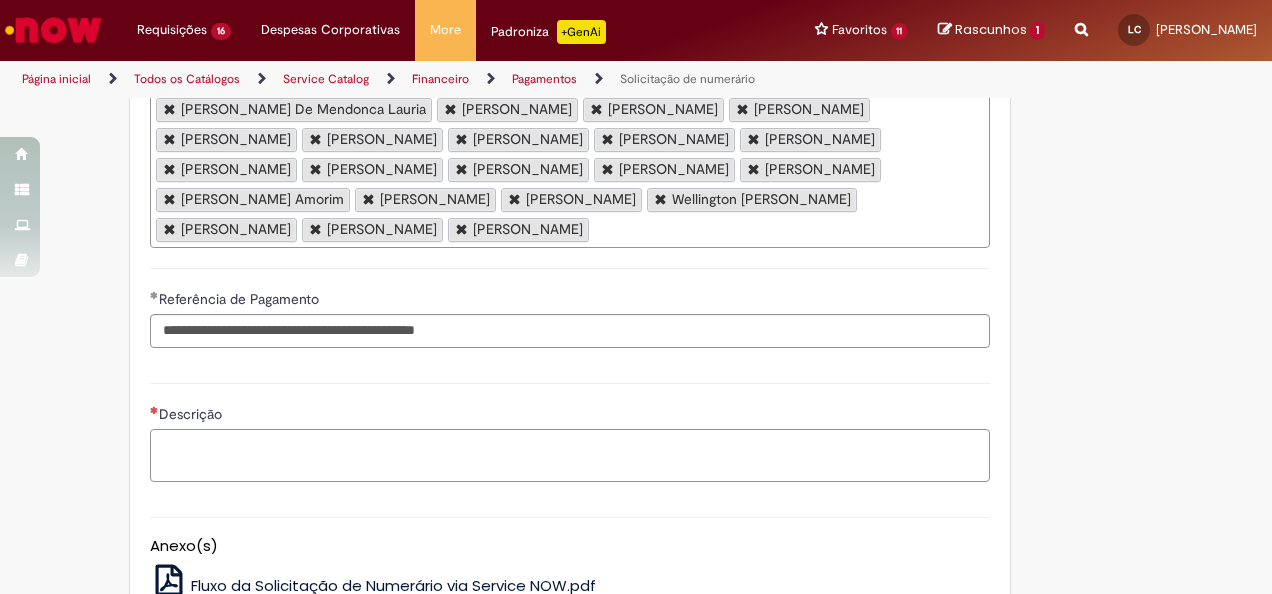 click on "Descrição" at bounding box center [570, 455] 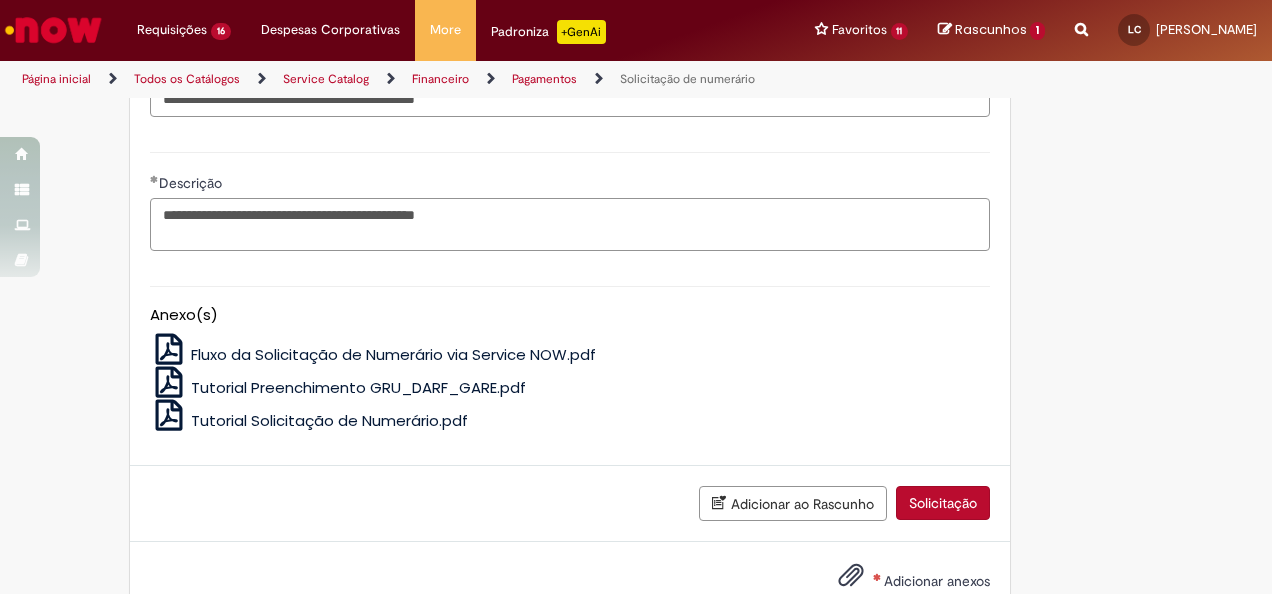 scroll, scrollTop: 4527, scrollLeft: 0, axis: vertical 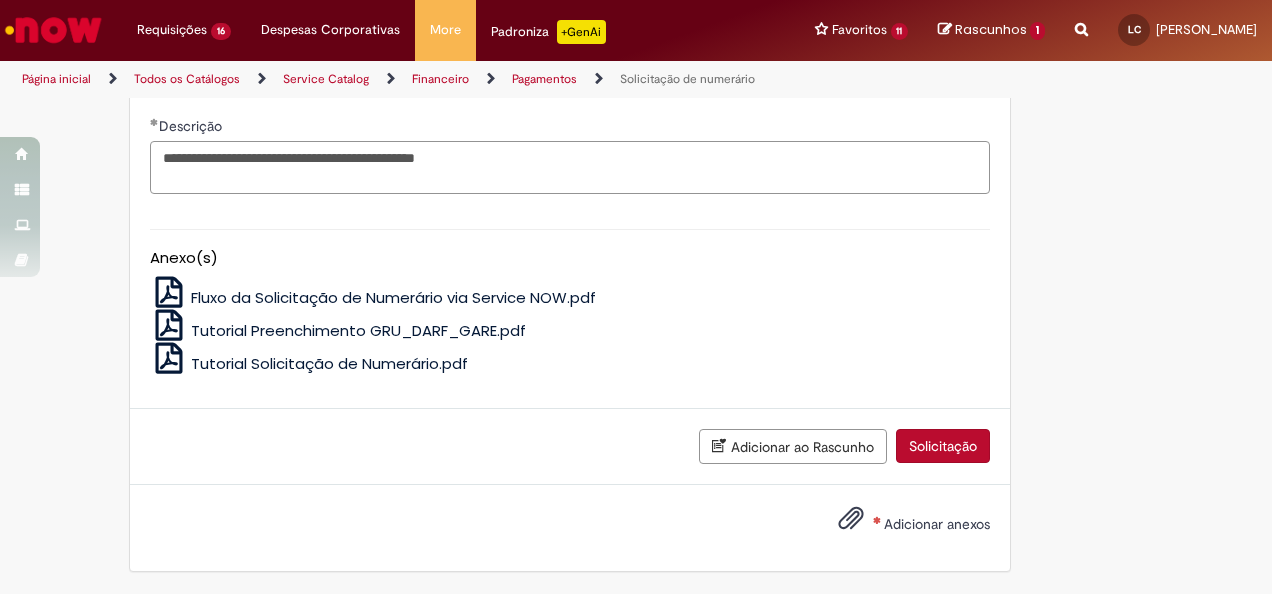 type on "**********" 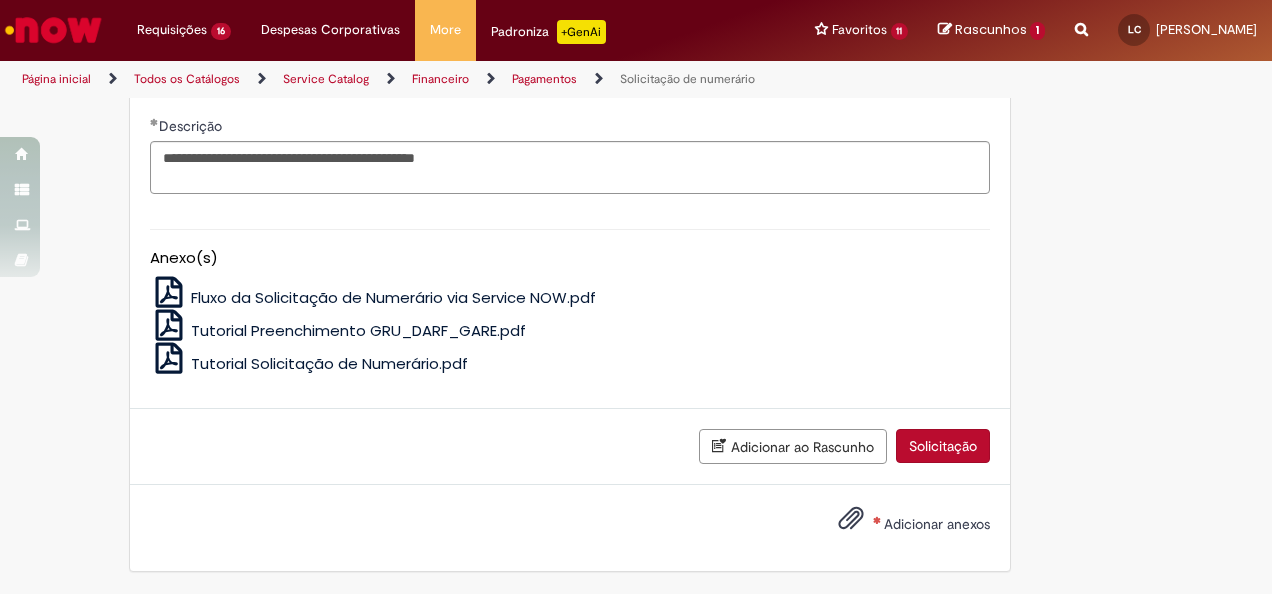 click on "Adicionar anexos" at bounding box center [937, 524] 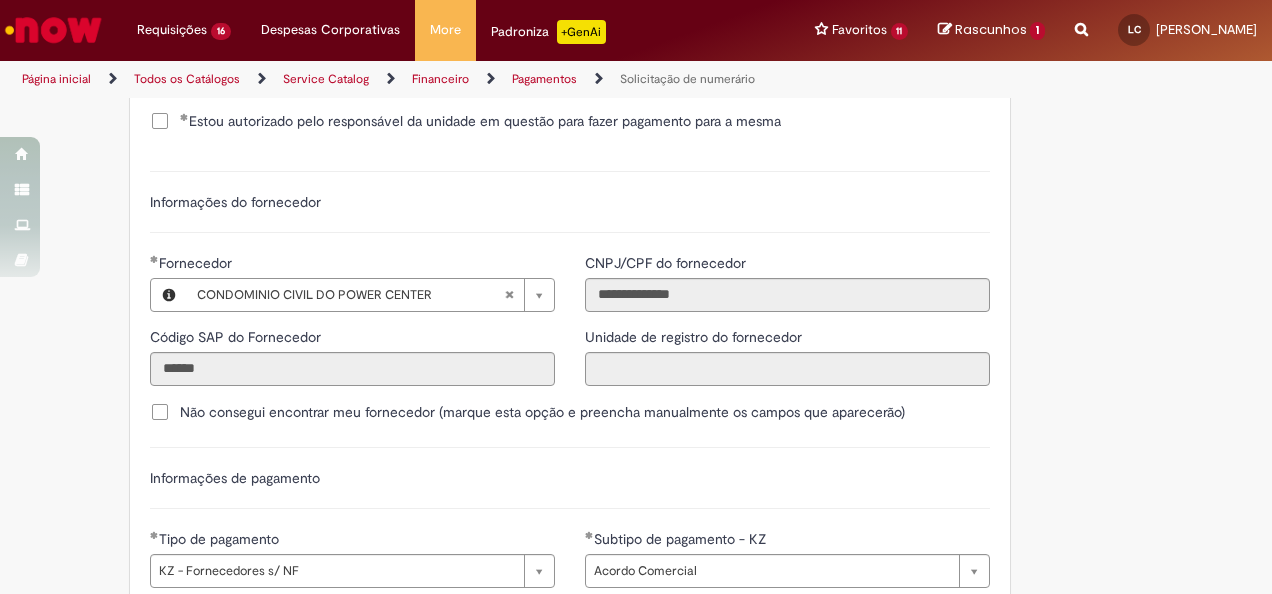 scroll, scrollTop: 2327, scrollLeft: 0, axis: vertical 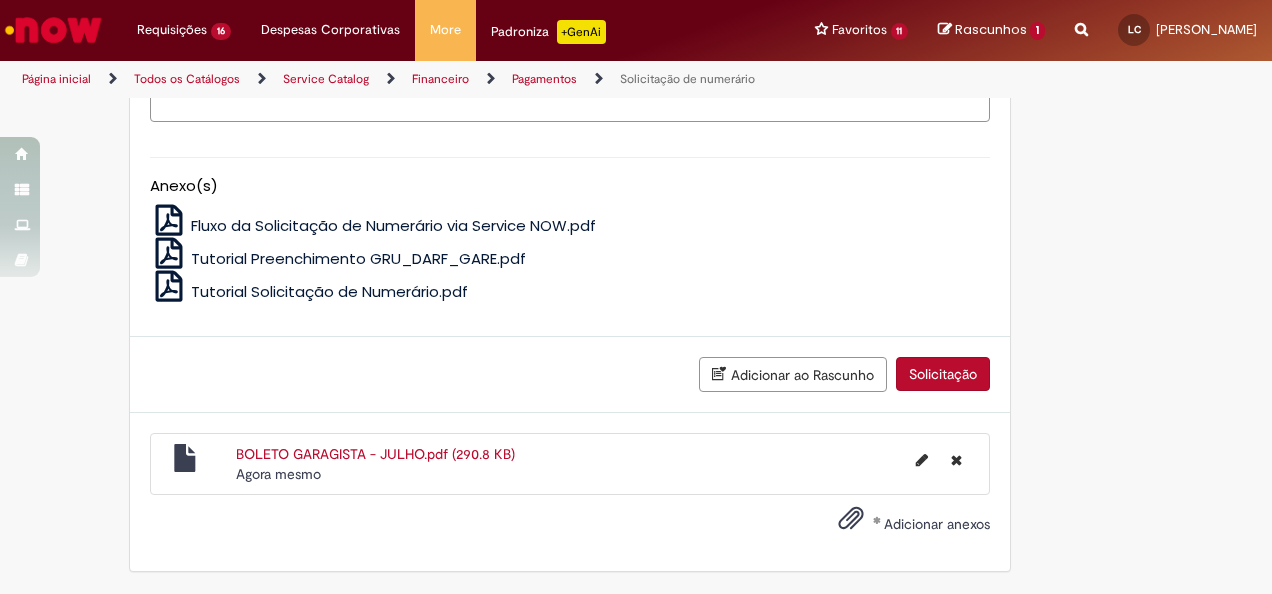 click on "Solicitação" at bounding box center (943, 374) 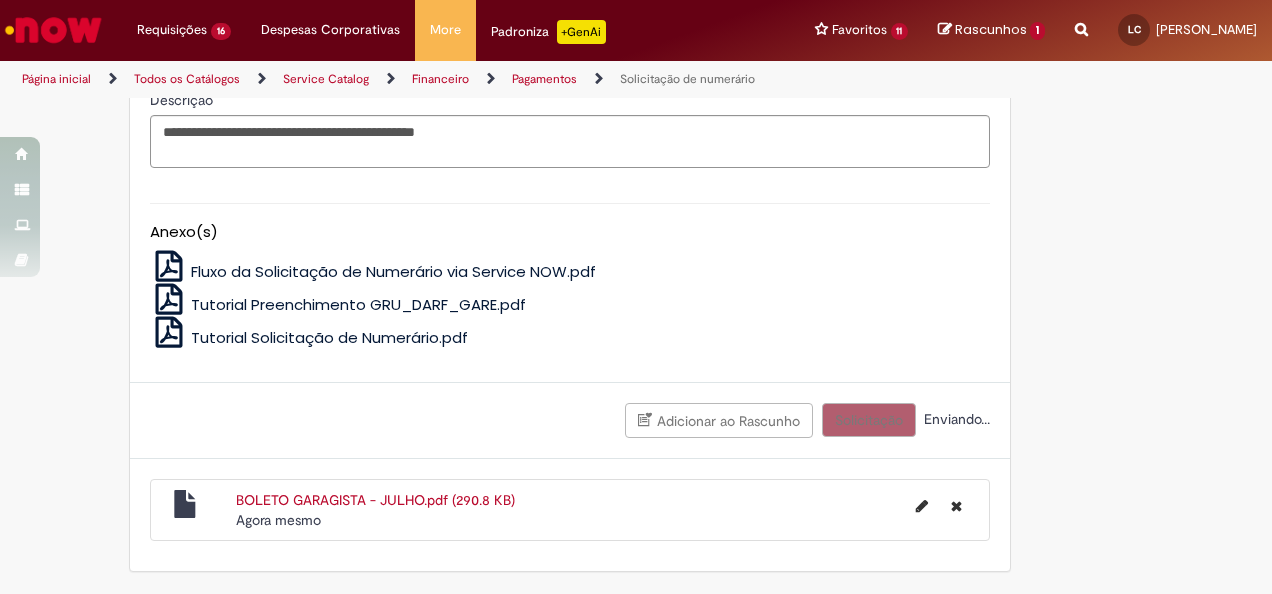 scroll, scrollTop: 4586, scrollLeft: 0, axis: vertical 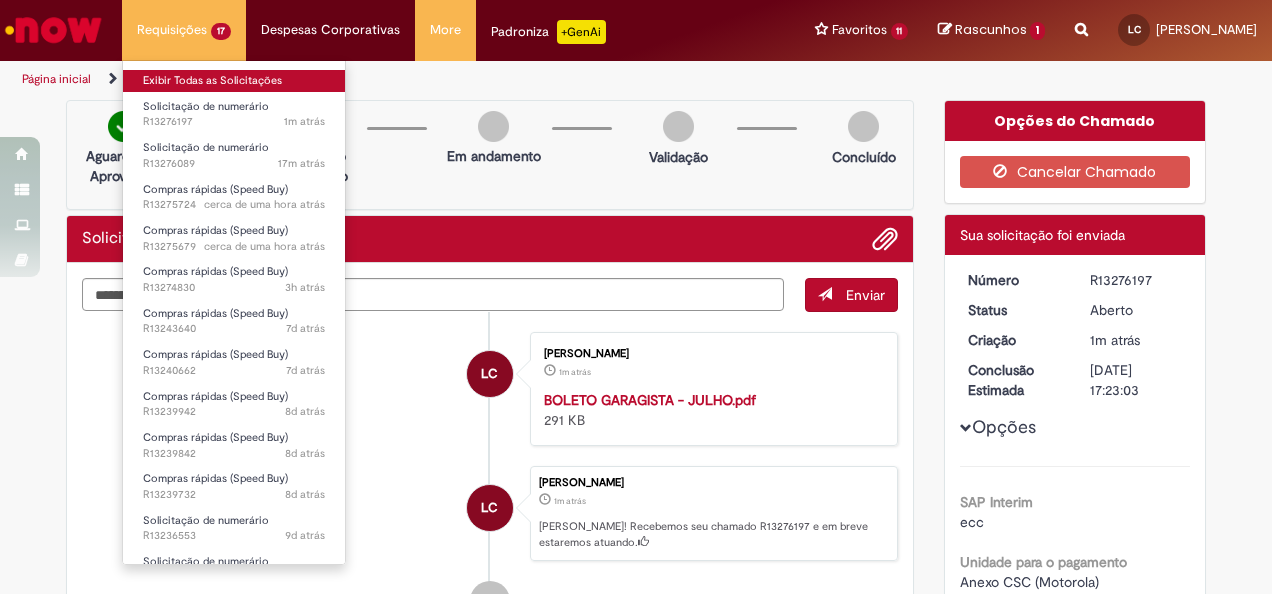 click on "Exibir Todas as Solicitações" at bounding box center (234, 81) 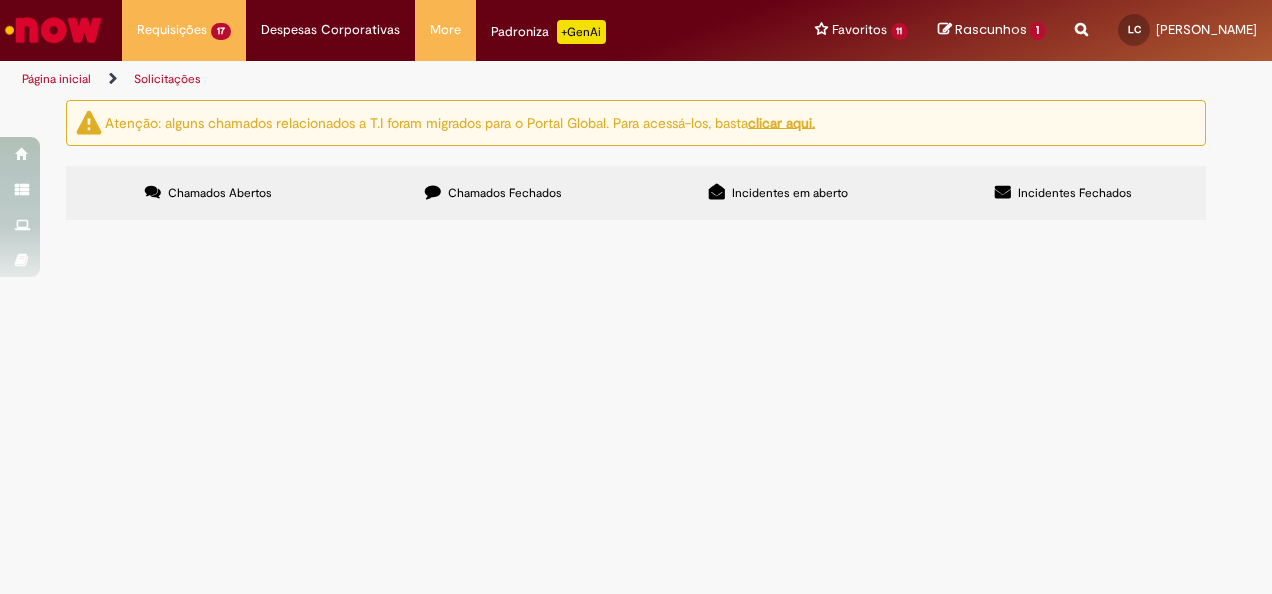 scroll, scrollTop: 500, scrollLeft: 0, axis: vertical 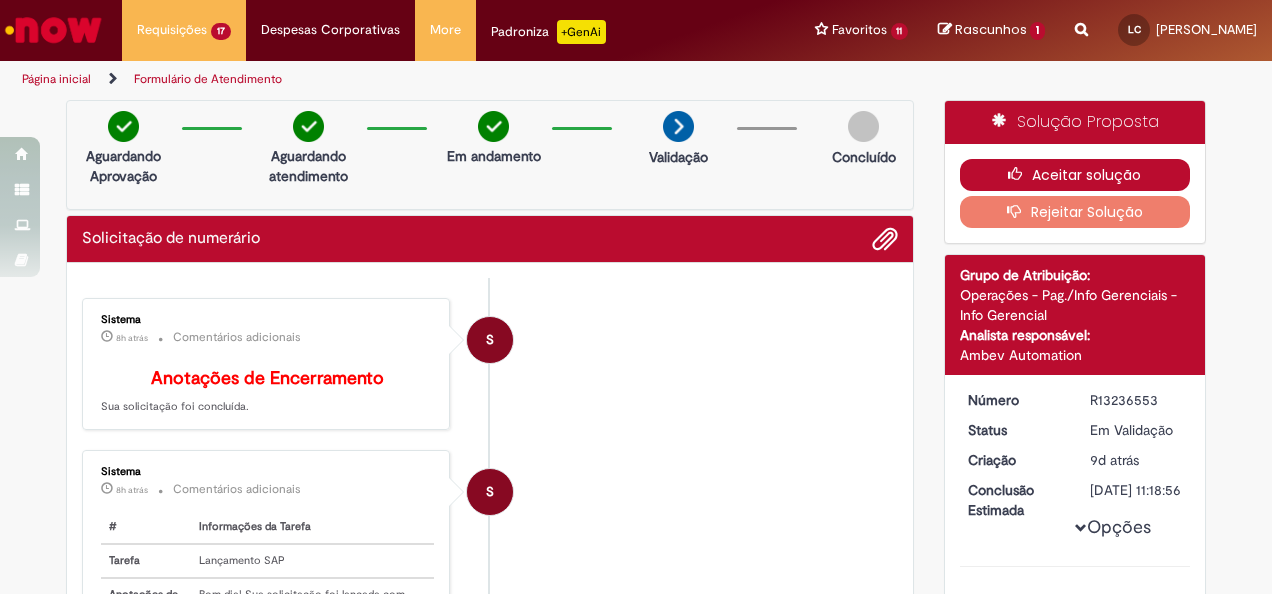 click at bounding box center (1020, 174) 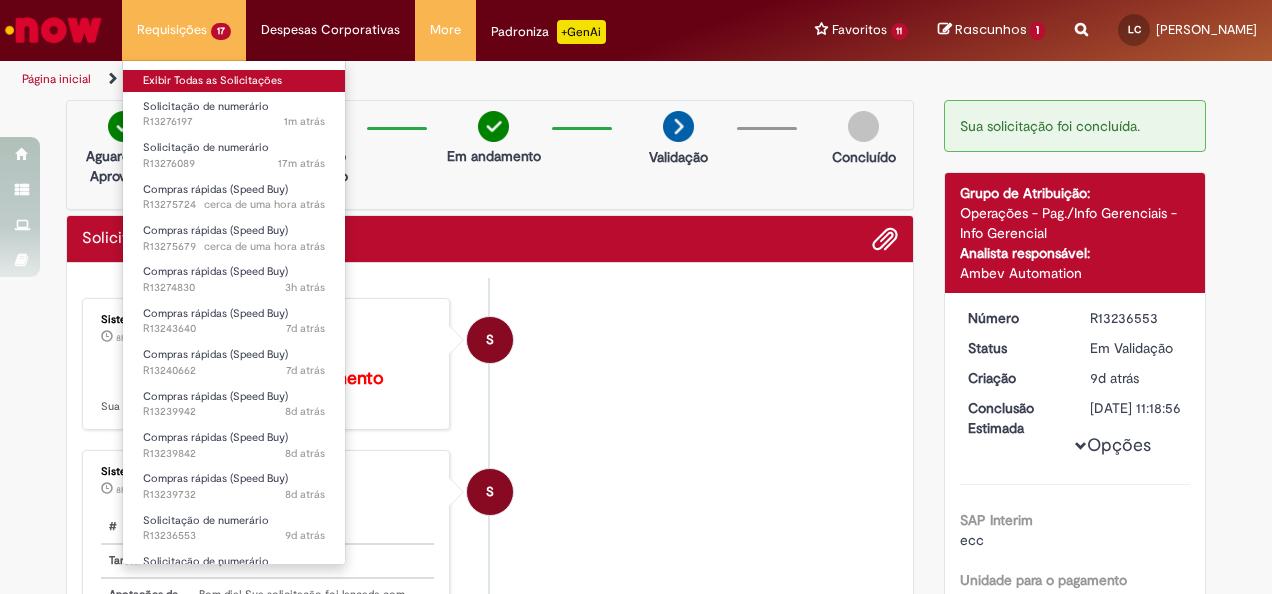 click on "Exibir Todas as Solicitações" at bounding box center (234, 81) 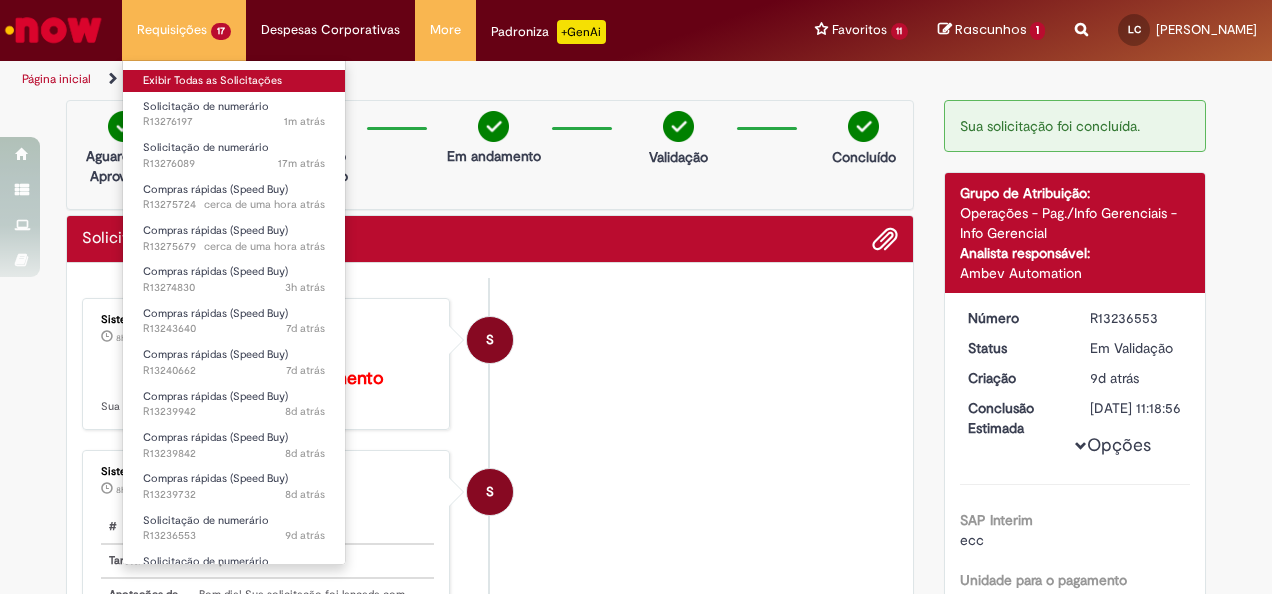 click on "Exibir Todas as Solicitações" at bounding box center (234, 81) 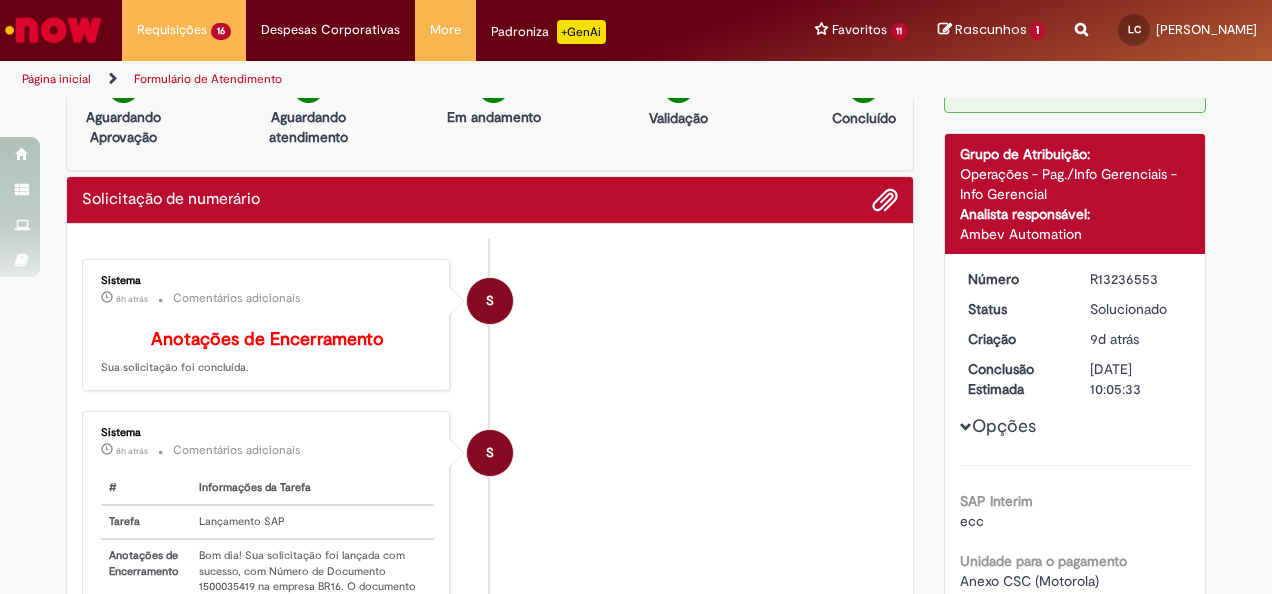 scroll, scrollTop: 0, scrollLeft: 0, axis: both 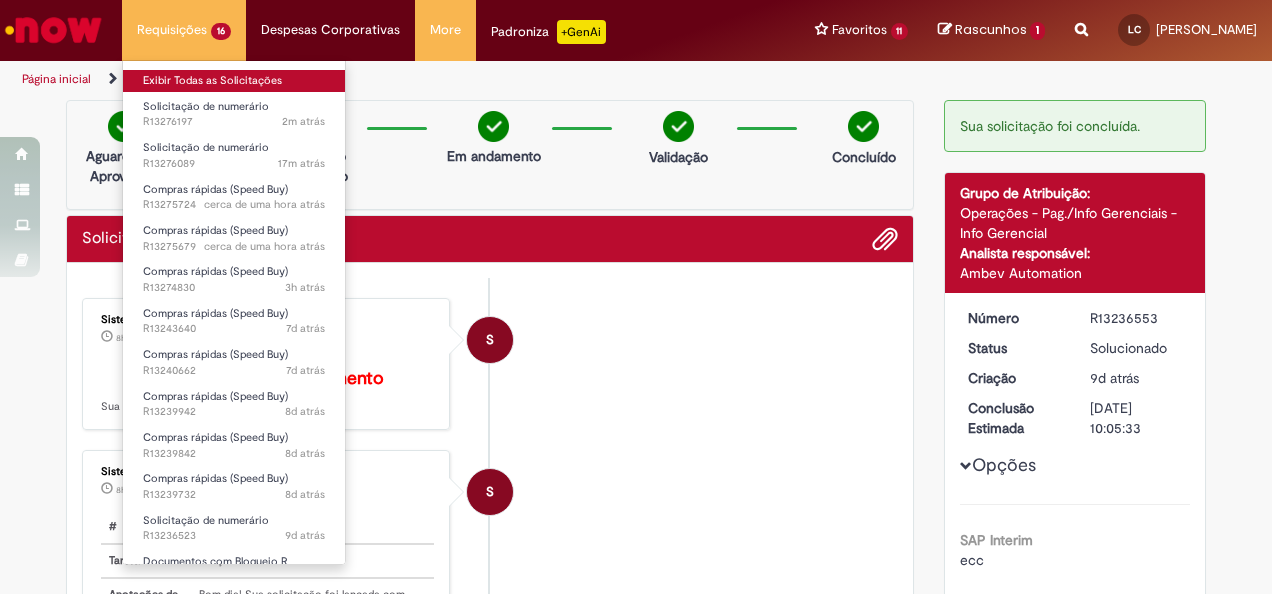 click on "Exibir Todas as Solicitações" at bounding box center [234, 81] 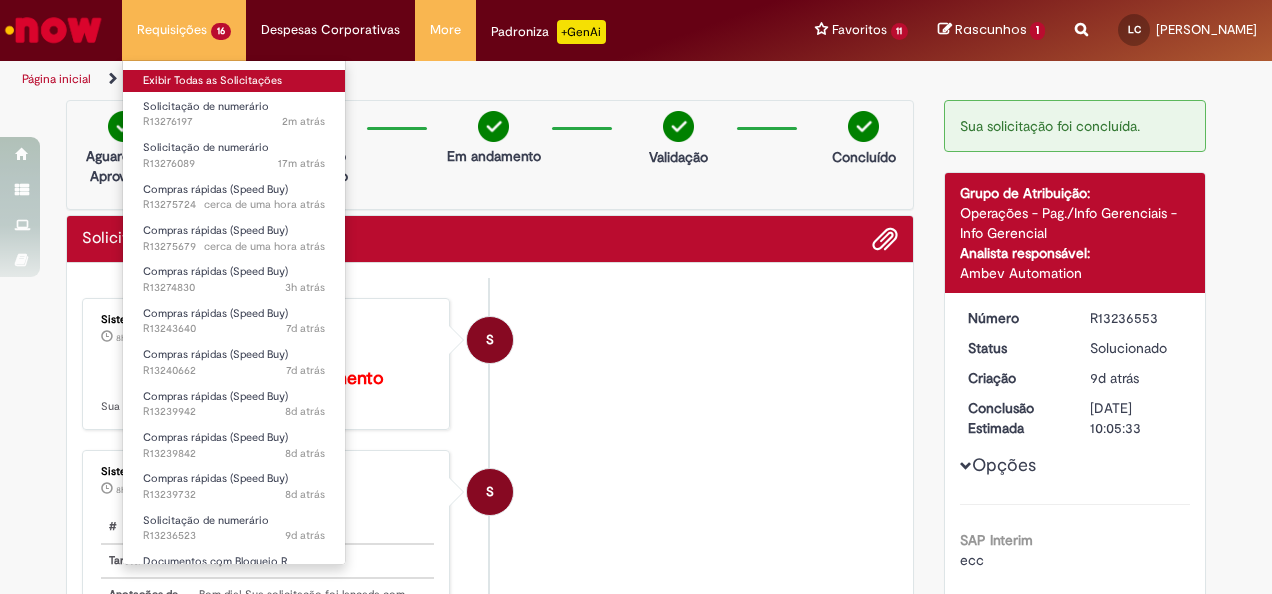 click on "Exibir Todas as Solicitações" at bounding box center [234, 81] 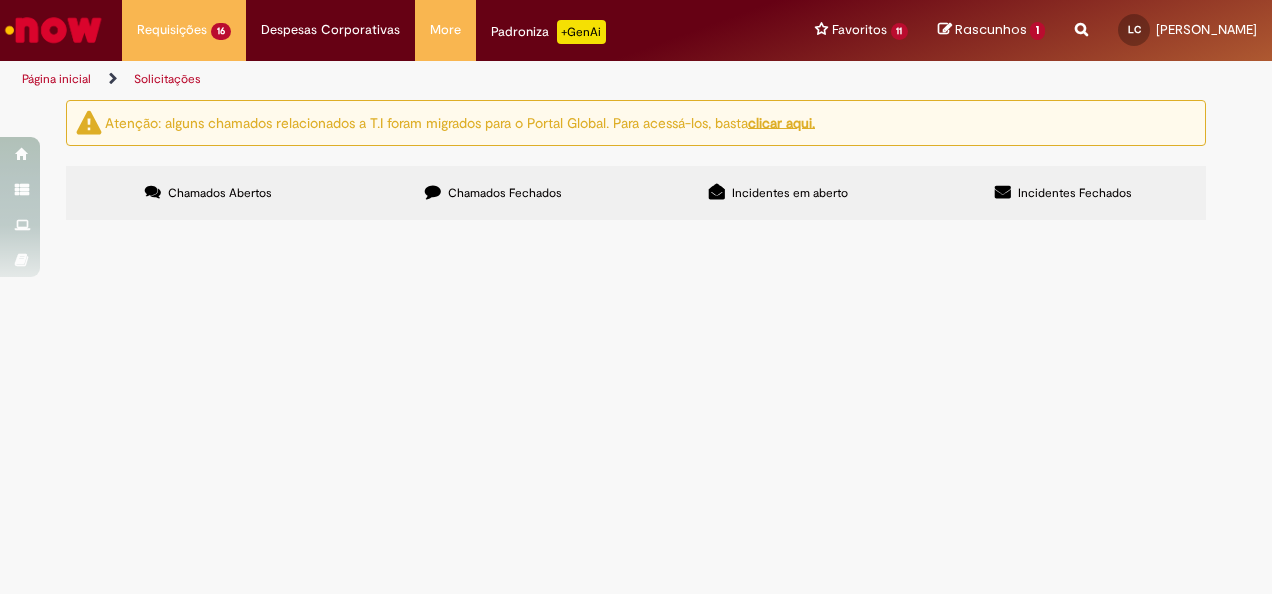 scroll, scrollTop: 400, scrollLeft: 0, axis: vertical 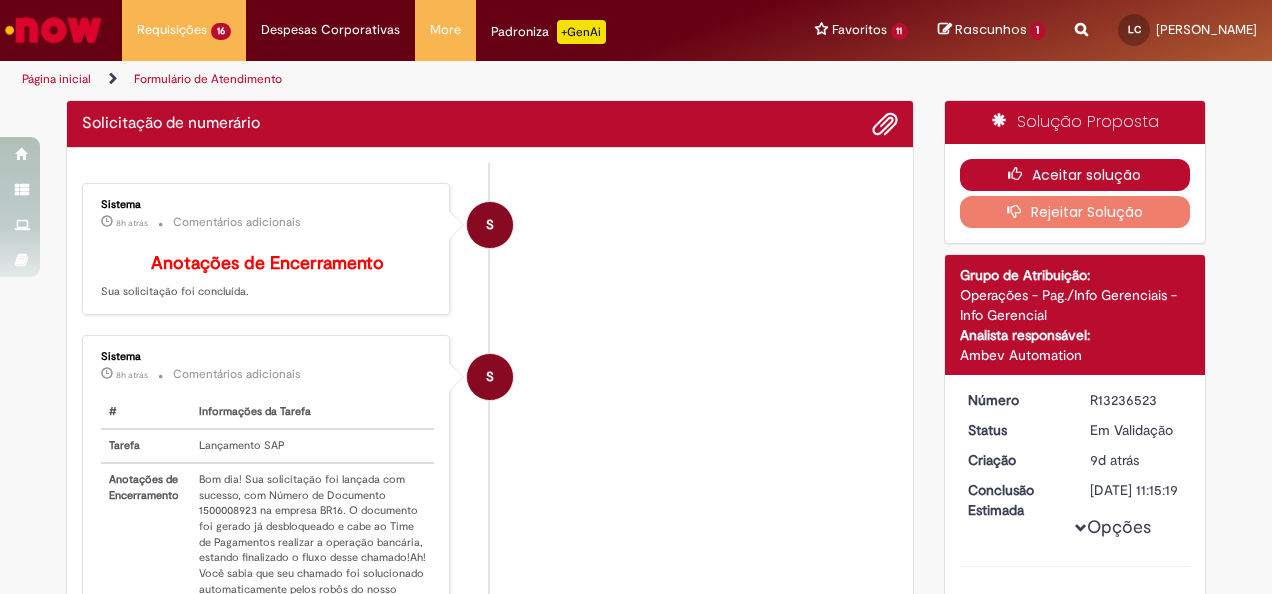 click on "Aceitar solução" at bounding box center [1075, 175] 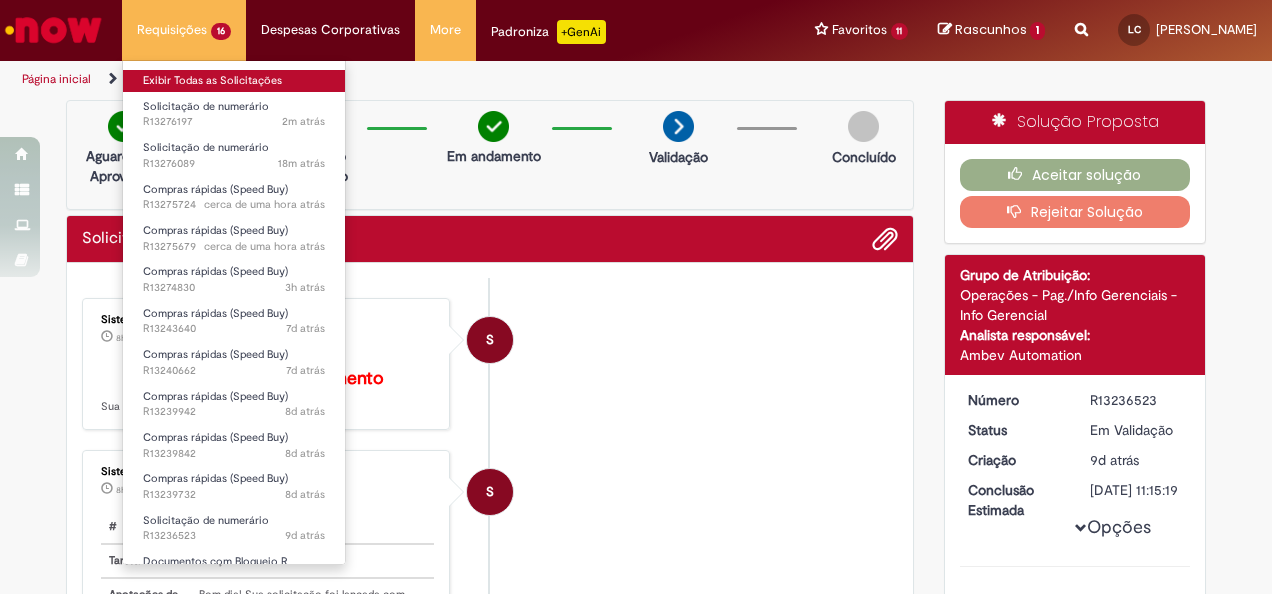 click on "Exibir Todas as Solicitações" at bounding box center [234, 81] 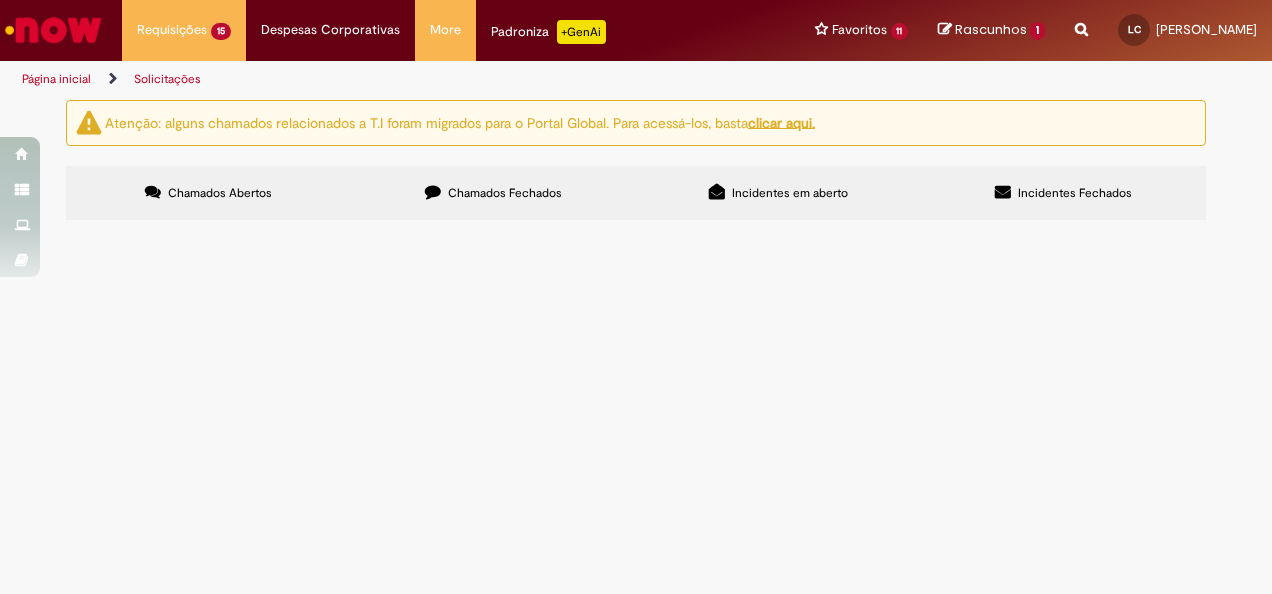 click on "Chamados Fechados" at bounding box center [493, 193] 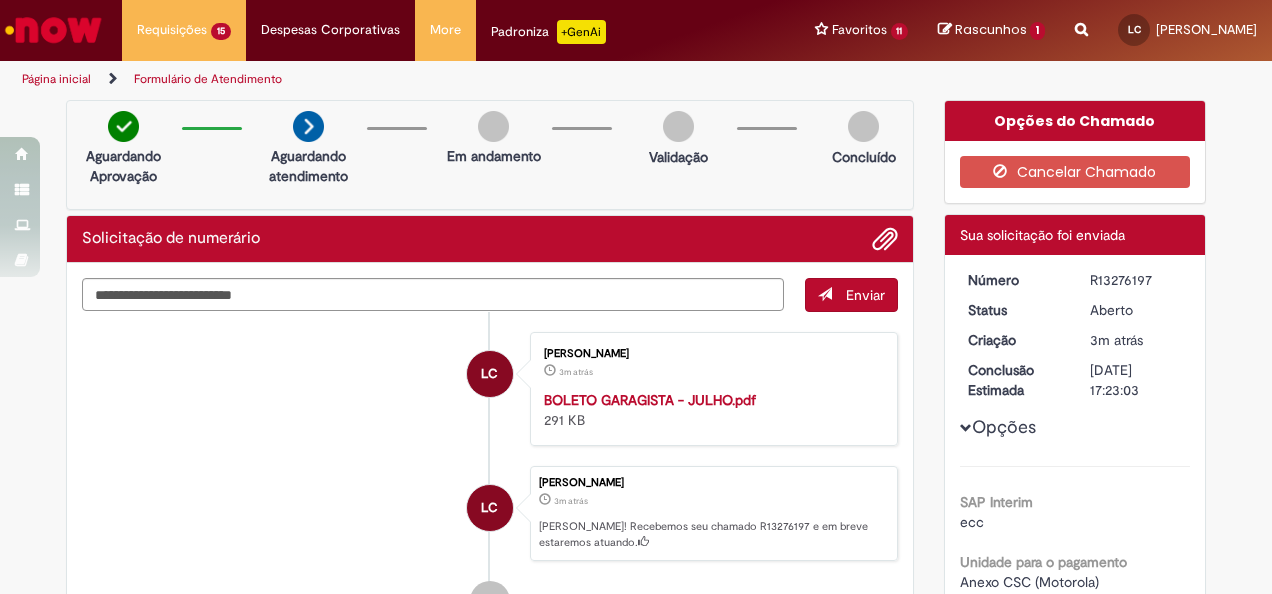 click on "R13276197" at bounding box center (1136, 280) 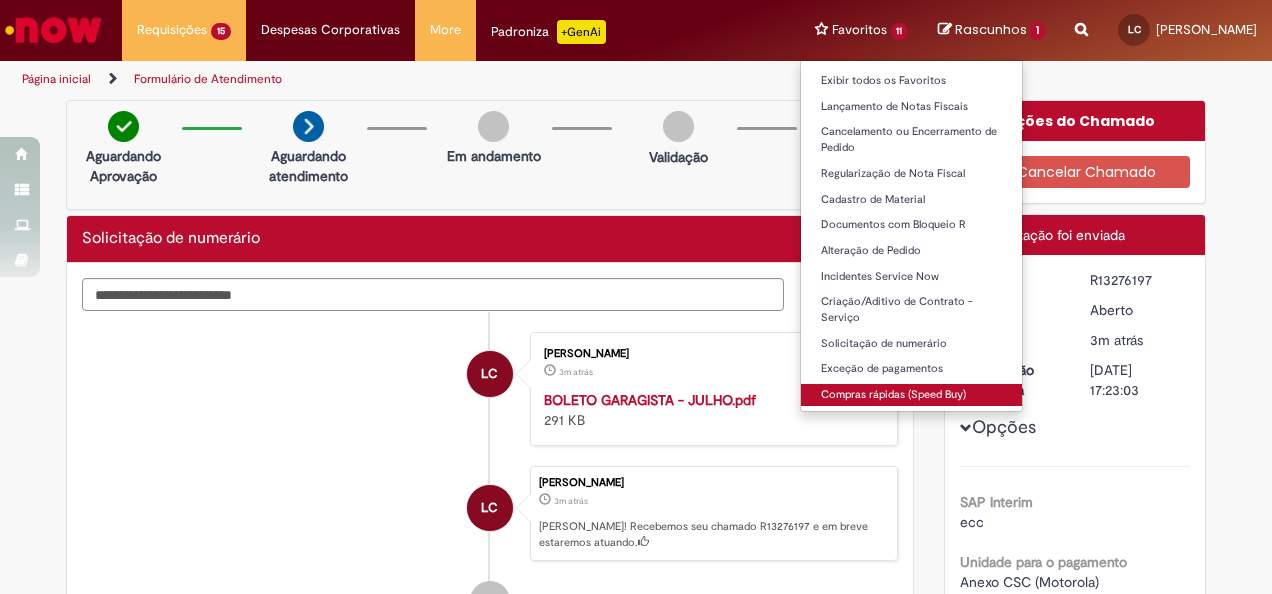 click on "Compras rápidas (Speed Buy)" at bounding box center (912, 395) 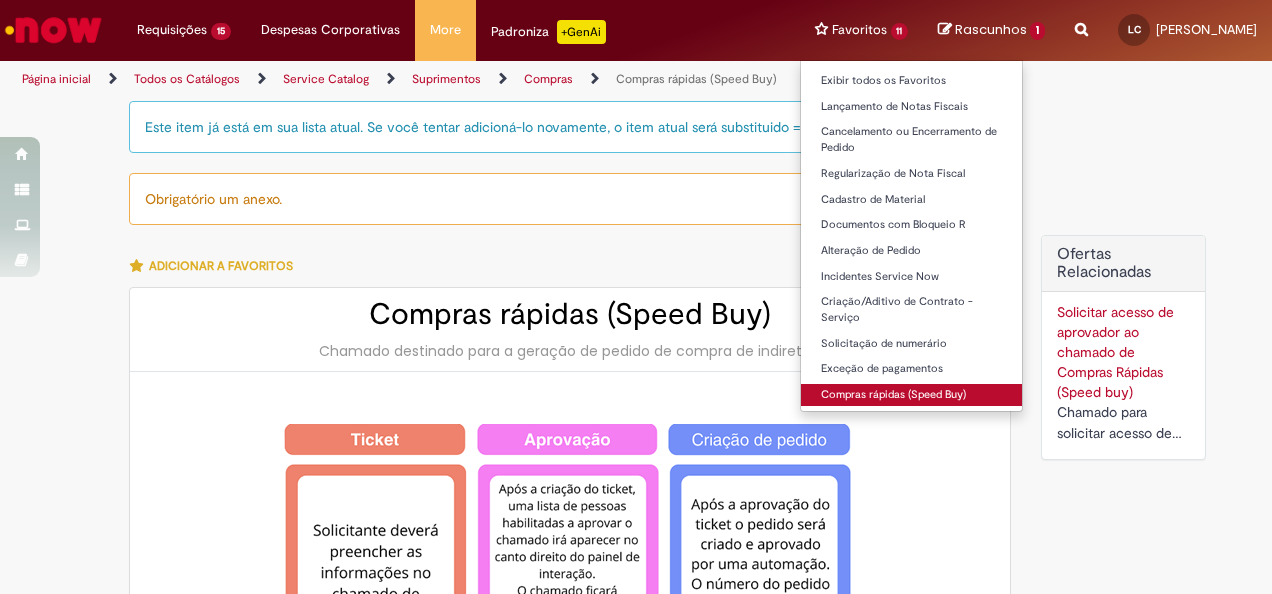 type on "*******" 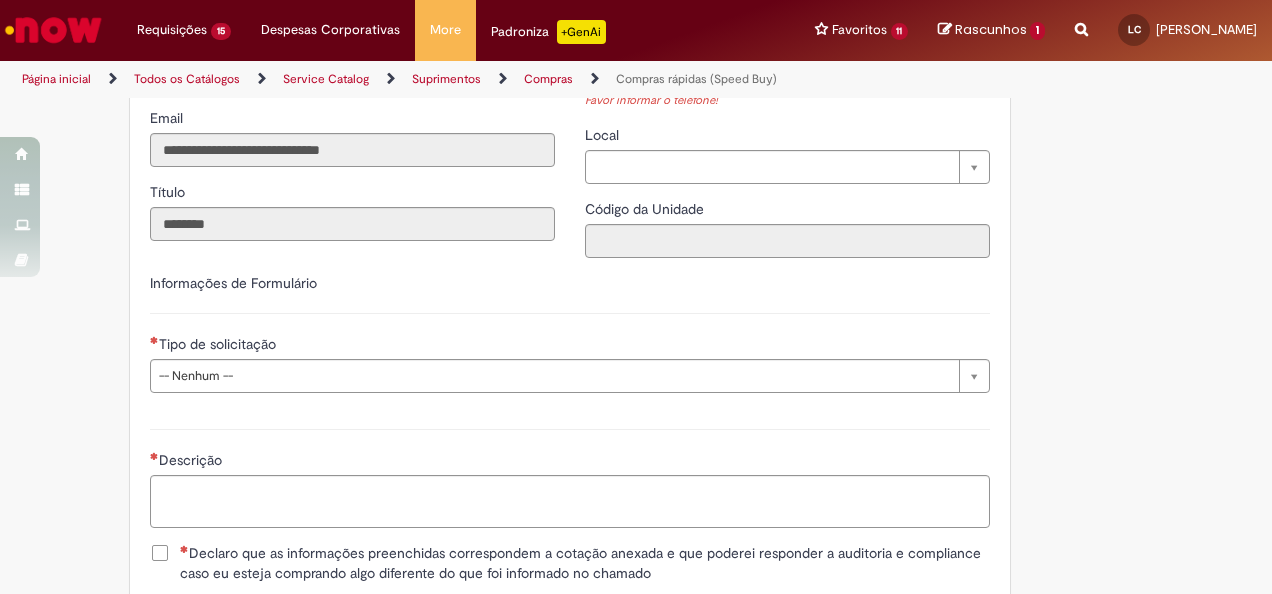 scroll, scrollTop: 2800, scrollLeft: 0, axis: vertical 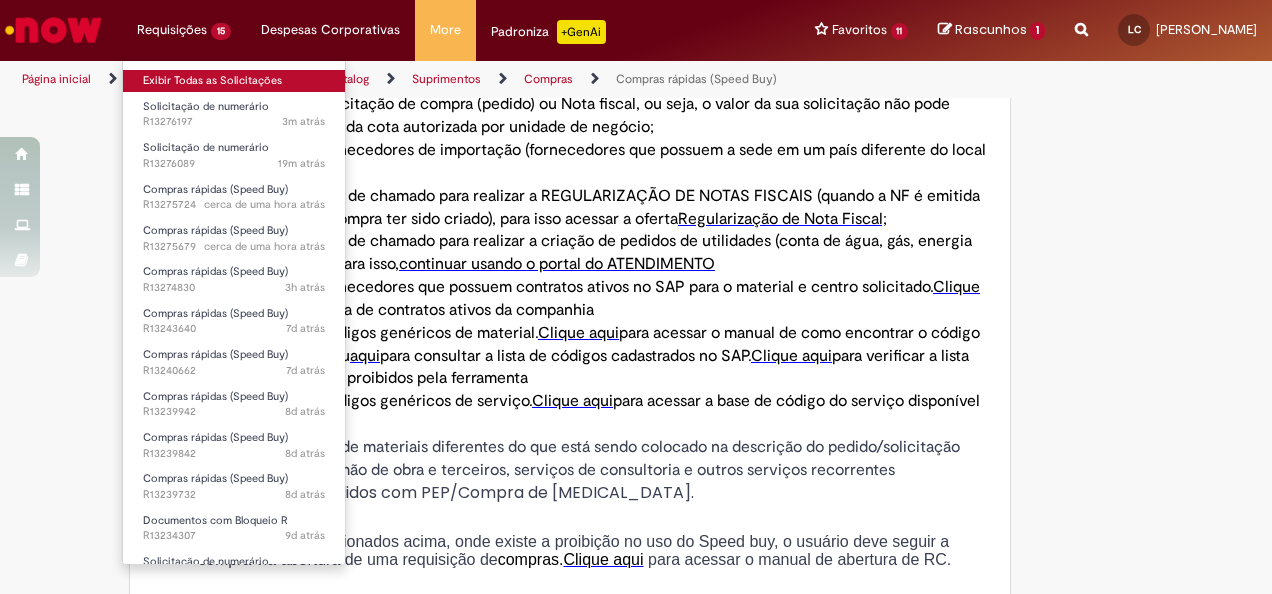 click on "Exibir Todas as Solicitações" at bounding box center (234, 81) 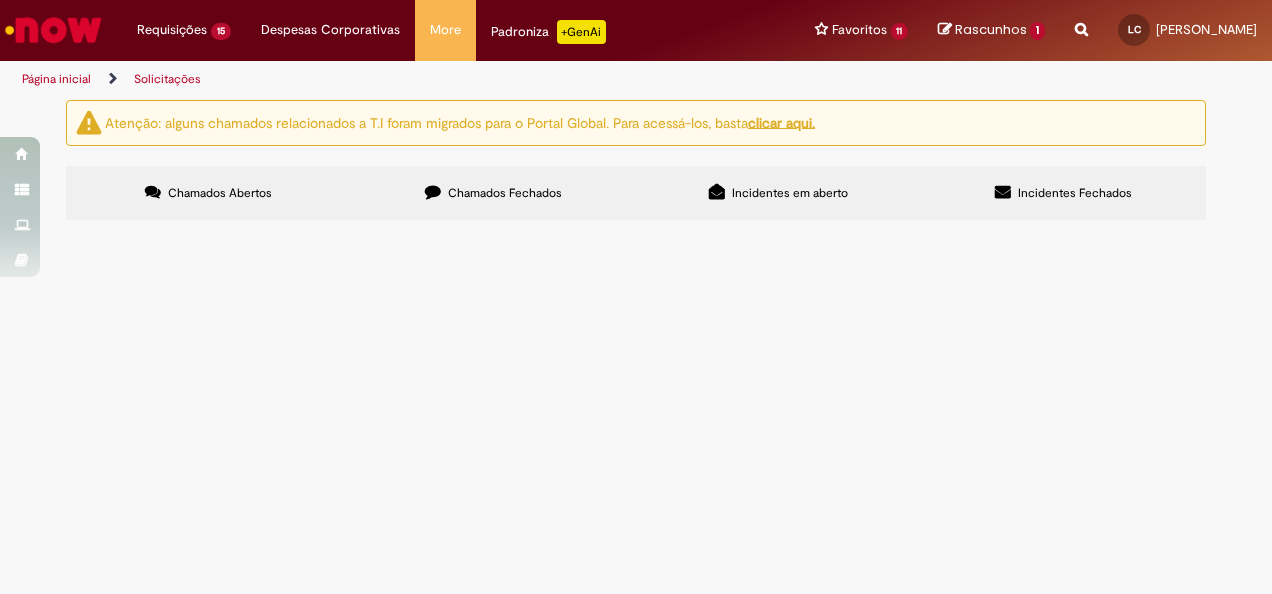 scroll, scrollTop: 0, scrollLeft: 0, axis: both 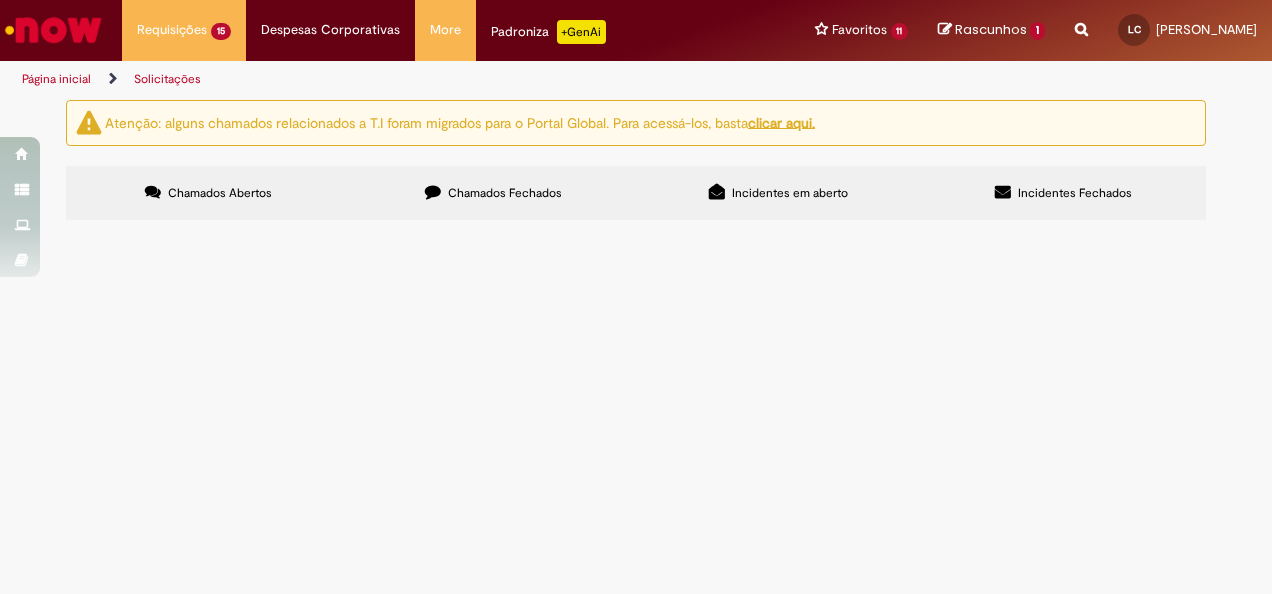 click on "BOLETO GARAGISTA ESTACIONAMENTO CARREFOUR - OFFICE" at bounding box center [0, 0] 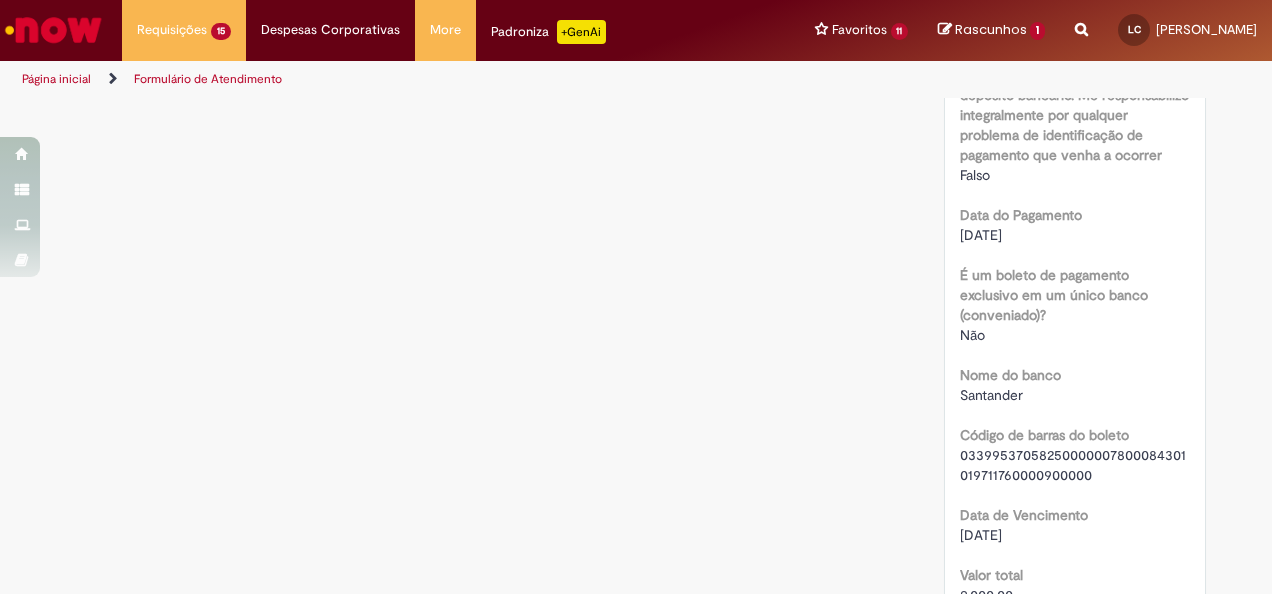 scroll, scrollTop: 1466, scrollLeft: 0, axis: vertical 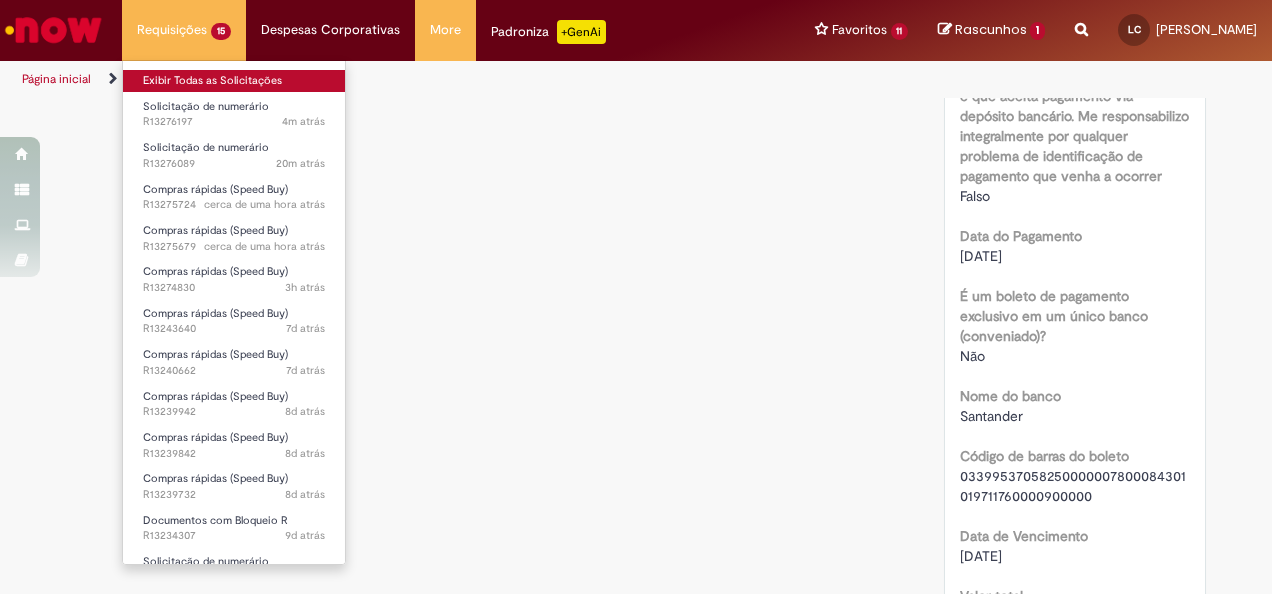 click on "Exibir Todas as Solicitações" at bounding box center (234, 81) 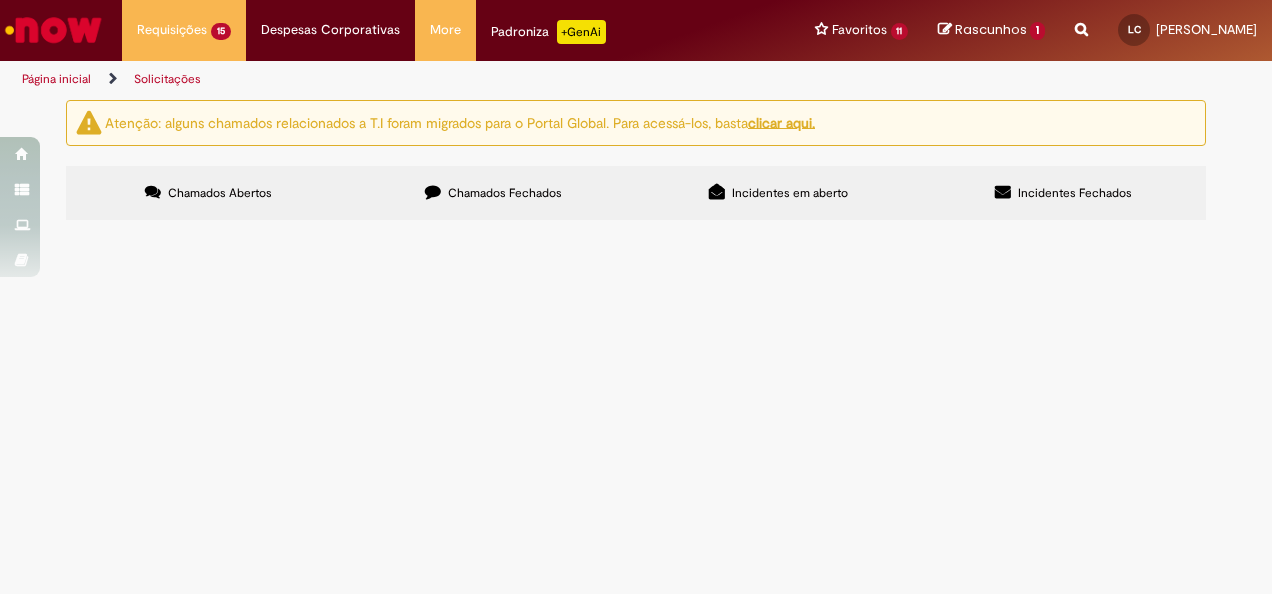 scroll, scrollTop: 200, scrollLeft: 0, axis: vertical 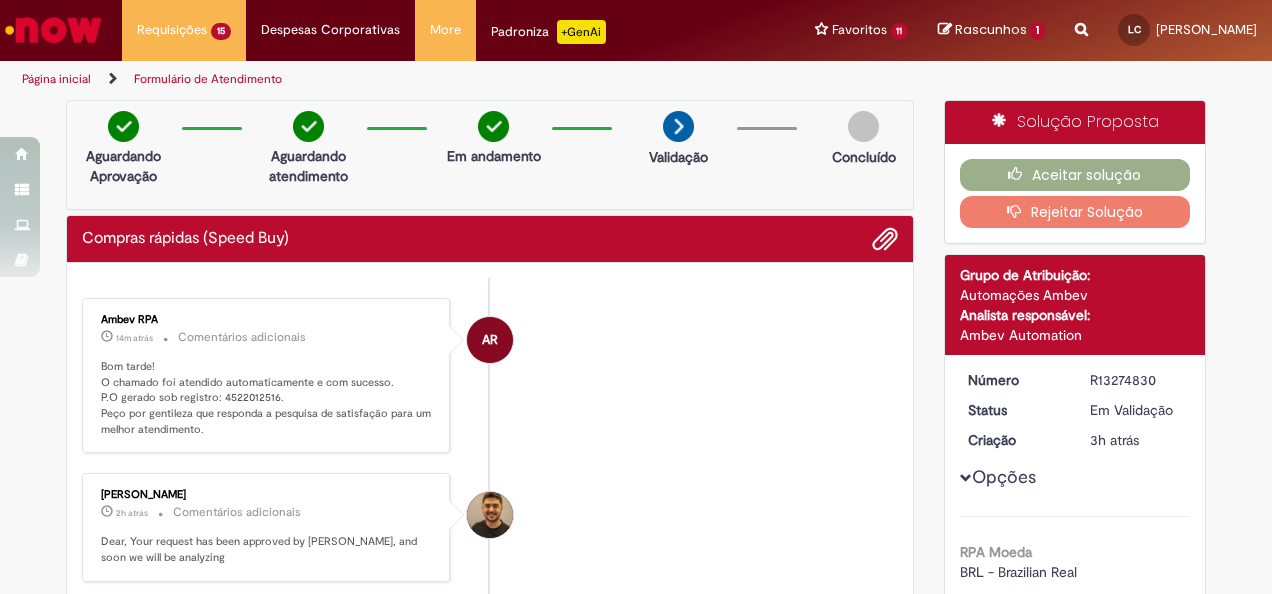 drag, startPoint x: 266, startPoint y: 280, endPoint x: 227, endPoint y: 280, distance: 39 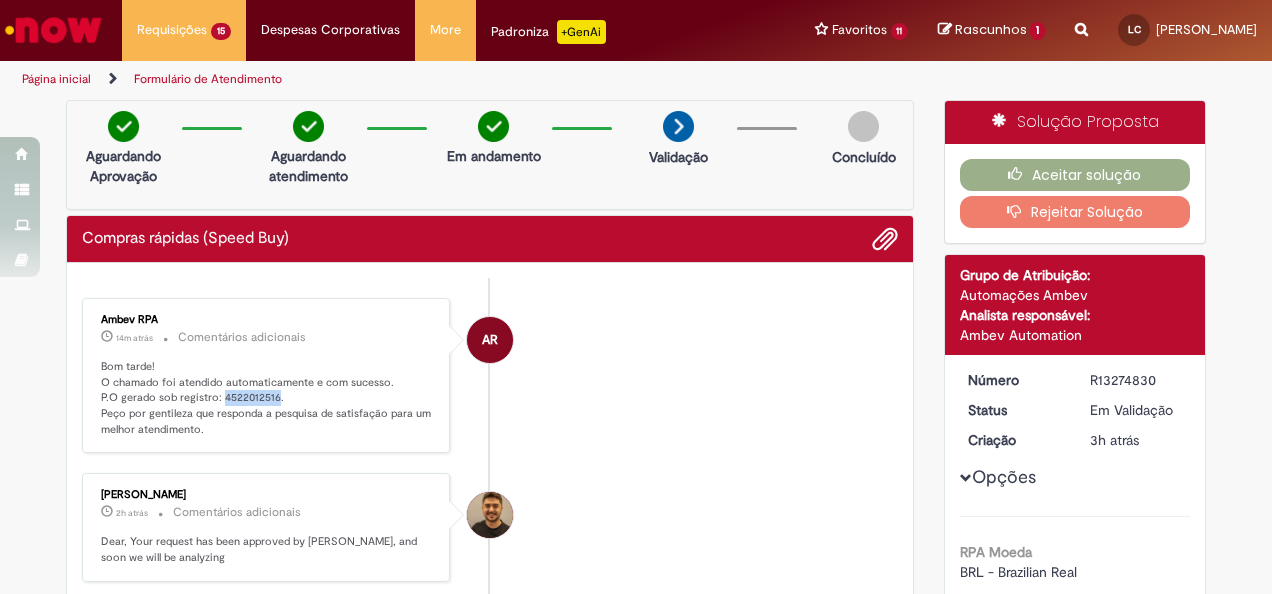 drag, startPoint x: 212, startPoint y: 396, endPoint x: 266, endPoint y: 394, distance: 54.037025 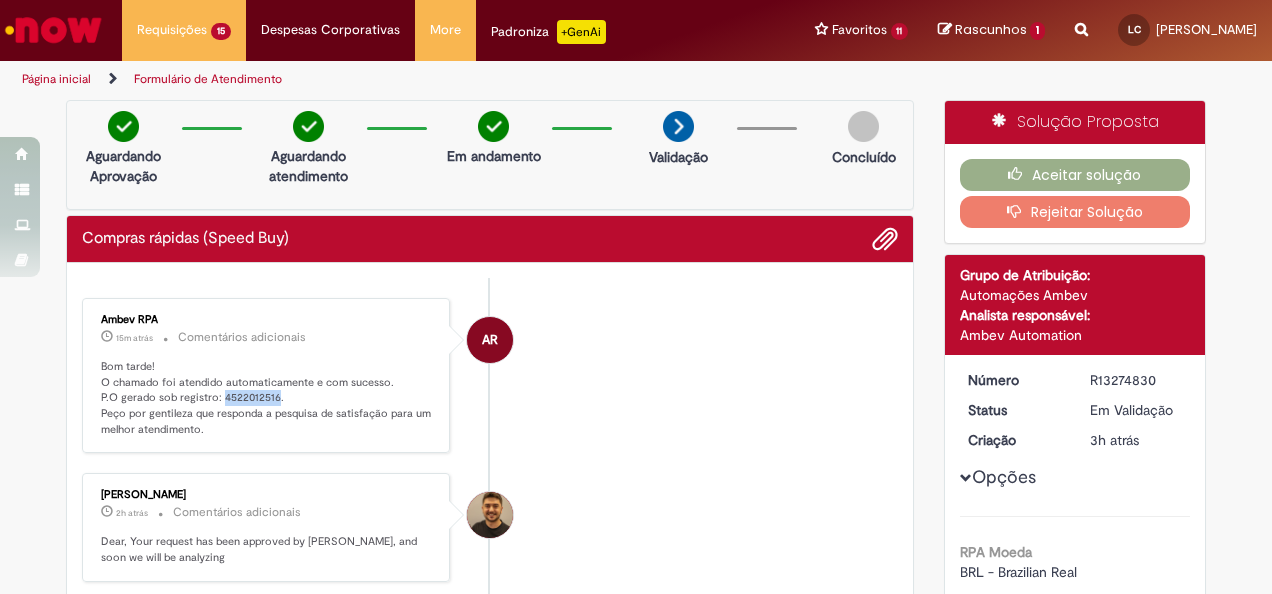 copy on "4522012516" 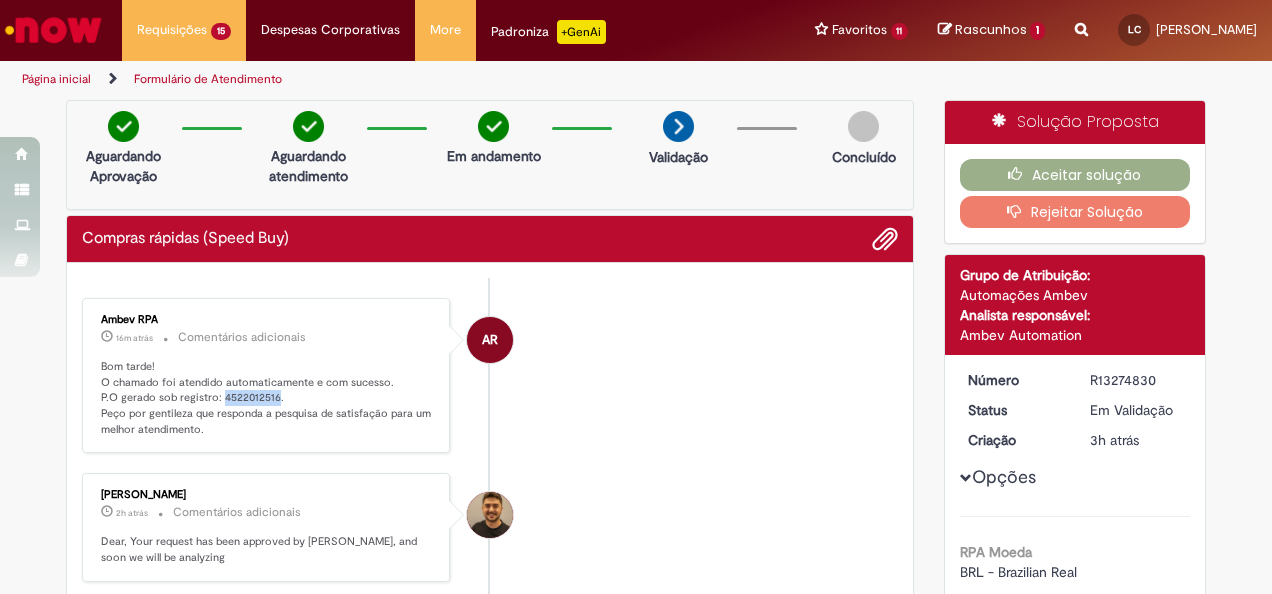 copy on "4522012516" 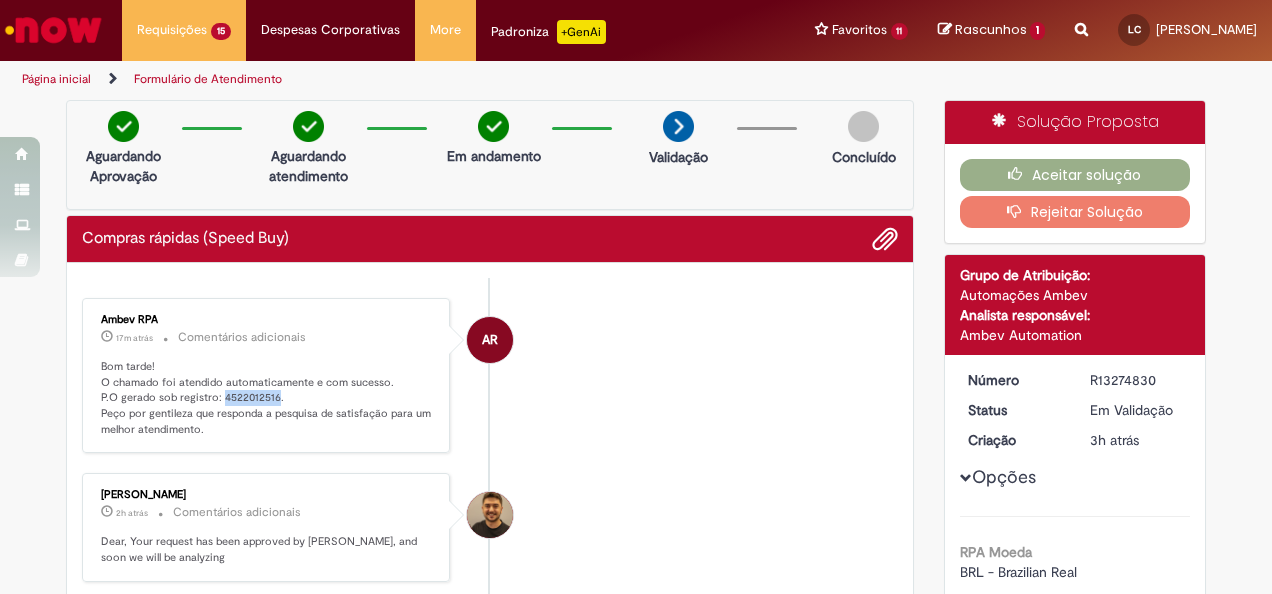 copy on "4522012516" 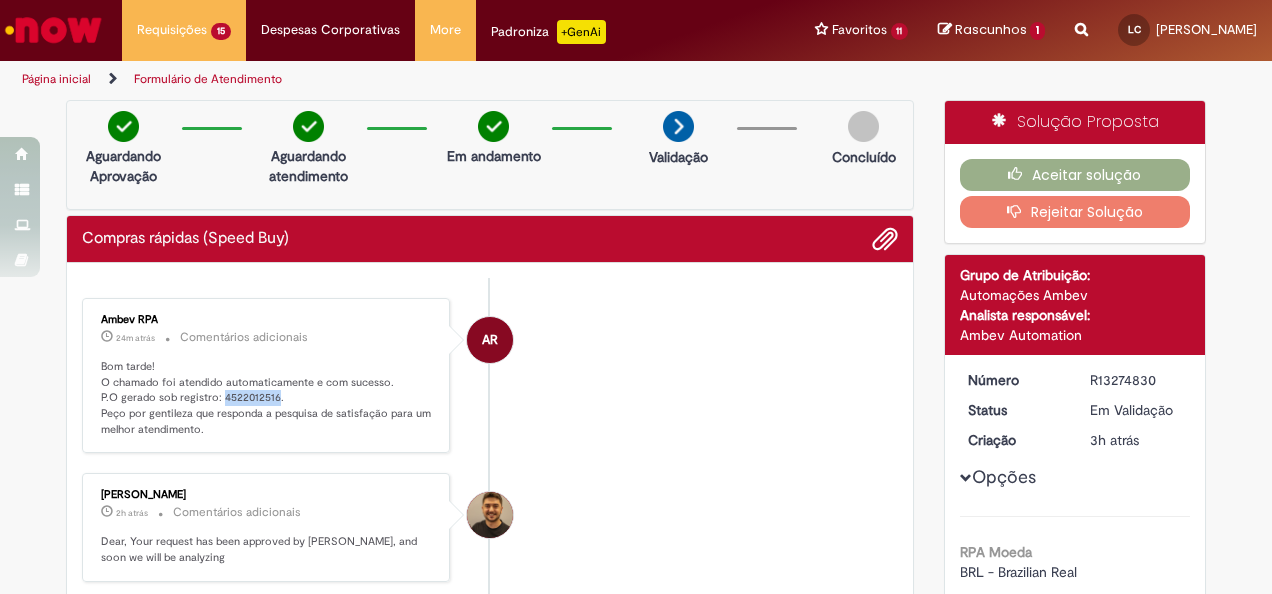 copy on "4522012516" 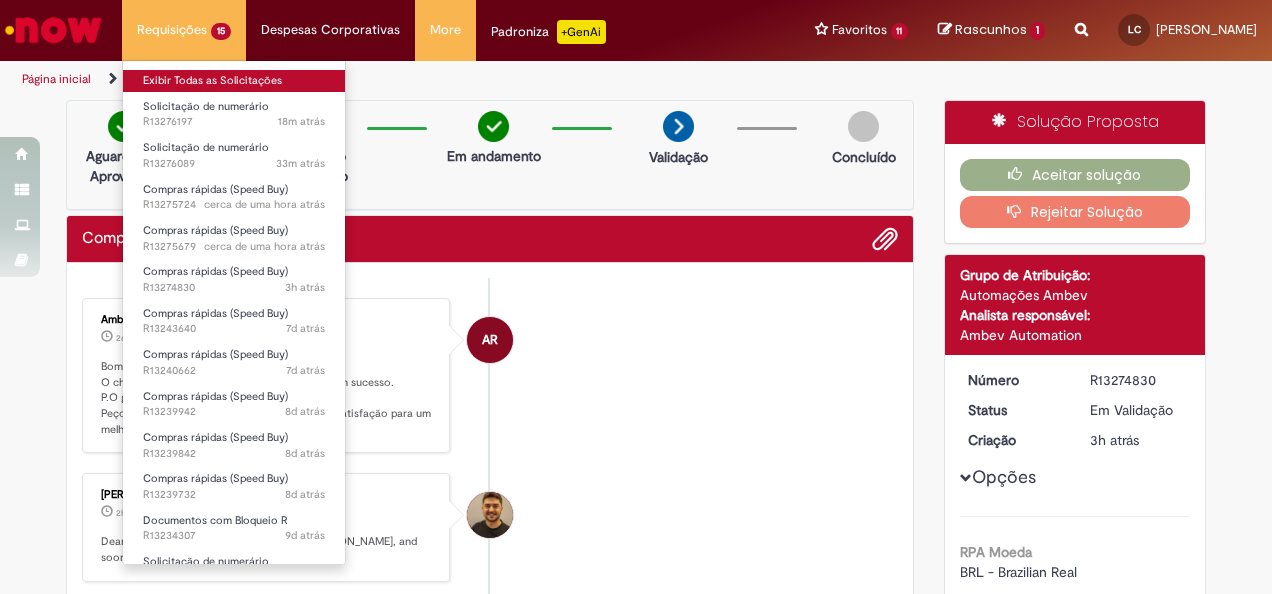 click on "Exibir Todas as Solicitações" at bounding box center [234, 81] 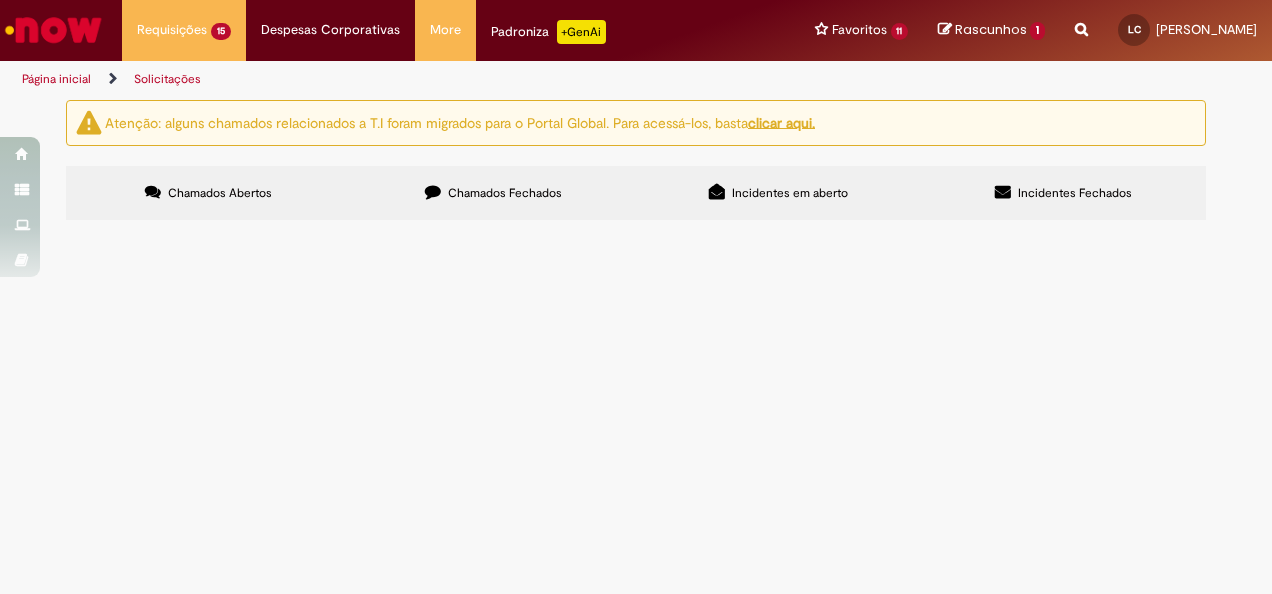 scroll, scrollTop: 100, scrollLeft: 0, axis: vertical 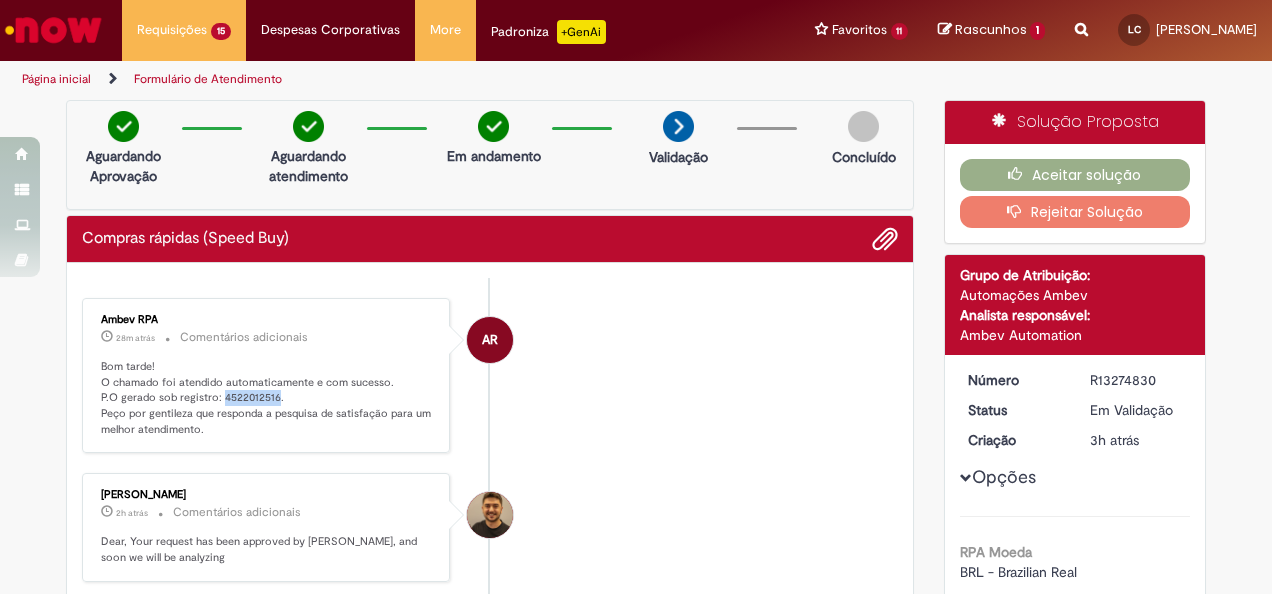 drag, startPoint x: 266, startPoint y: 282, endPoint x: 212, endPoint y: 394, distance: 124.33825 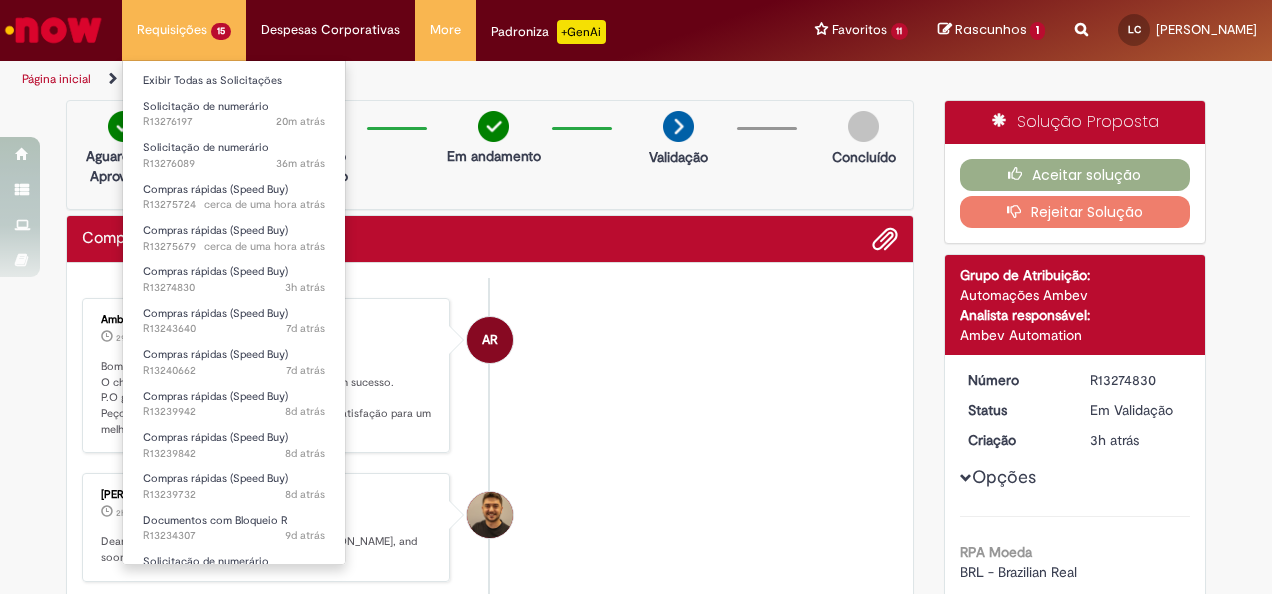 click on "Exibir Todas as Solicitações" at bounding box center (234, 79) 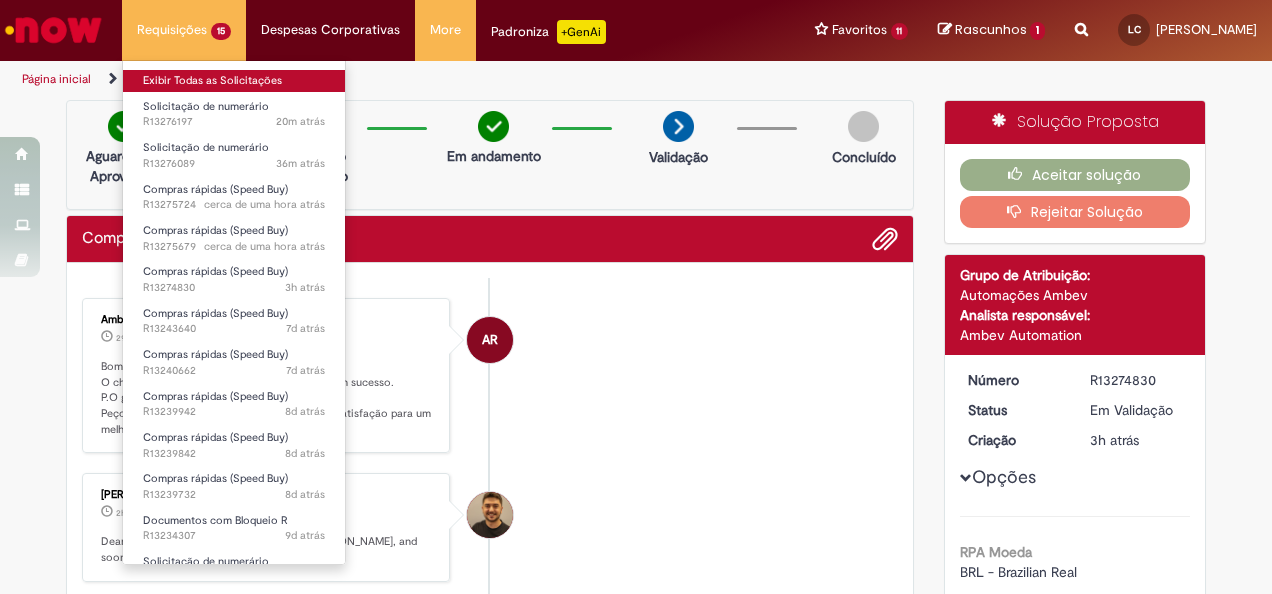 click on "Exibir Todas as Solicitações" at bounding box center [234, 81] 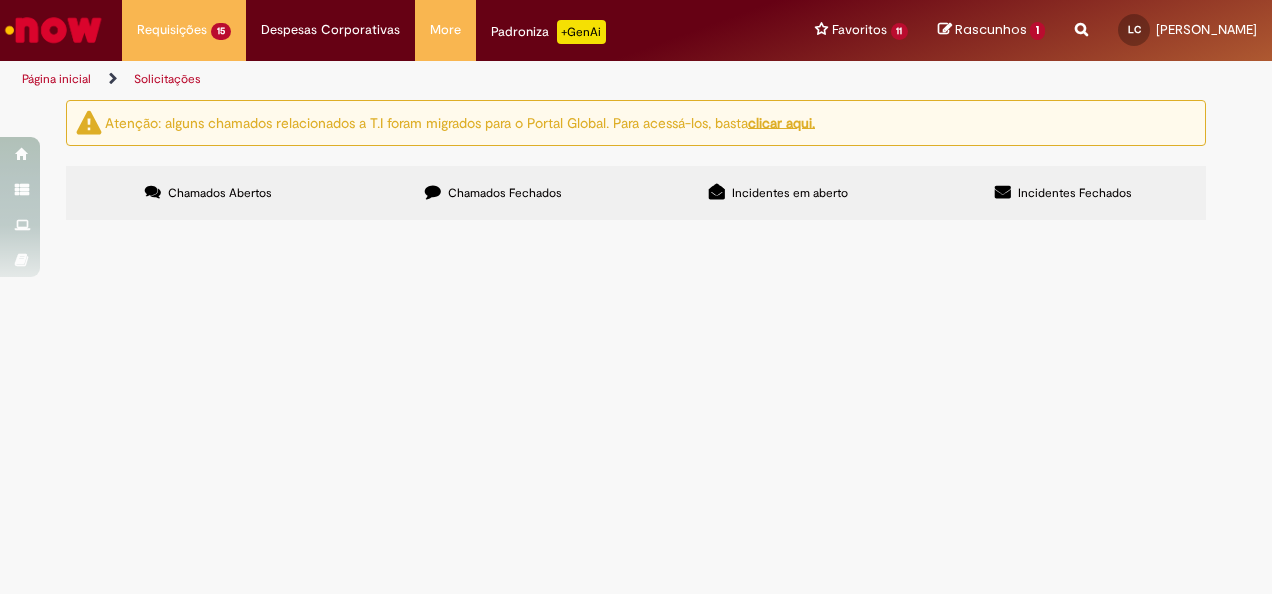 scroll, scrollTop: 200, scrollLeft: 0, axis: vertical 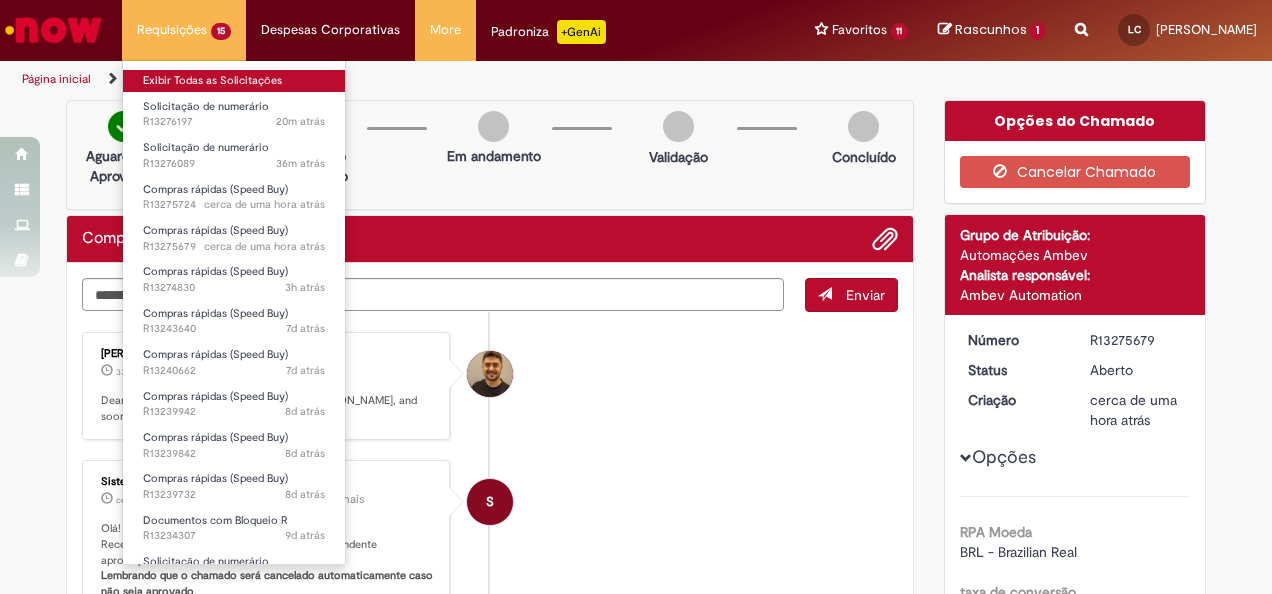 click on "Exibir Todas as Solicitações" at bounding box center (234, 81) 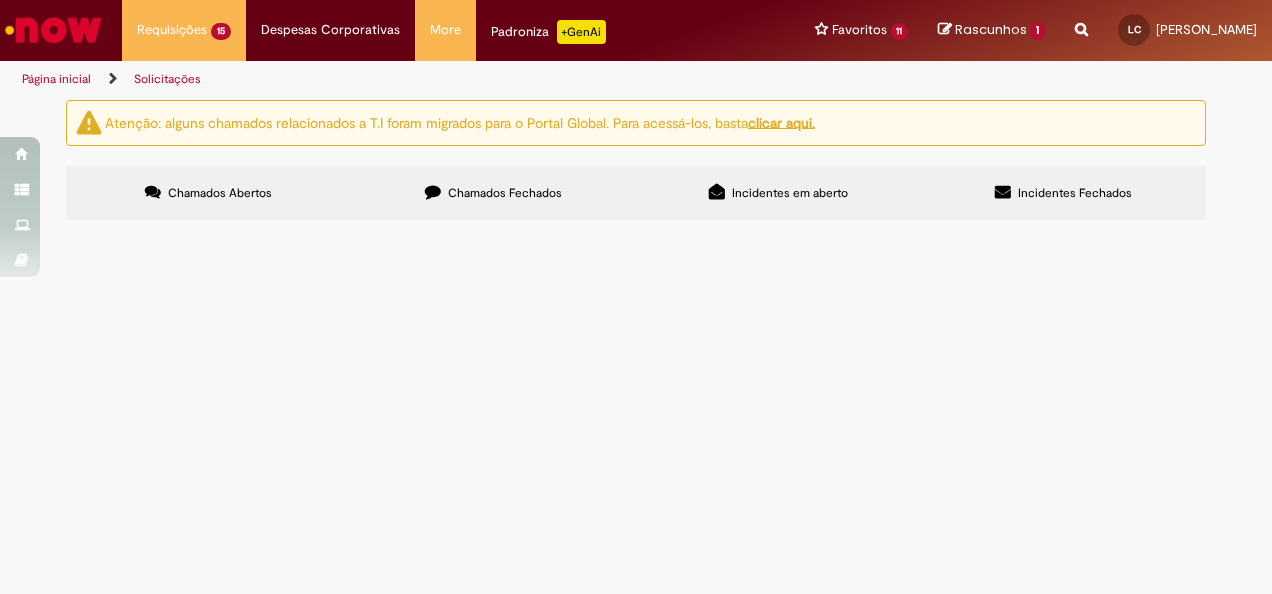 click on "BOTTONS AURORA" at bounding box center (0, 0) 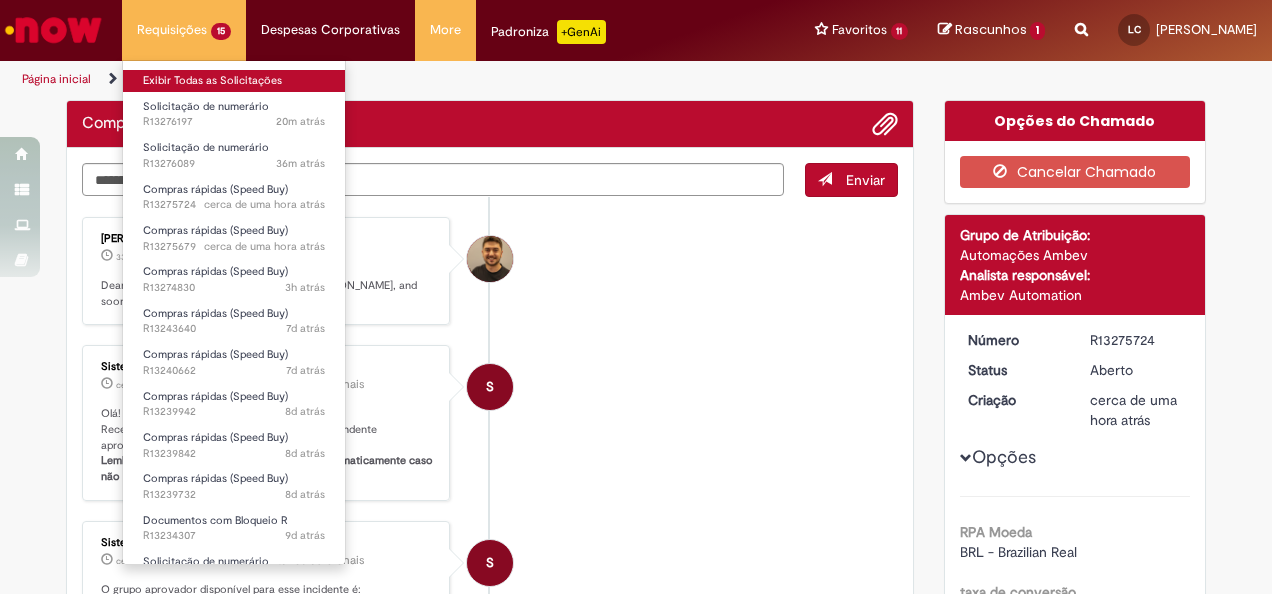 click on "Exibir Todas as Solicitações" at bounding box center (234, 81) 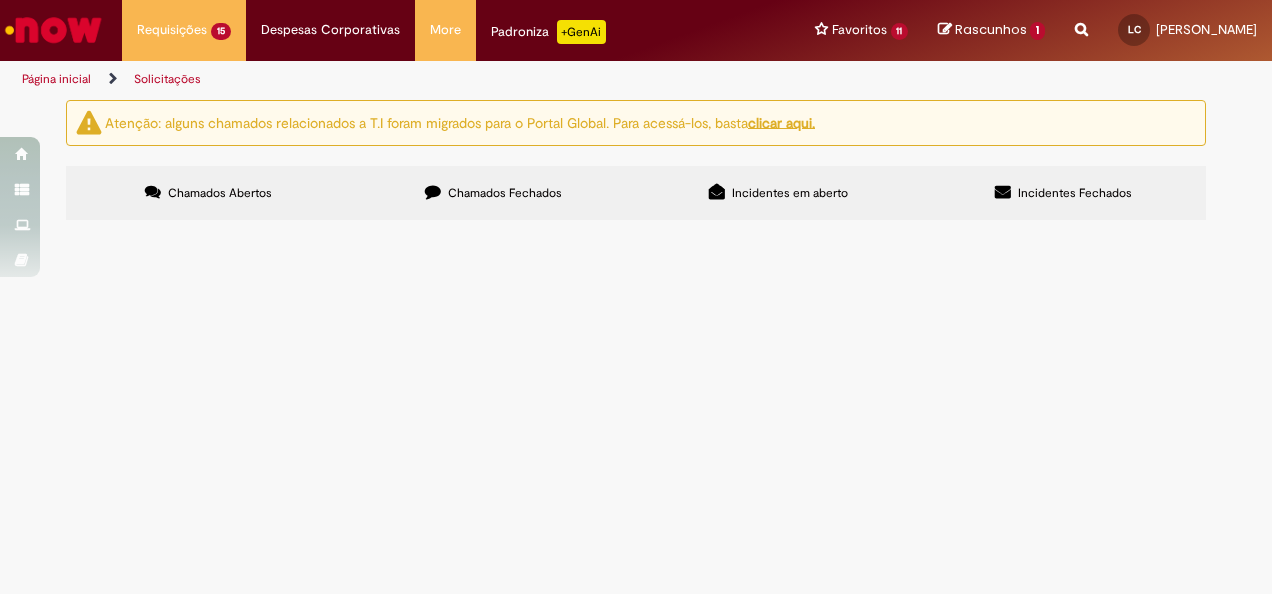 scroll, scrollTop: 0, scrollLeft: 0, axis: both 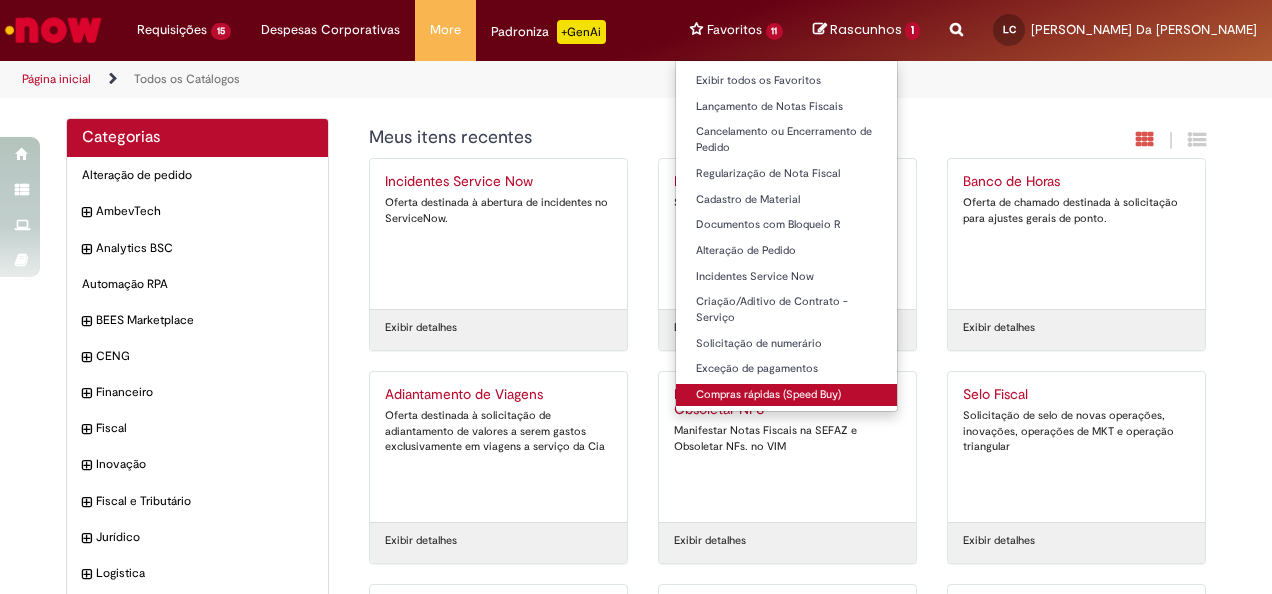 click on "Compras rápidas (Speed Buy)" at bounding box center (787, 395) 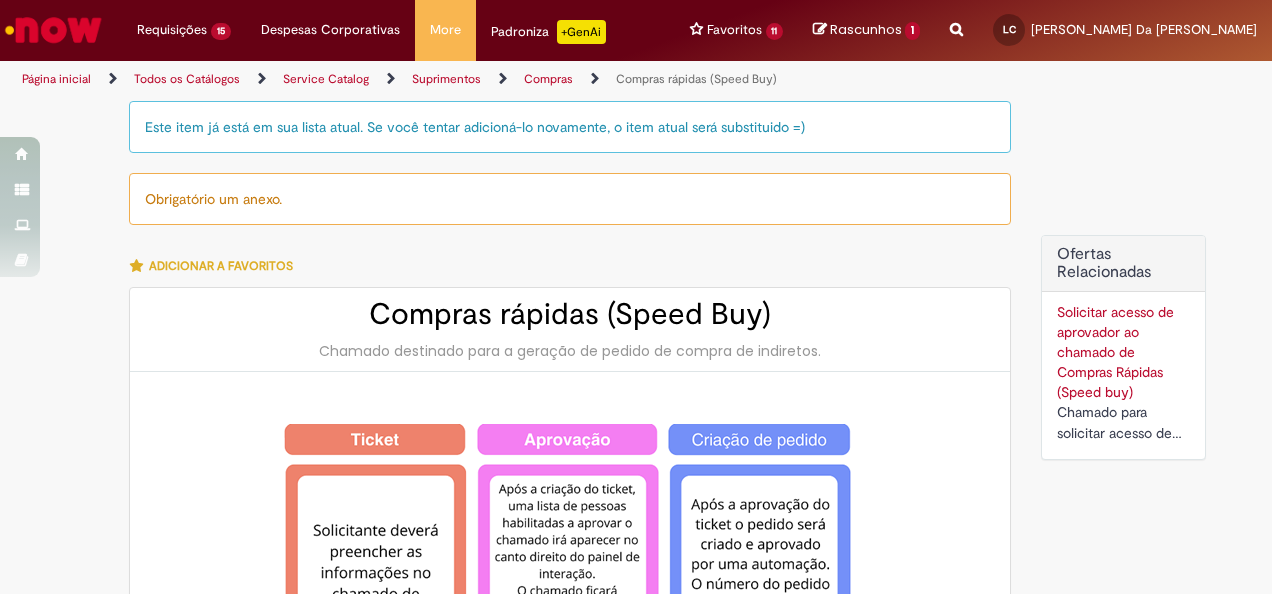 type on "*******" 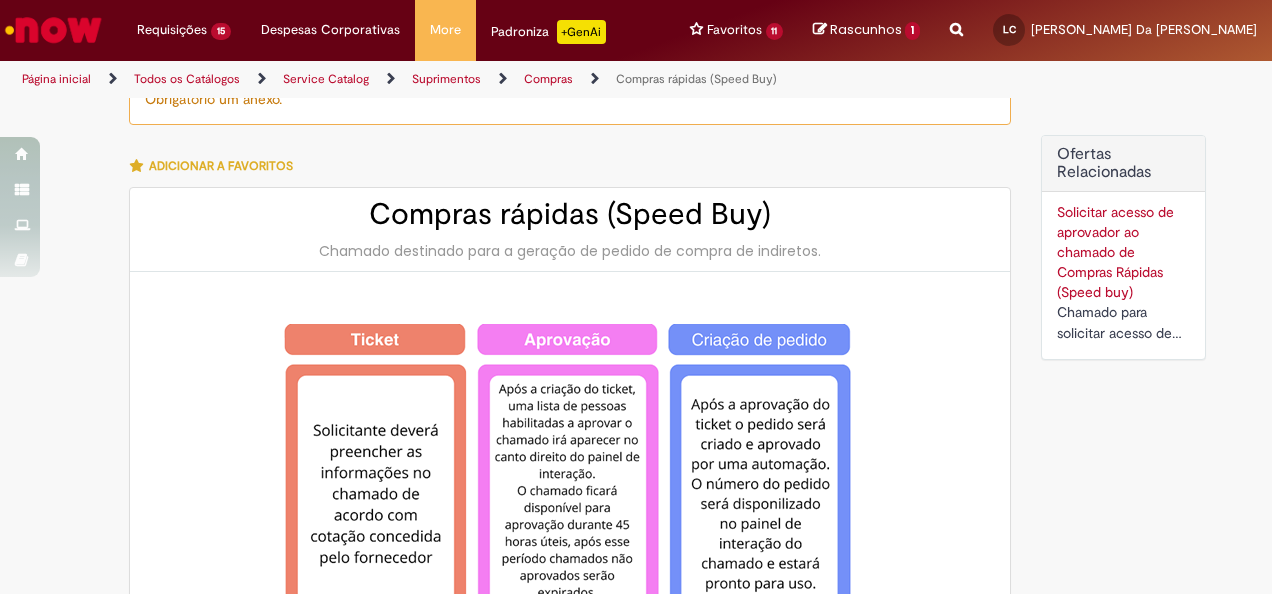 click at bounding box center (570, 531) 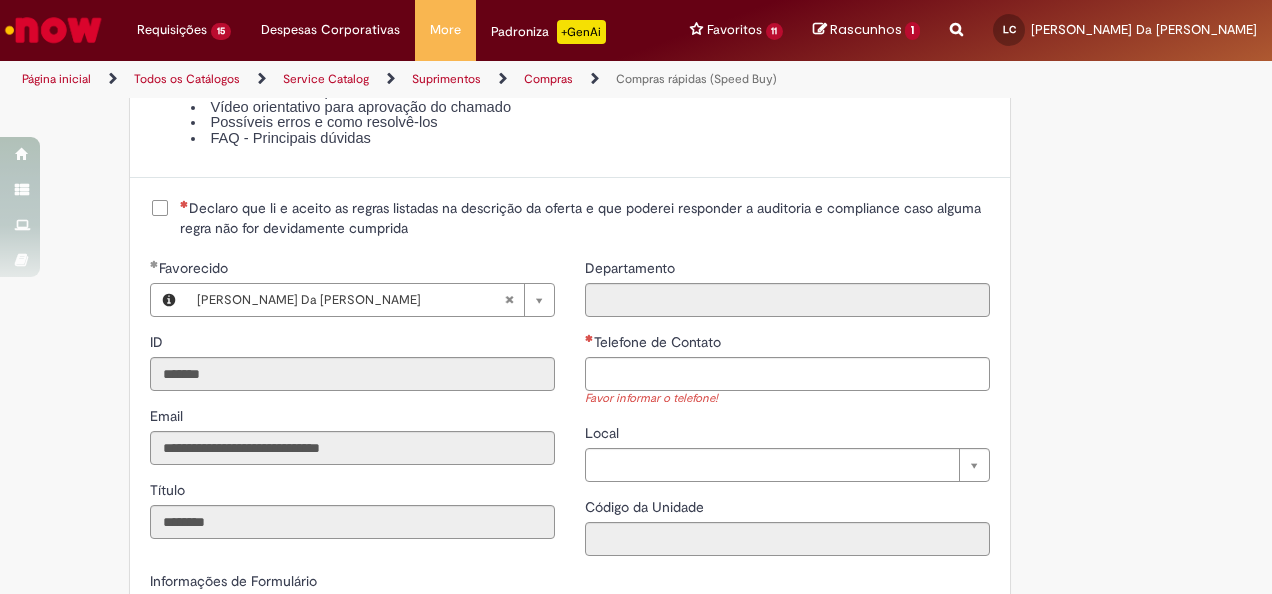 scroll, scrollTop: 2200, scrollLeft: 0, axis: vertical 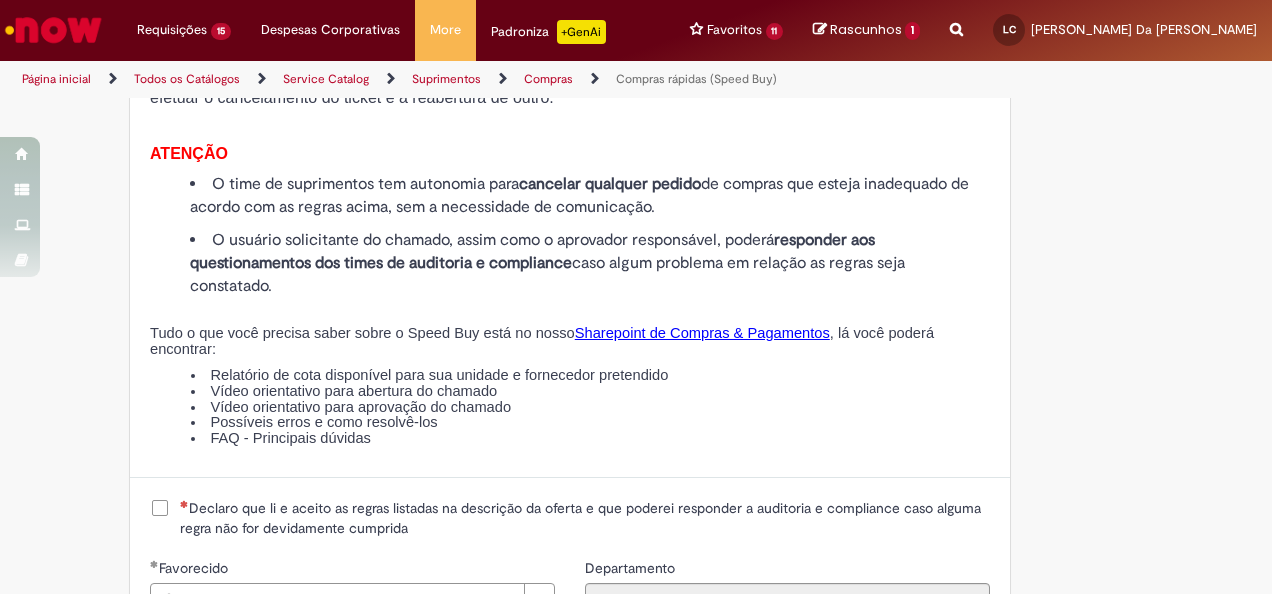 click on "Sharepoint de Compras & Pagamentos" at bounding box center (702, 333) 